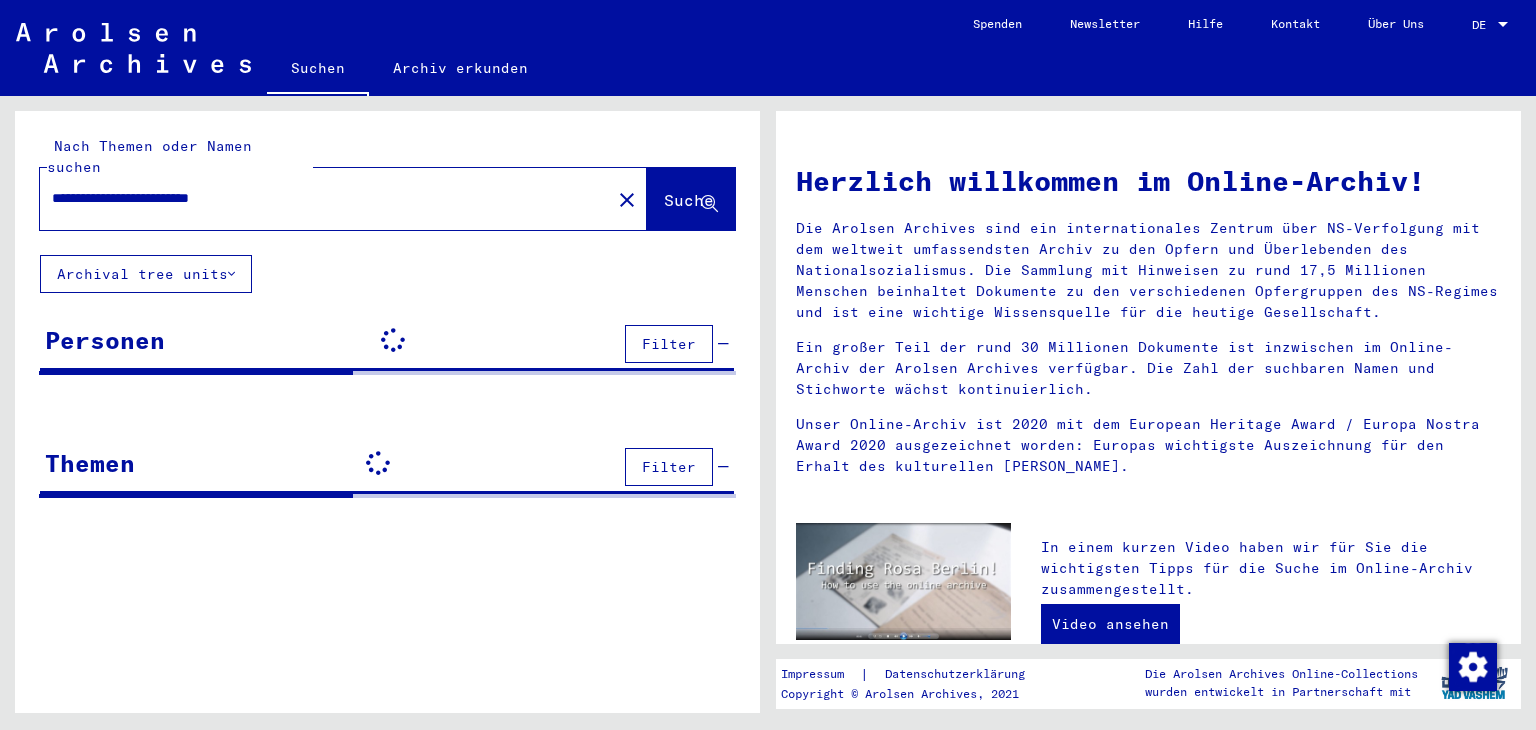 scroll, scrollTop: 0, scrollLeft: 0, axis: both 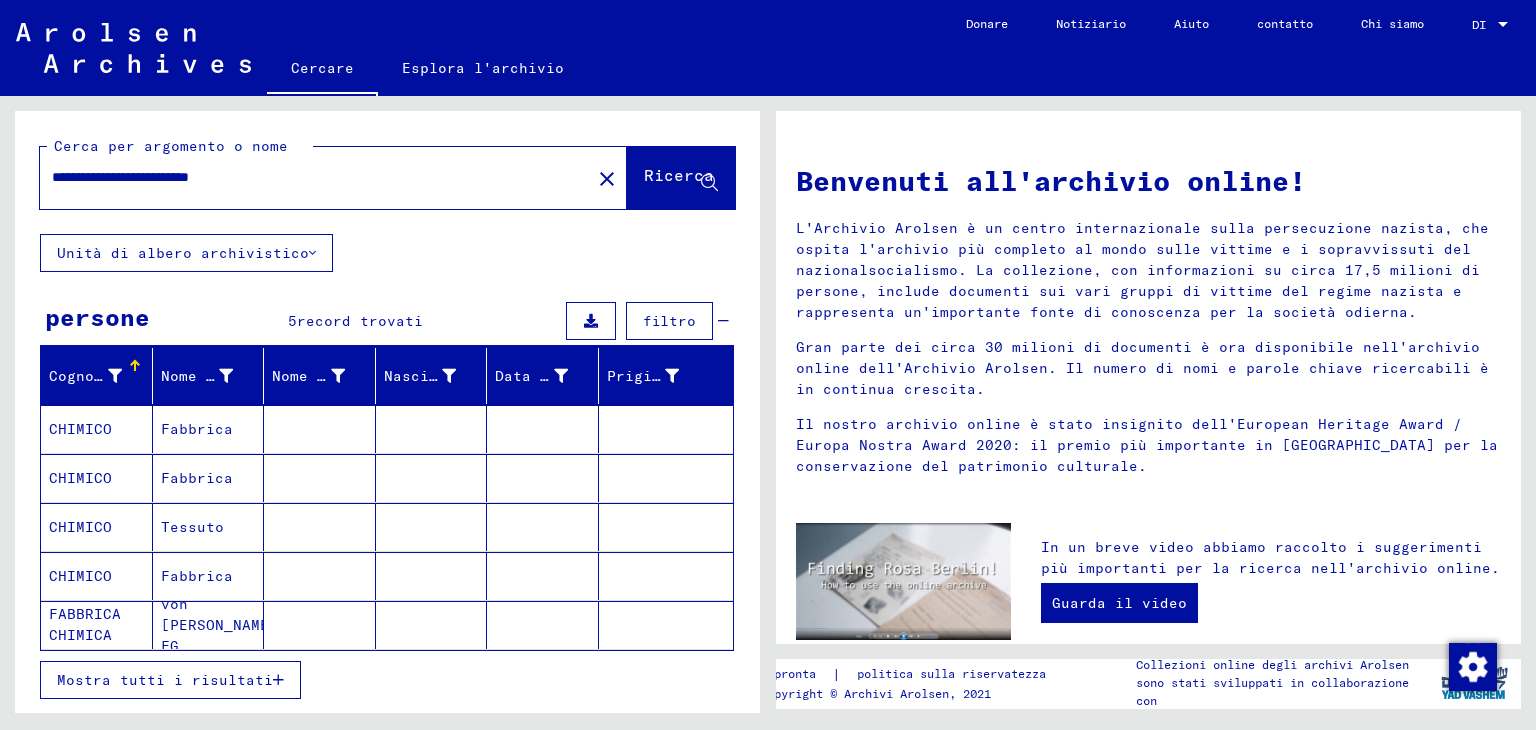 click on "Fabbrica" at bounding box center (192, 527) 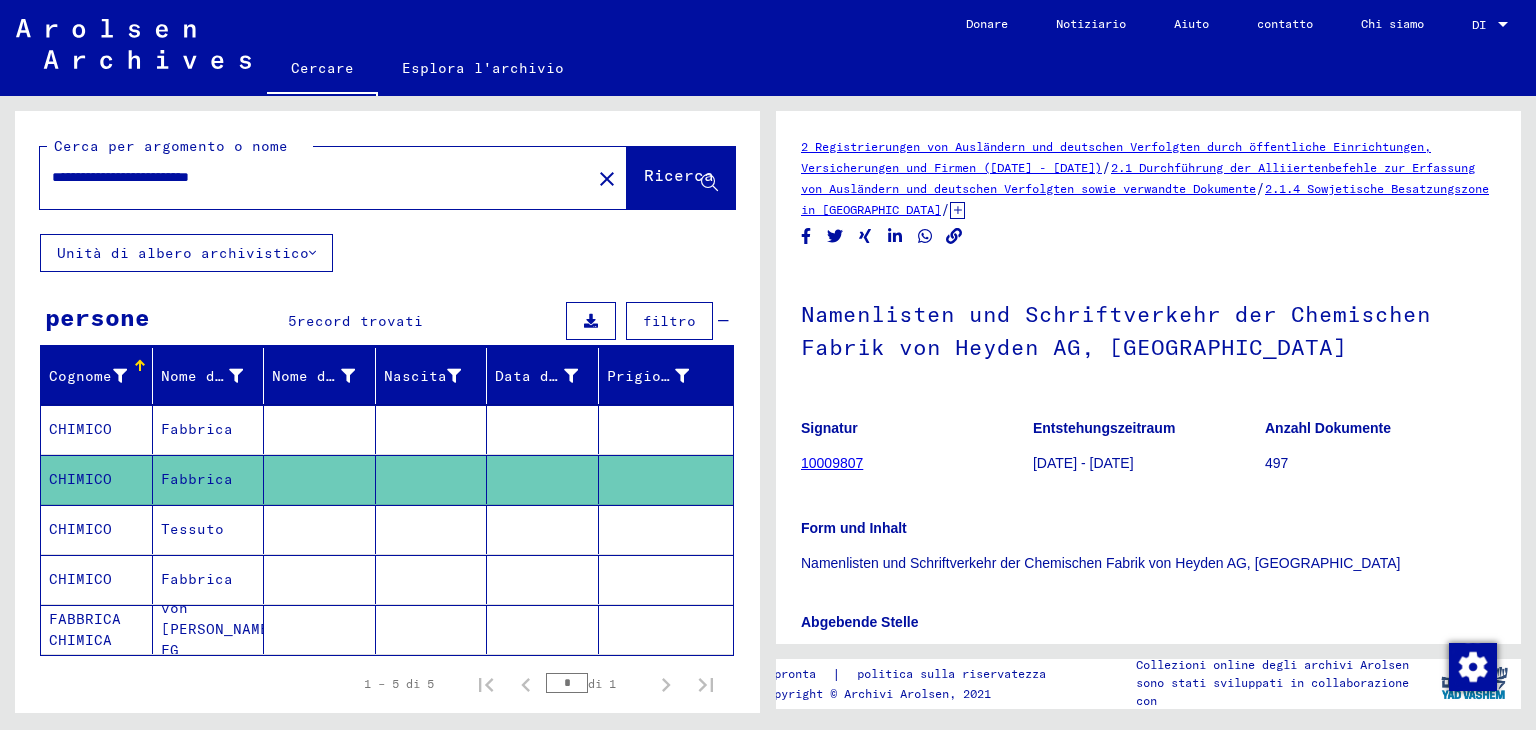 scroll, scrollTop: 0, scrollLeft: 0, axis: both 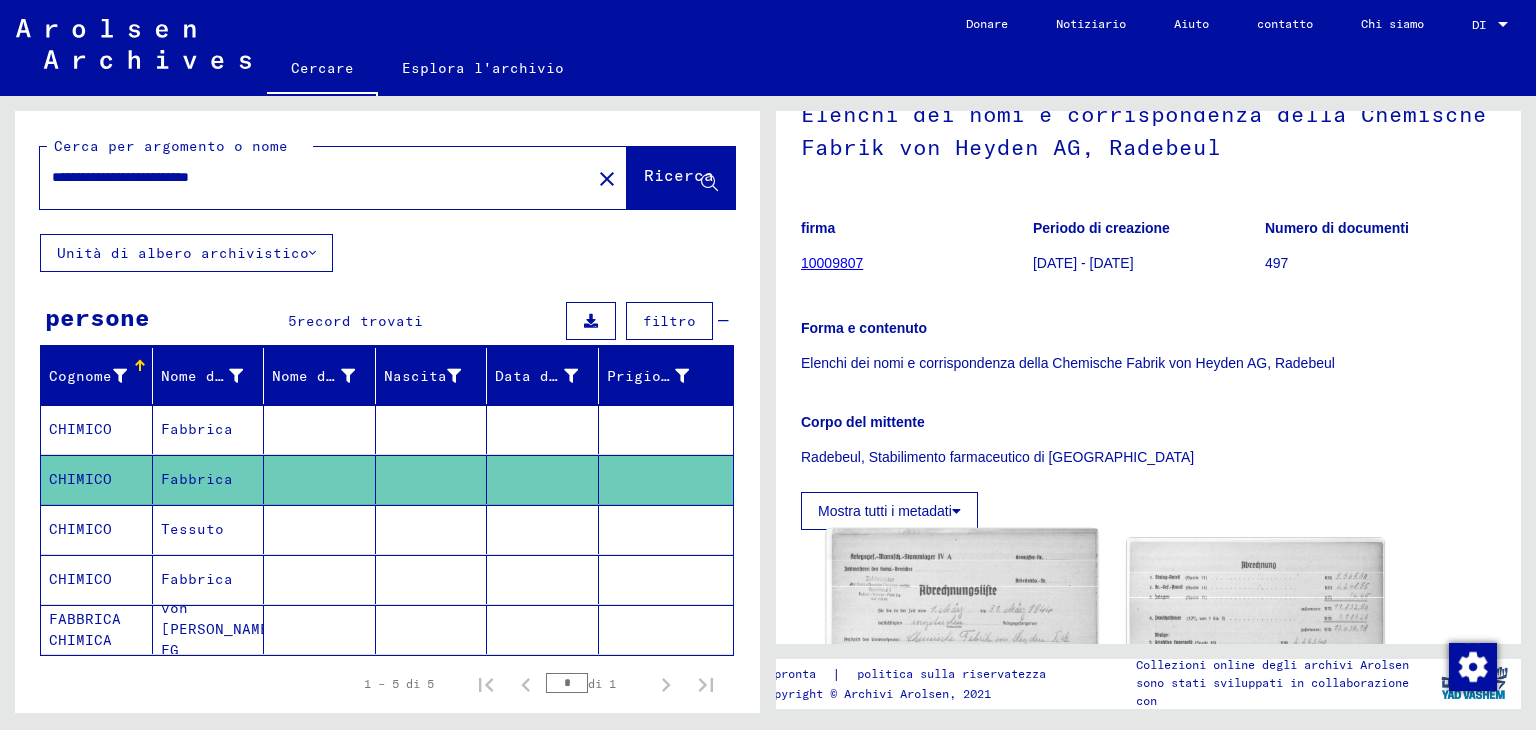click 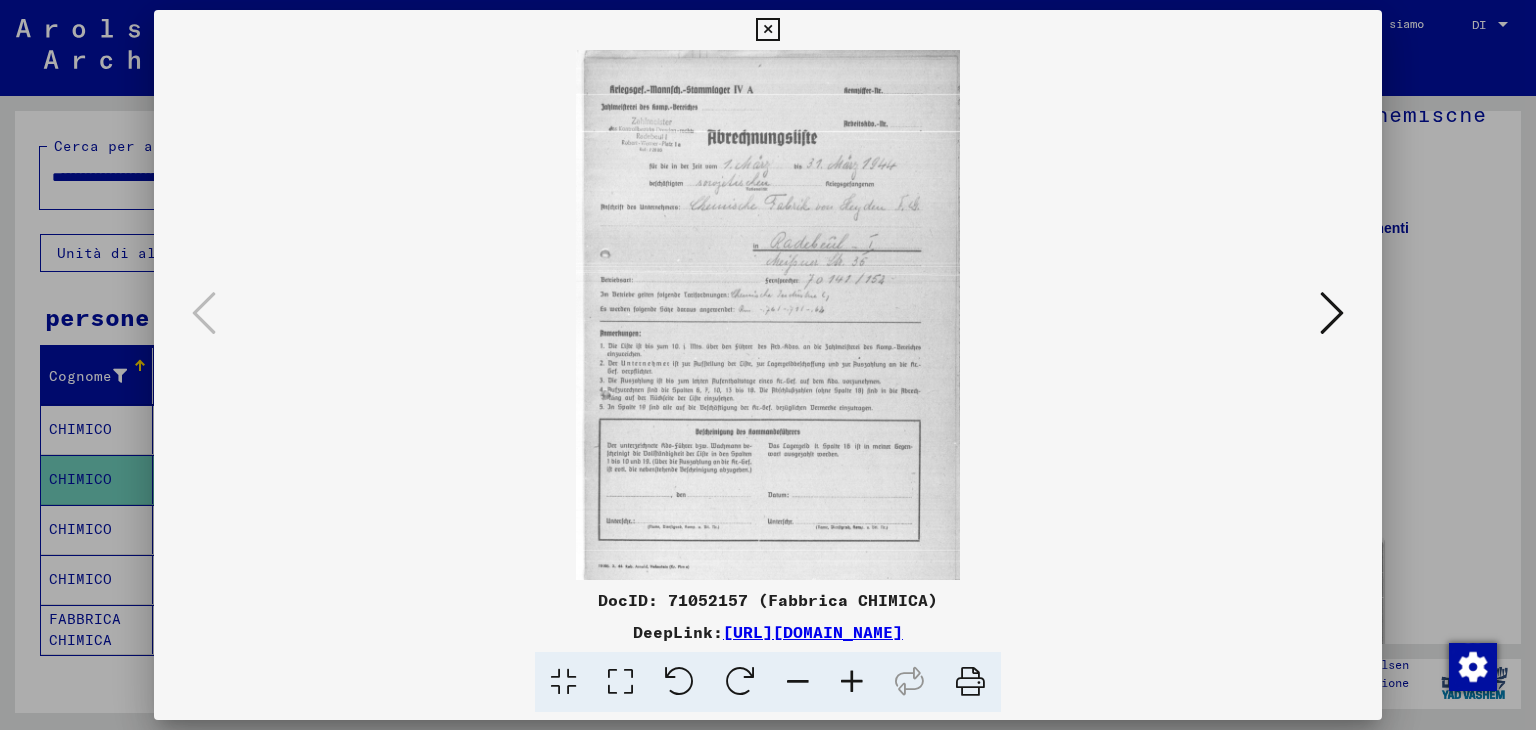 click at bounding box center [852, 682] 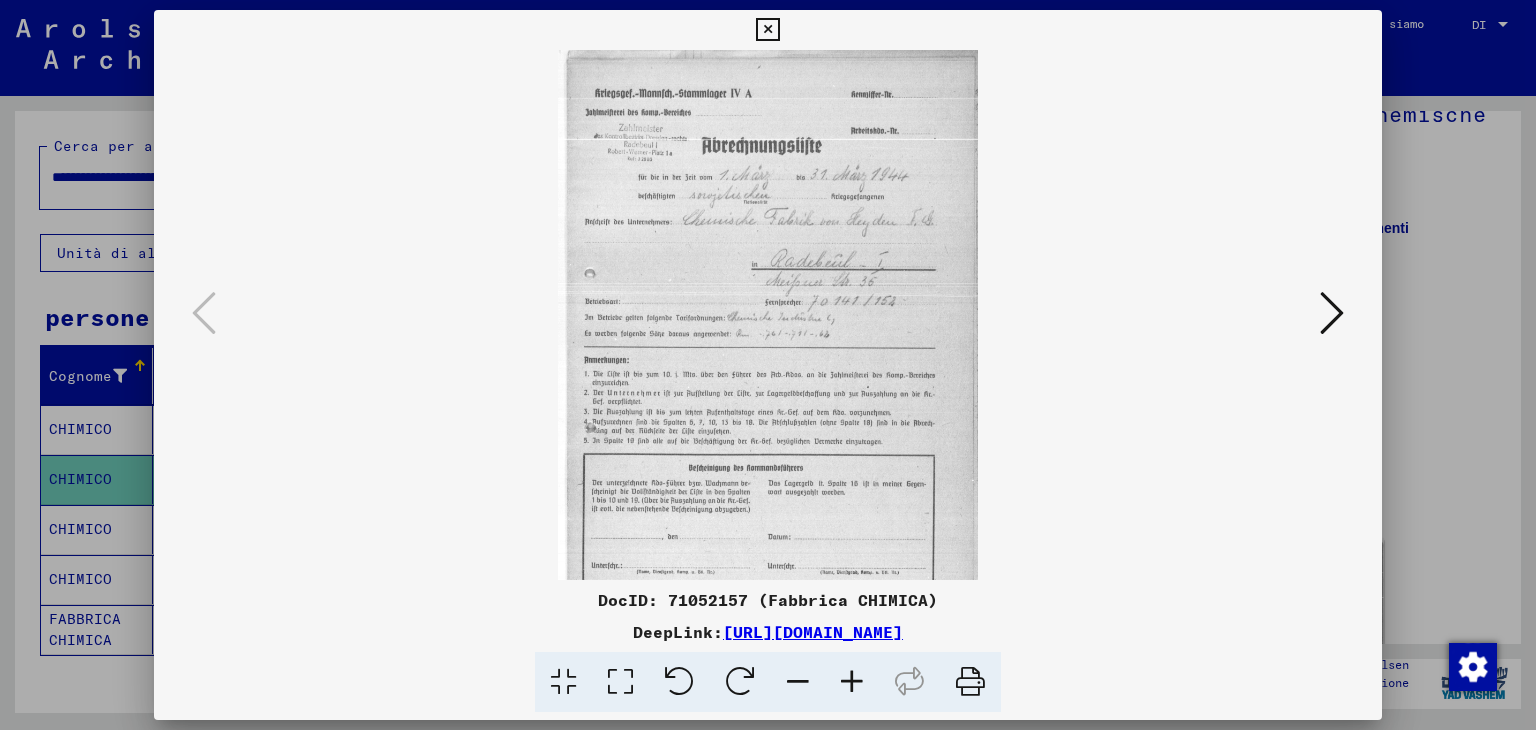 click at bounding box center [852, 682] 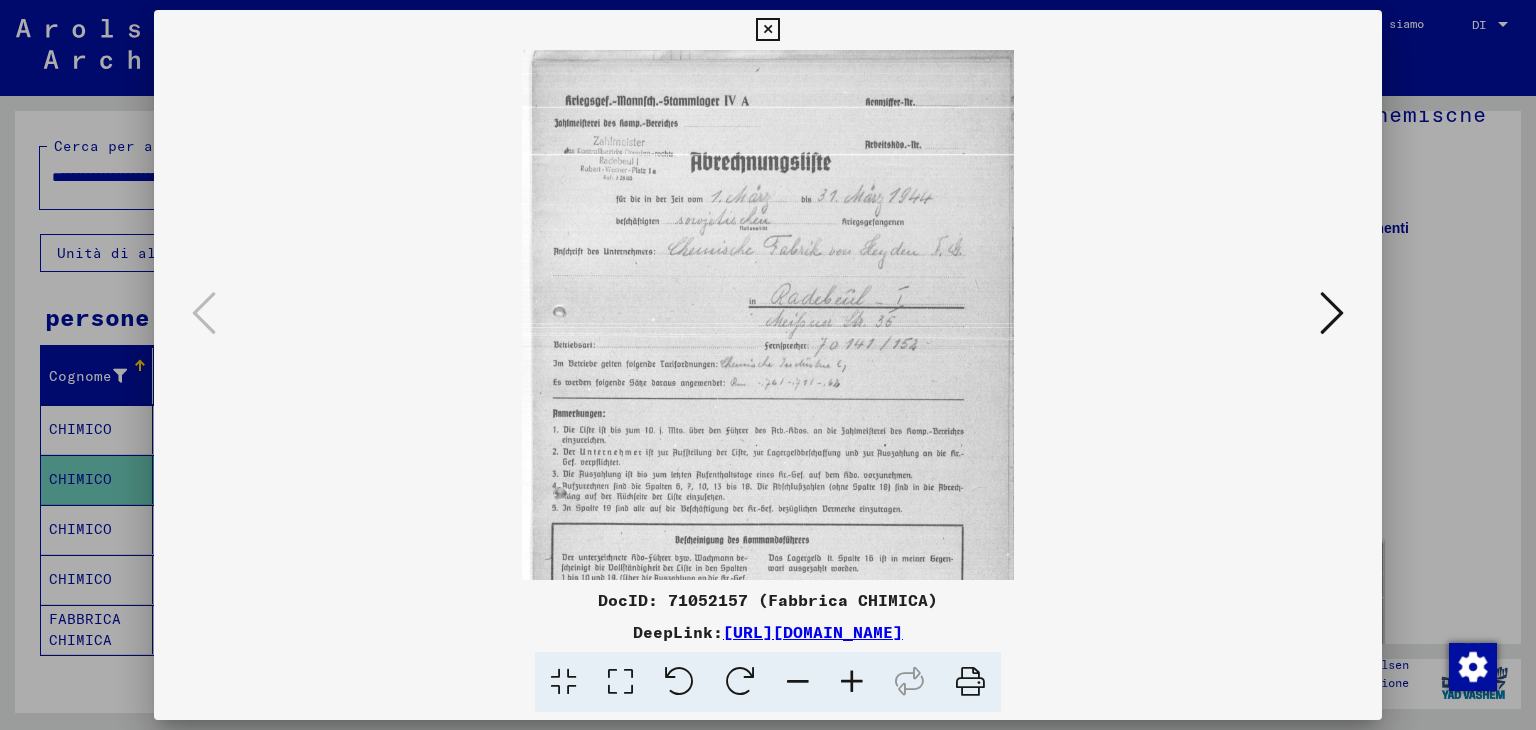 click at bounding box center (852, 682) 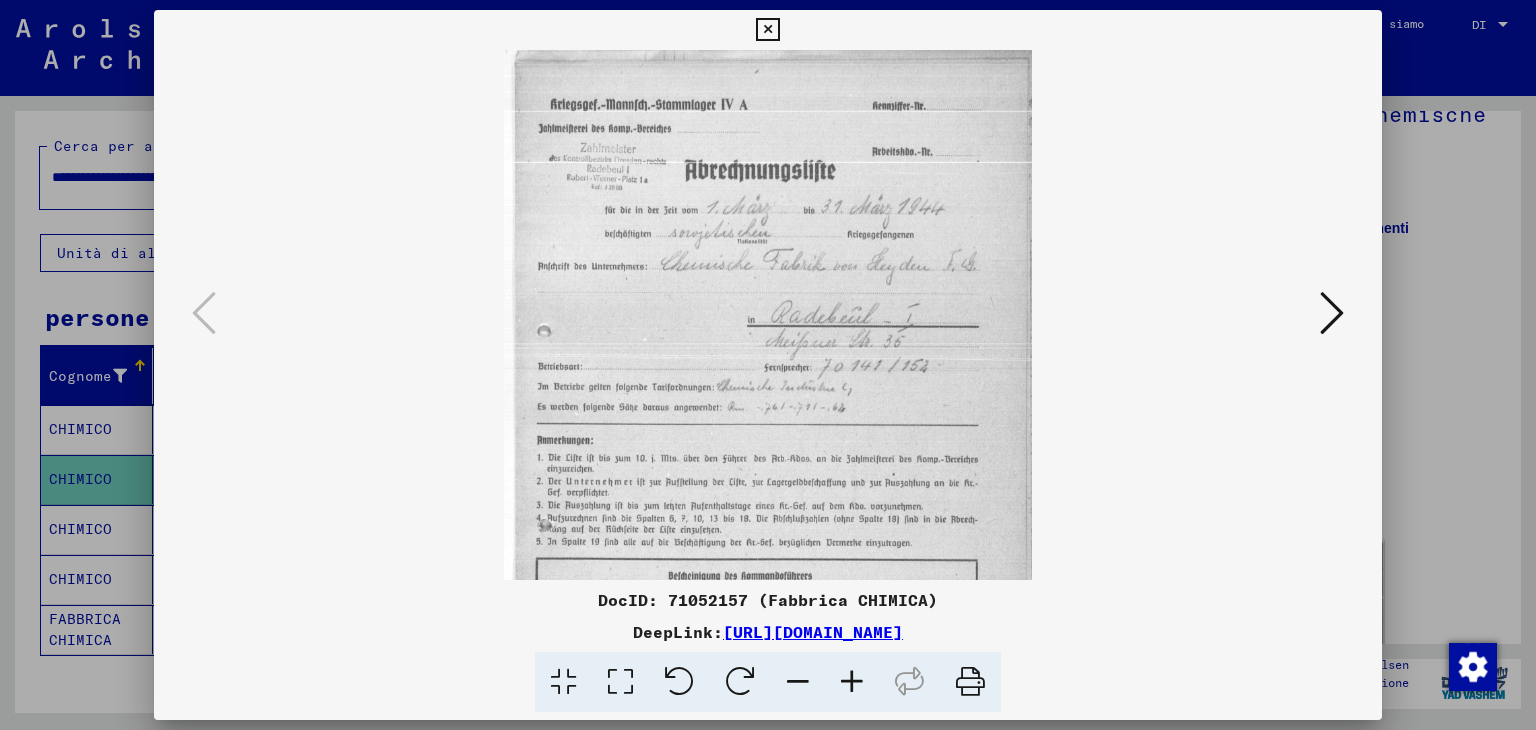 click at bounding box center [852, 682] 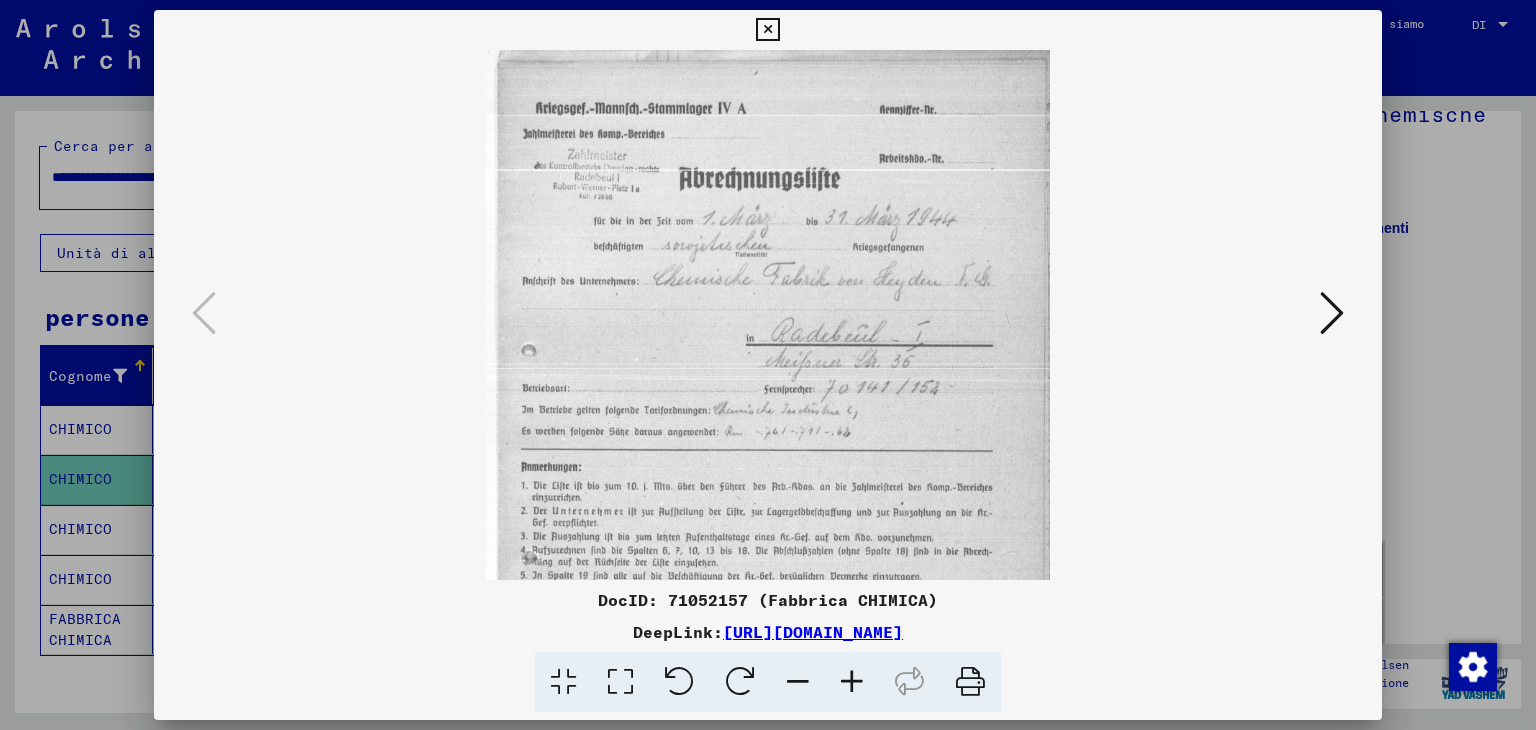 click at bounding box center (852, 682) 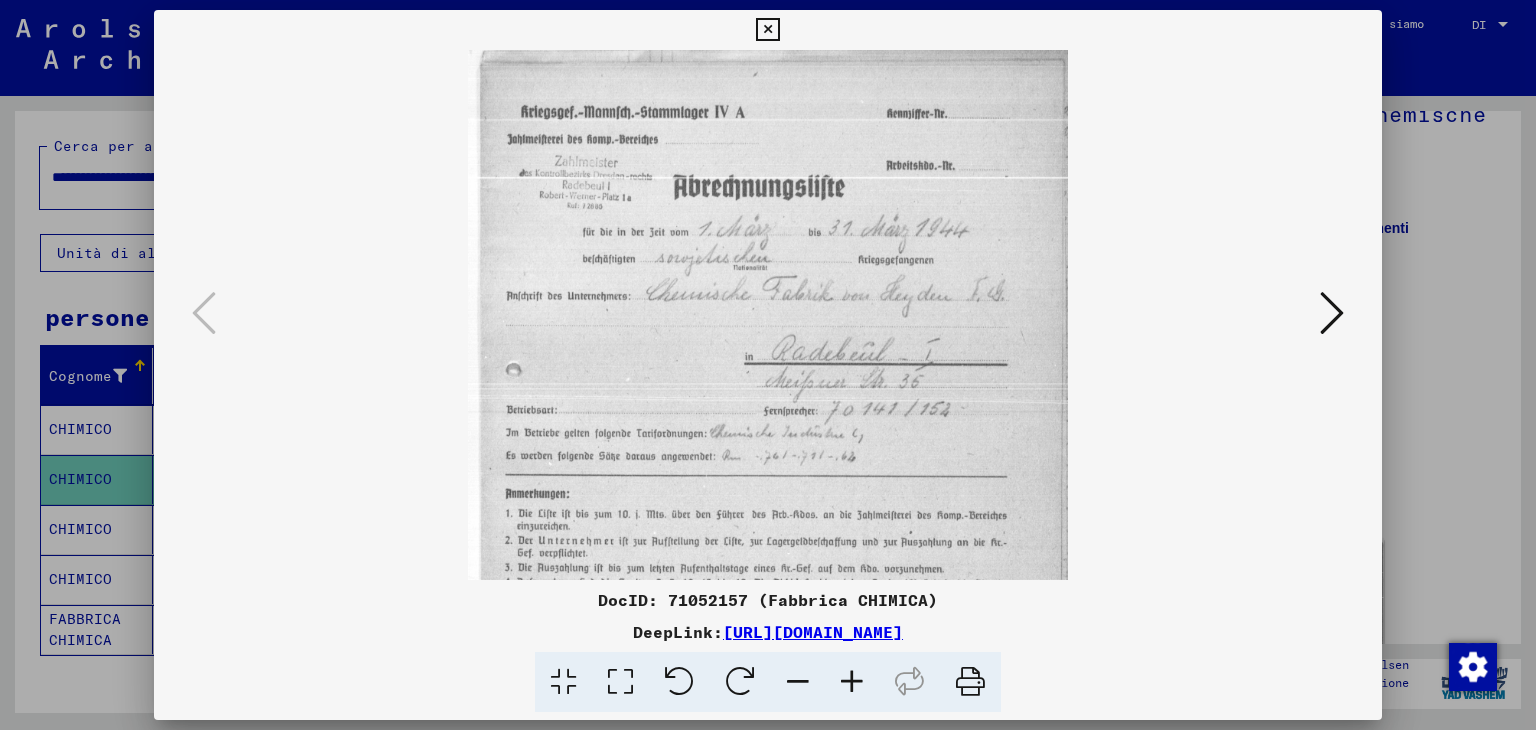 click at bounding box center [852, 682] 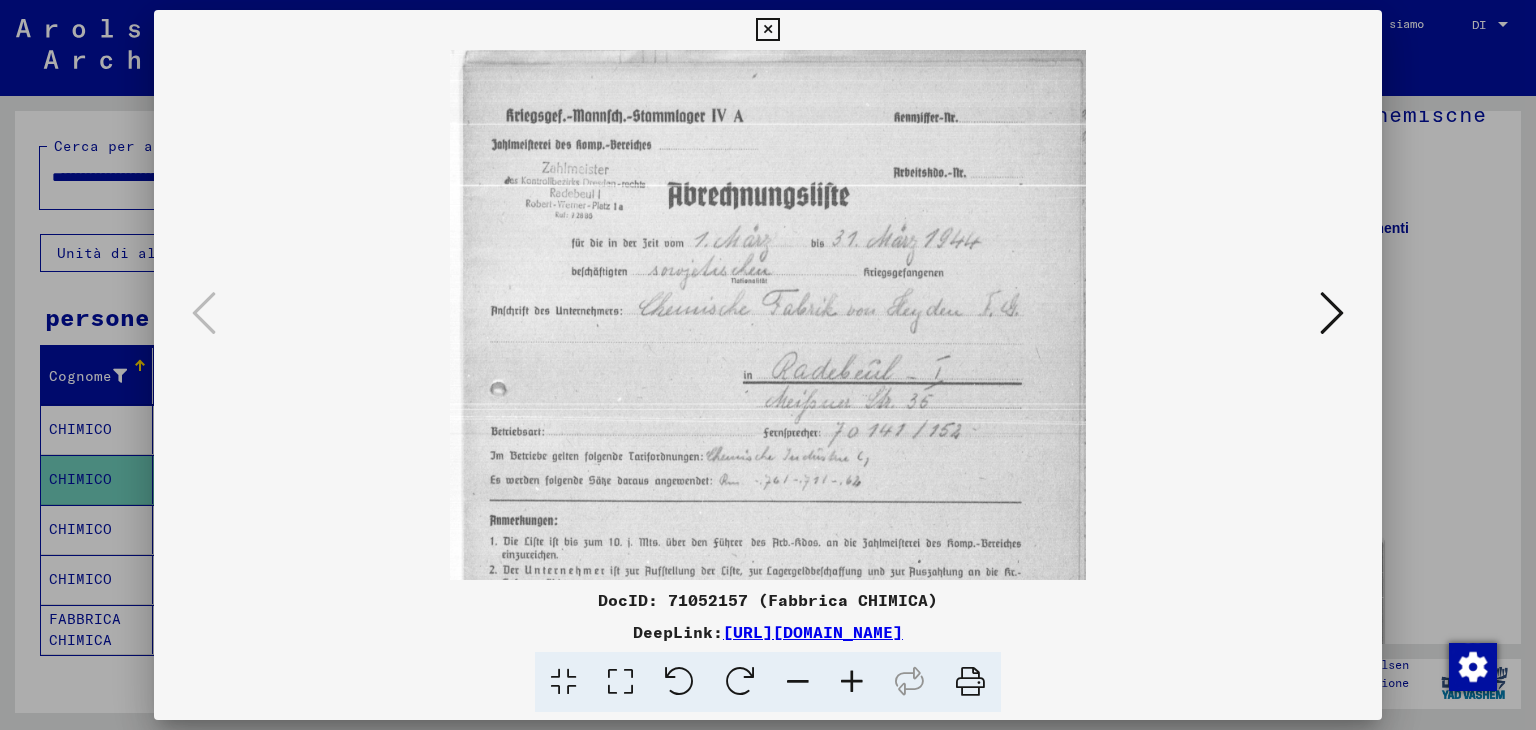 click at bounding box center (852, 682) 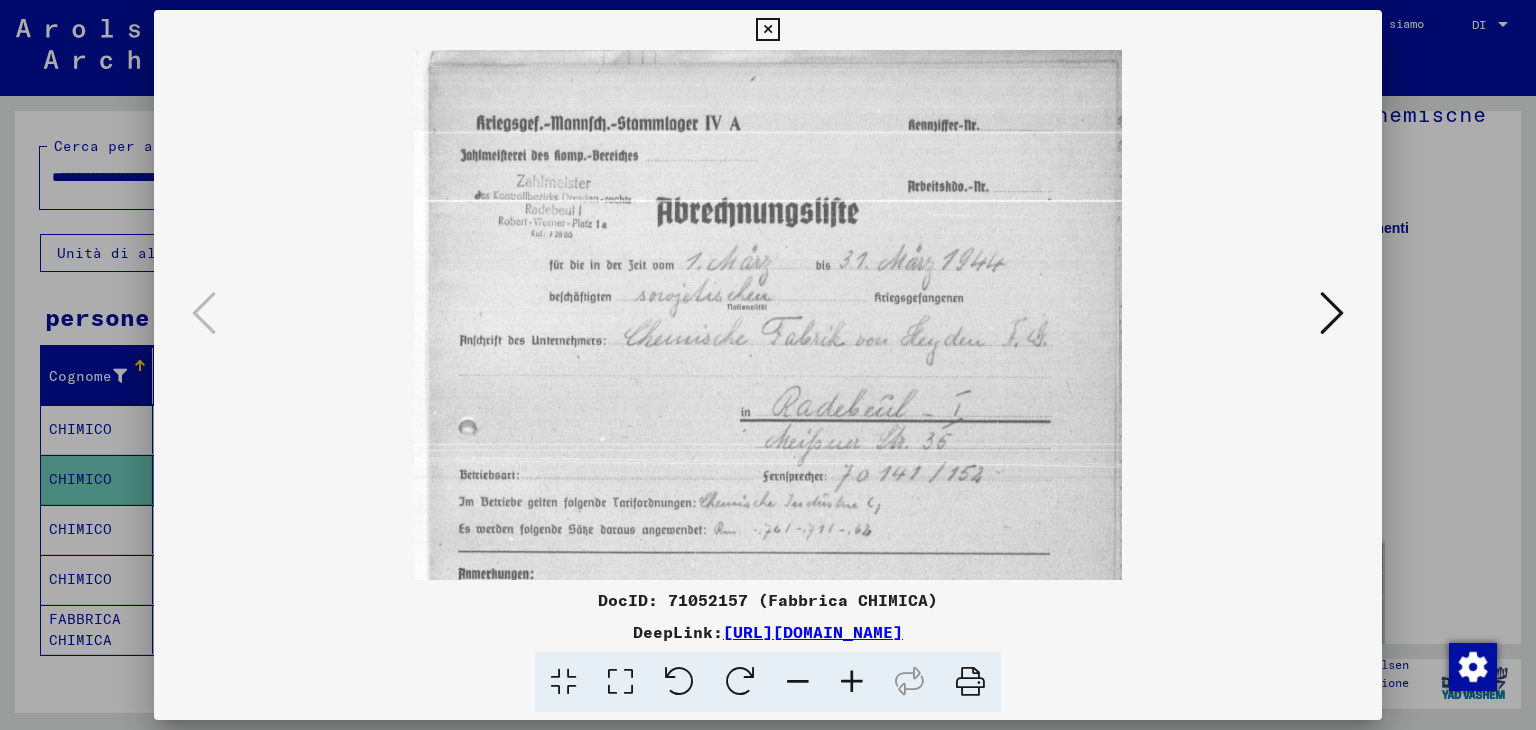 click at bounding box center [852, 682] 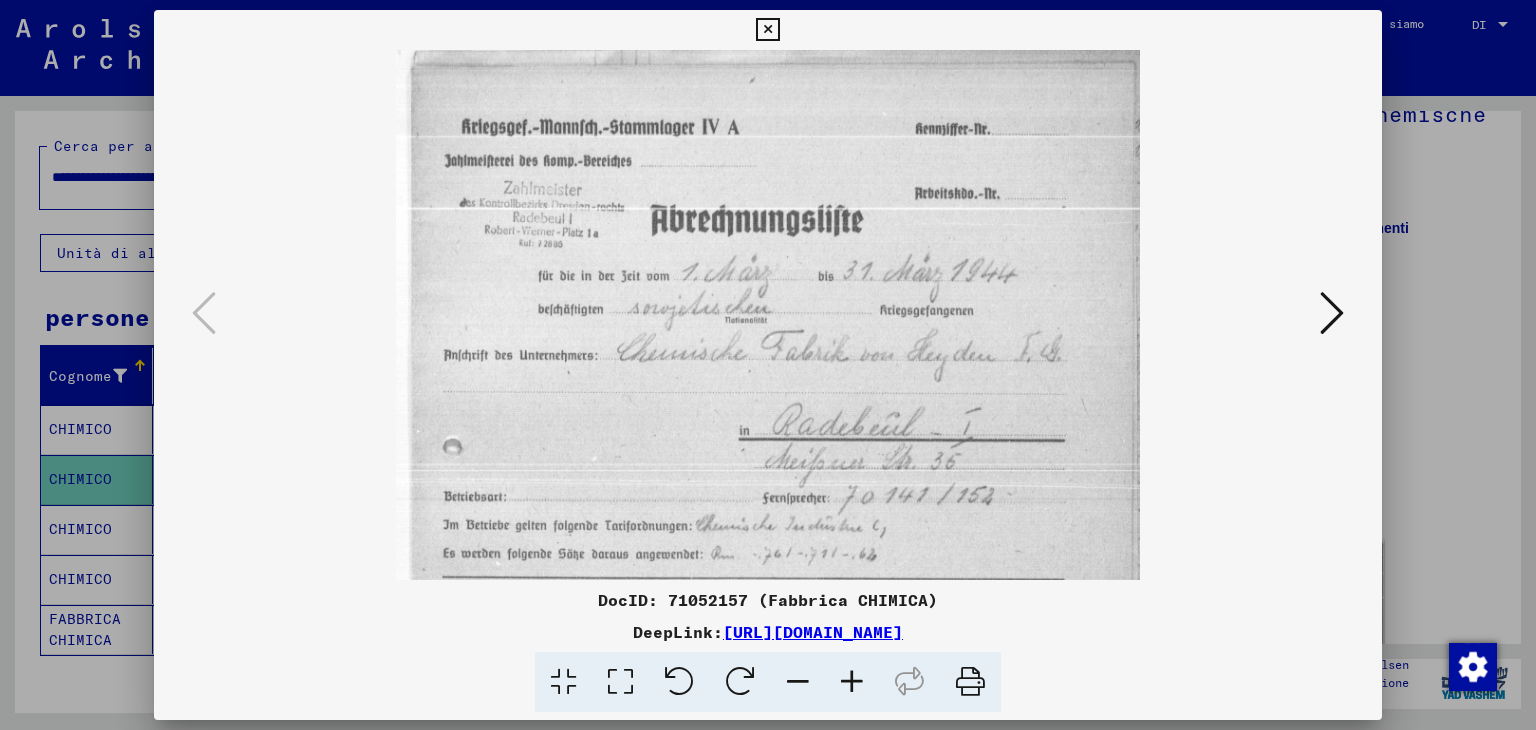click at bounding box center (852, 682) 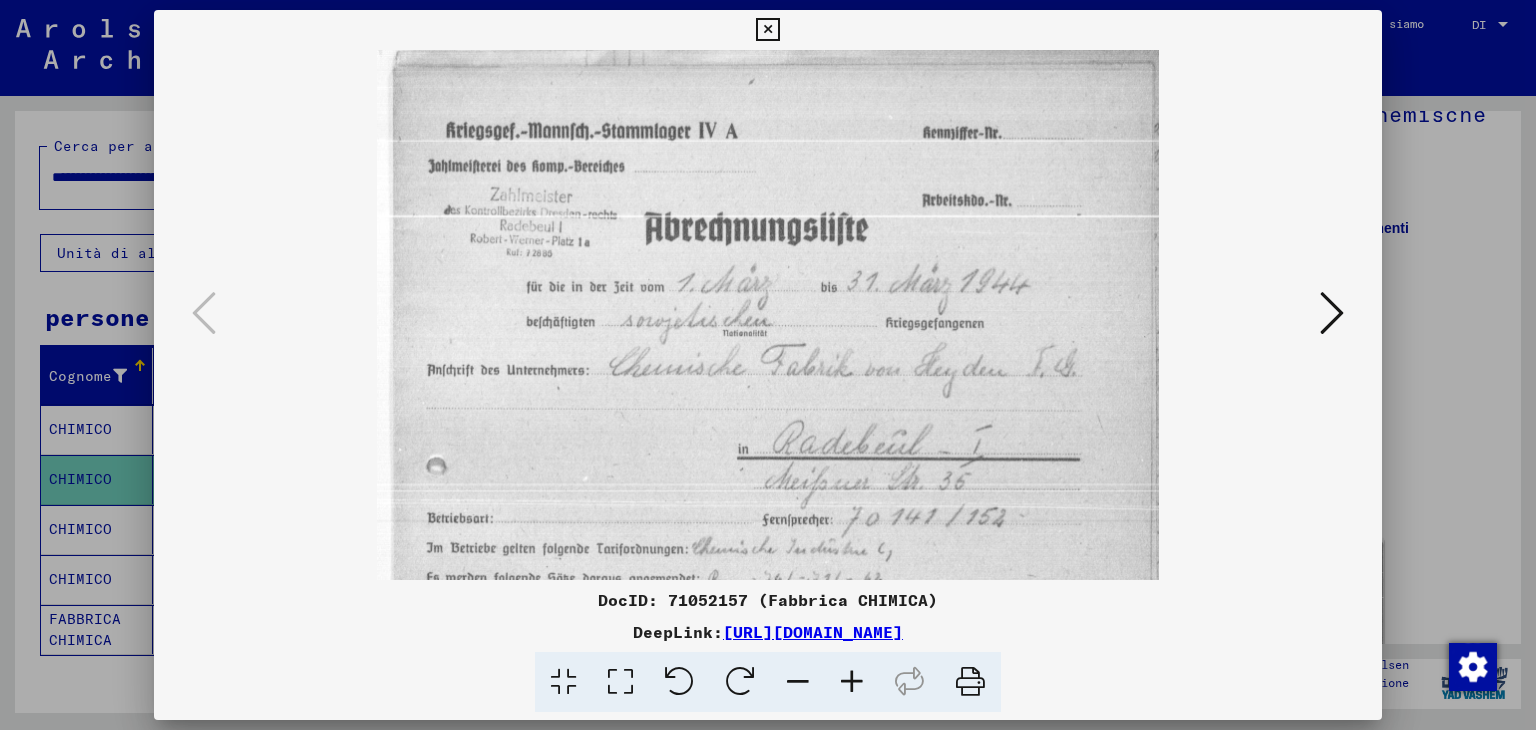 click at bounding box center (852, 682) 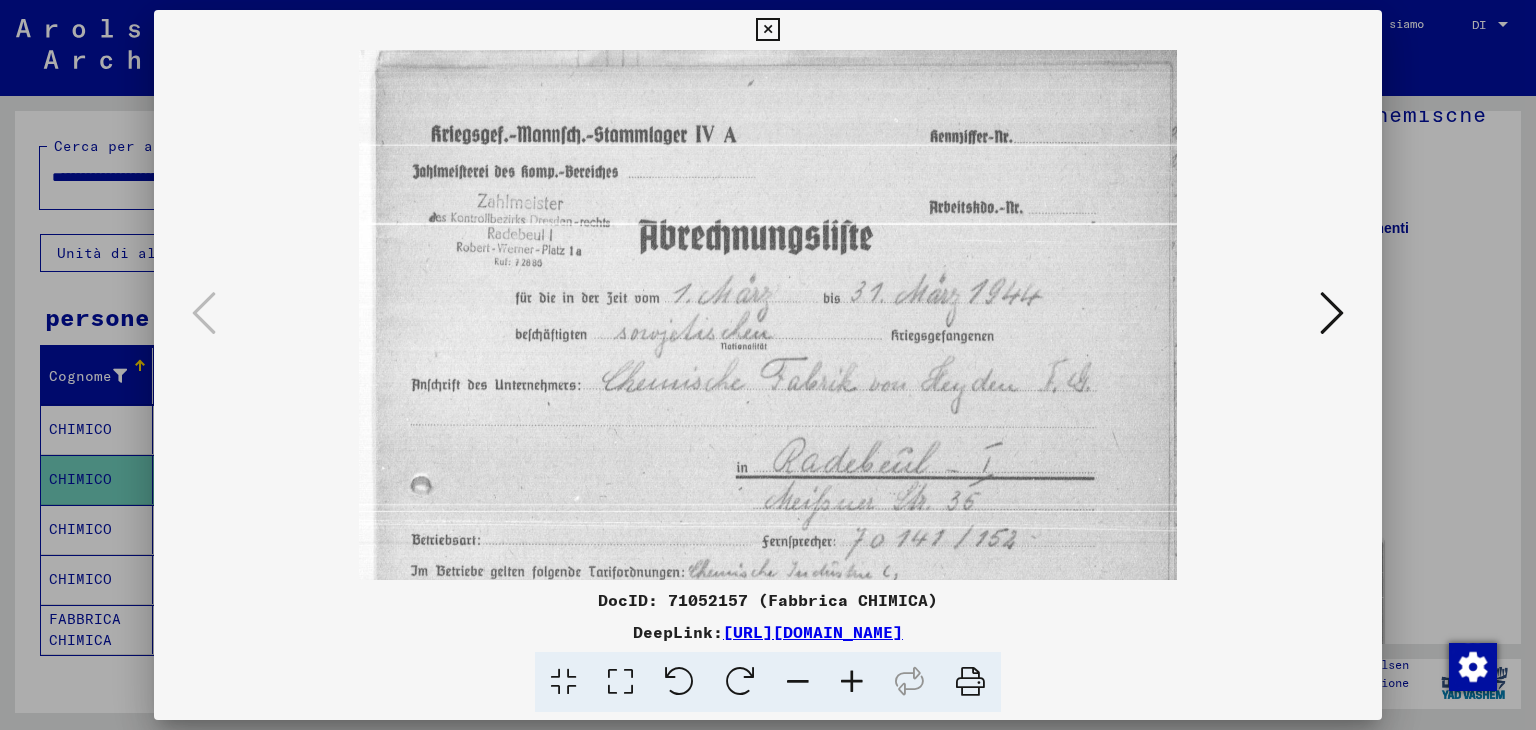 click at bounding box center [852, 682] 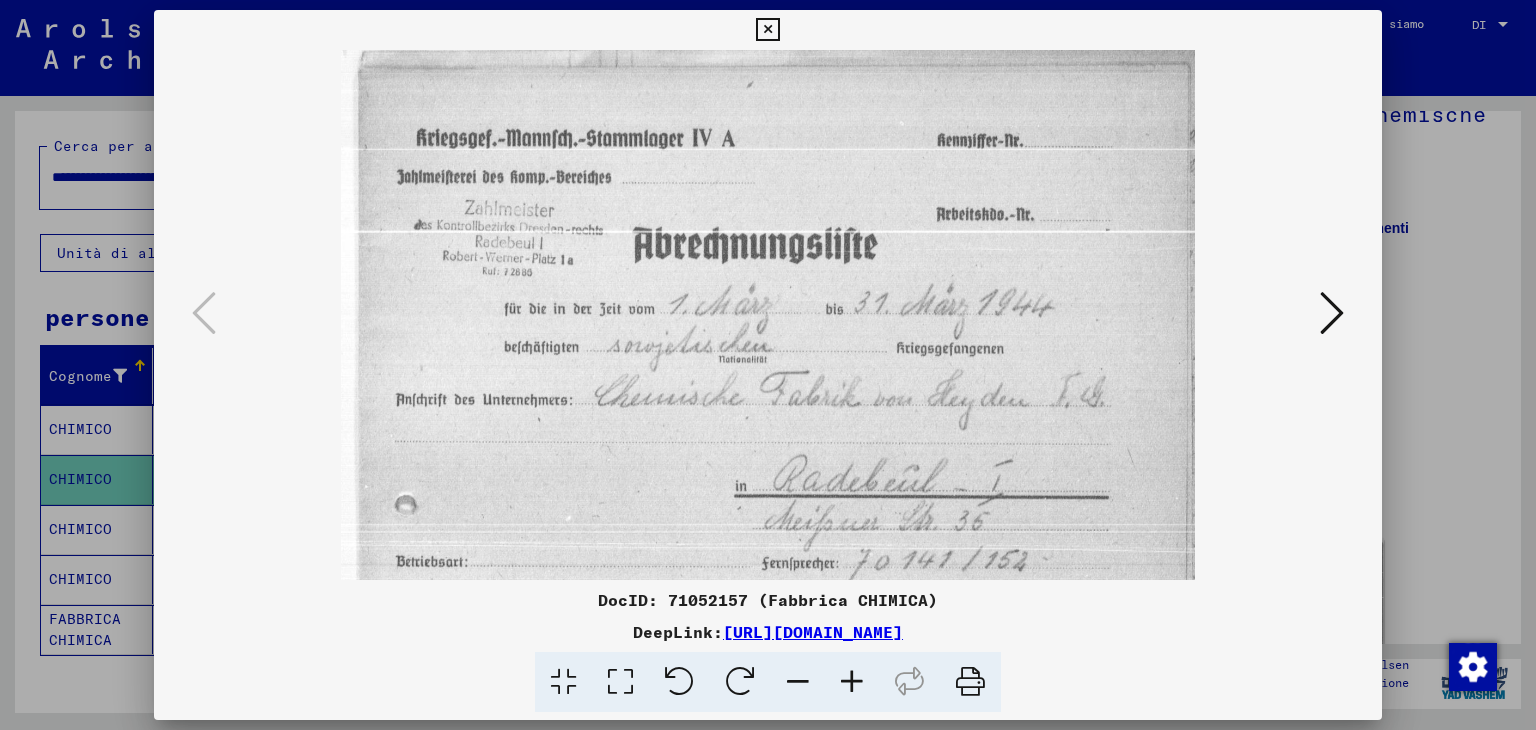 click at bounding box center (852, 682) 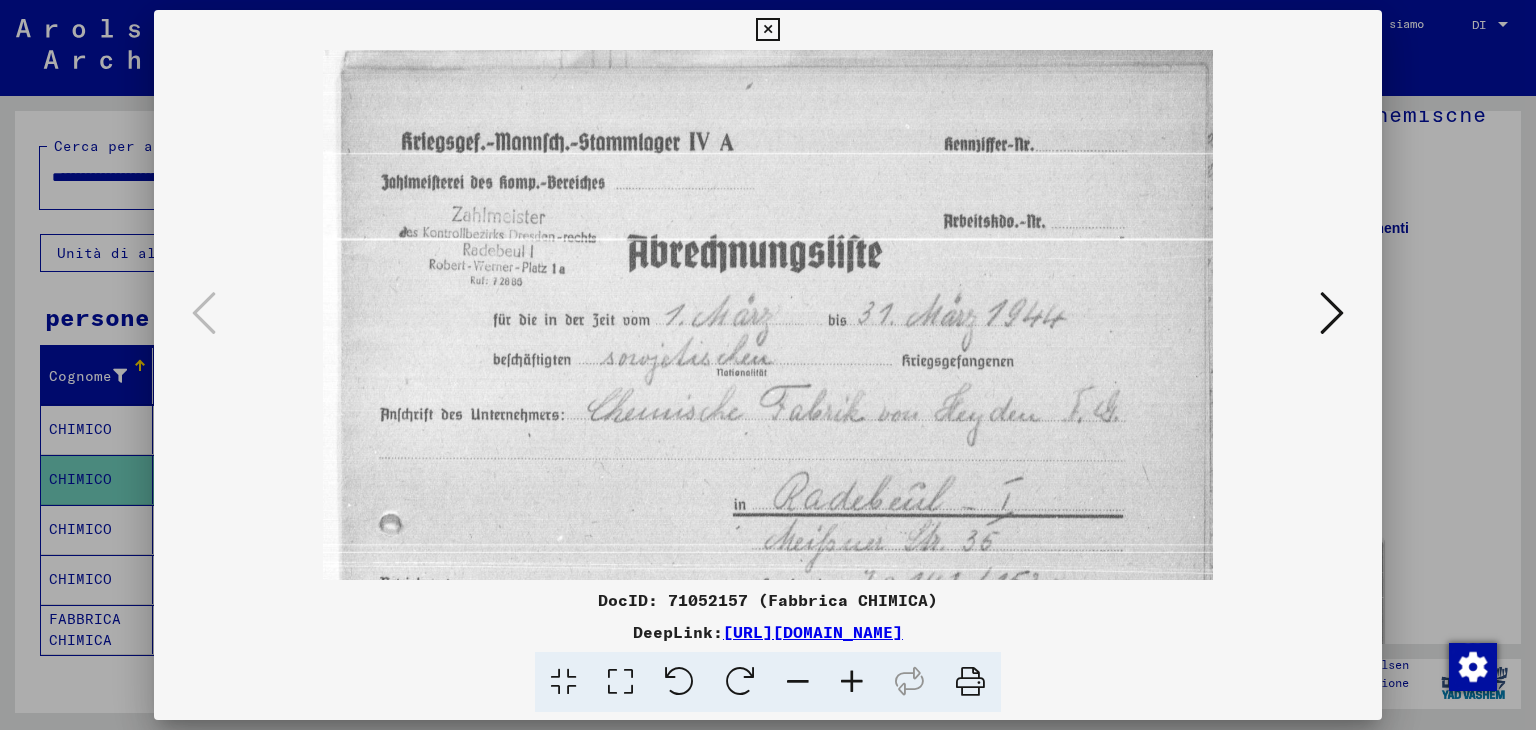 click at bounding box center [852, 682] 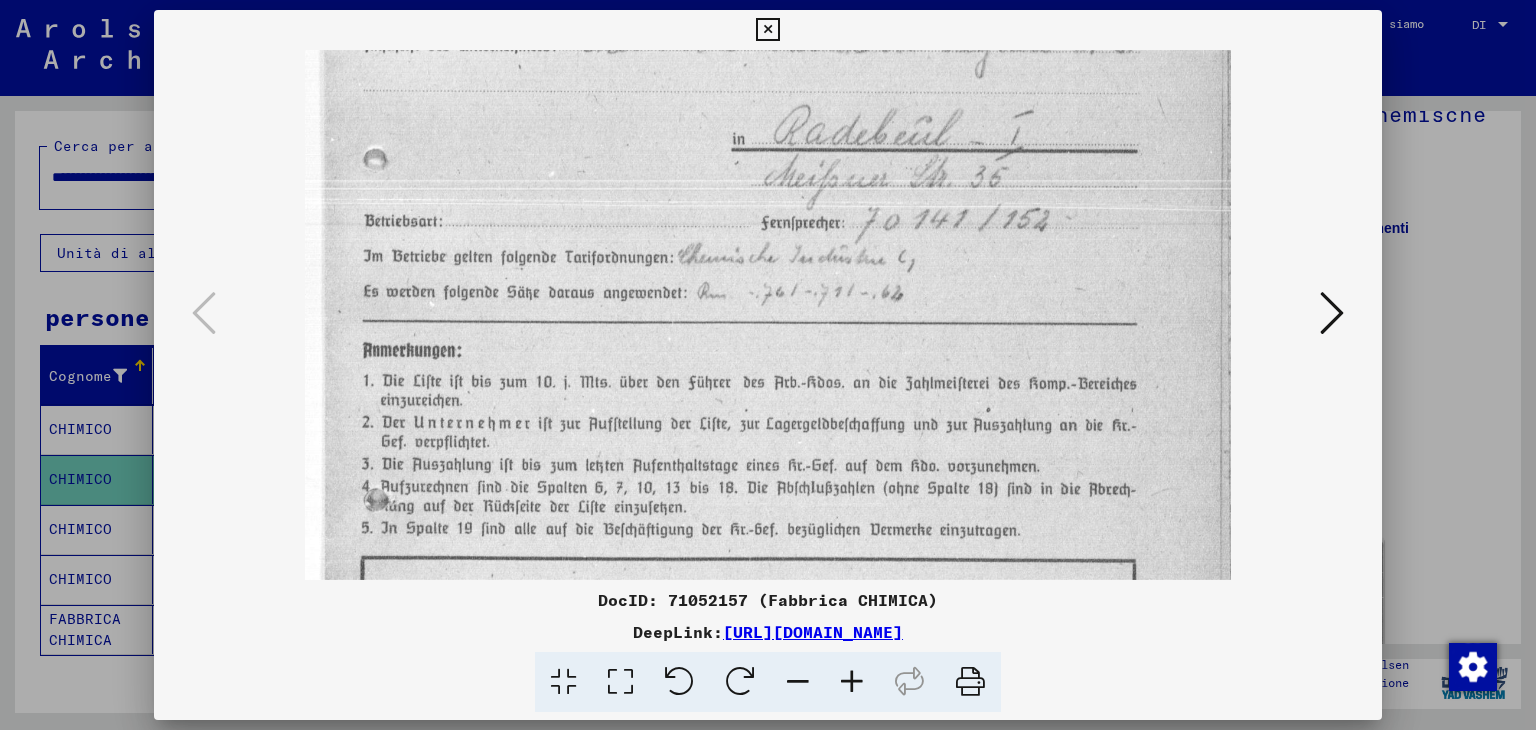 scroll, scrollTop: 396, scrollLeft: 0, axis: vertical 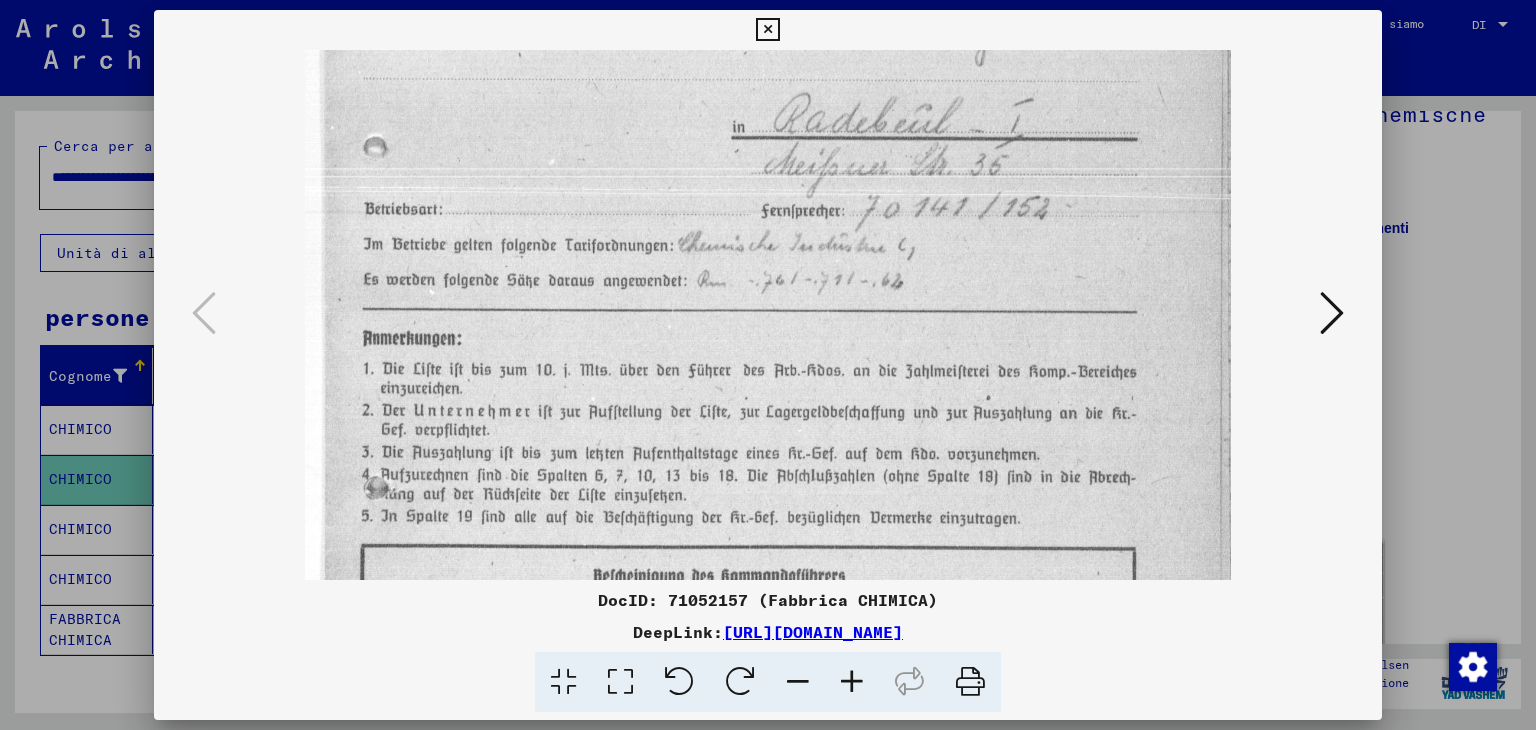 drag, startPoint x: 910, startPoint y: 509, endPoint x: 869, endPoint y: 115, distance: 396.1275 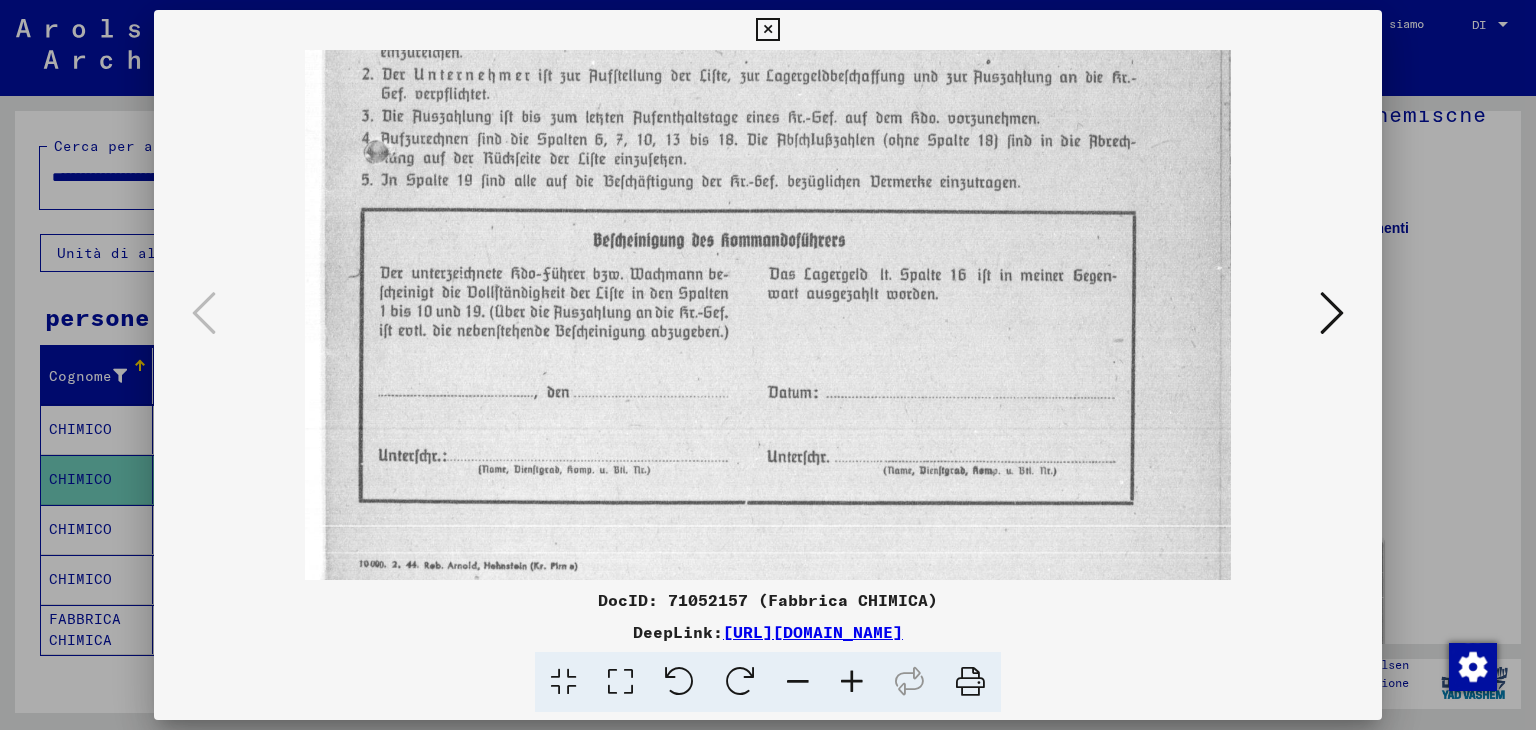 scroll, scrollTop: 749, scrollLeft: 0, axis: vertical 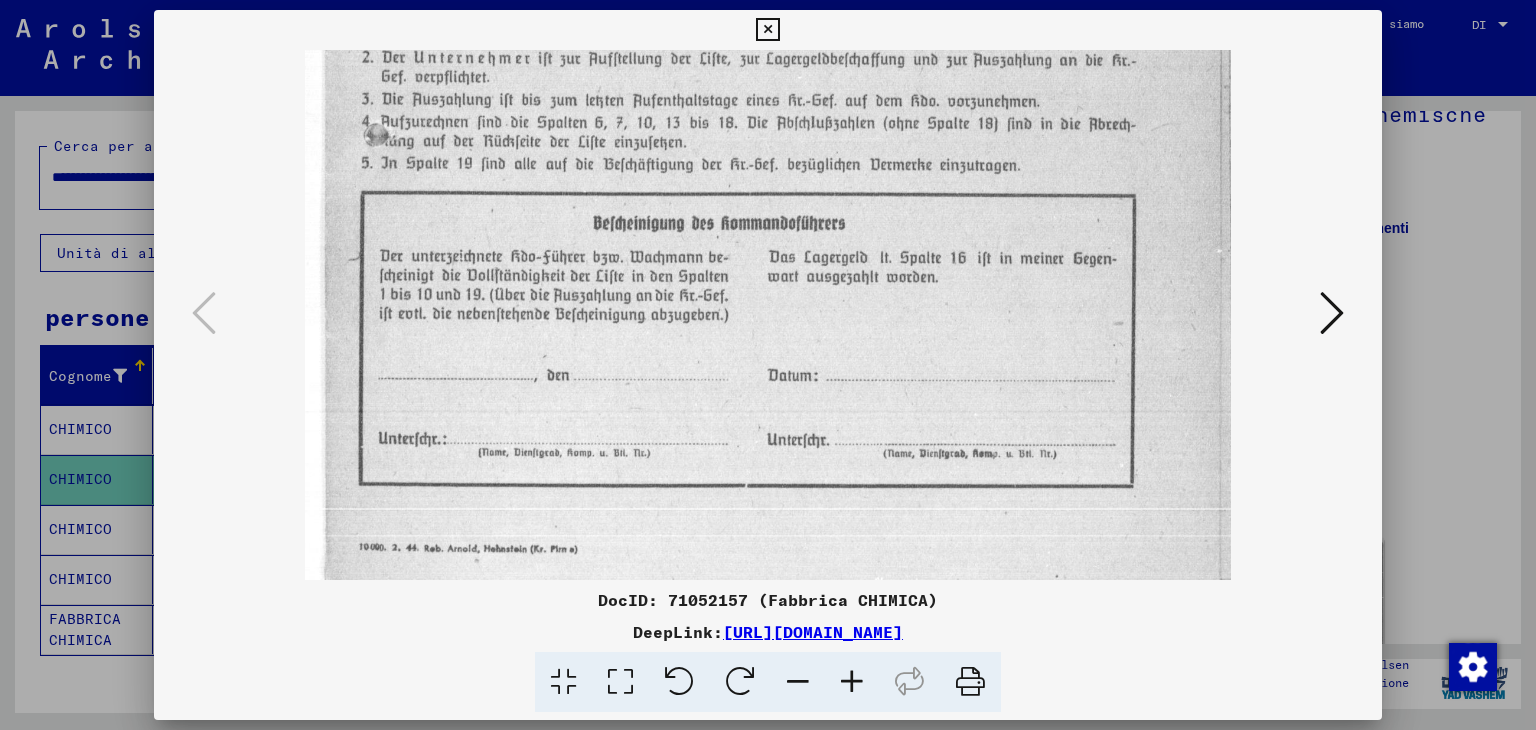 drag, startPoint x: 744, startPoint y: 446, endPoint x: 665, endPoint y: 81, distance: 373.45148 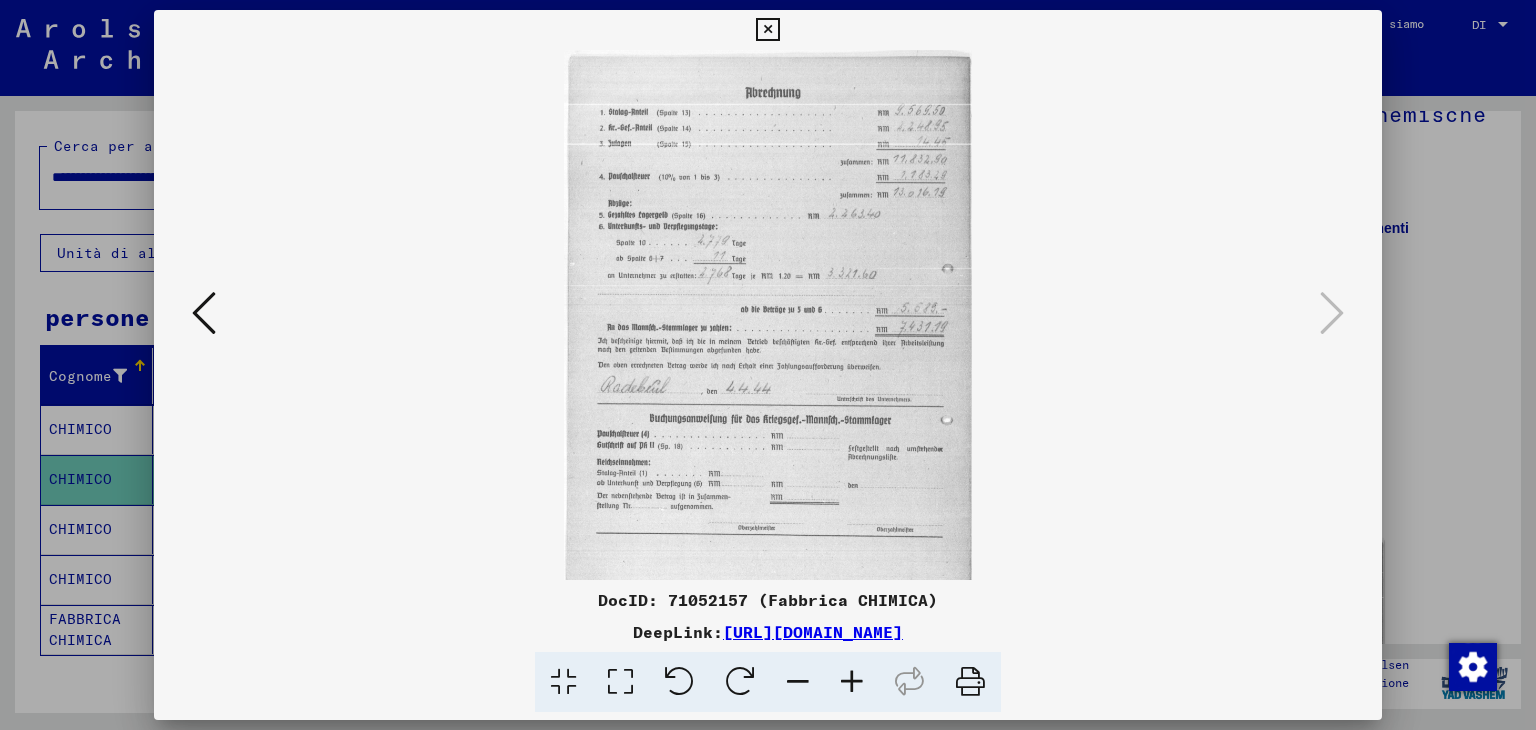 scroll, scrollTop: 0, scrollLeft: 0, axis: both 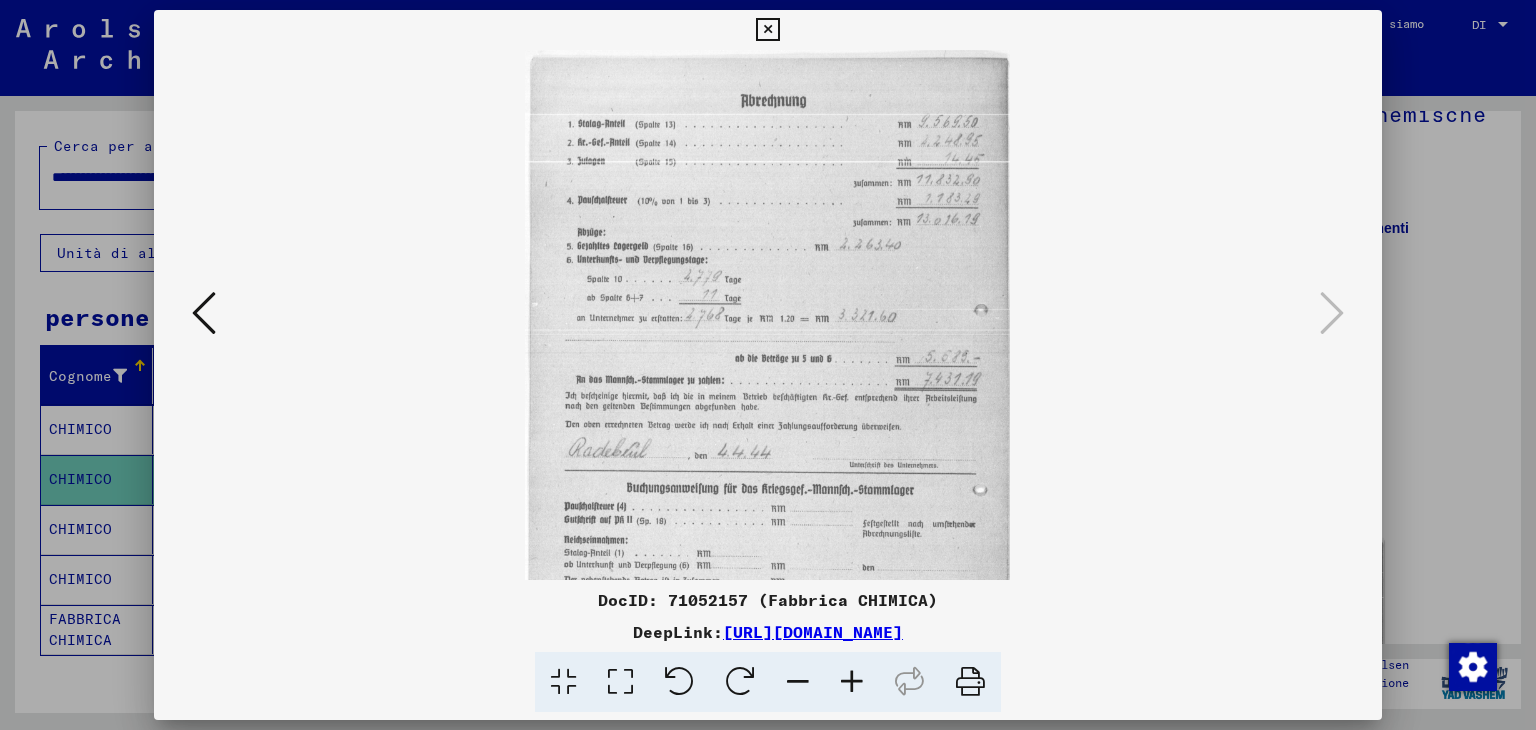 click at bounding box center [852, 682] 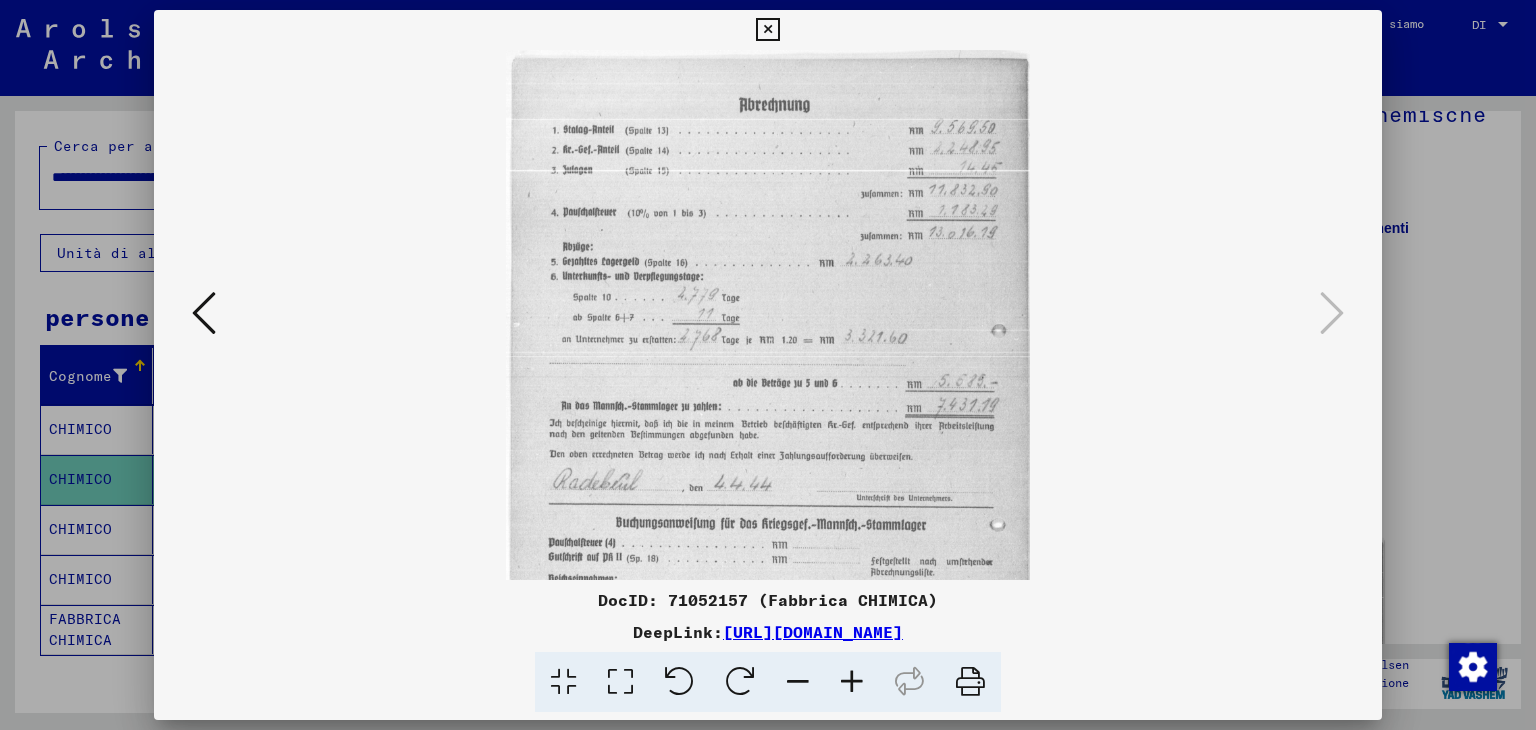 click at bounding box center (852, 682) 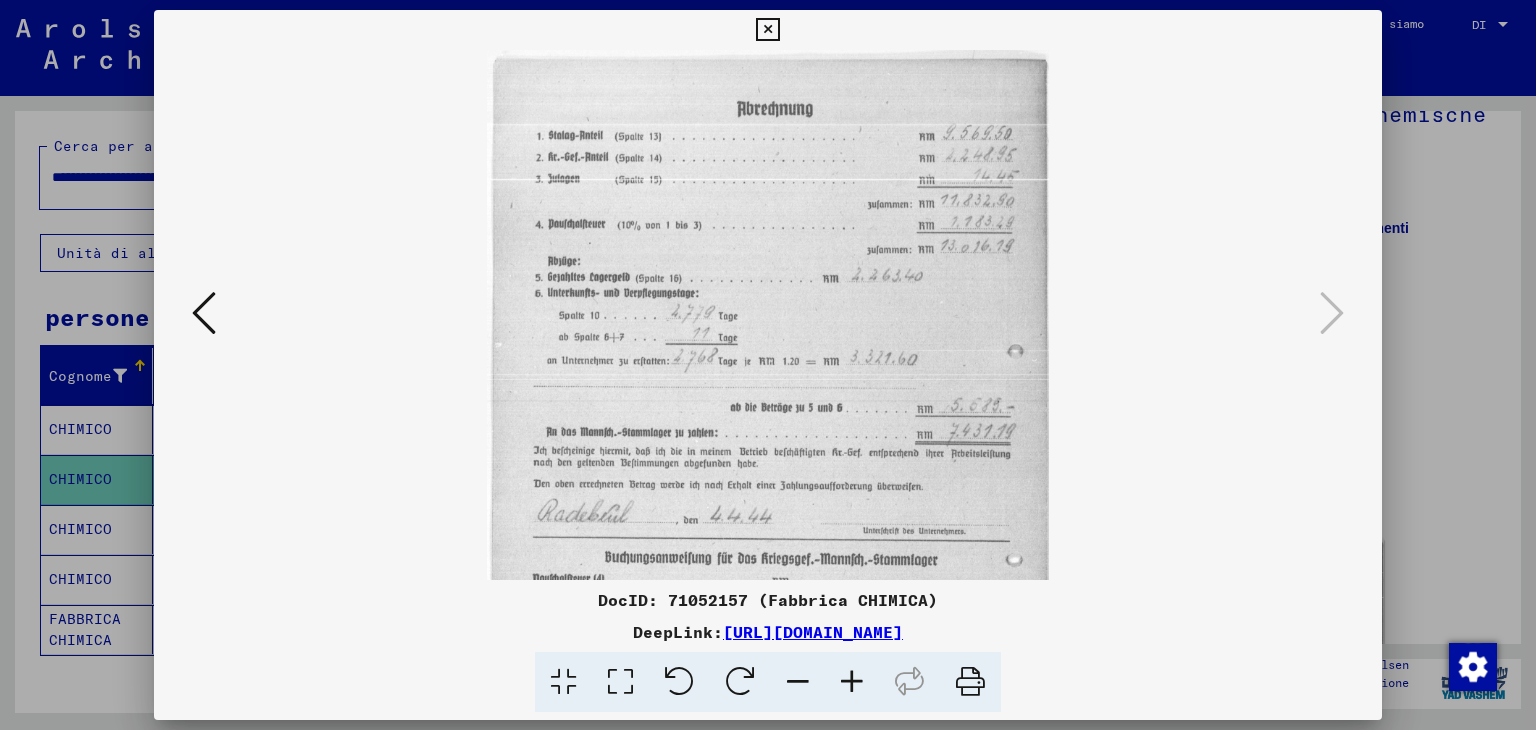 click at bounding box center [852, 682] 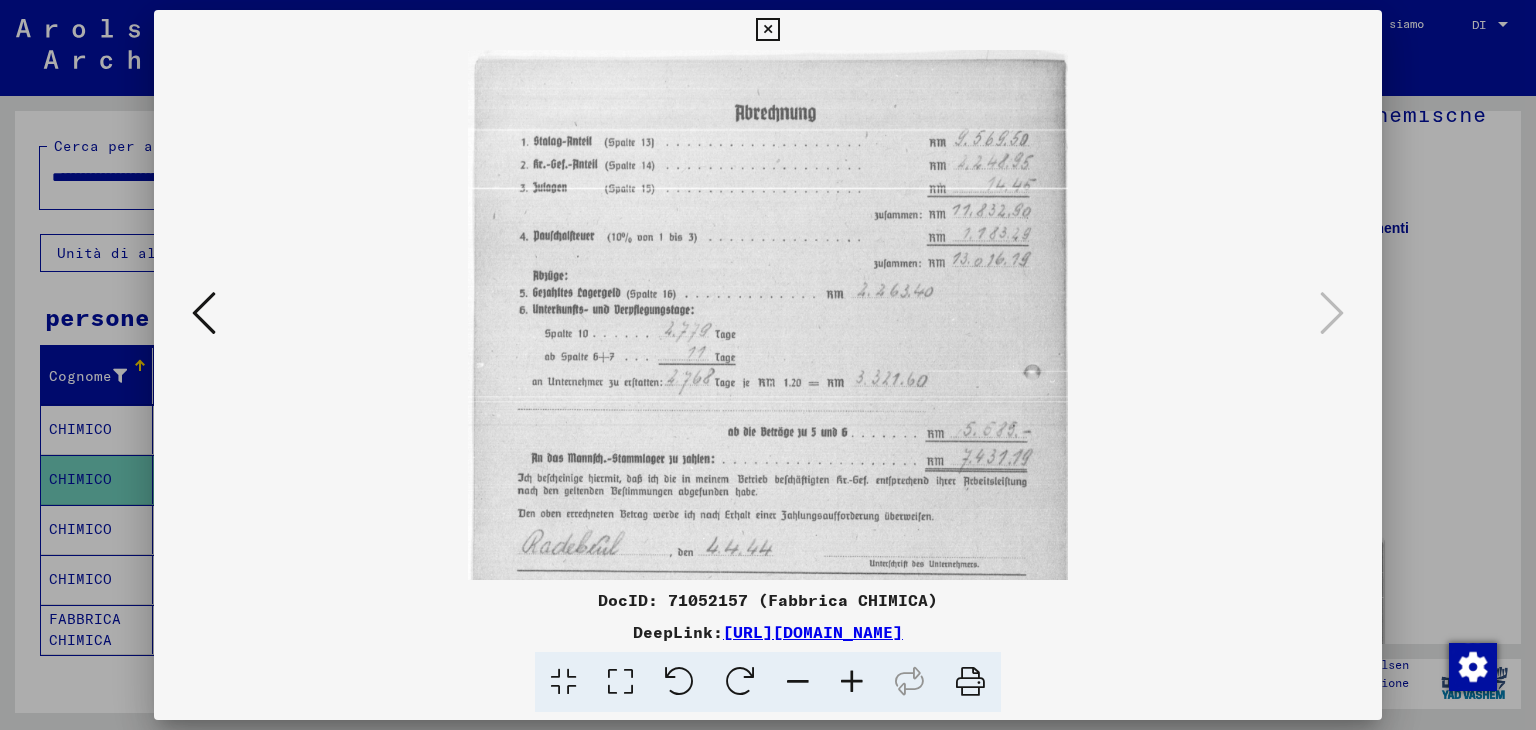 click at bounding box center (852, 682) 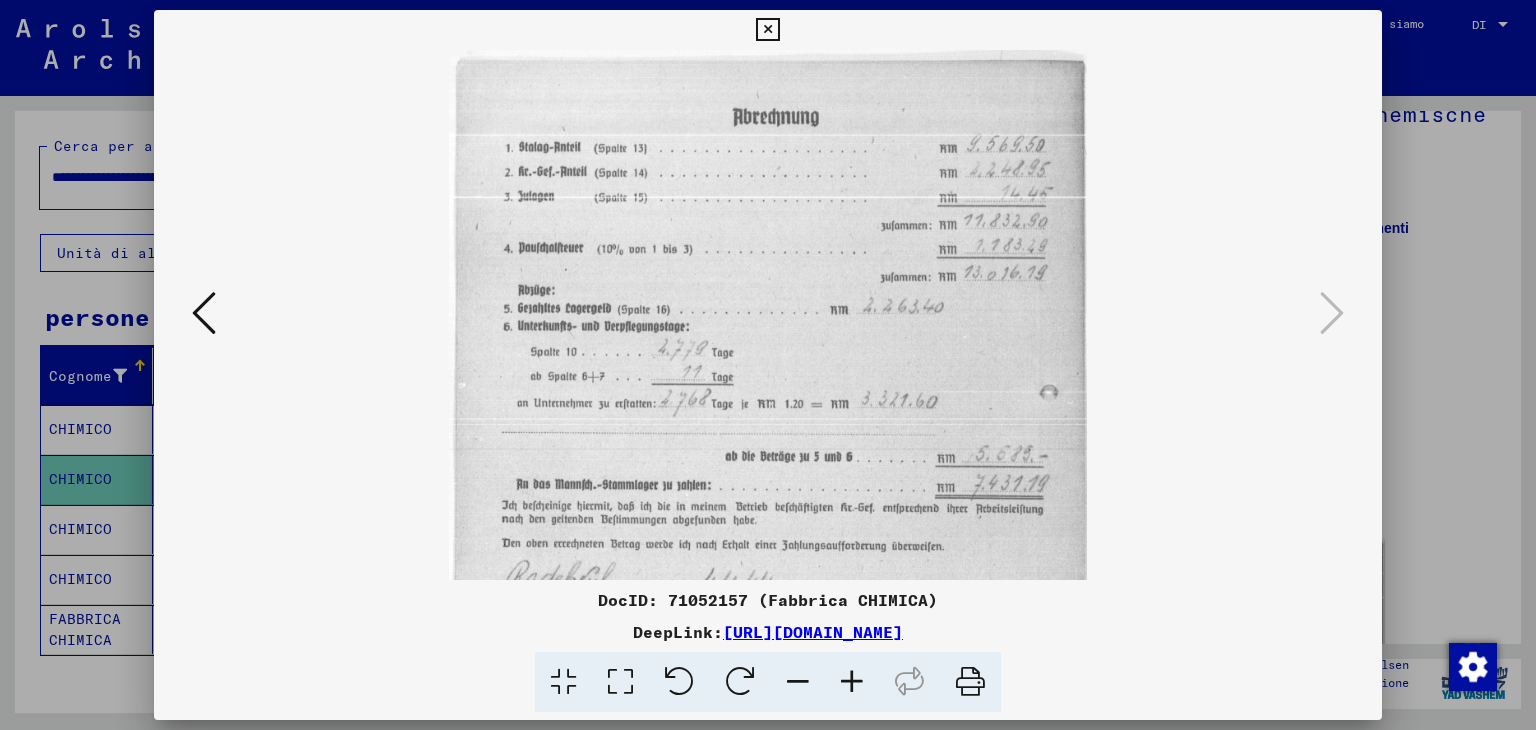 click at bounding box center (852, 682) 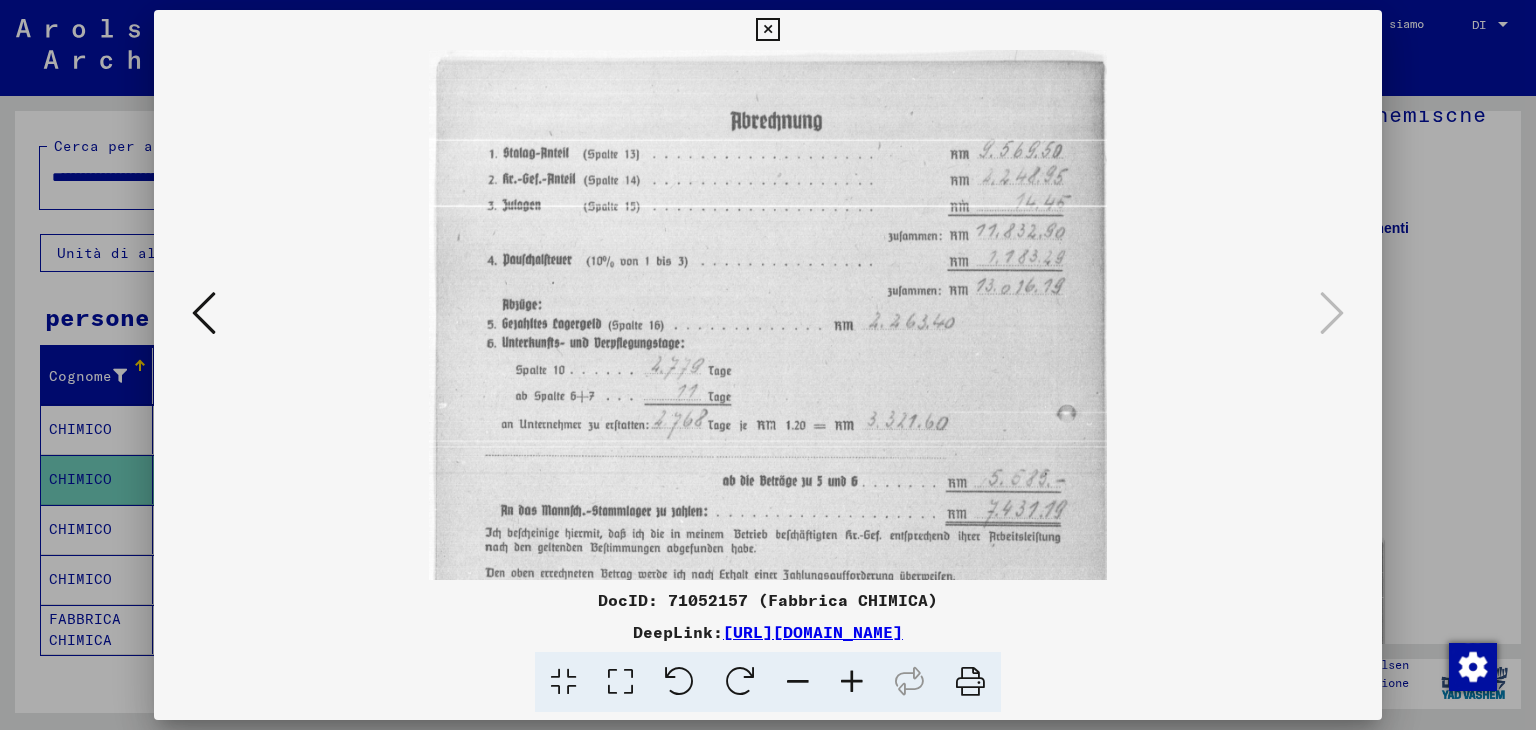 click at bounding box center (852, 682) 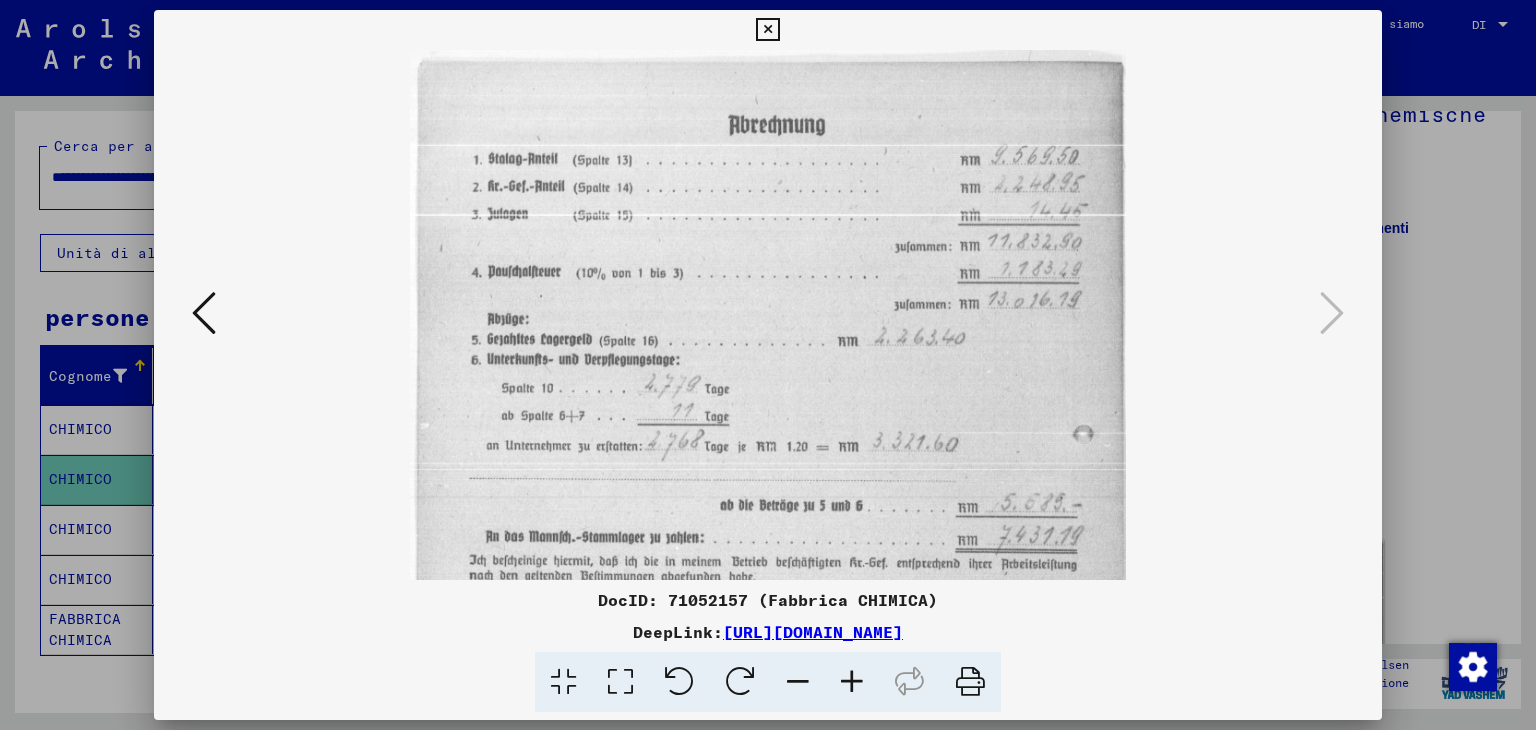 click at bounding box center (852, 682) 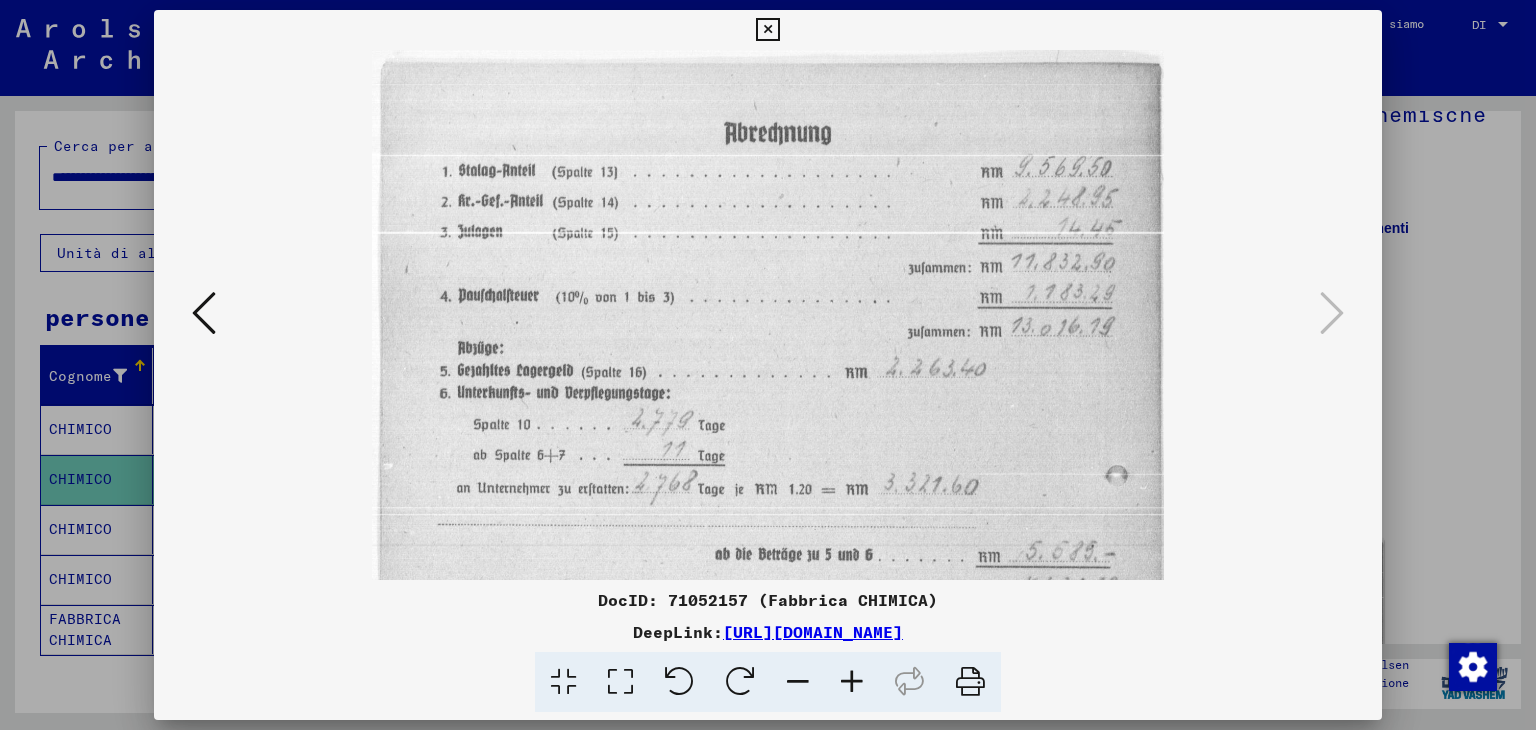 click at bounding box center [852, 682] 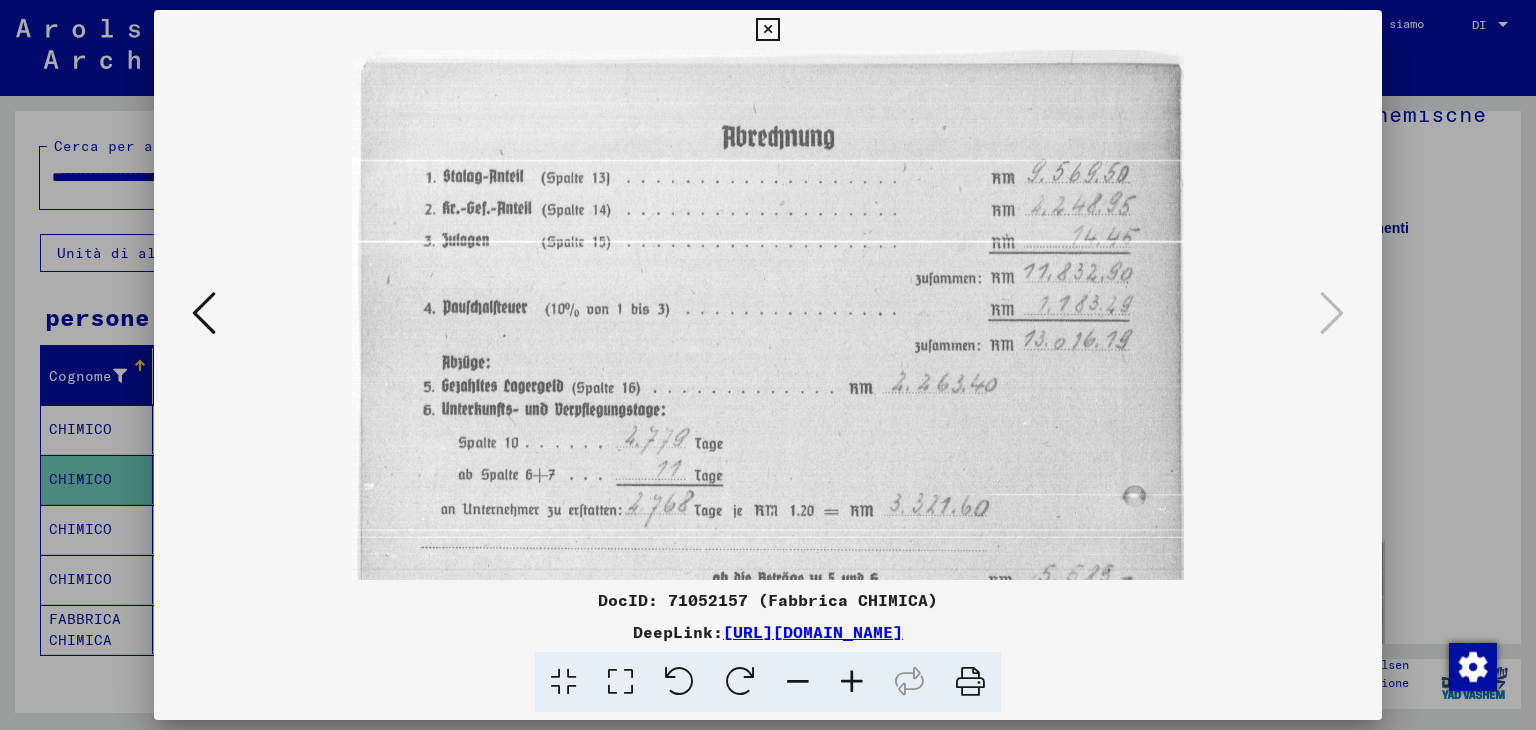 click at bounding box center [852, 682] 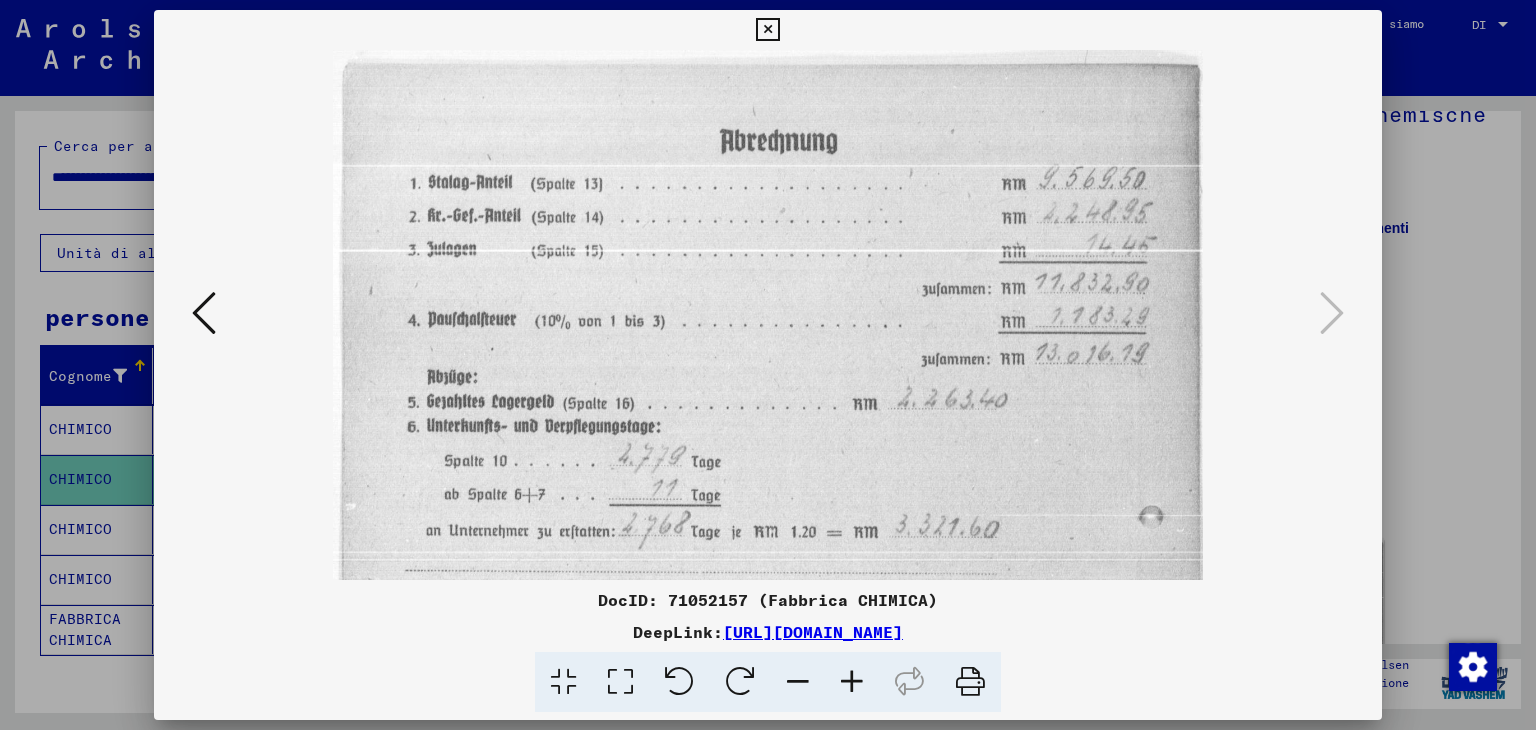 click at bounding box center [852, 682] 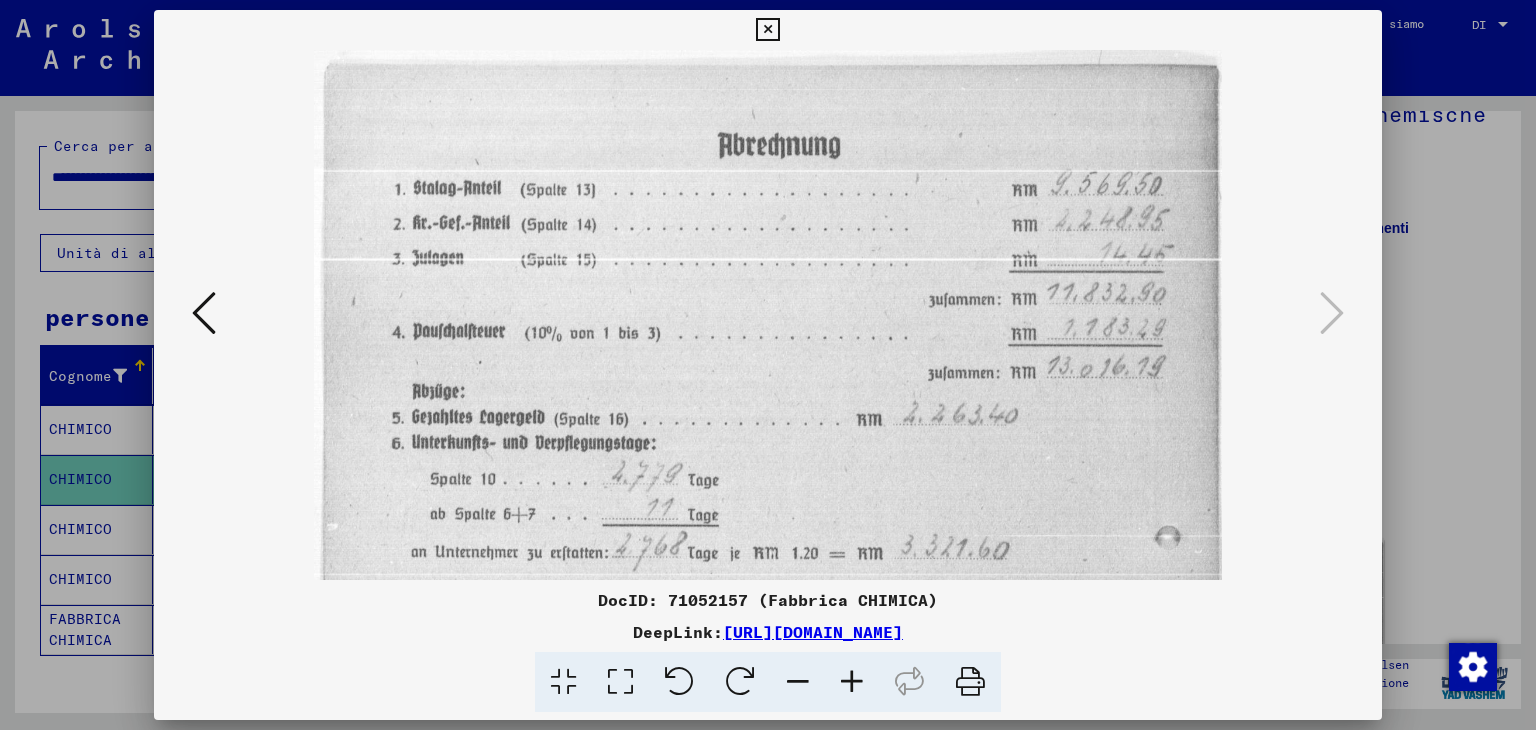 click at bounding box center (852, 682) 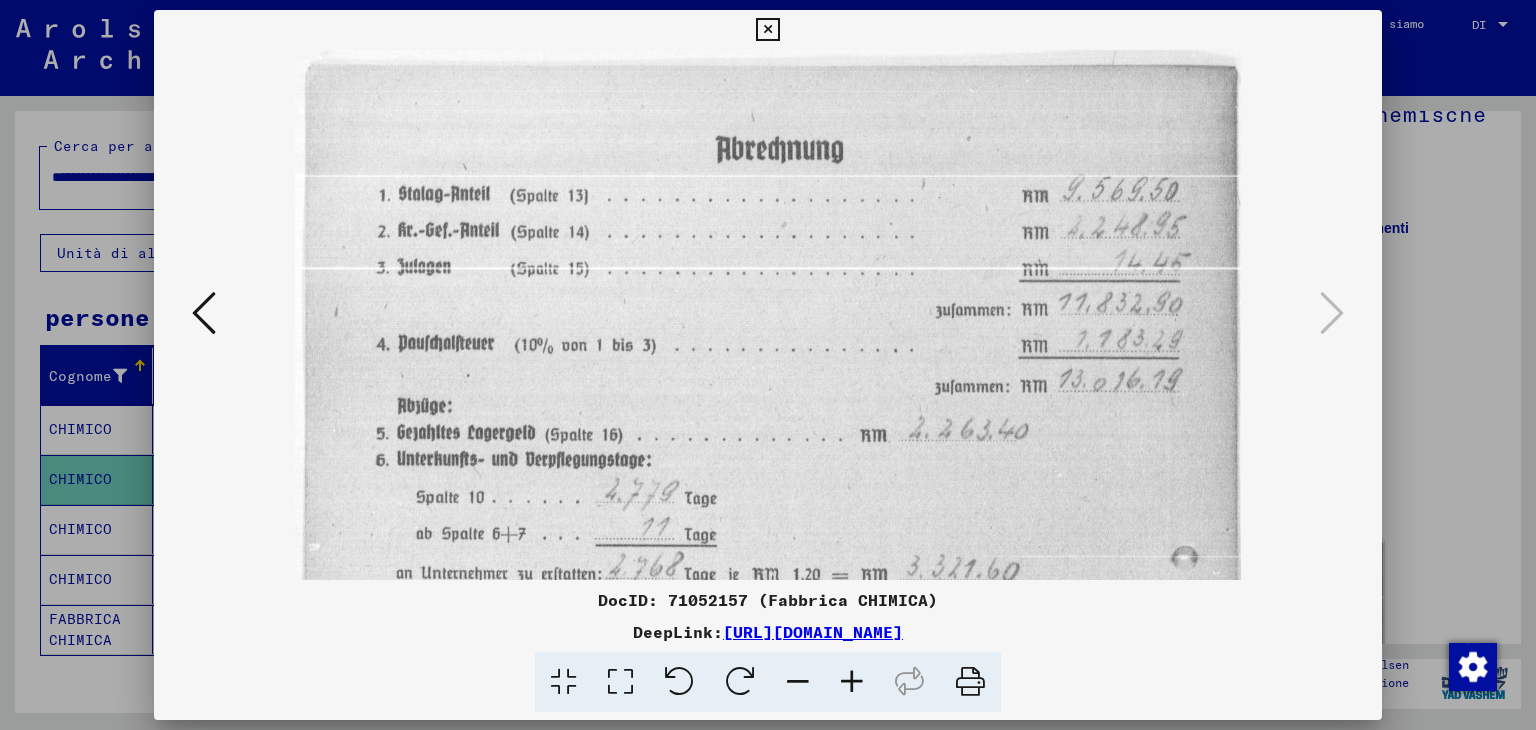 click at bounding box center [852, 682] 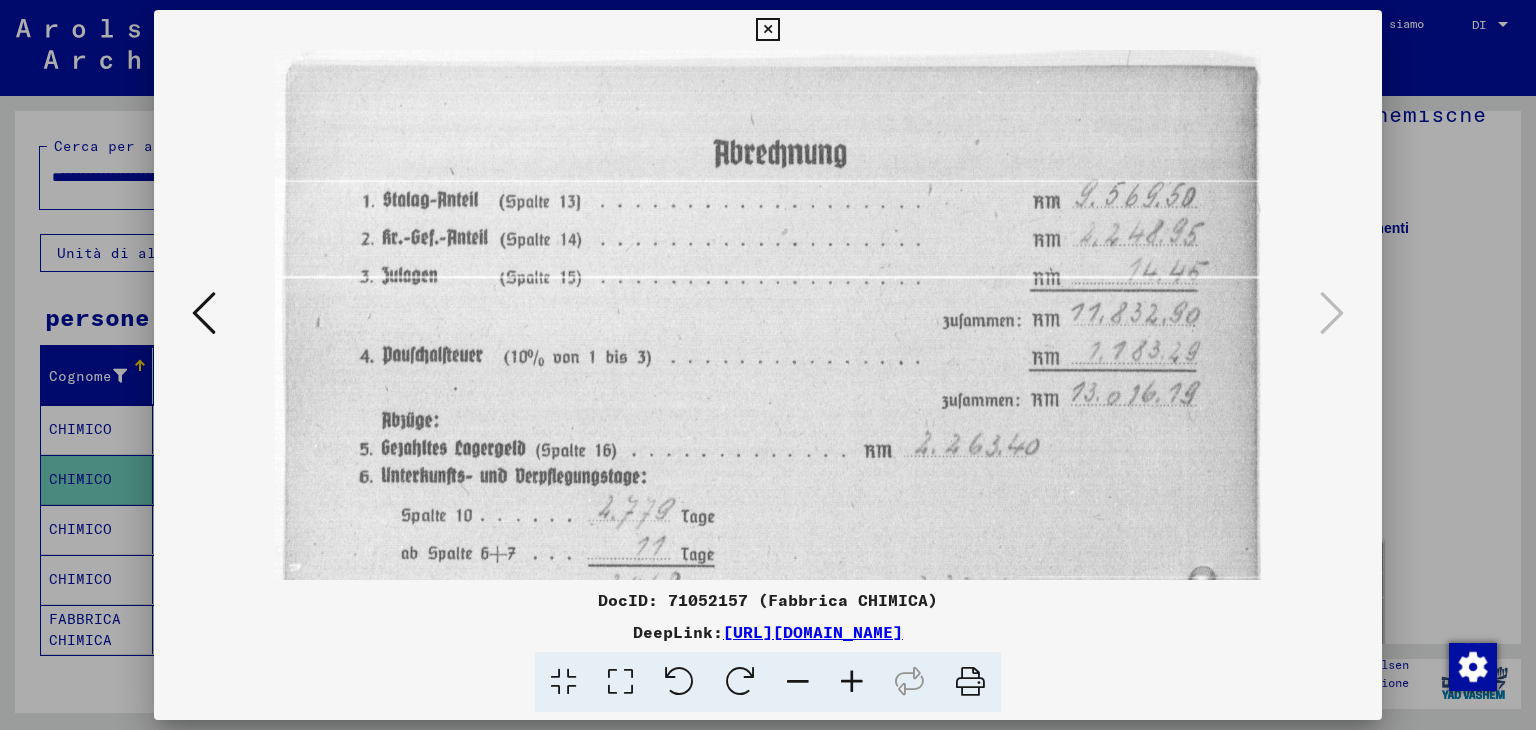 click at bounding box center [852, 682] 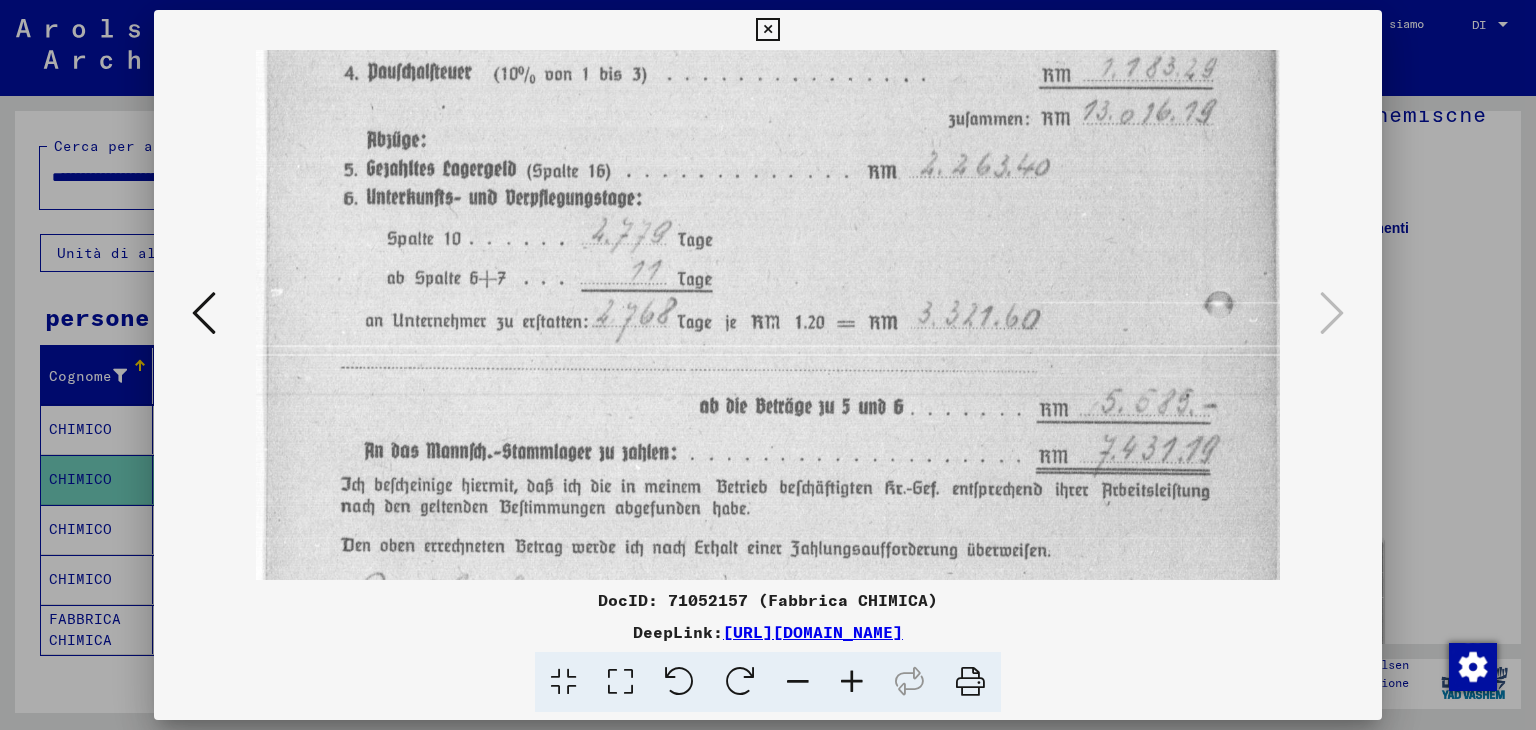 drag, startPoint x: 658, startPoint y: 467, endPoint x: 622, endPoint y: 171, distance: 298.18115 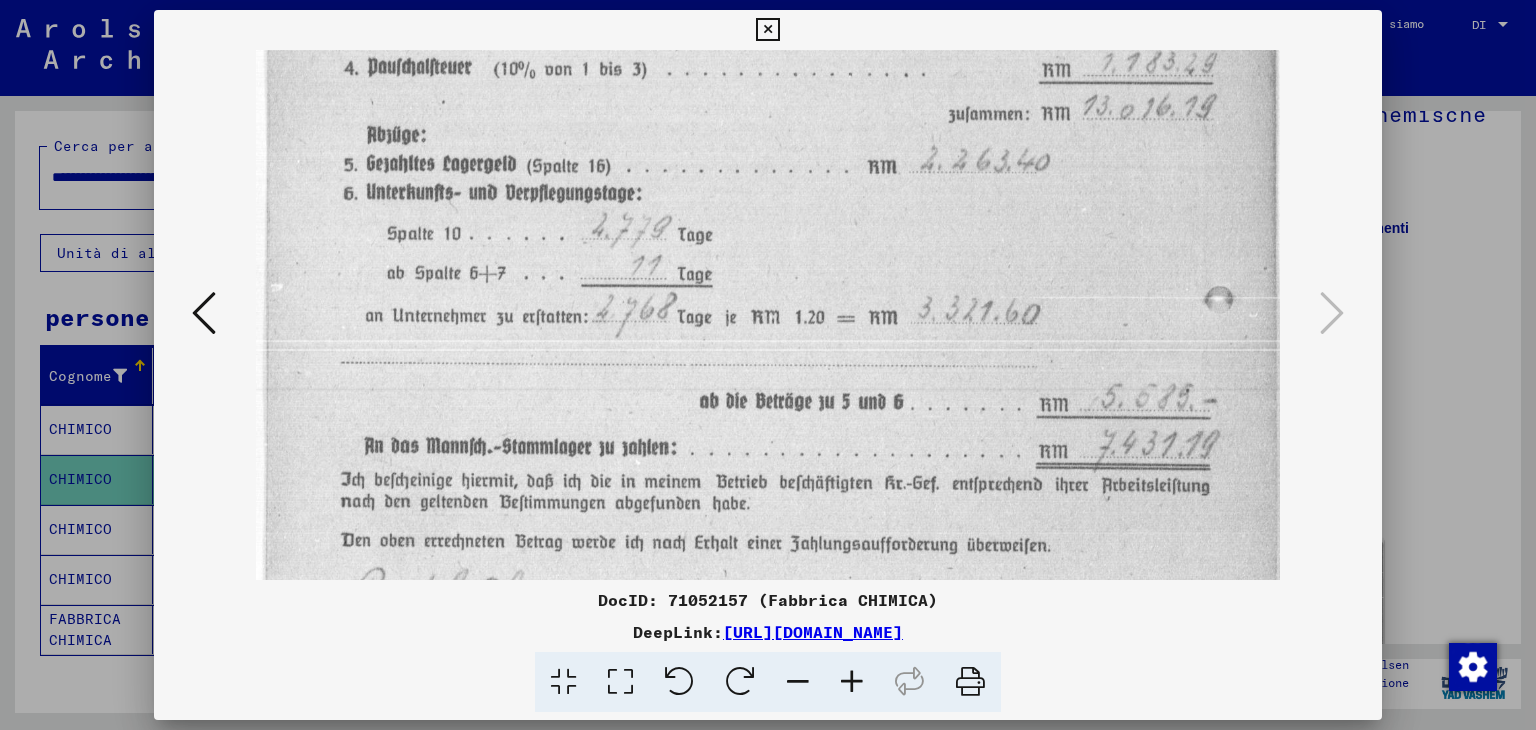 drag, startPoint x: 777, startPoint y: 600, endPoint x: 746, endPoint y: 509, distance: 96.13532 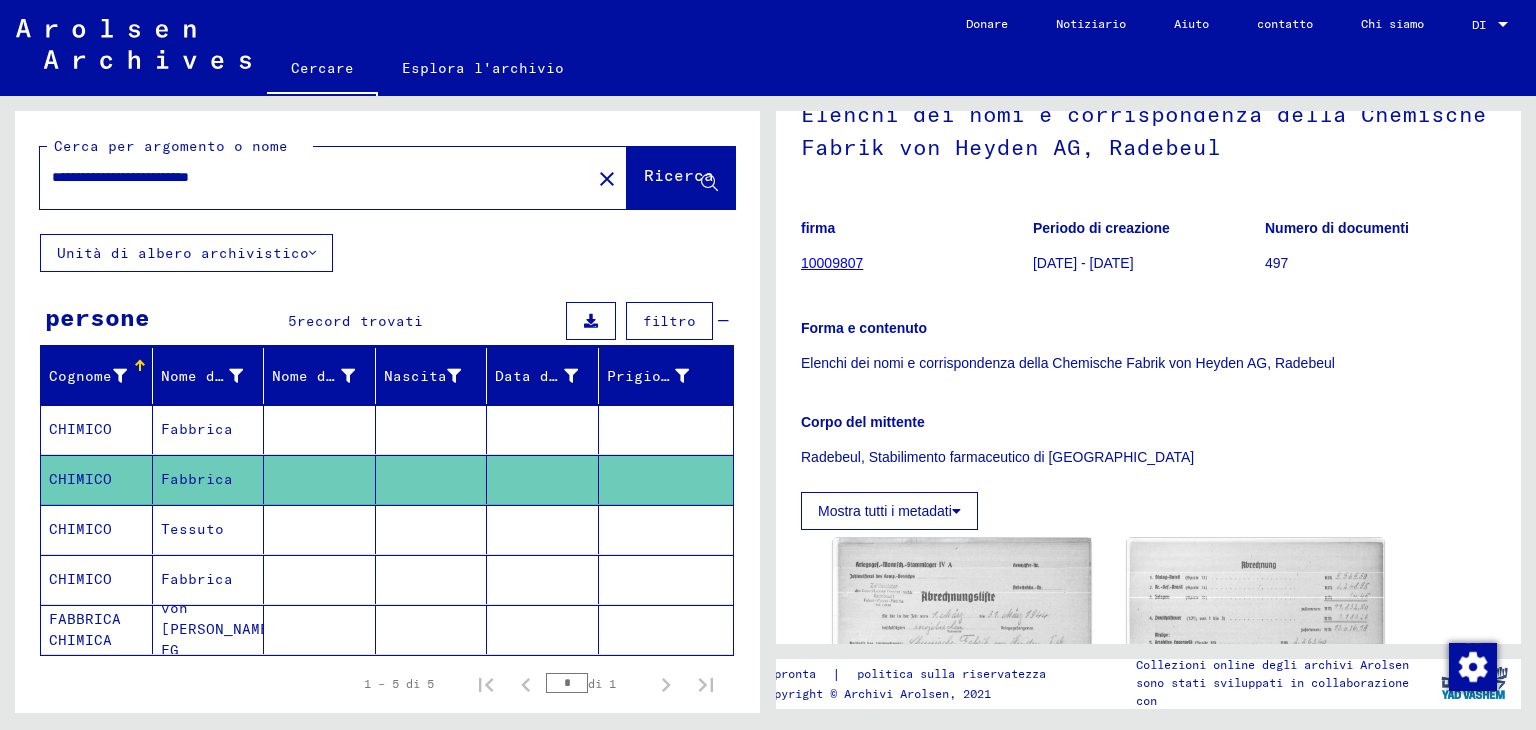 click on "Fabbrica" at bounding box center (197, 479) 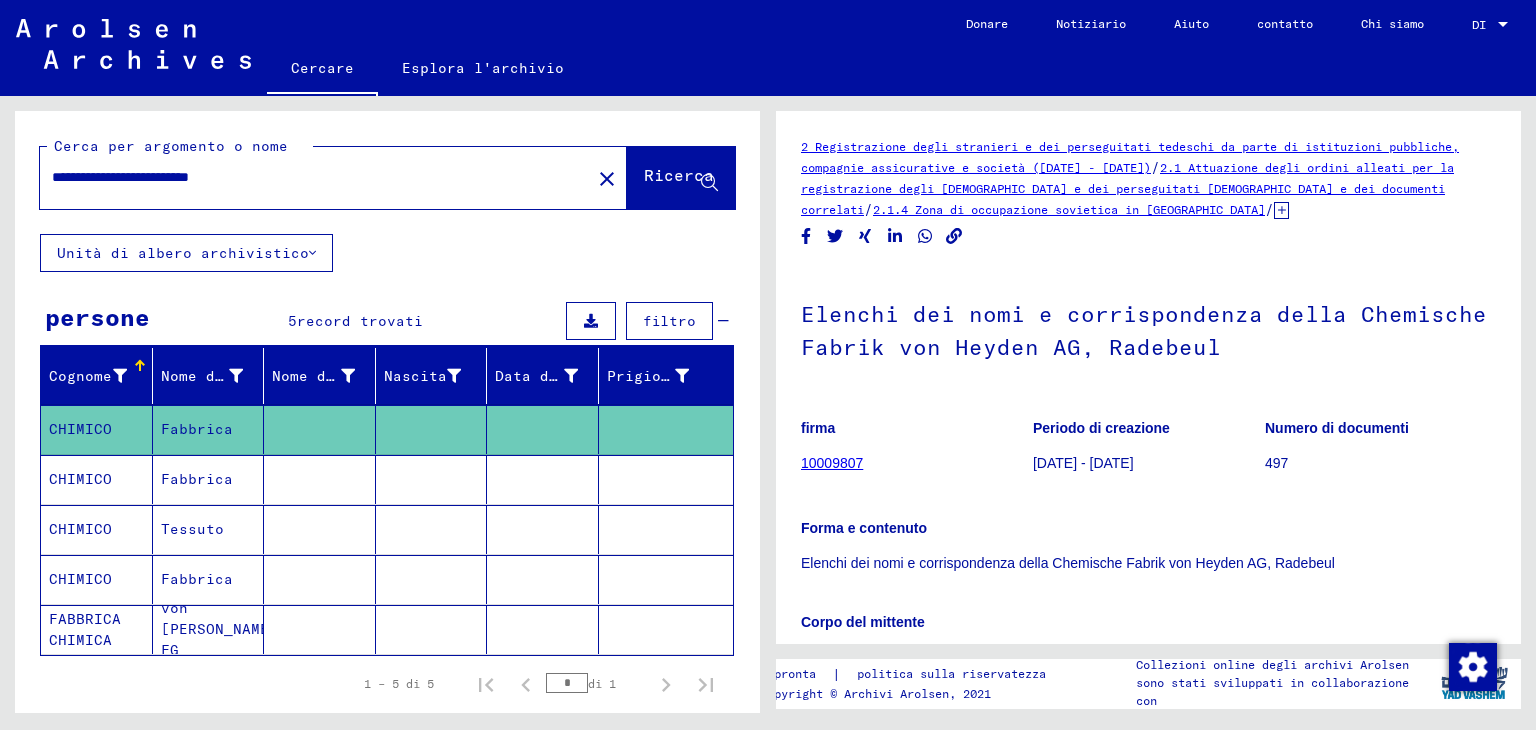 scroll, scrollTop: 0, scrollLeft: 0, axis: both 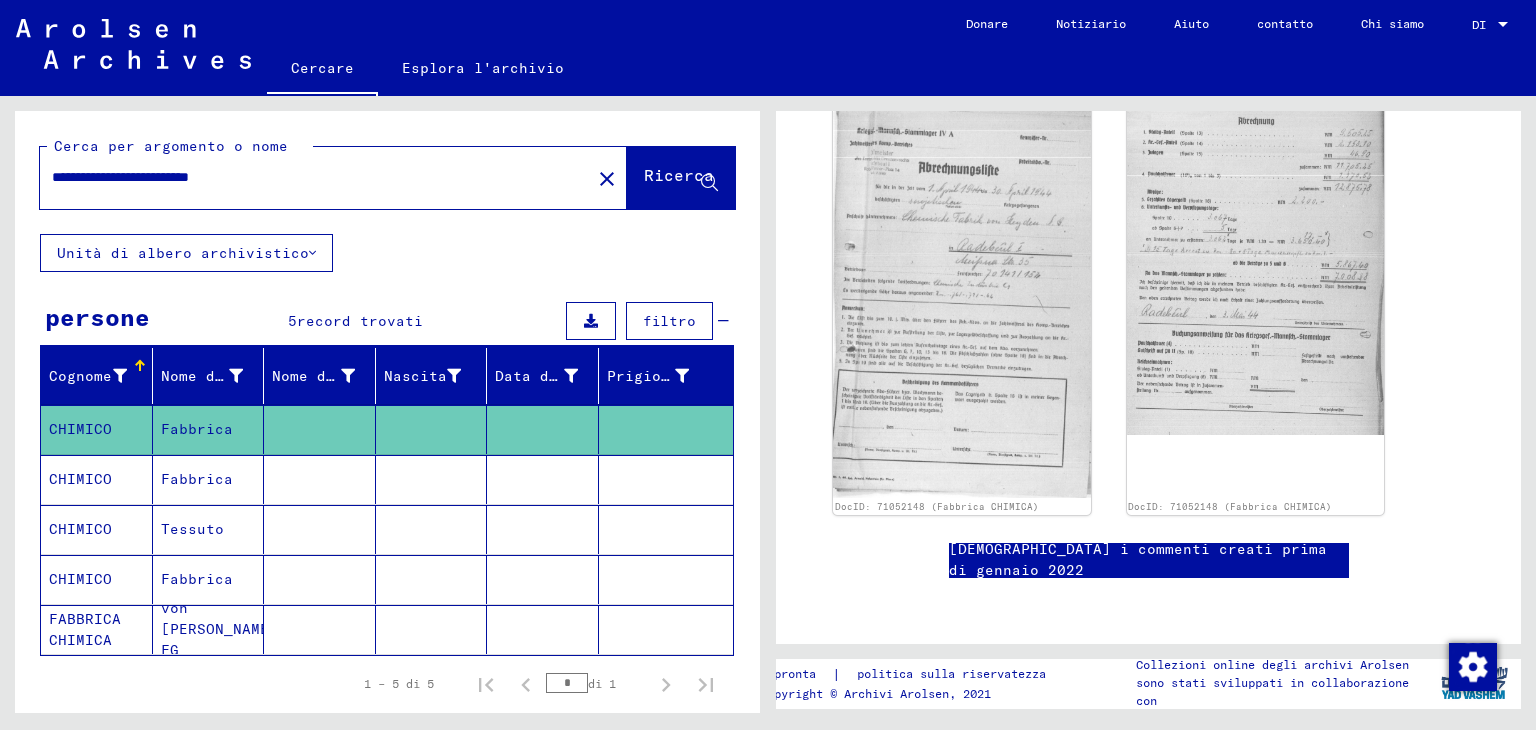 click on "von [PERSON_NAME] FG" 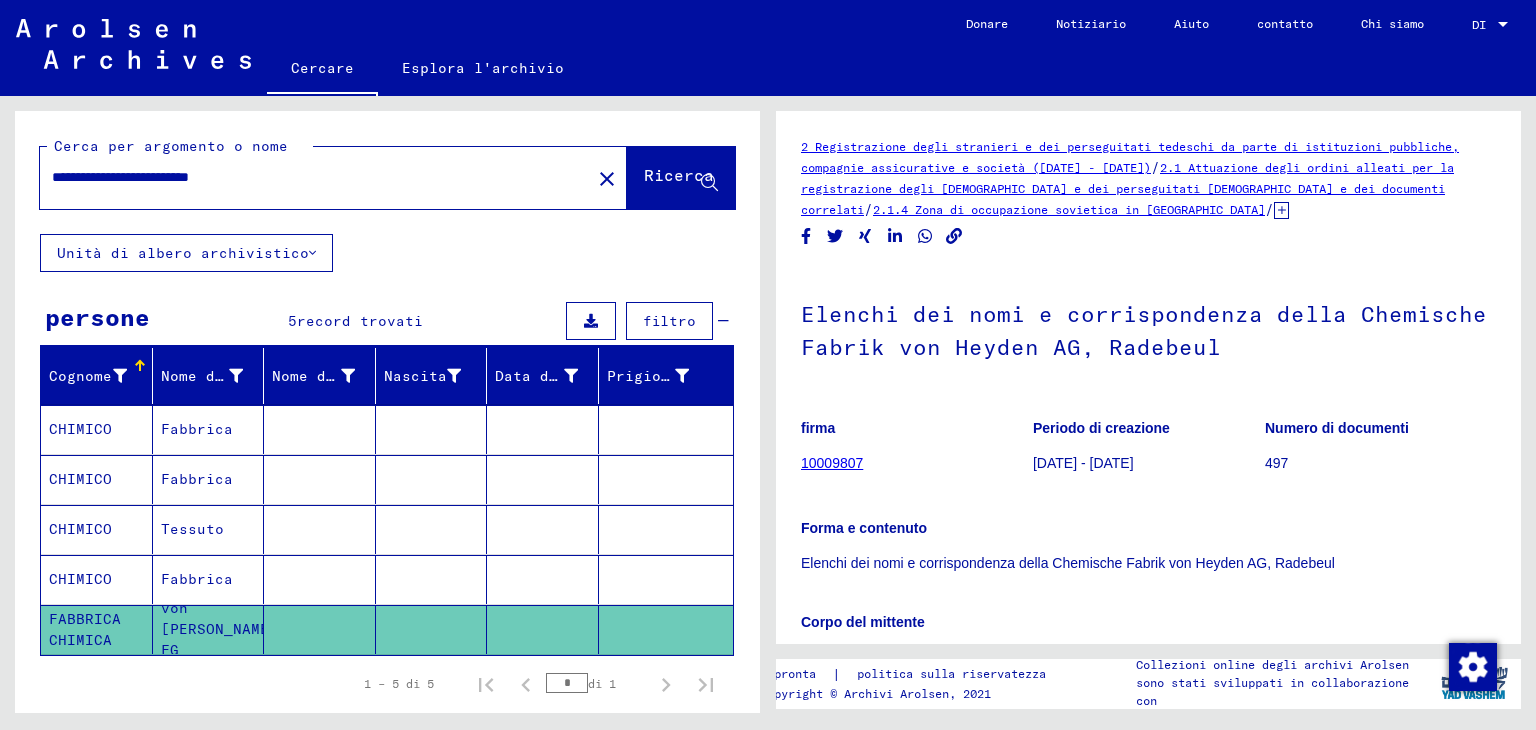 scroll, scrollTop: 0, scrollLeft: 0, axis: both 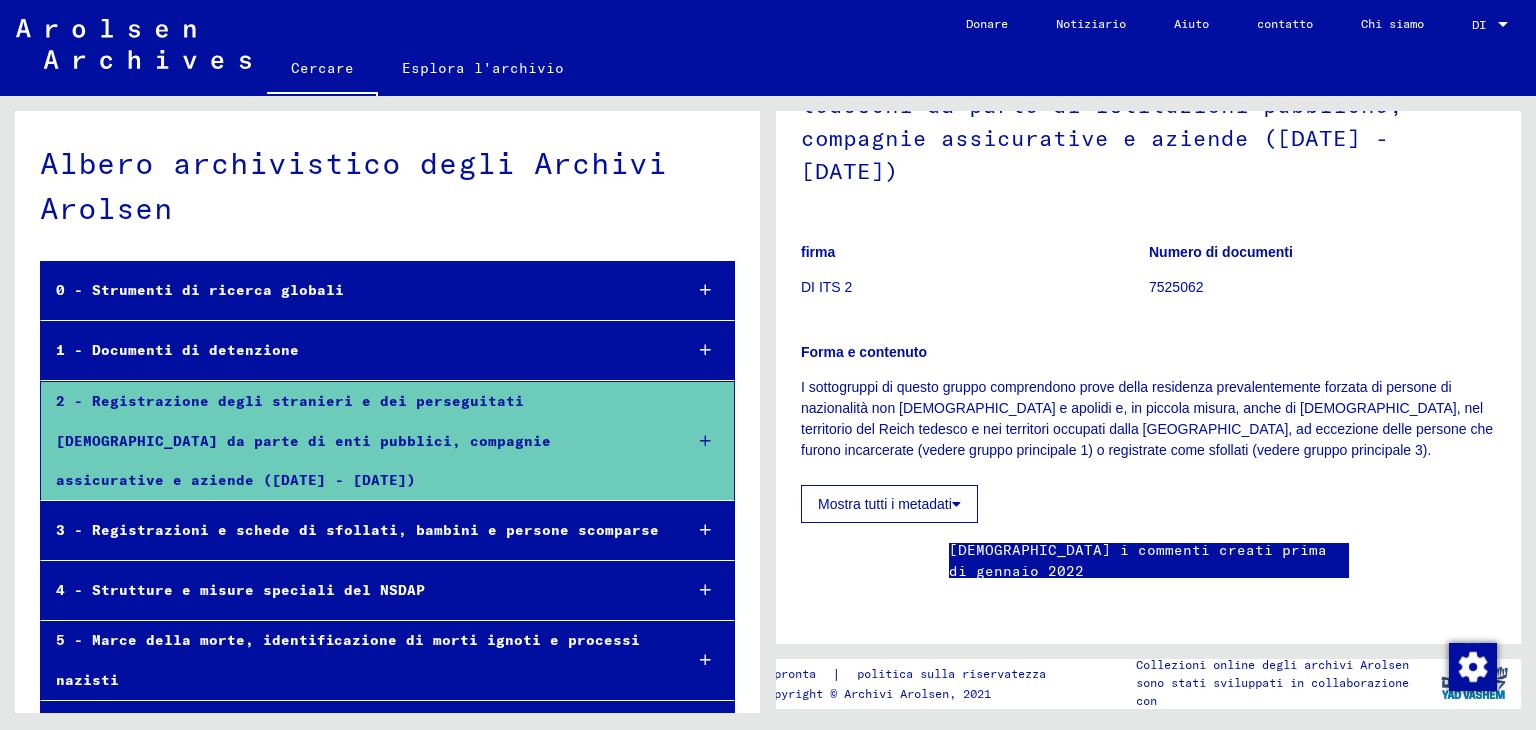 click on "2 - Registrazione degli stranieri e dei perseguitati [DEMOGRAPHIC_DATA] da parte di enti pubblici, compagnie assicurative e aziende ([DATE] - [DATE])" at bounding box center (303, 440) 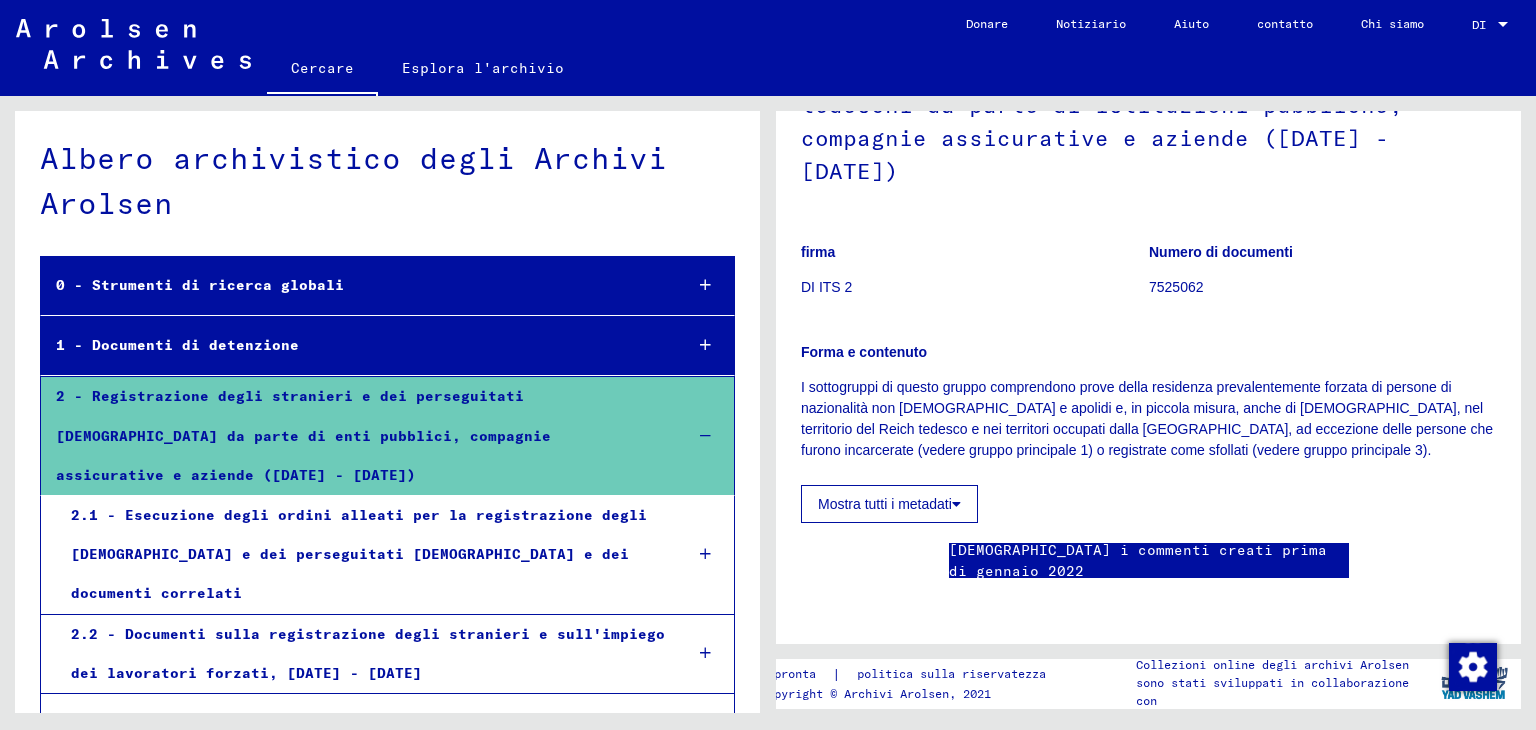 scroll, scrollTop: 0, scrollLeft: 0, axis: both 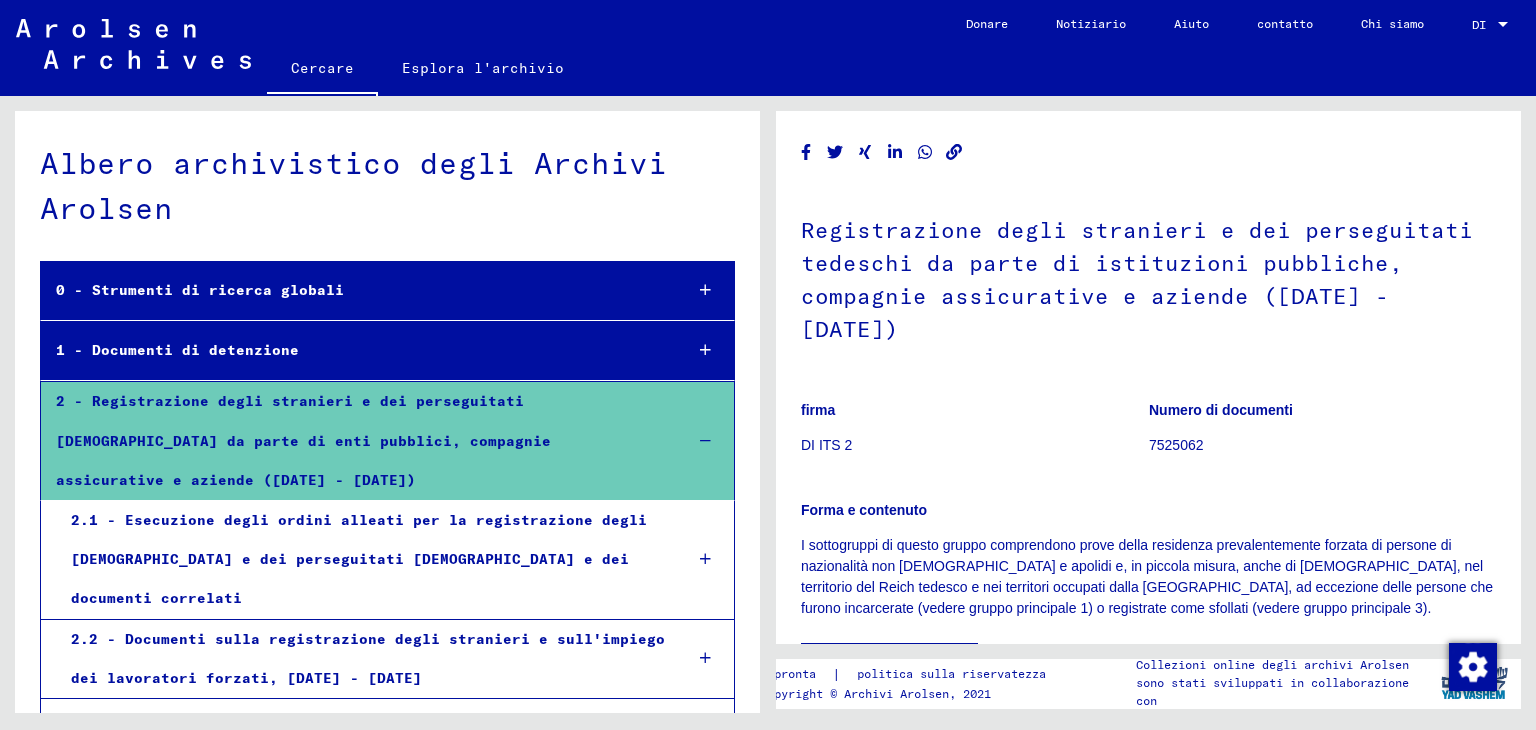 drag, startPoint x: 801, startPoint y: 411, endPoint x: 893, endPoint y: 426, distance: 93.214806 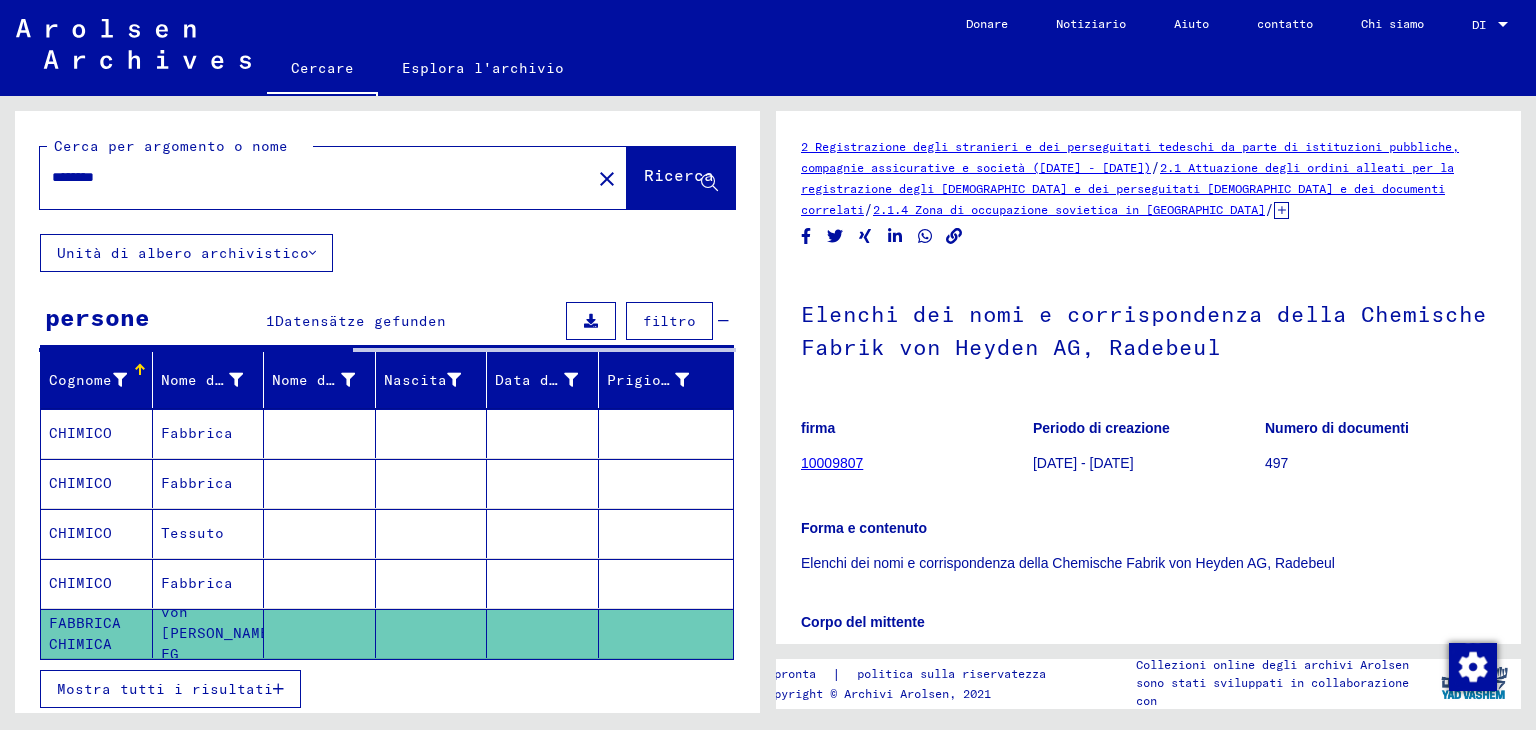 scroll, scrollTop: 0, scrollLeft: 0, axis: both 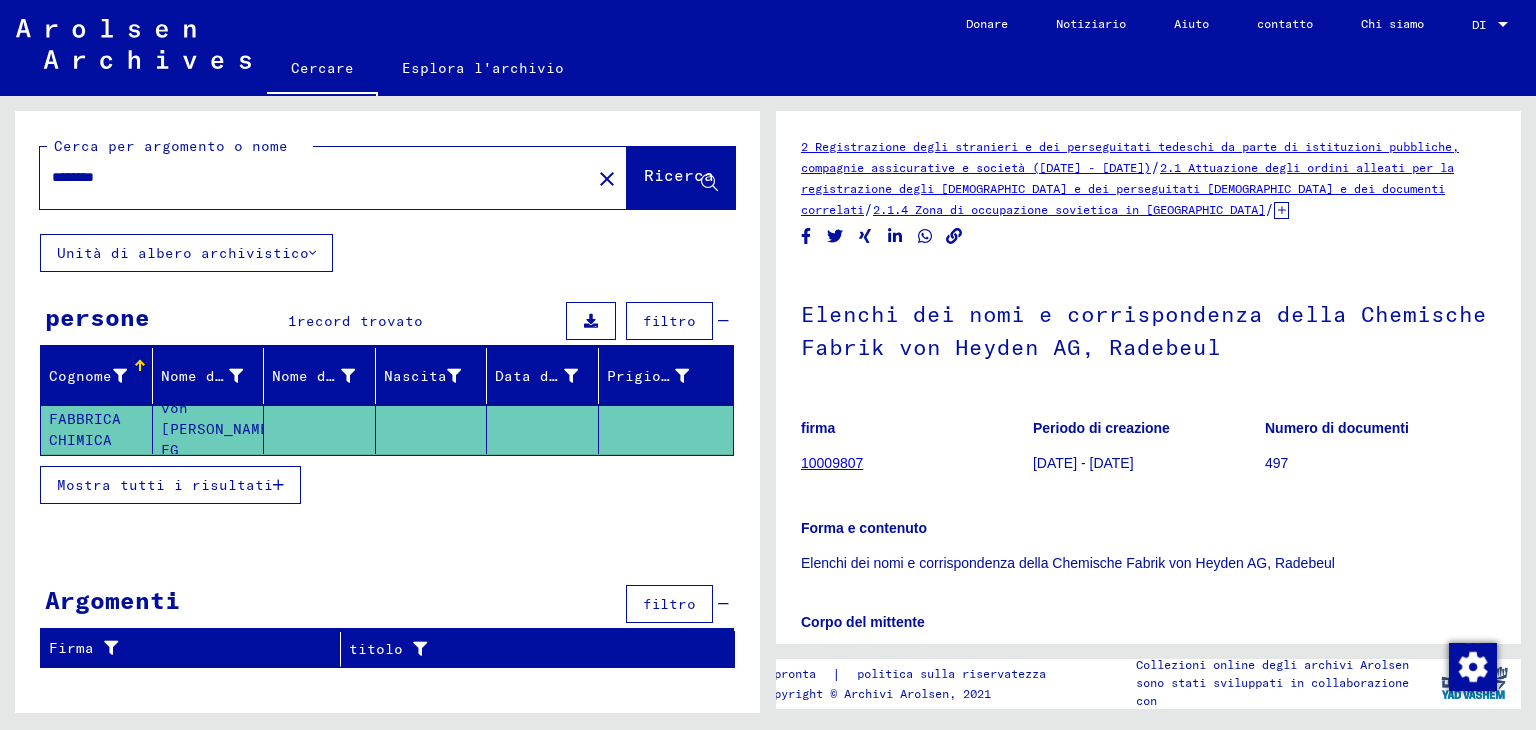 drag, startPoint x: 145, startPoint y: 181, endPoint x: 36, endPoint y: 184, distance: 109.041275 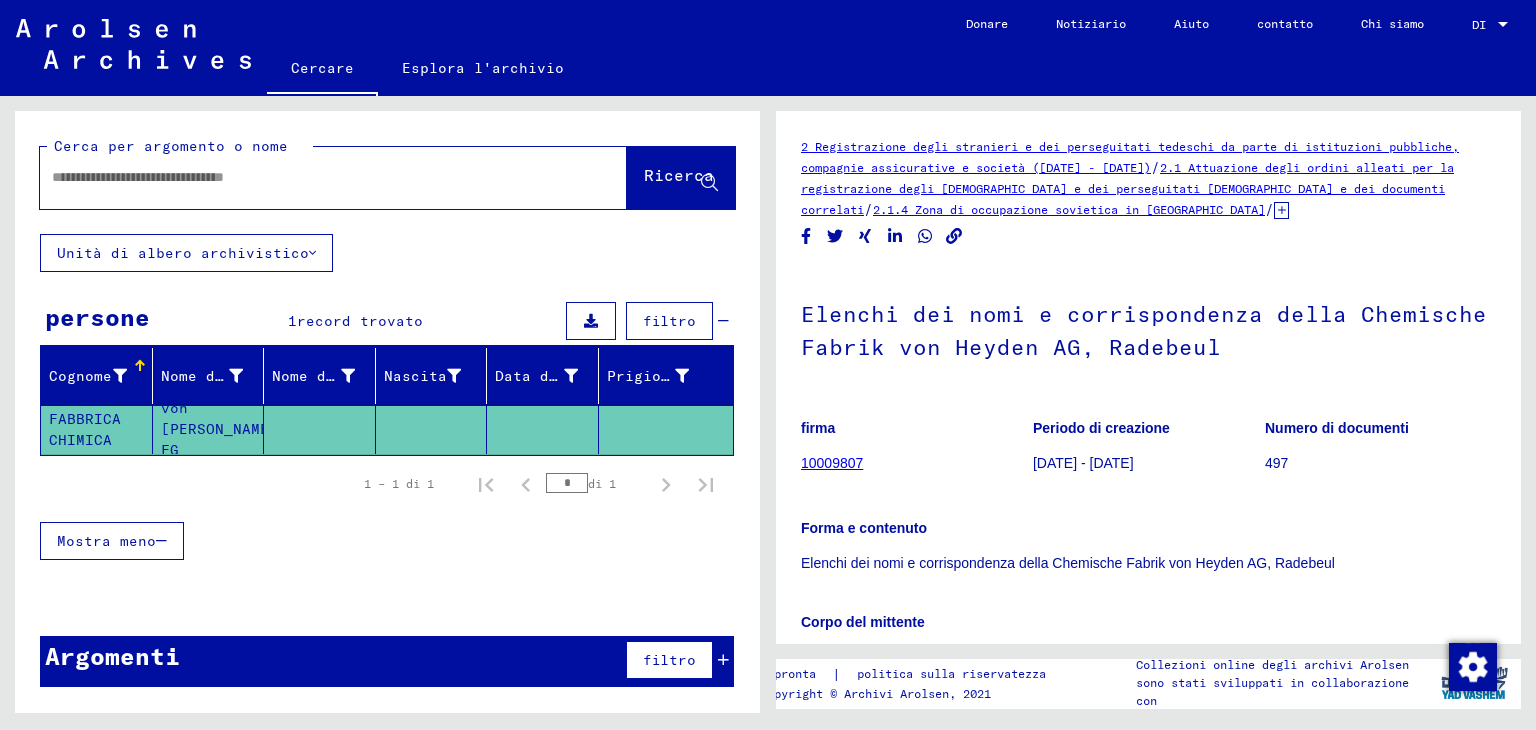 paste on "********" 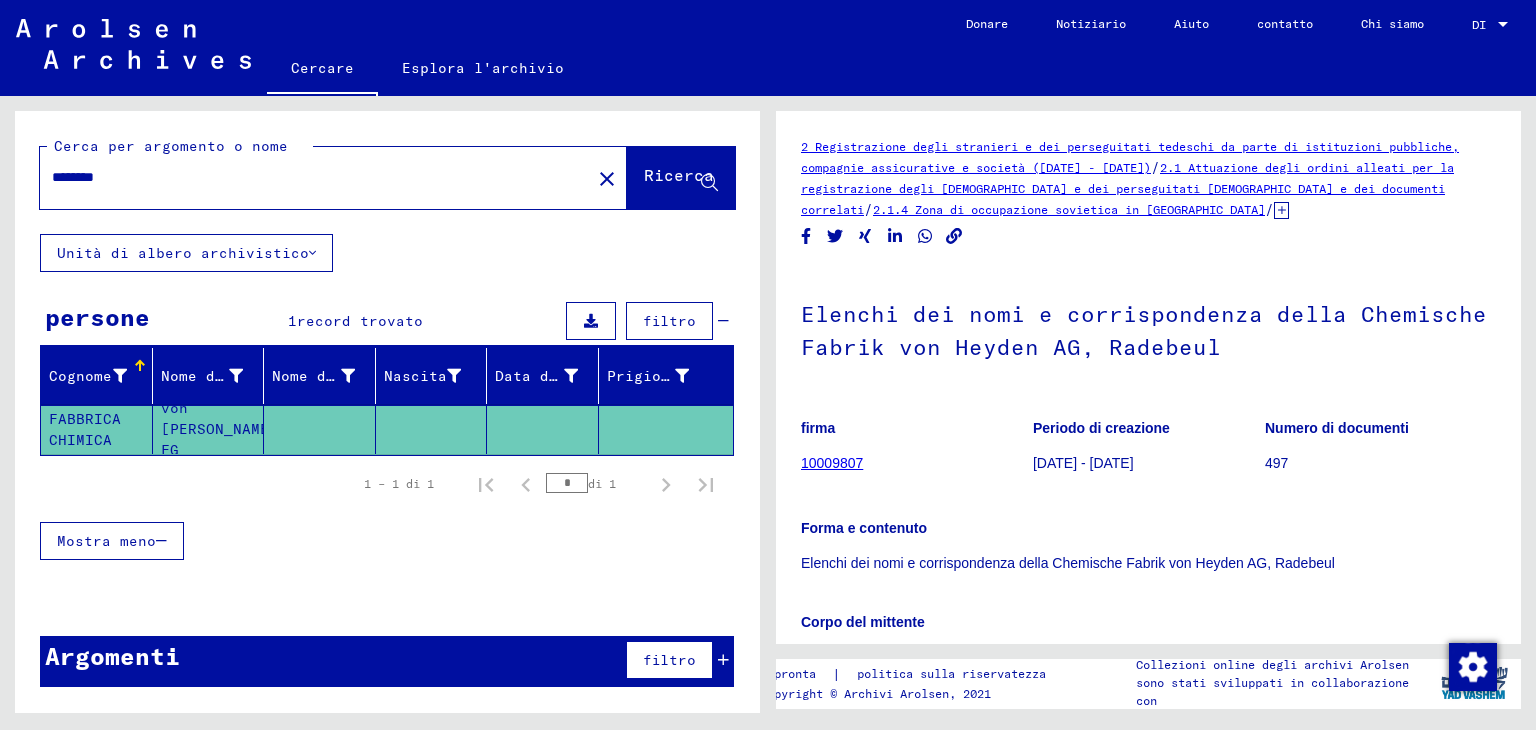 type on "********" 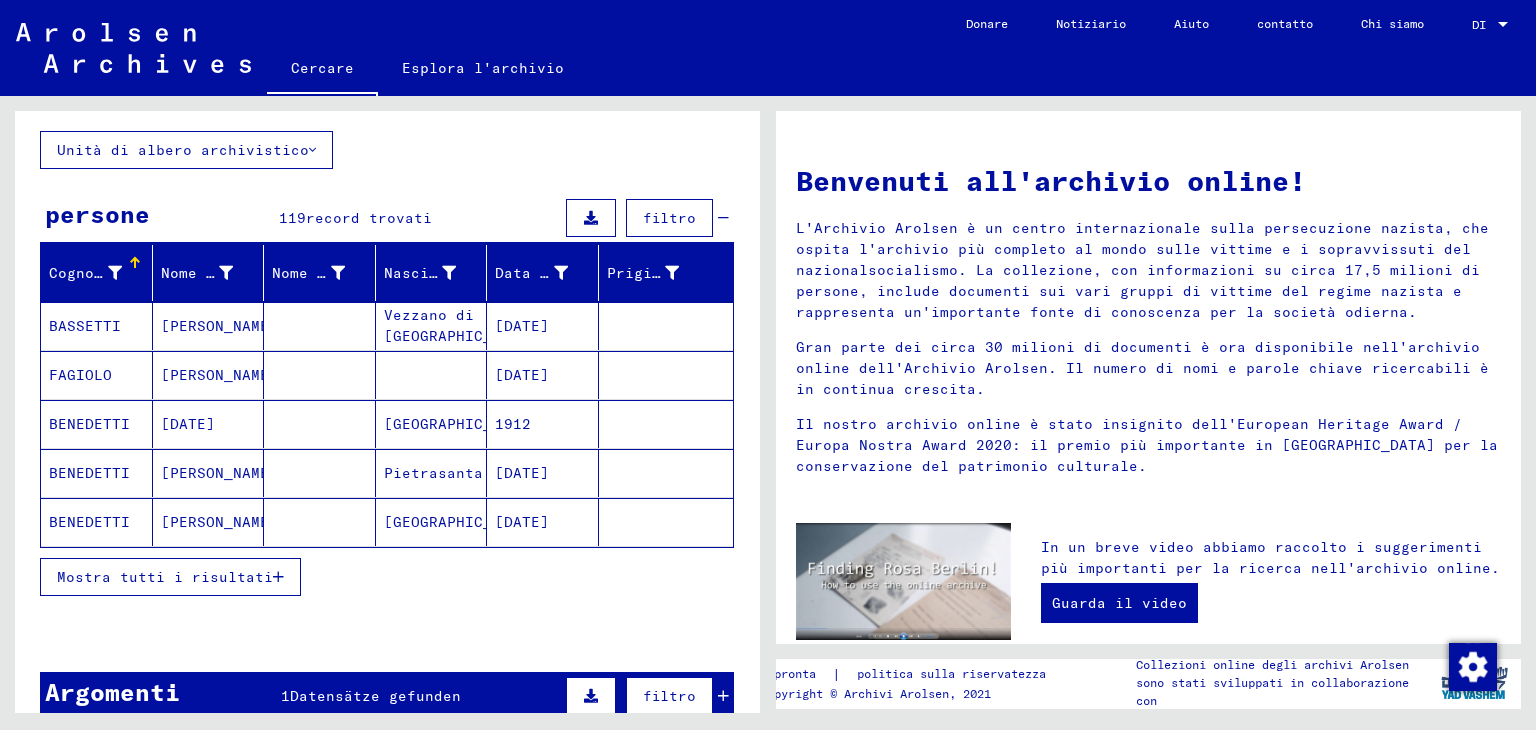 scroll, scrollTop: 200, scrollLeft: 0, axis: vertical 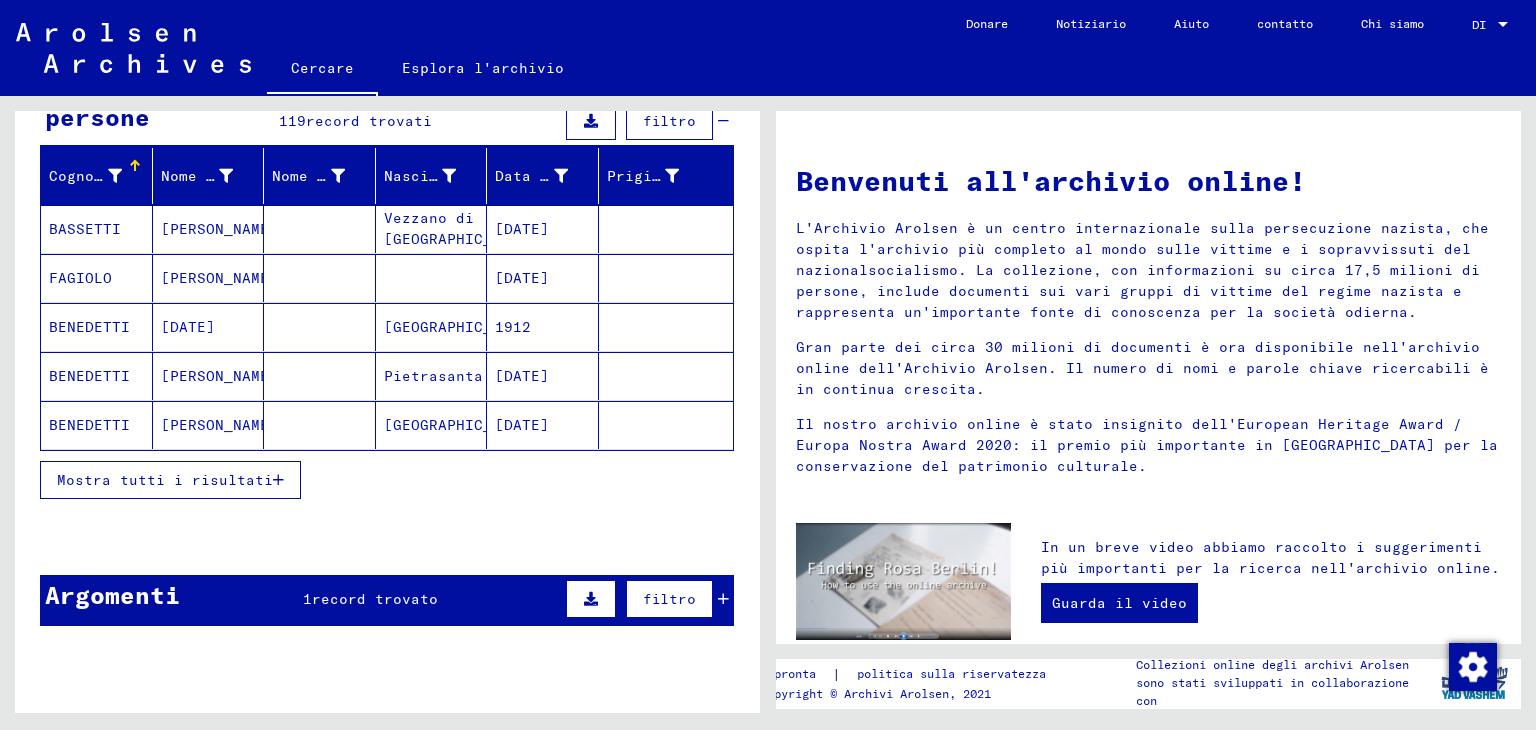 click at bounding box center (278, 480) 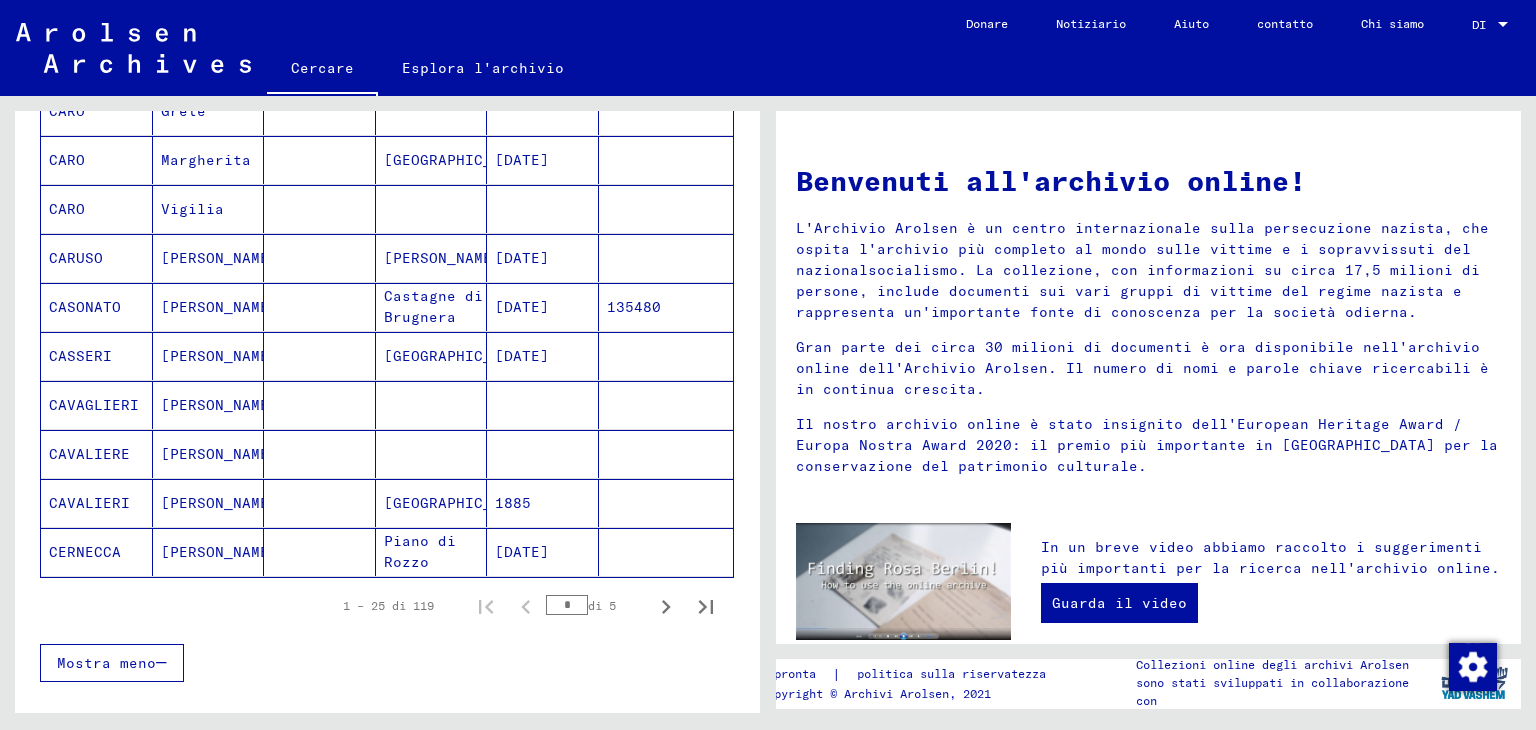 scroll, scrollTop: 1100, scrollLeft: 0, axis: vertical 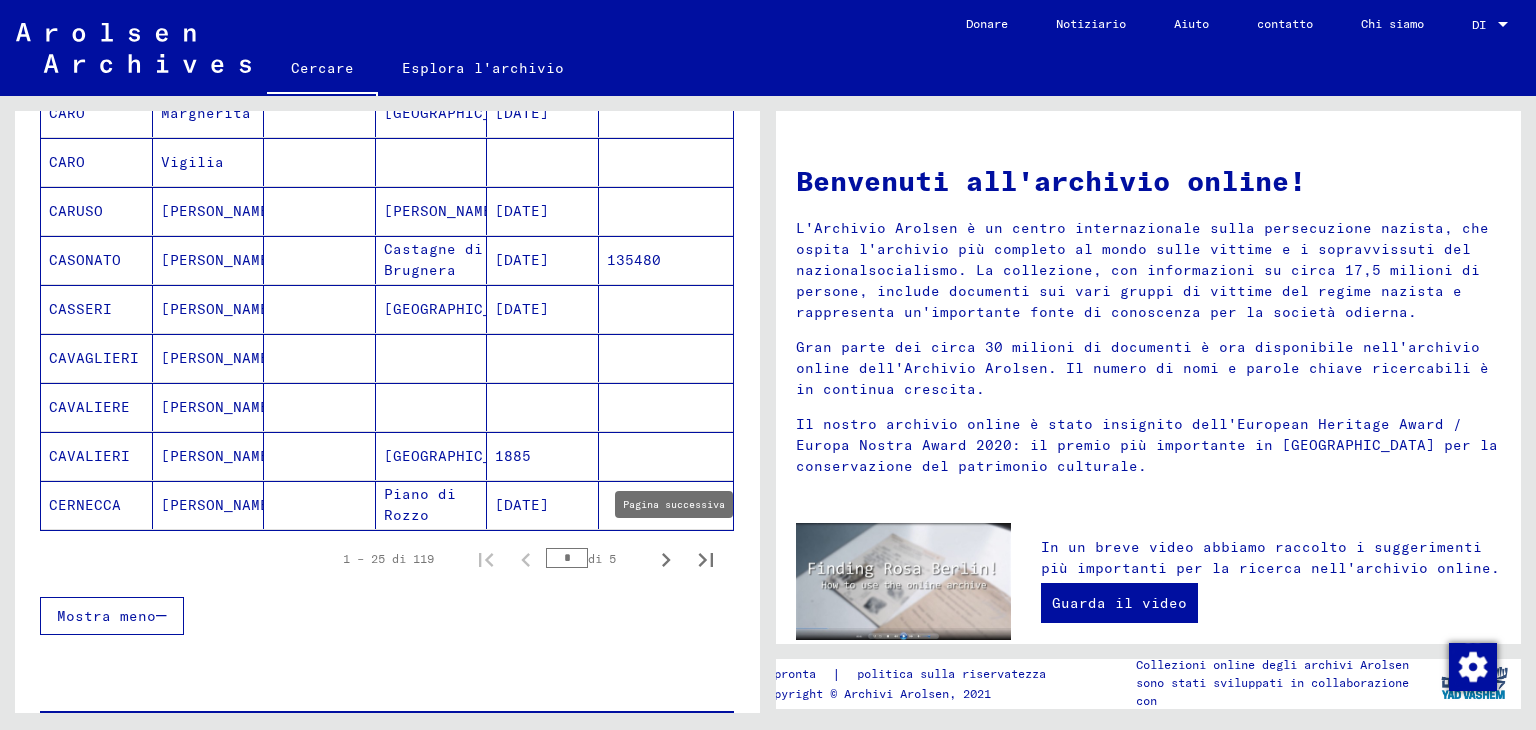 click 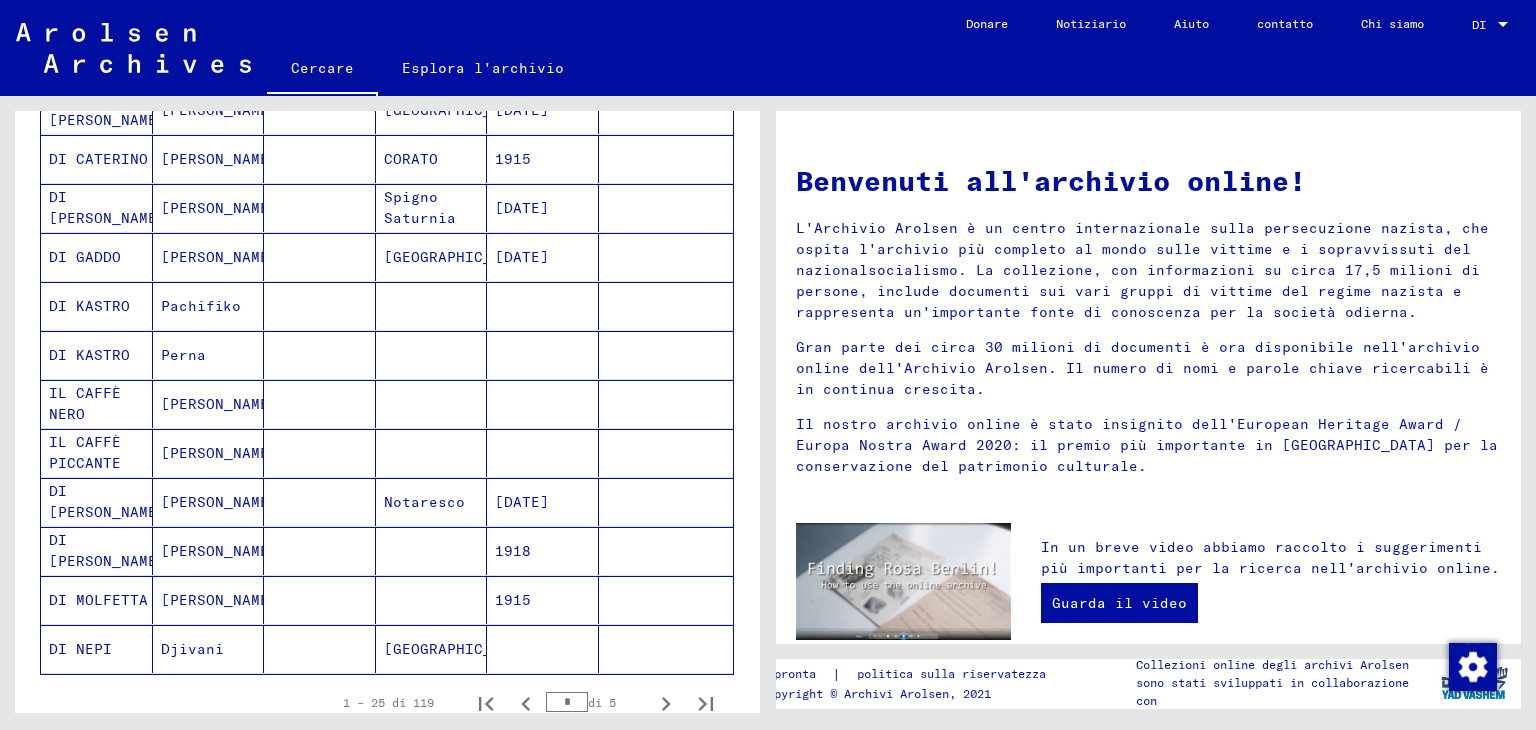 scroll, scrollTop: 1000, scrollLeft: 0, axis: vertical 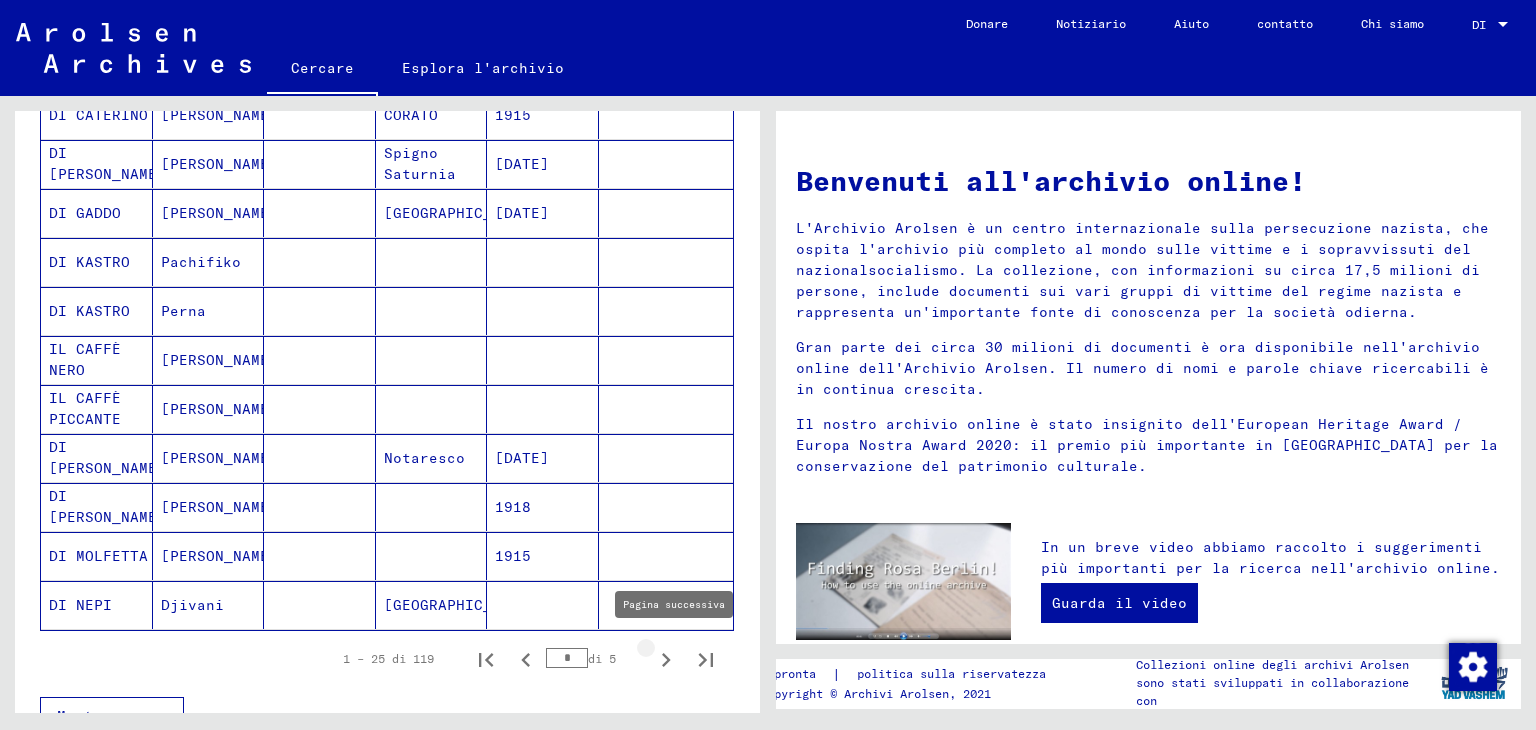 click 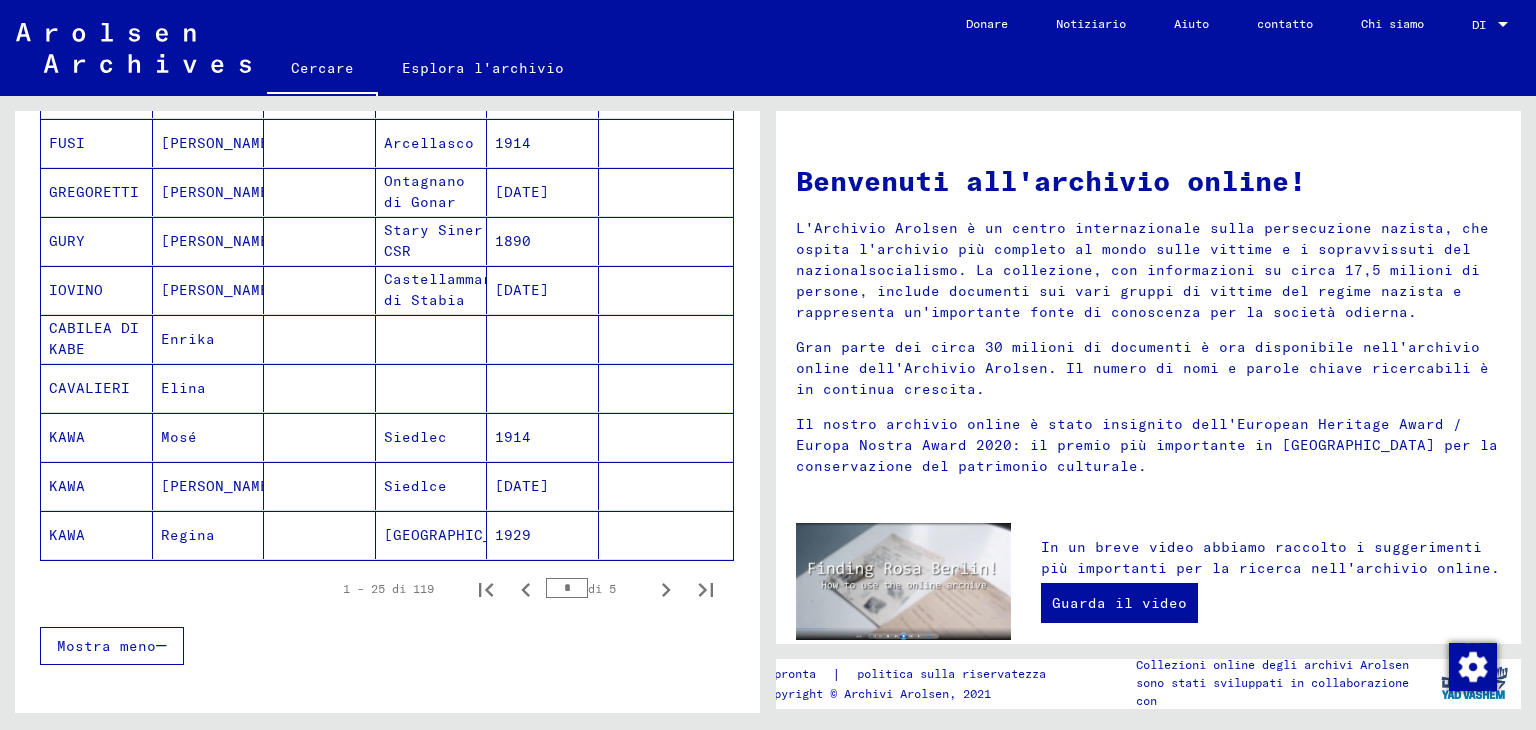 scroll, scrollTop: 1100, scrollLeft: 0, axis: vertical 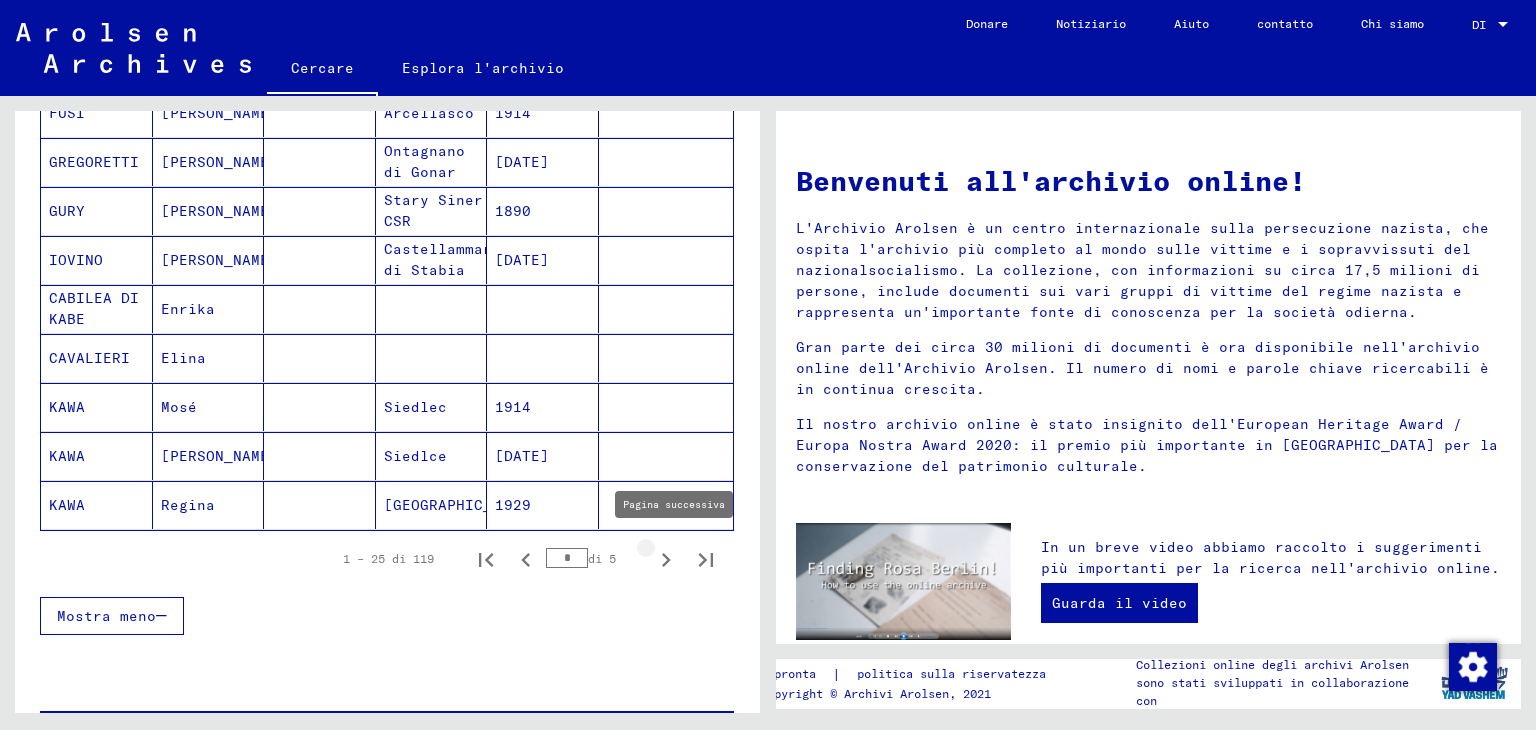 click 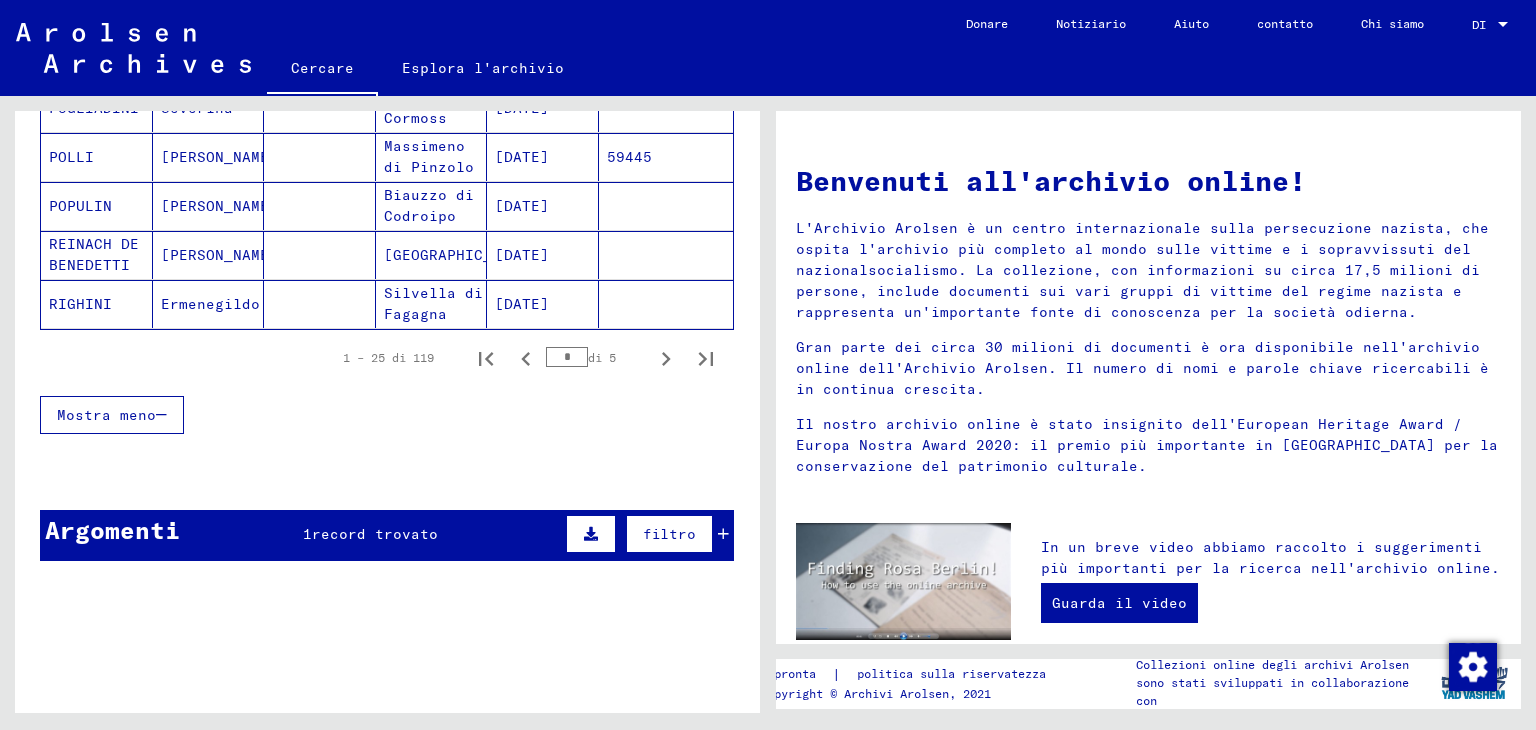 scroll, scrollTop: 1311, scrollLeft: 0, axis: vertical 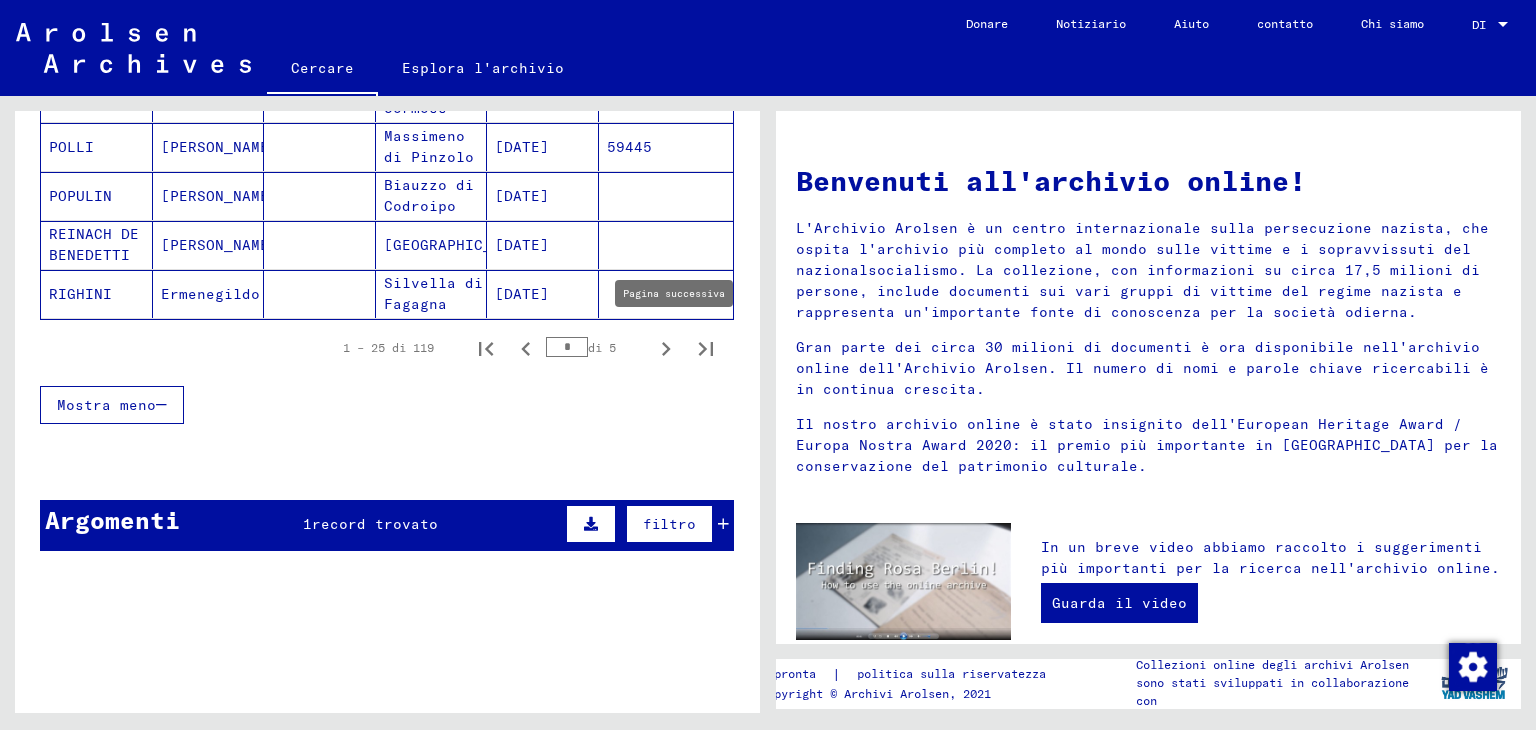 click 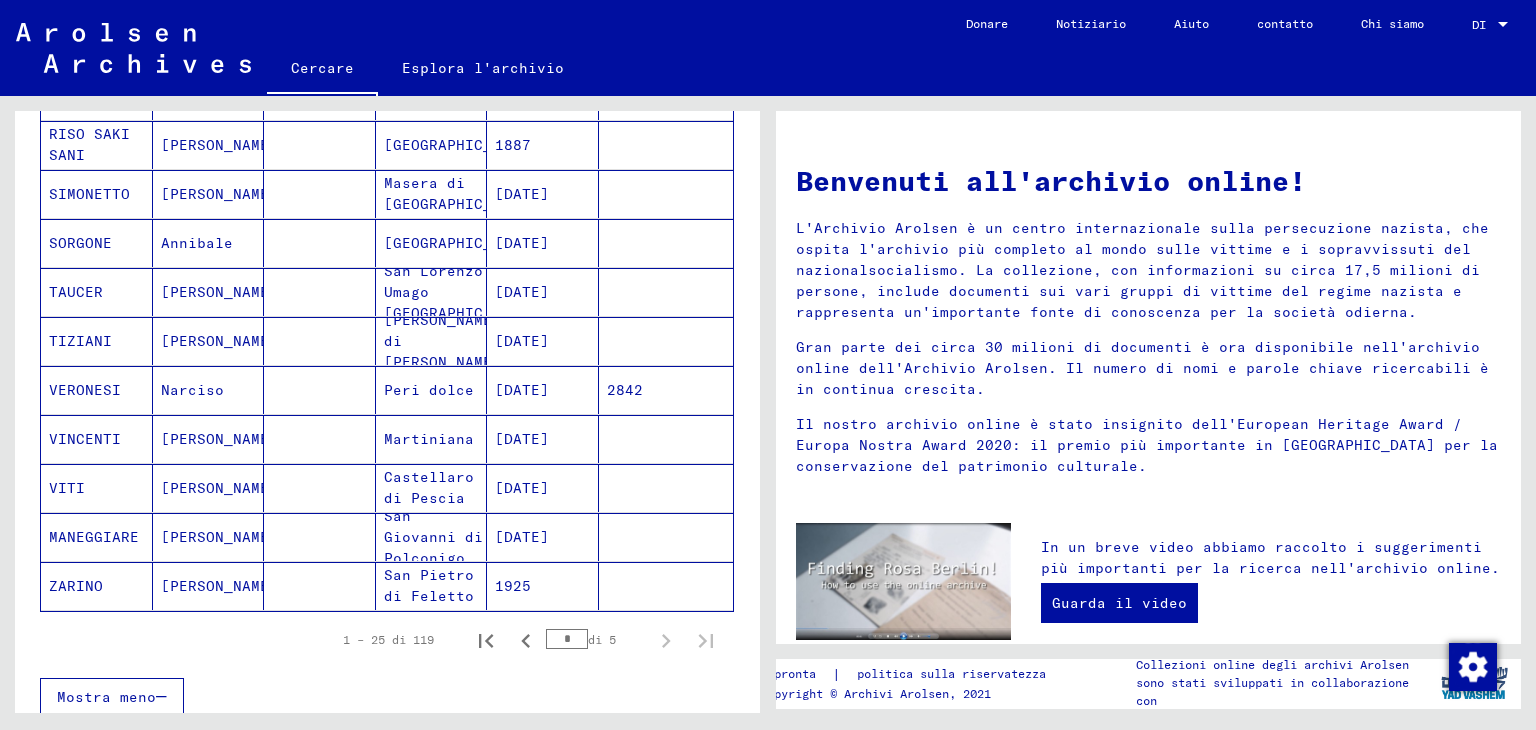 scroll, scrollTop: 818, scrollLeft: 0, axis: vertical 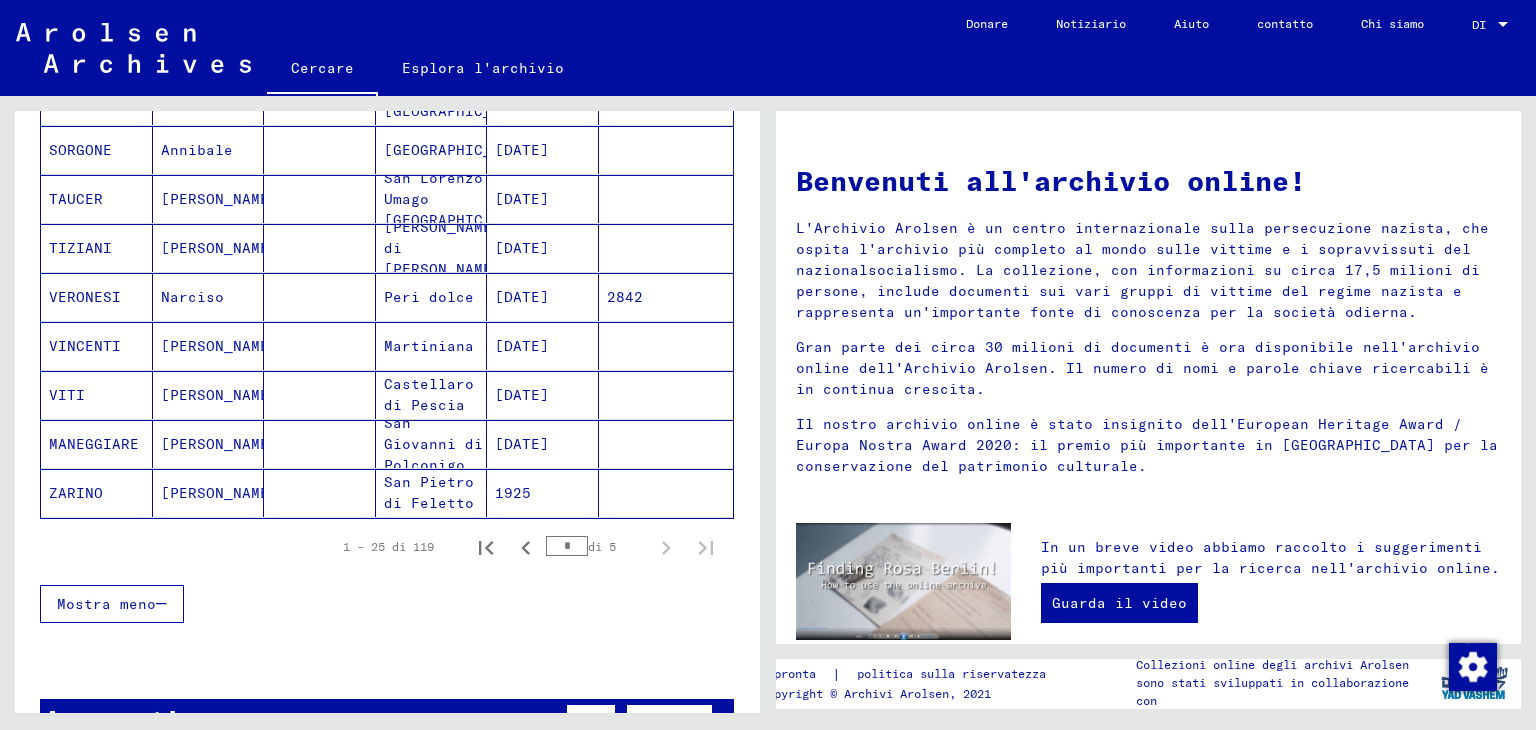 click on "San Pietro di Feletto" 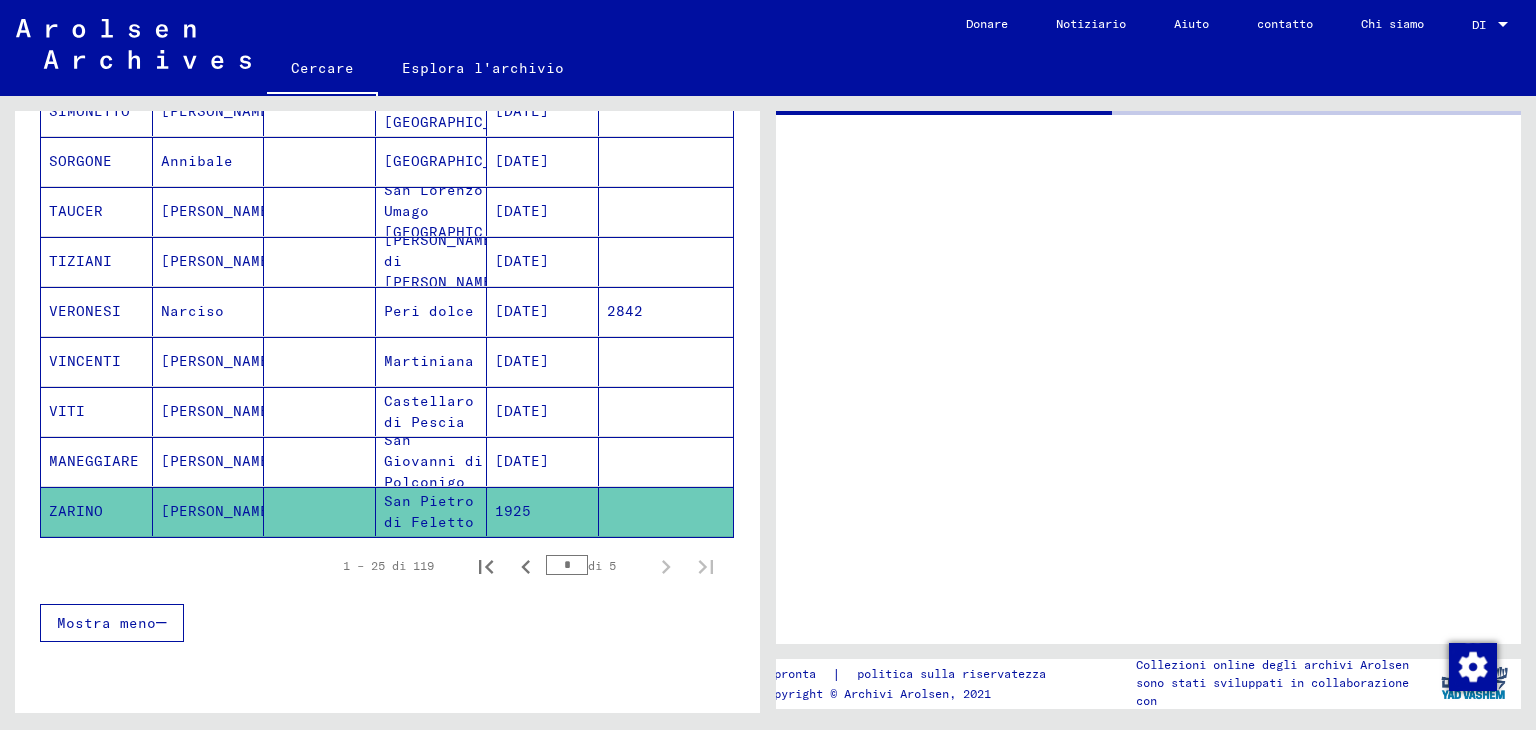 scroll, scrollTop: 826, scrollLeft: 0, axis: vertical 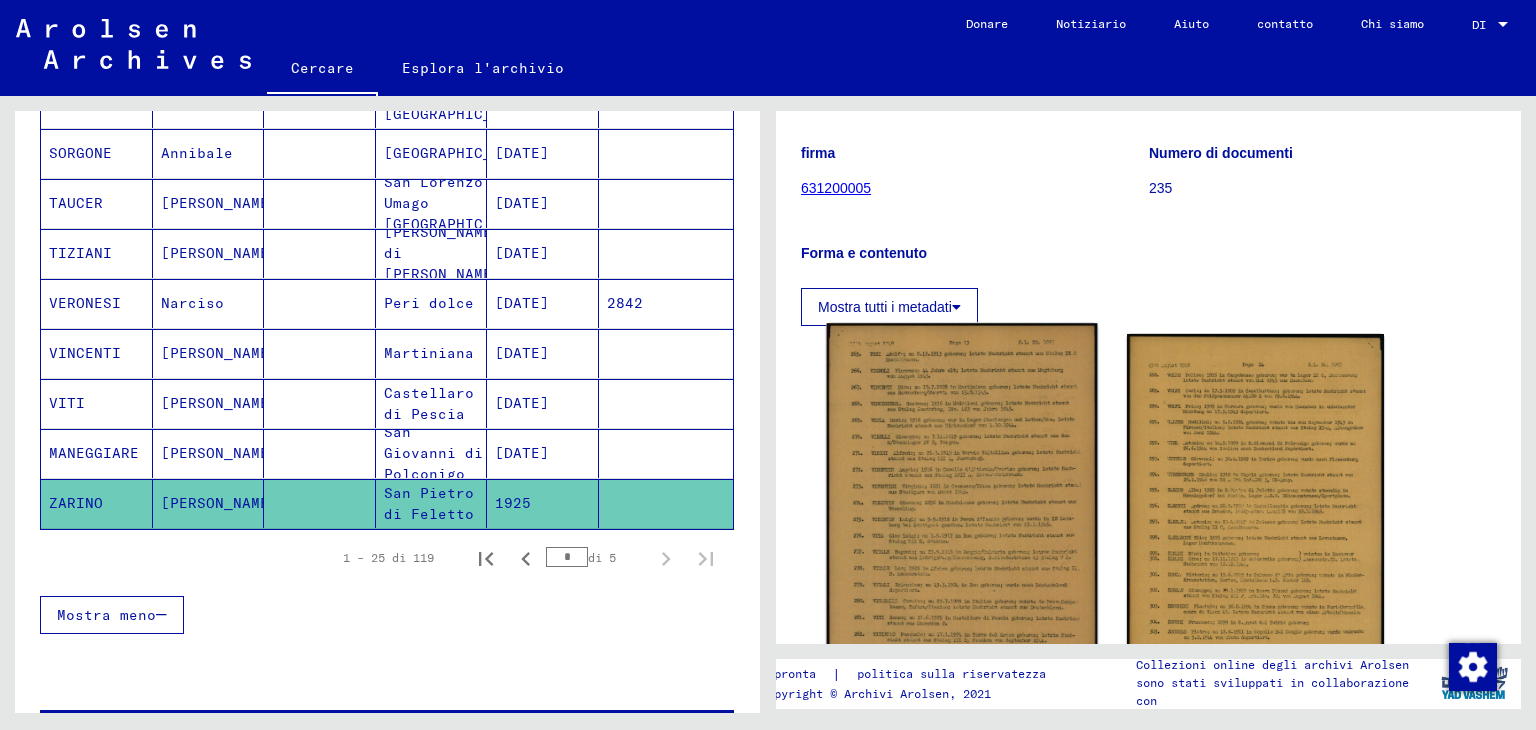click 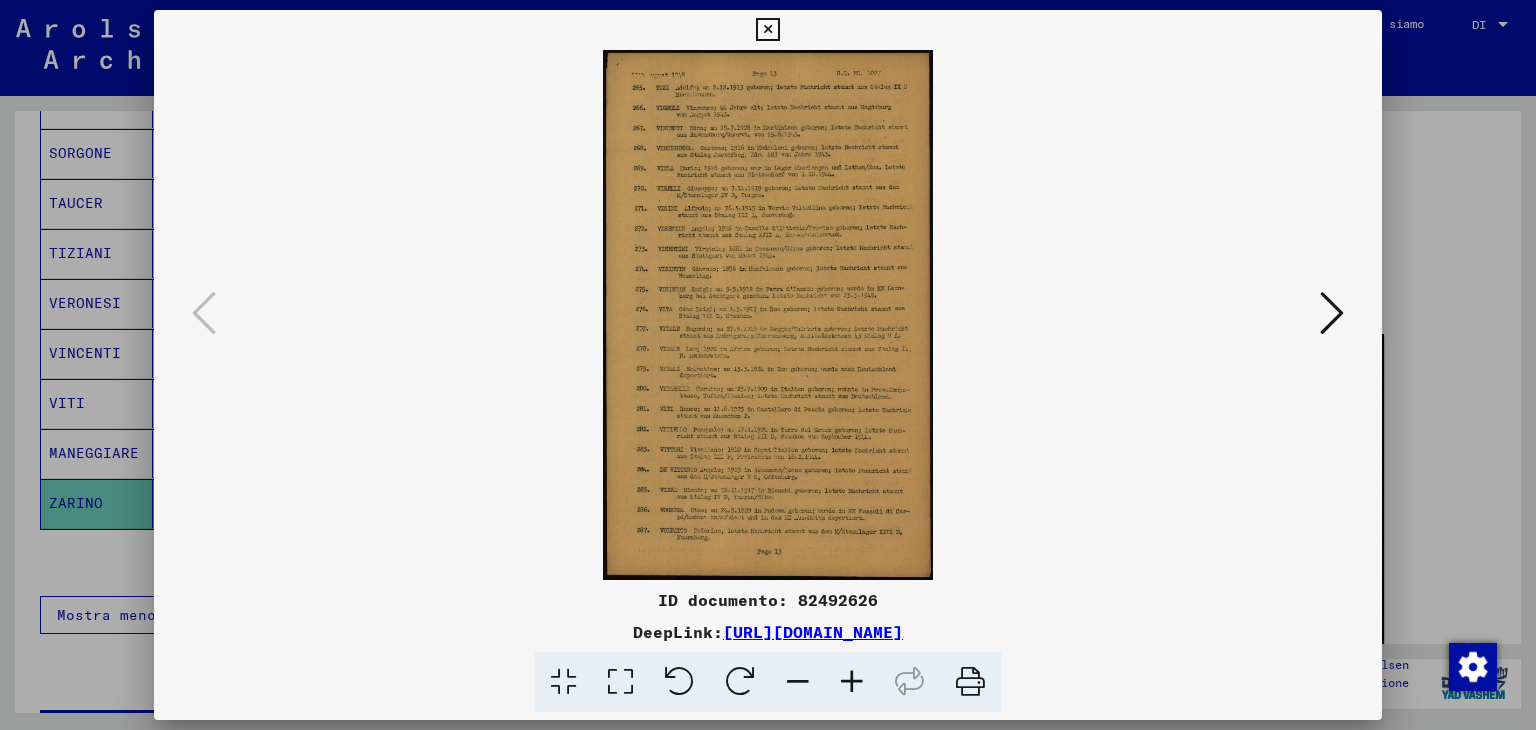 click at bounding box center (852, 682) 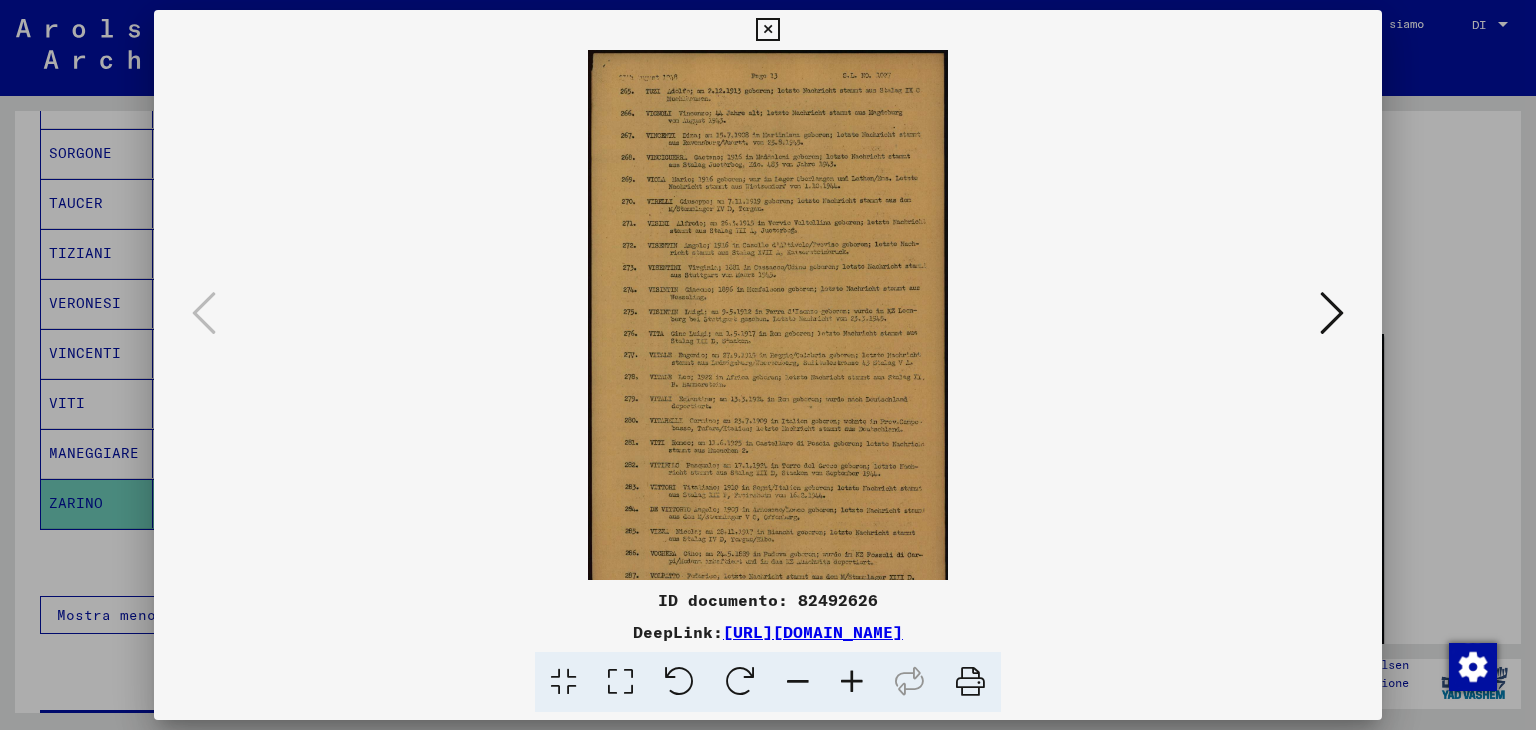 click at bounding box center [852, 682] 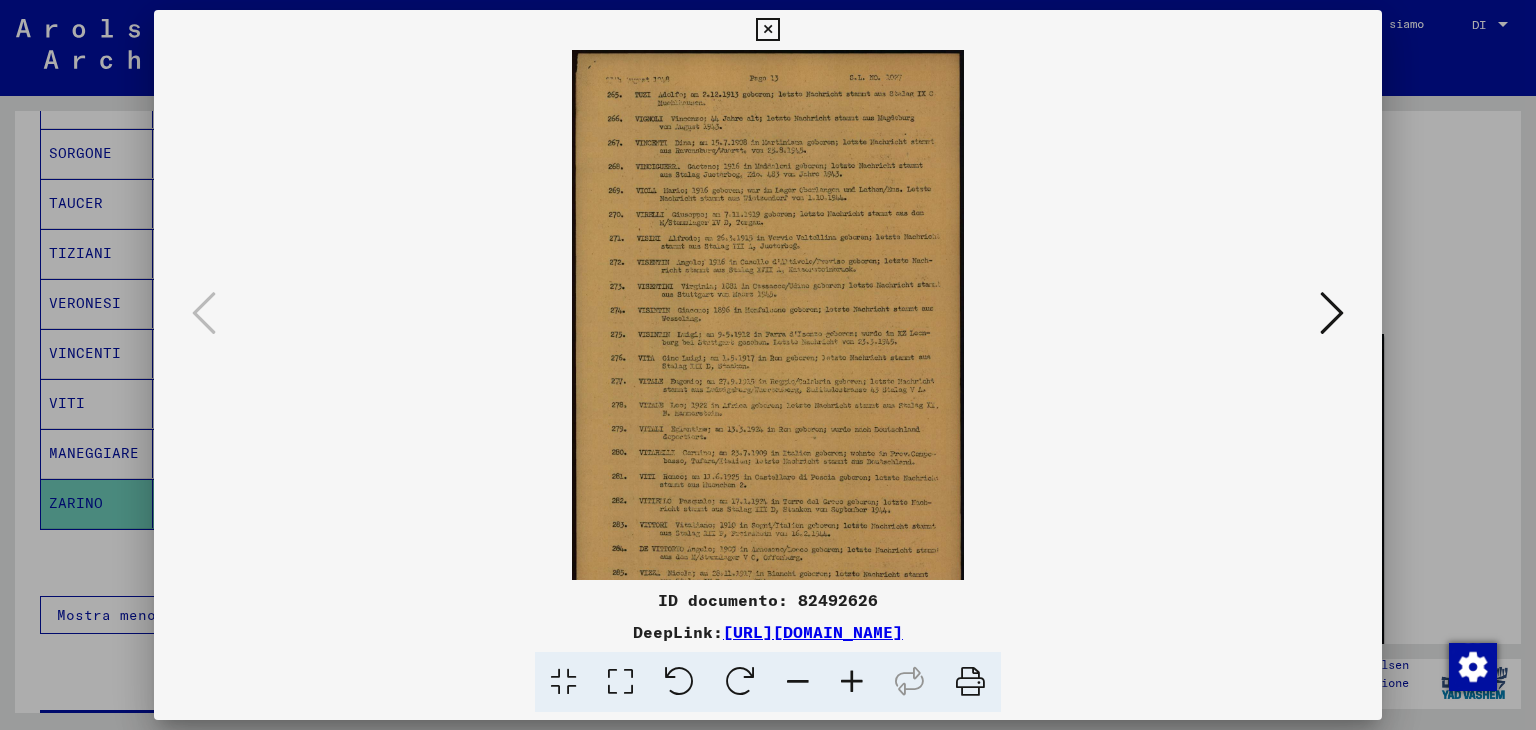click at bounding box center (852, 682) 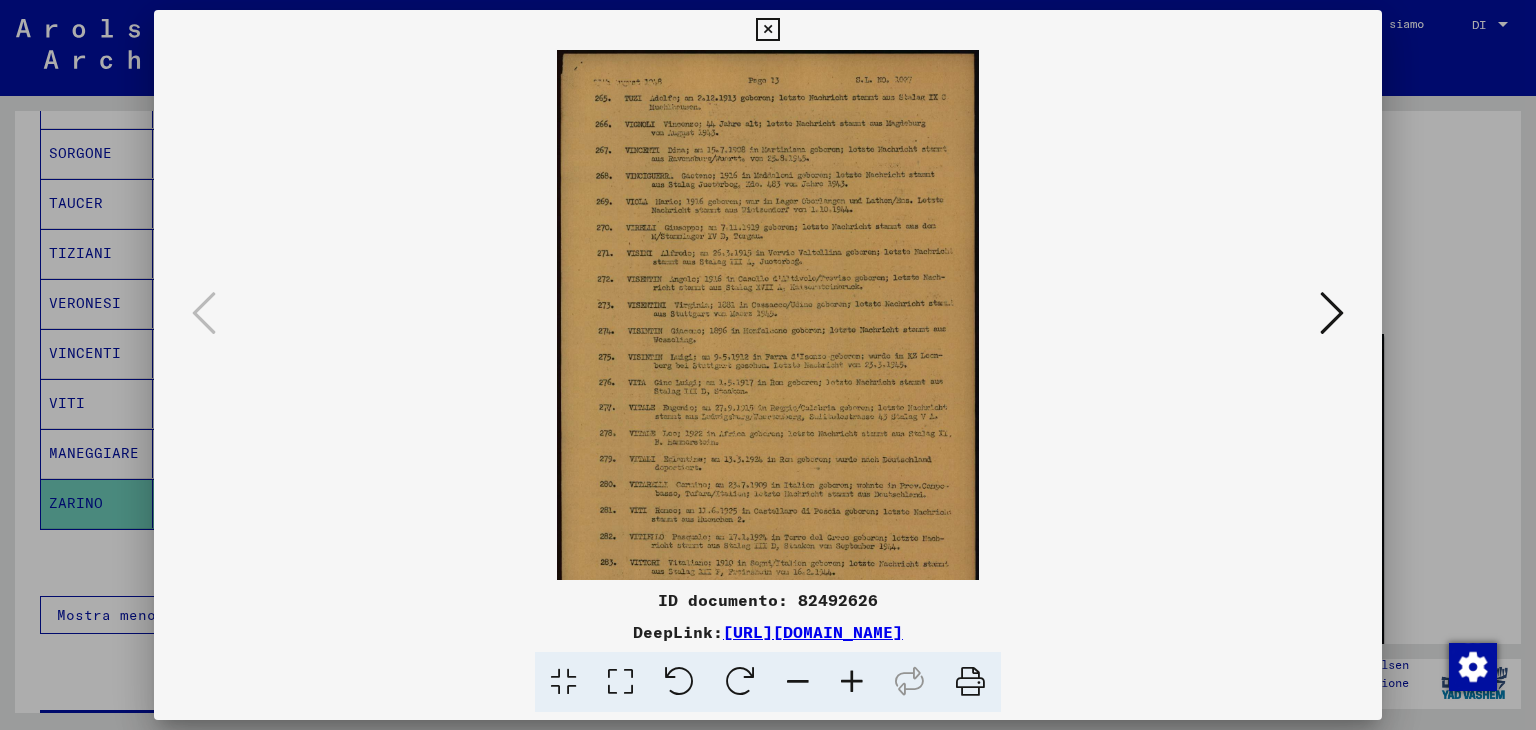 click at bounding box center (852, 682) 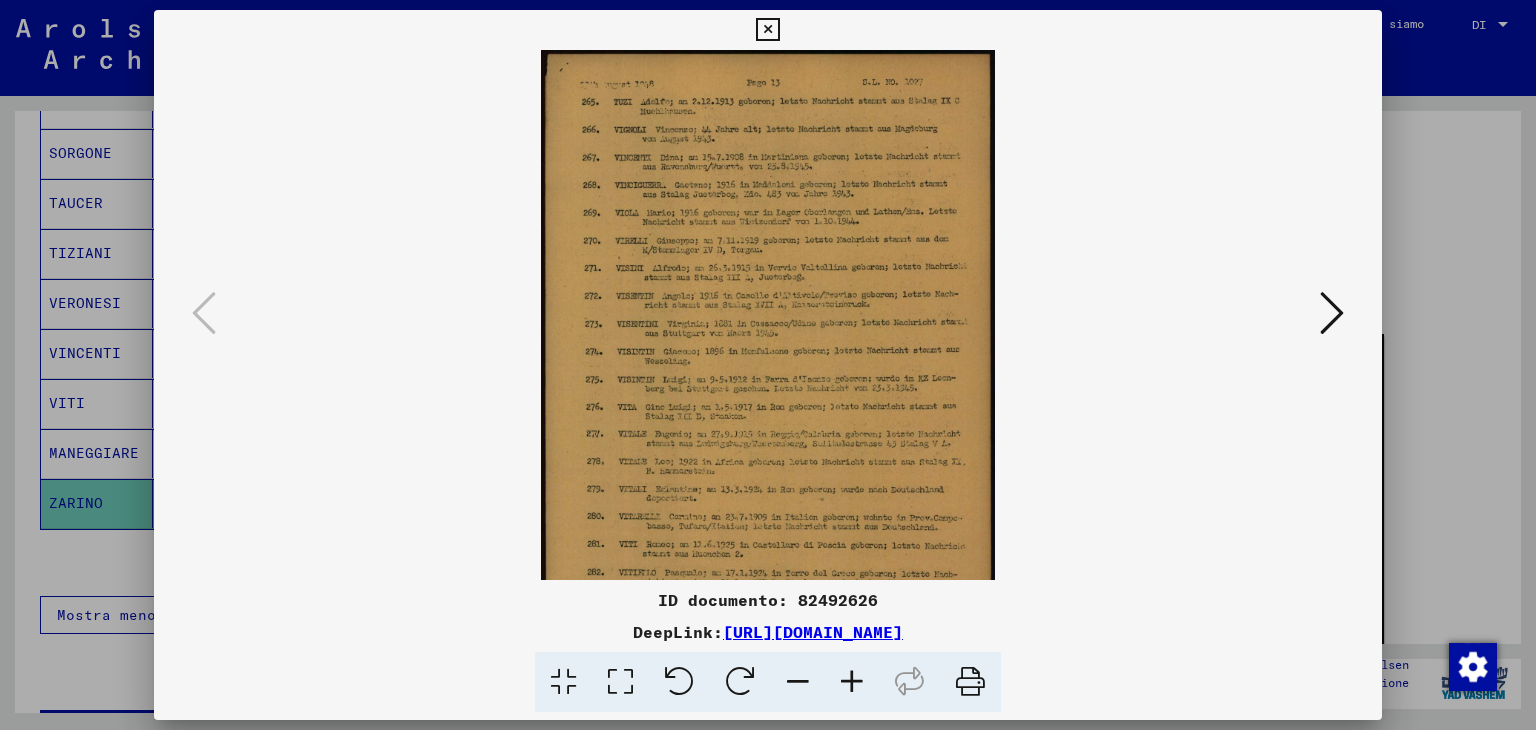 click at bounding box center (852, 682) 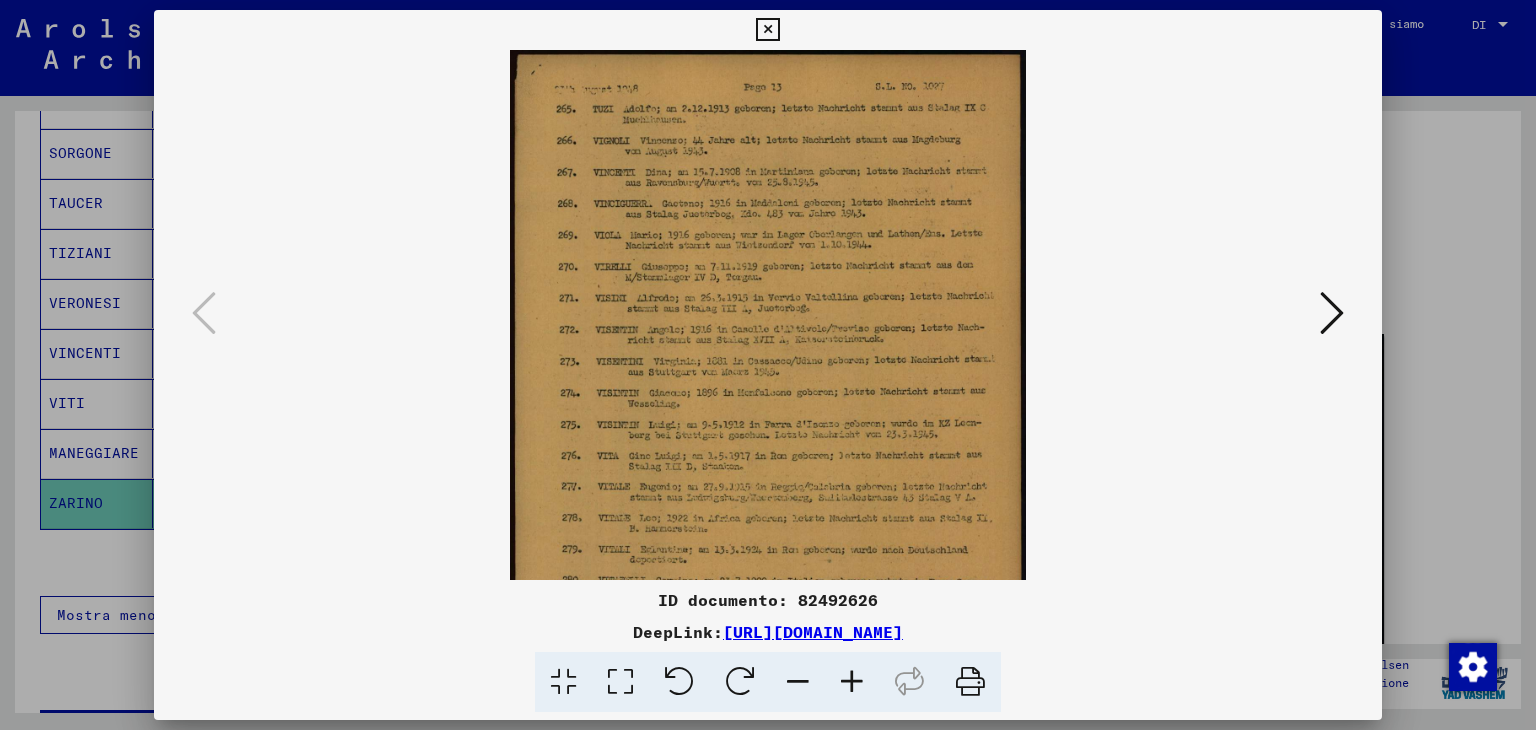 click at bounding box center [852, 682] 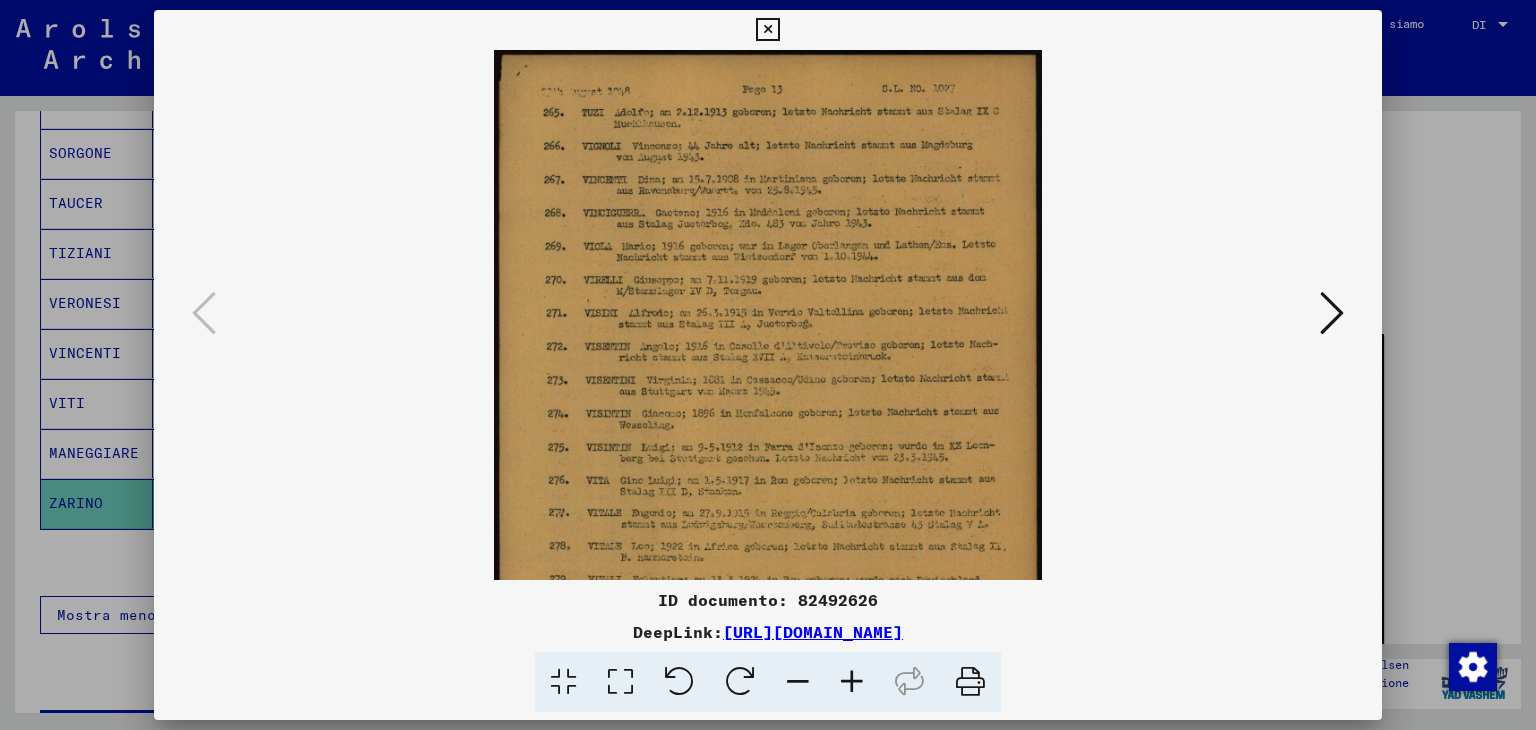 click at bounding box center (852, 682) 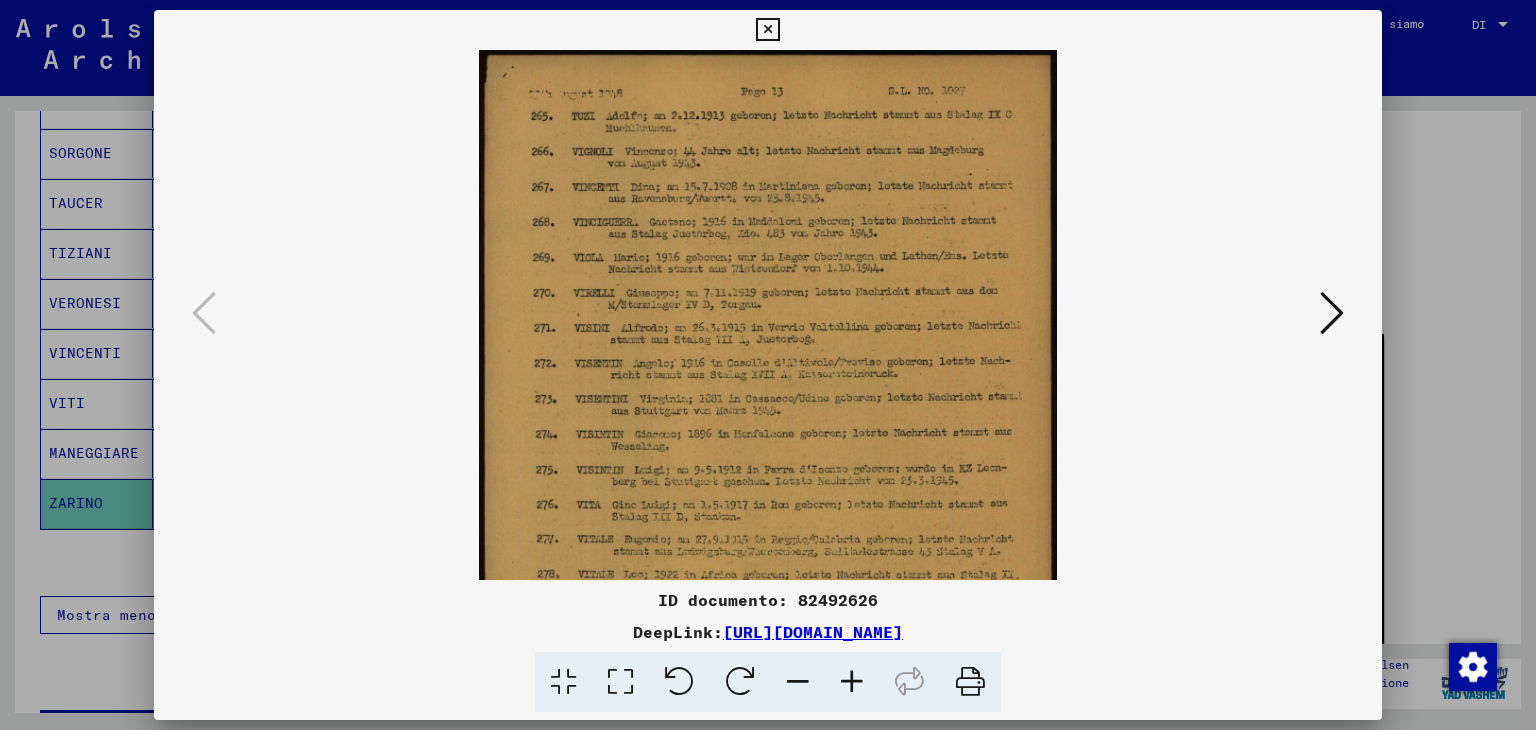 click at bounding box center [852, 682] 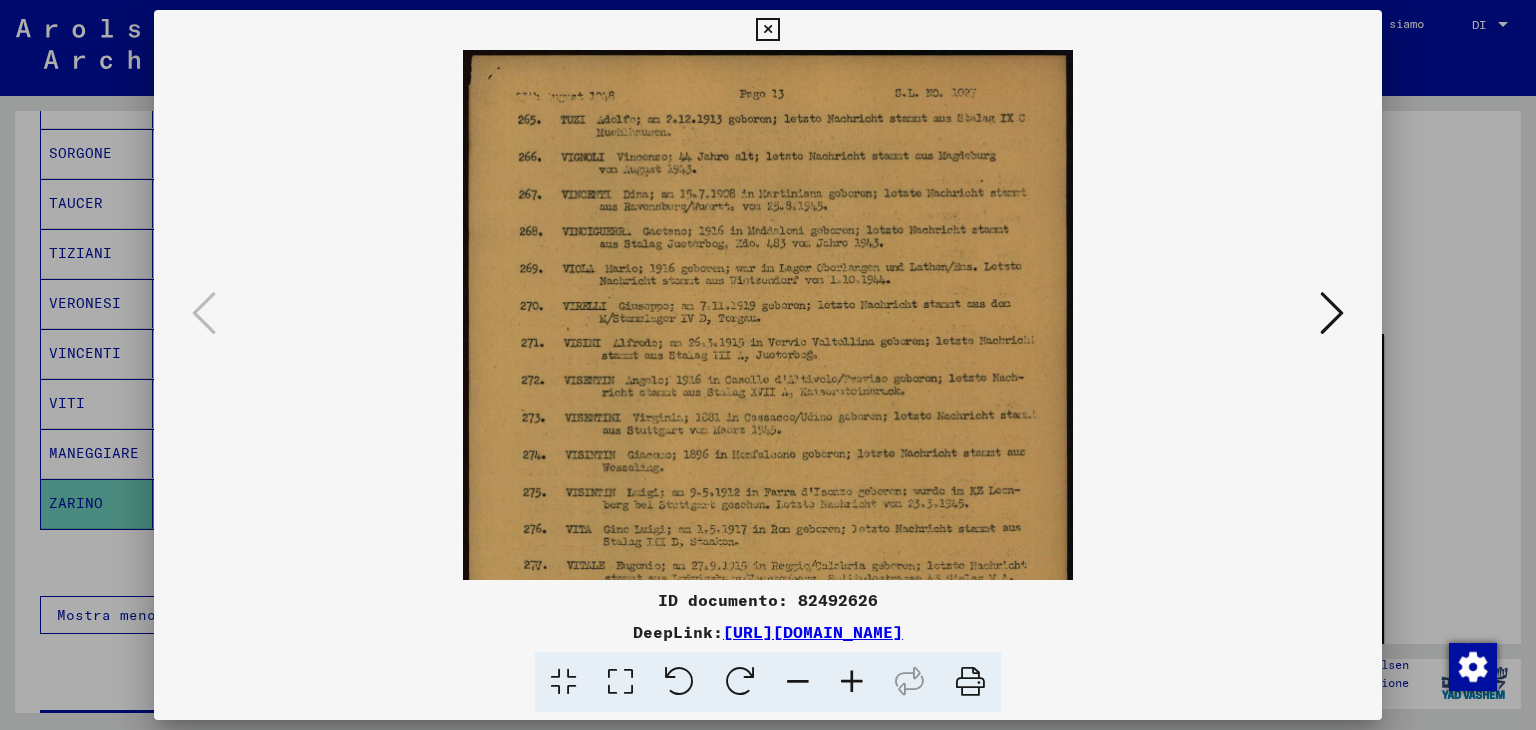 click at bounding box center [852, 682] 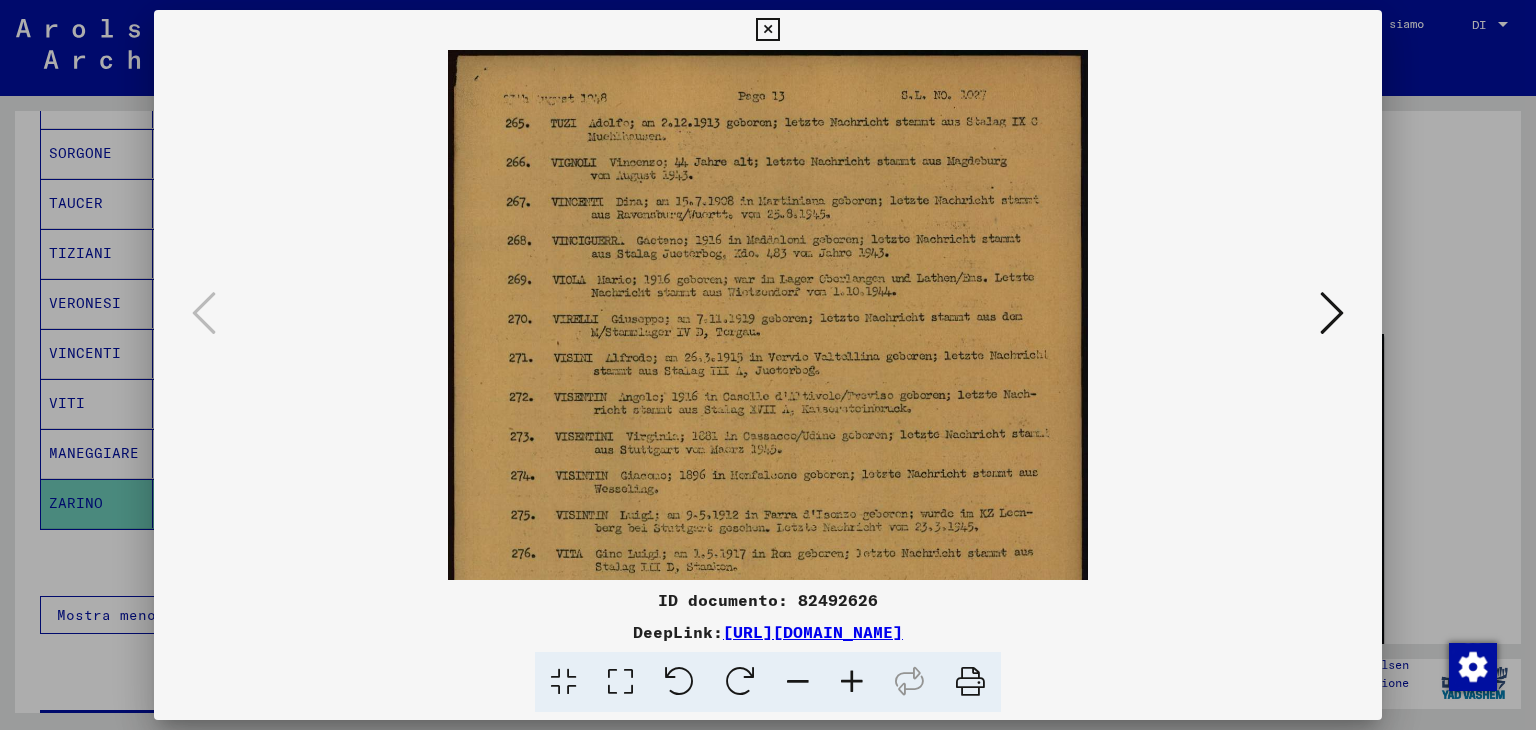click at bounding box center (852, 682) 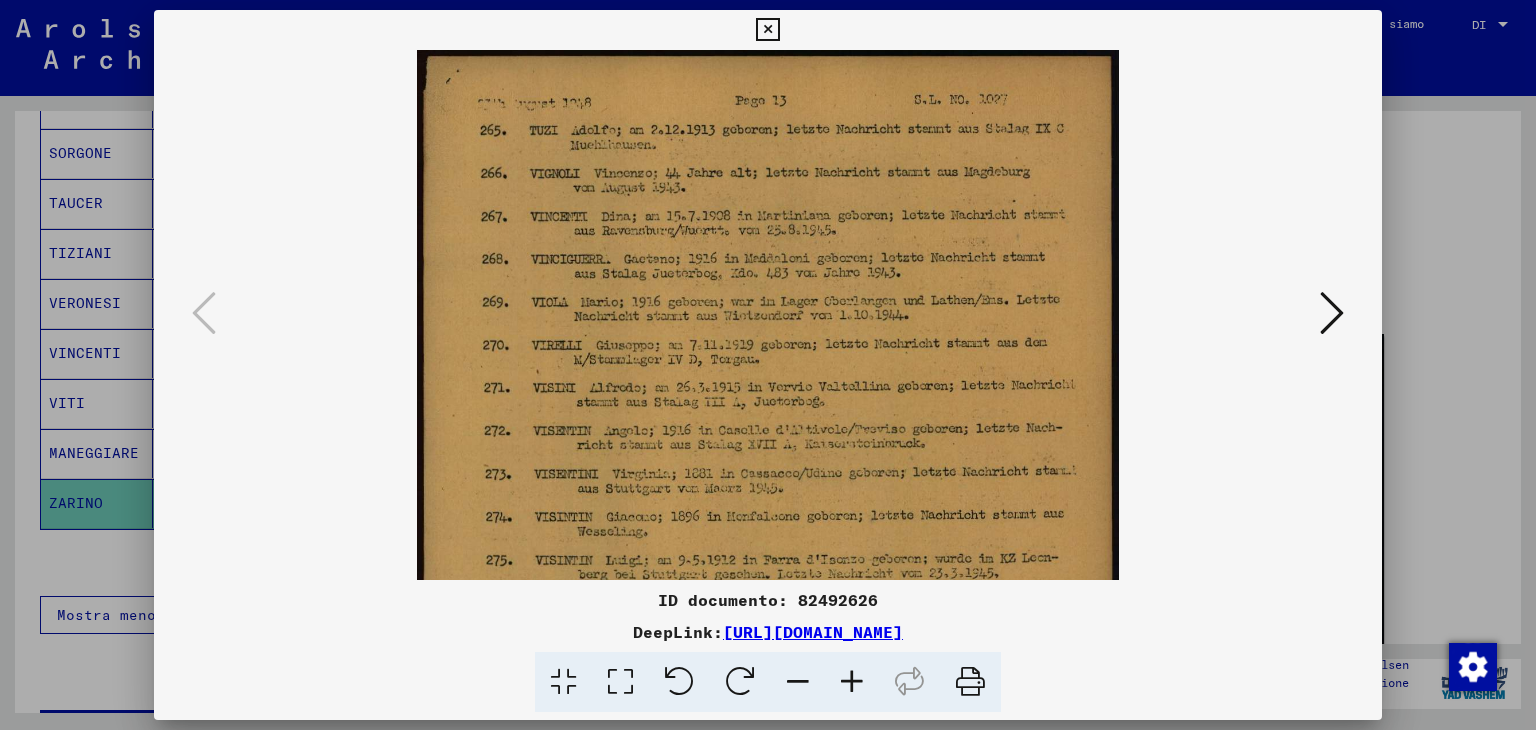 click at bounding box center [852, 682] 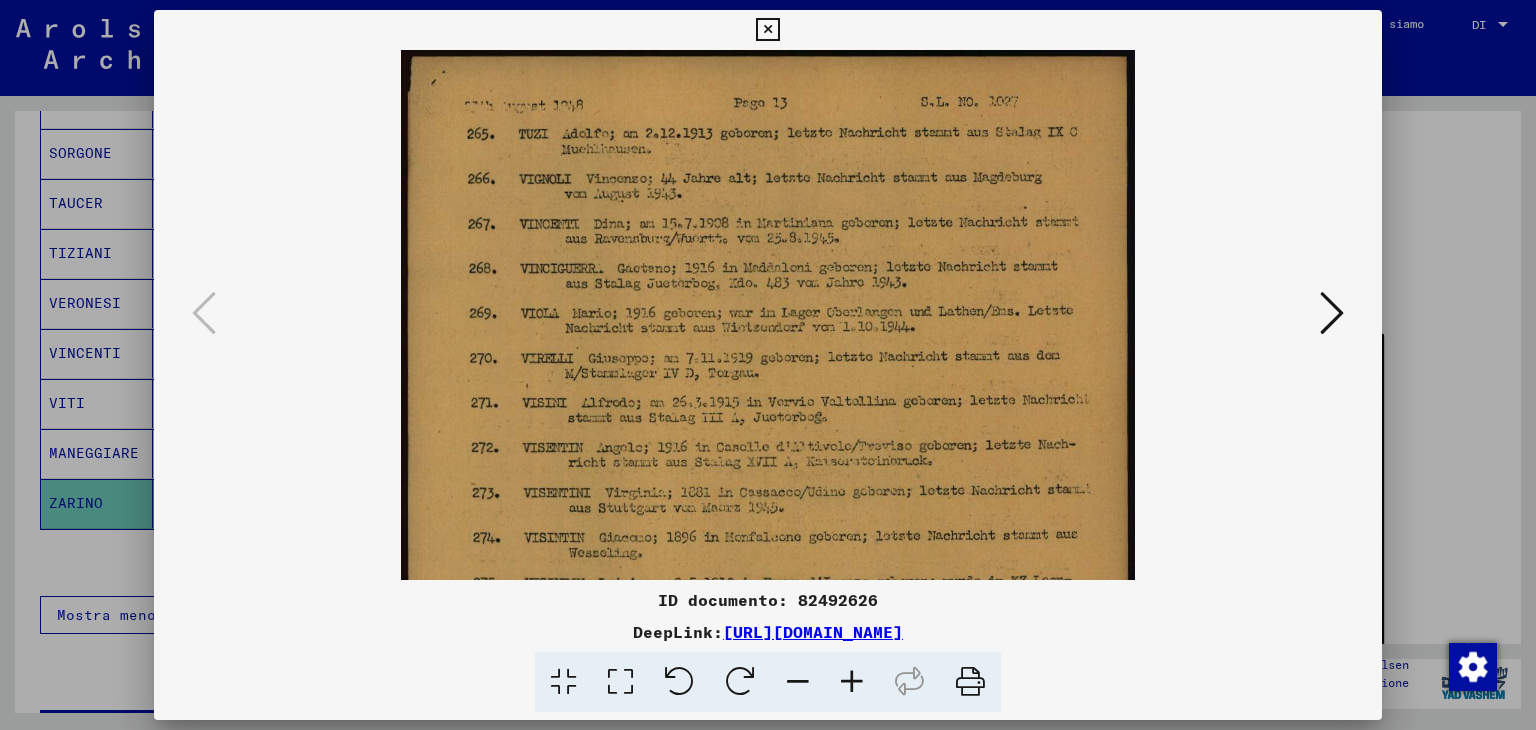 click at bounding box center (852, 682) 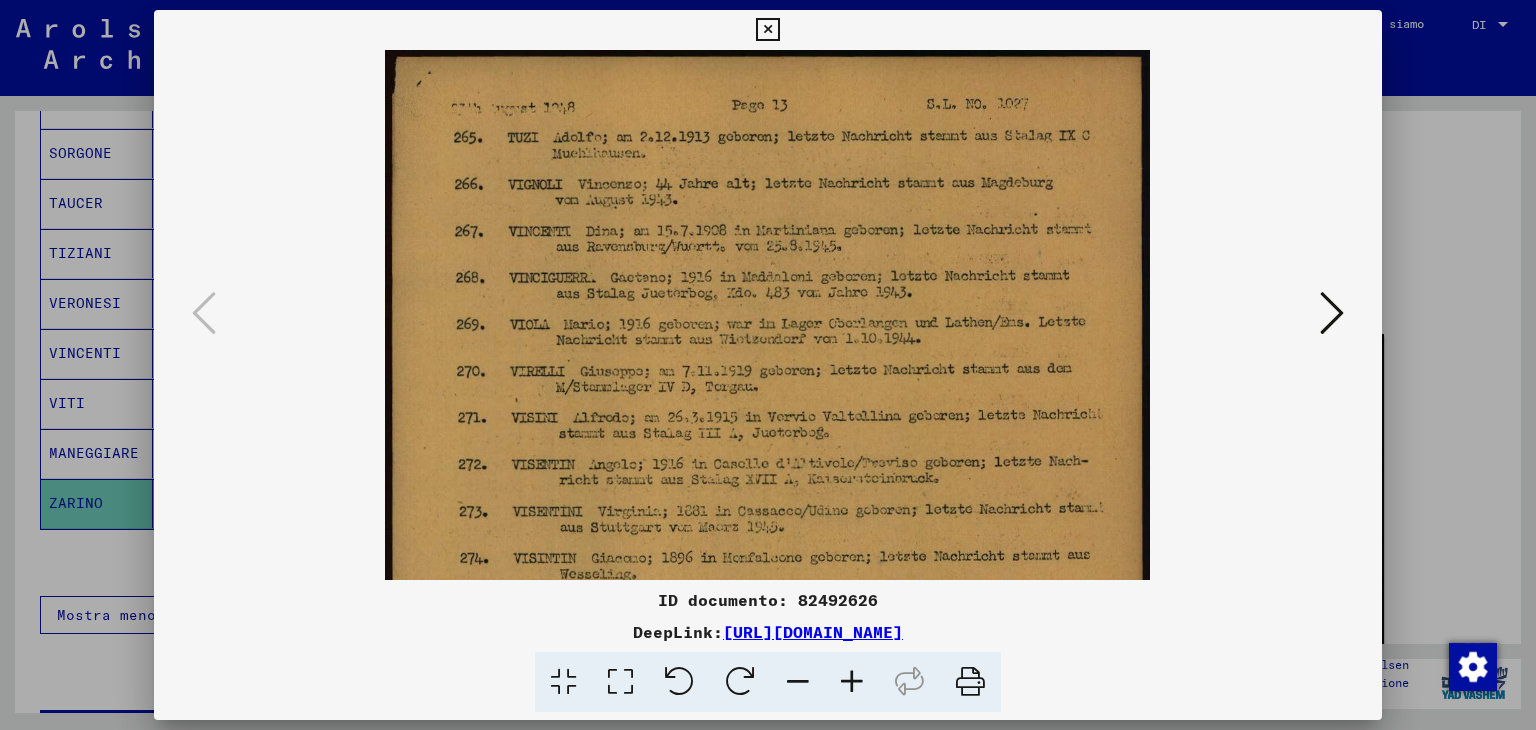 click at bounding box center [852, 682] 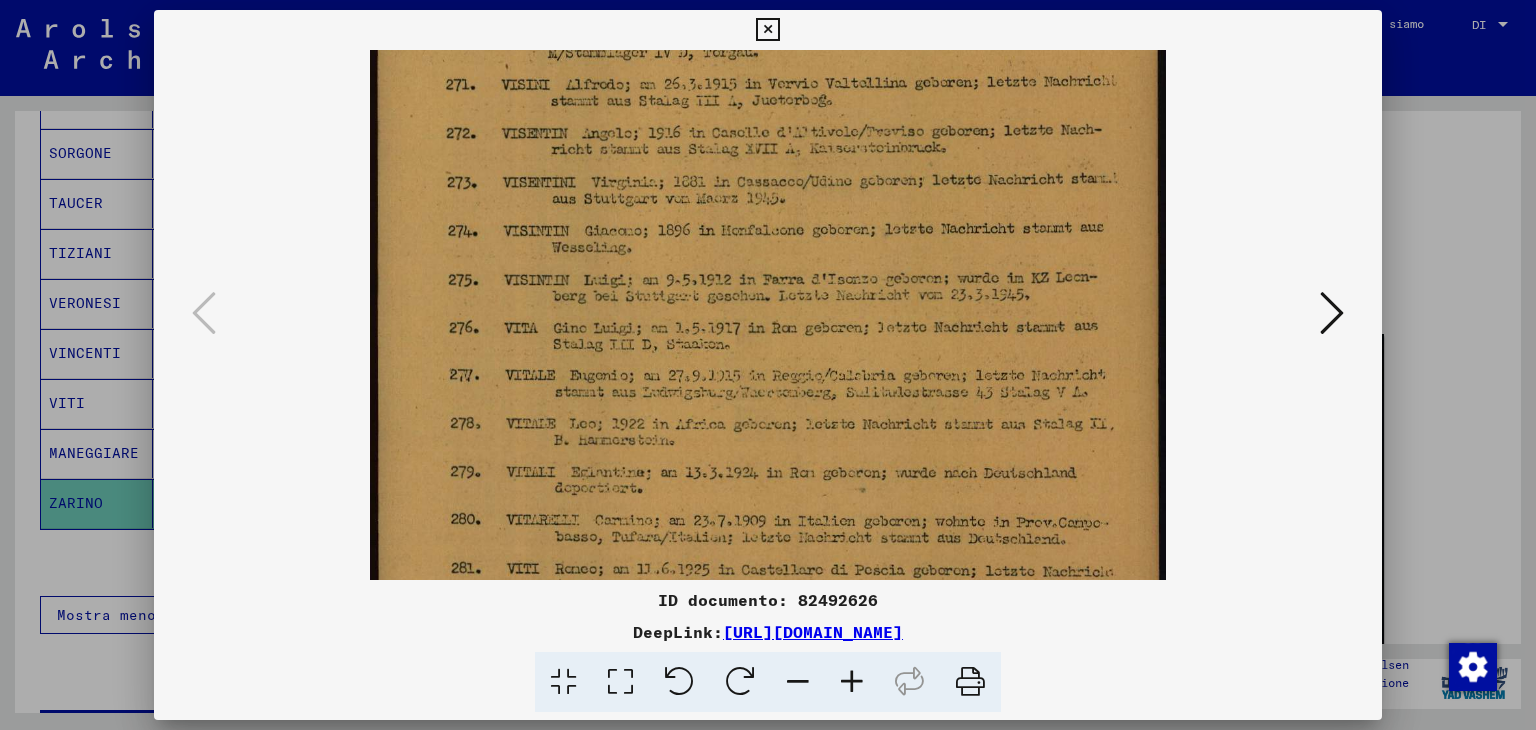 scroll, scrollTop: 364, scrollLeft: 0, axis: vertical 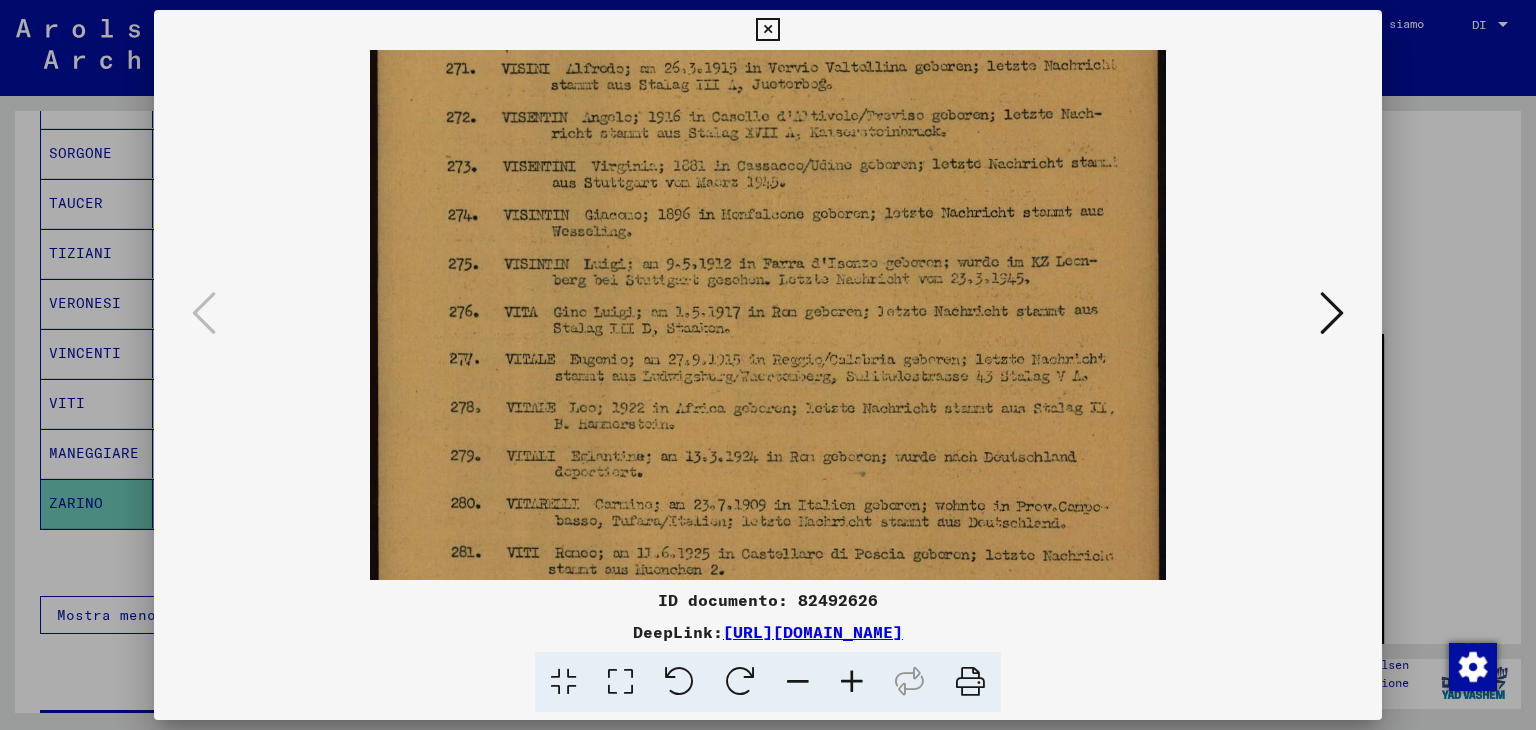 drag, startPoint x: 630, startPoint y: 489, endPoint x: 726, endPoint y: 130, distance: 371.61404 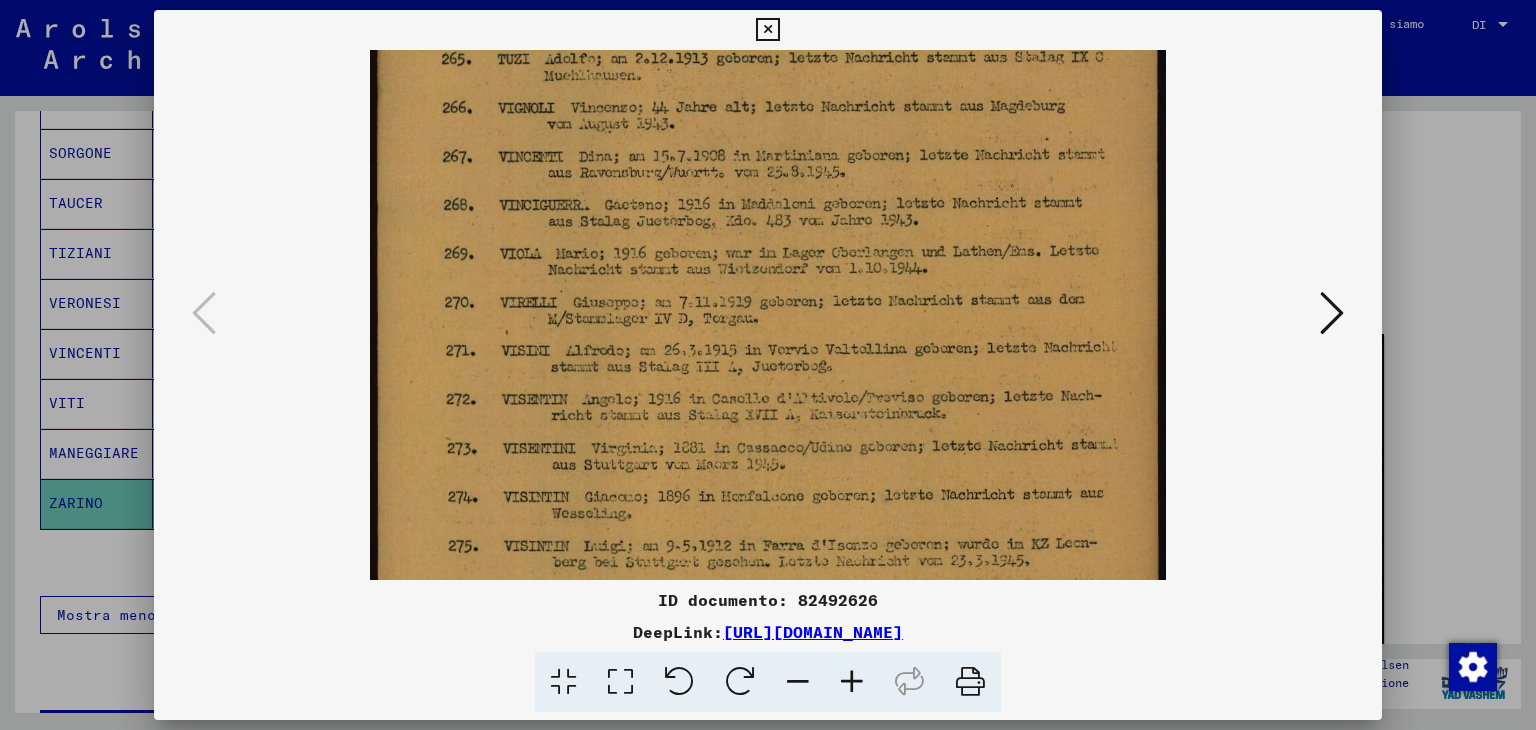 scroll, scrollTop: 84, scrollLeft: 0, axis: vertical 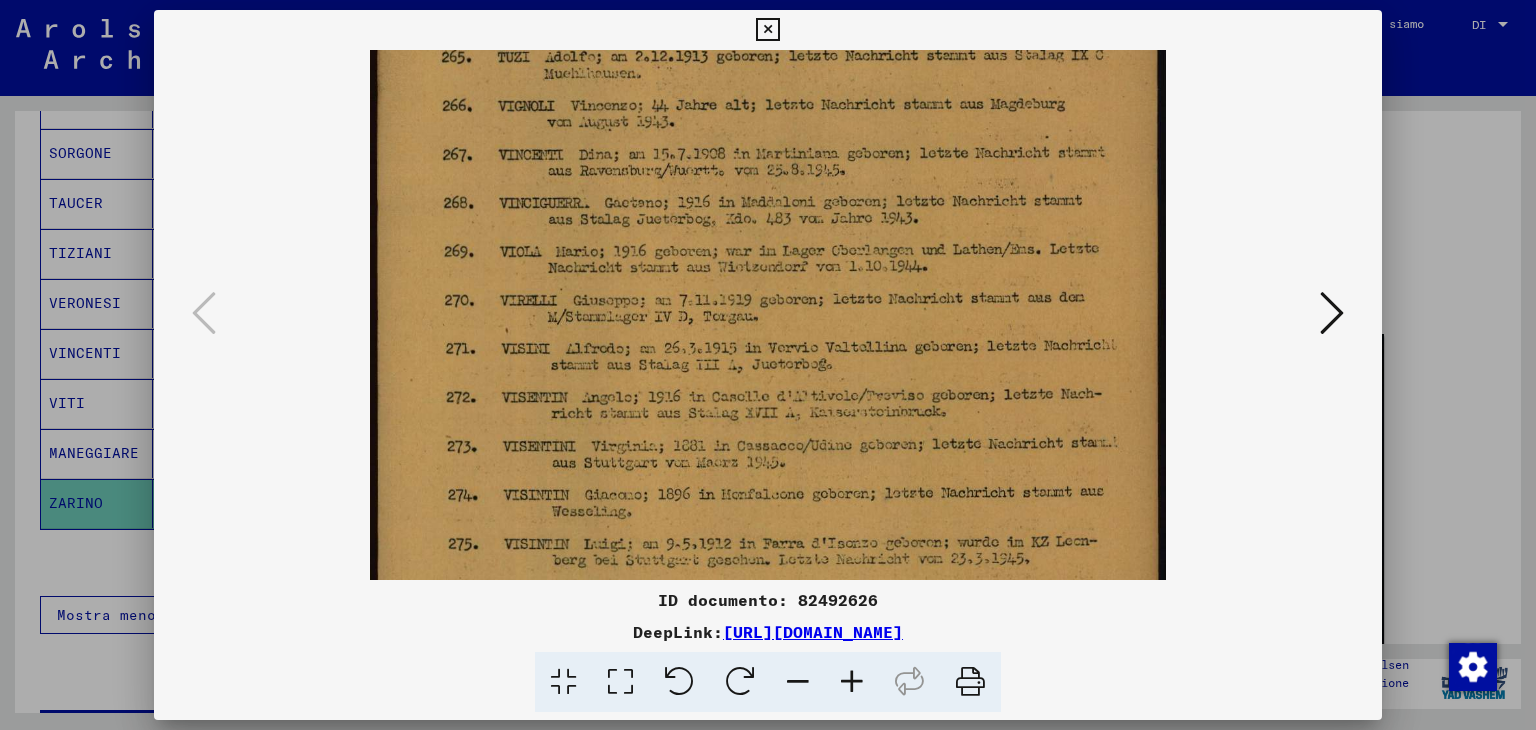drag, startPoint x: 776, startPoint y: 254, endPoint x: 655, endPoint y: 527, distance: 298.61346 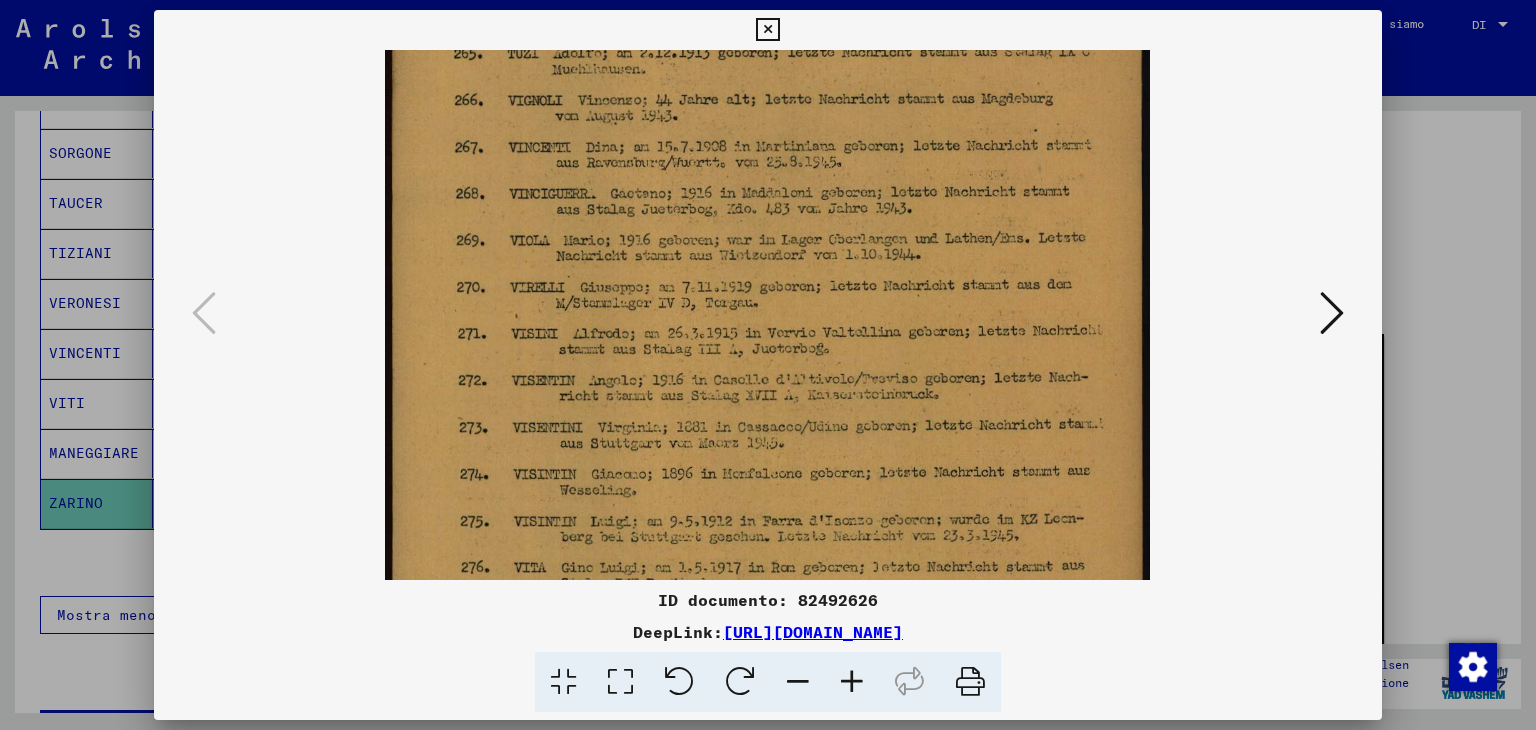click at bounding box center [798, 682] 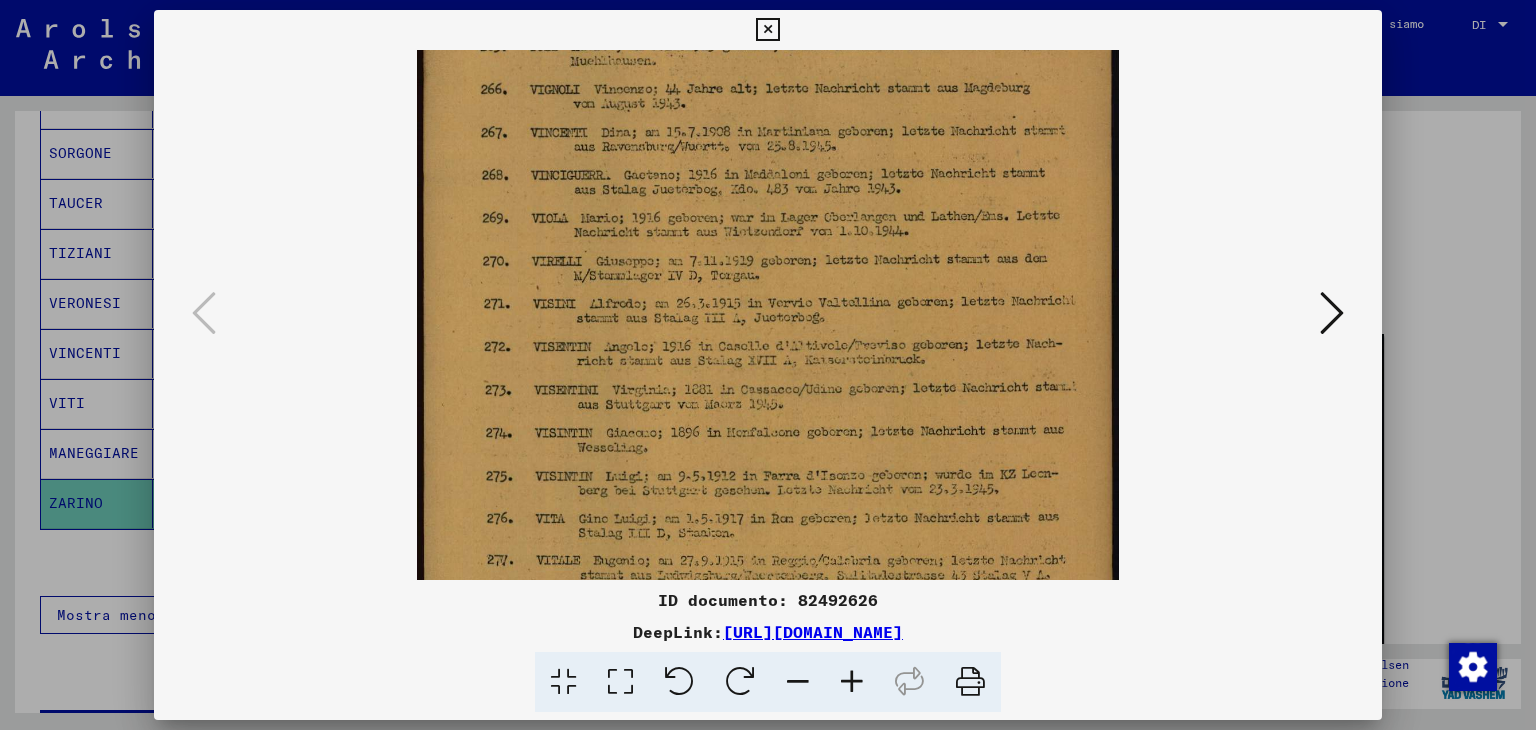 click at bounding box center [798, 682] 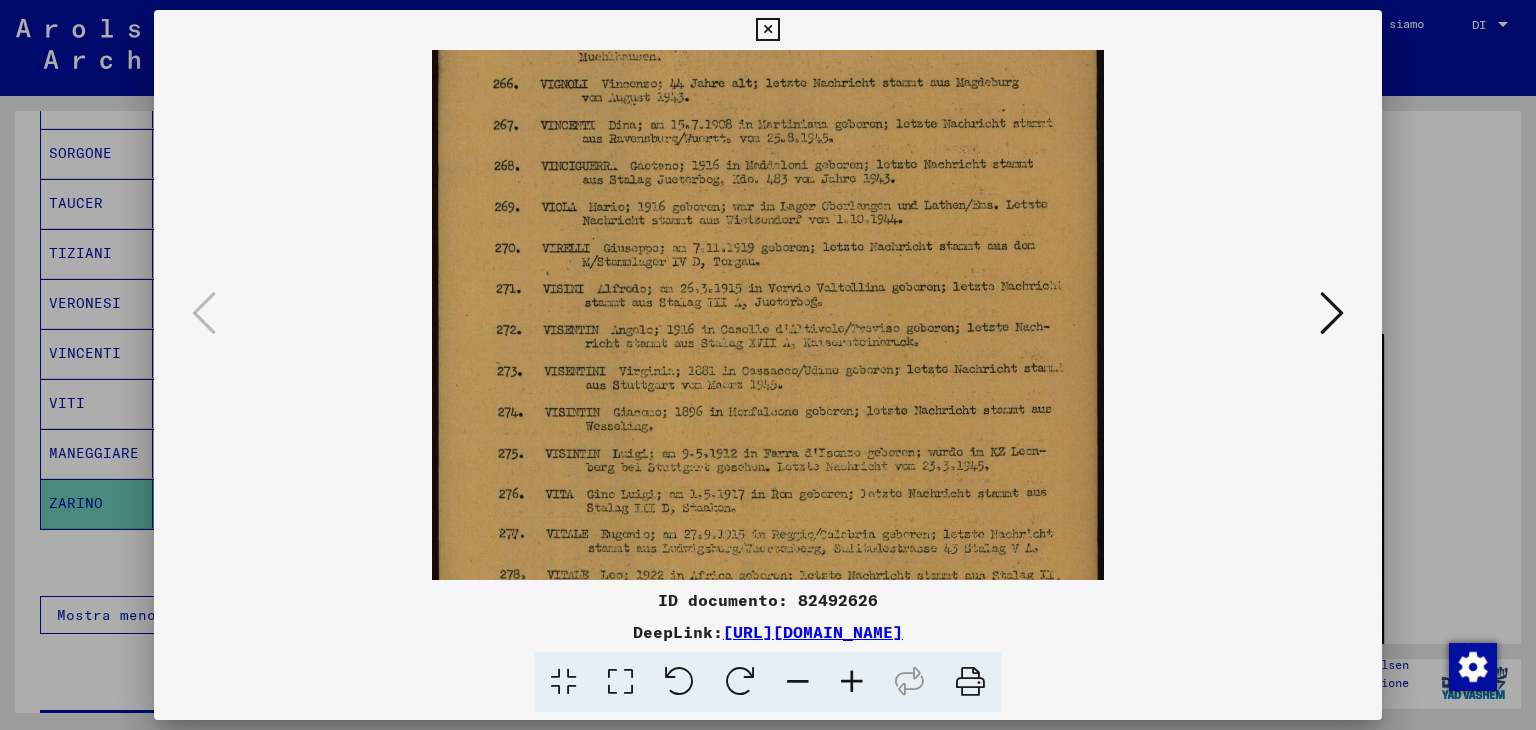click at bounding box center (798, 682) 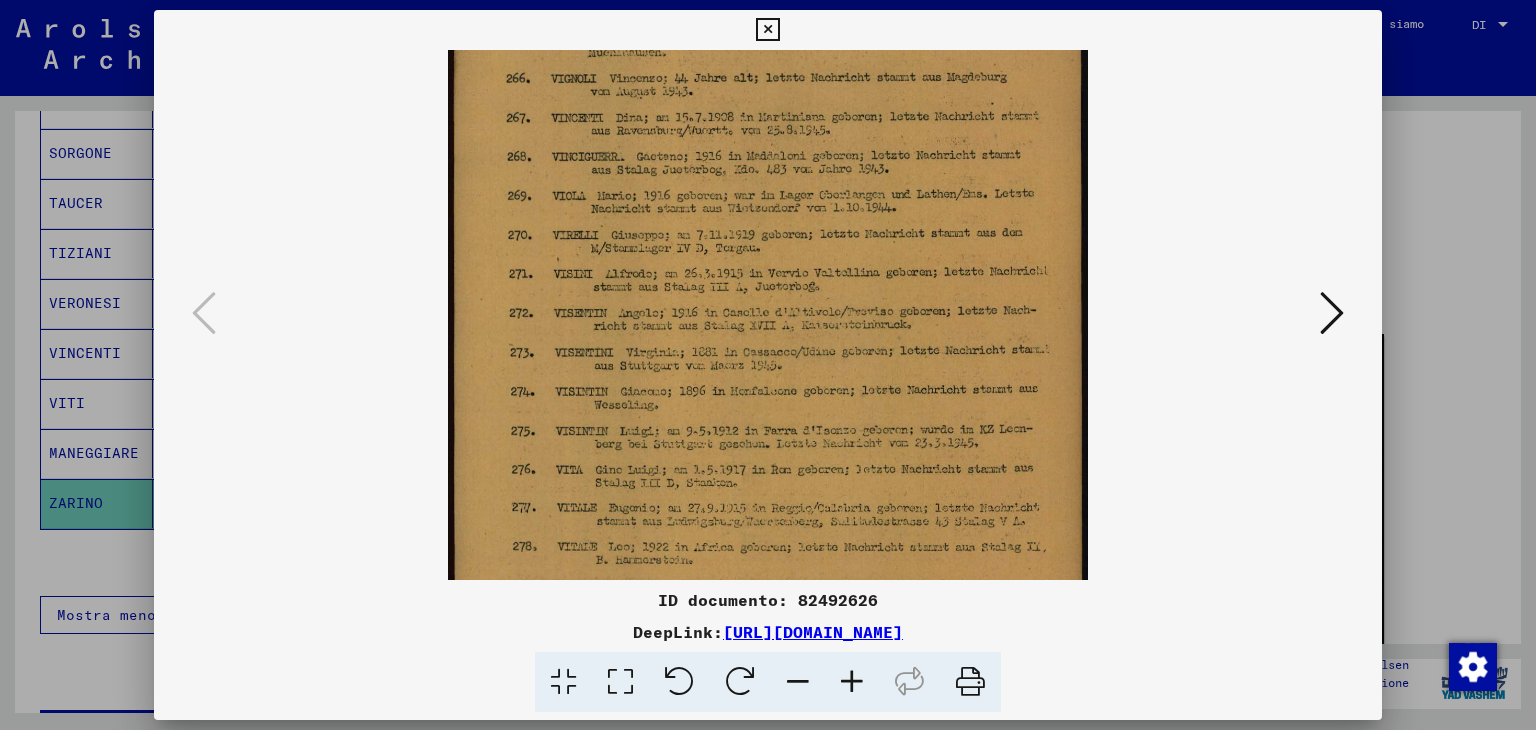 click at bounding box center [798, 682] 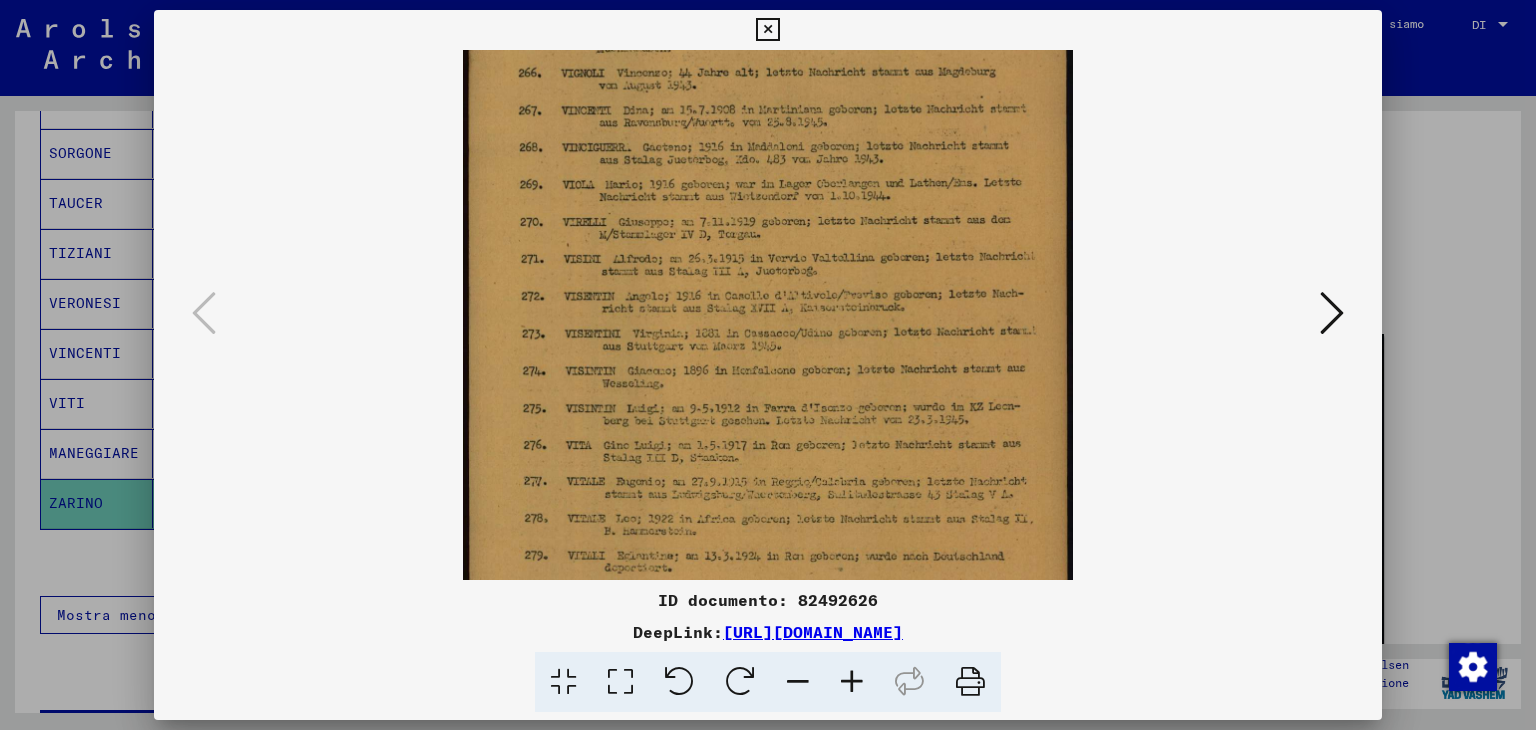click at bounding box center [798, 682] 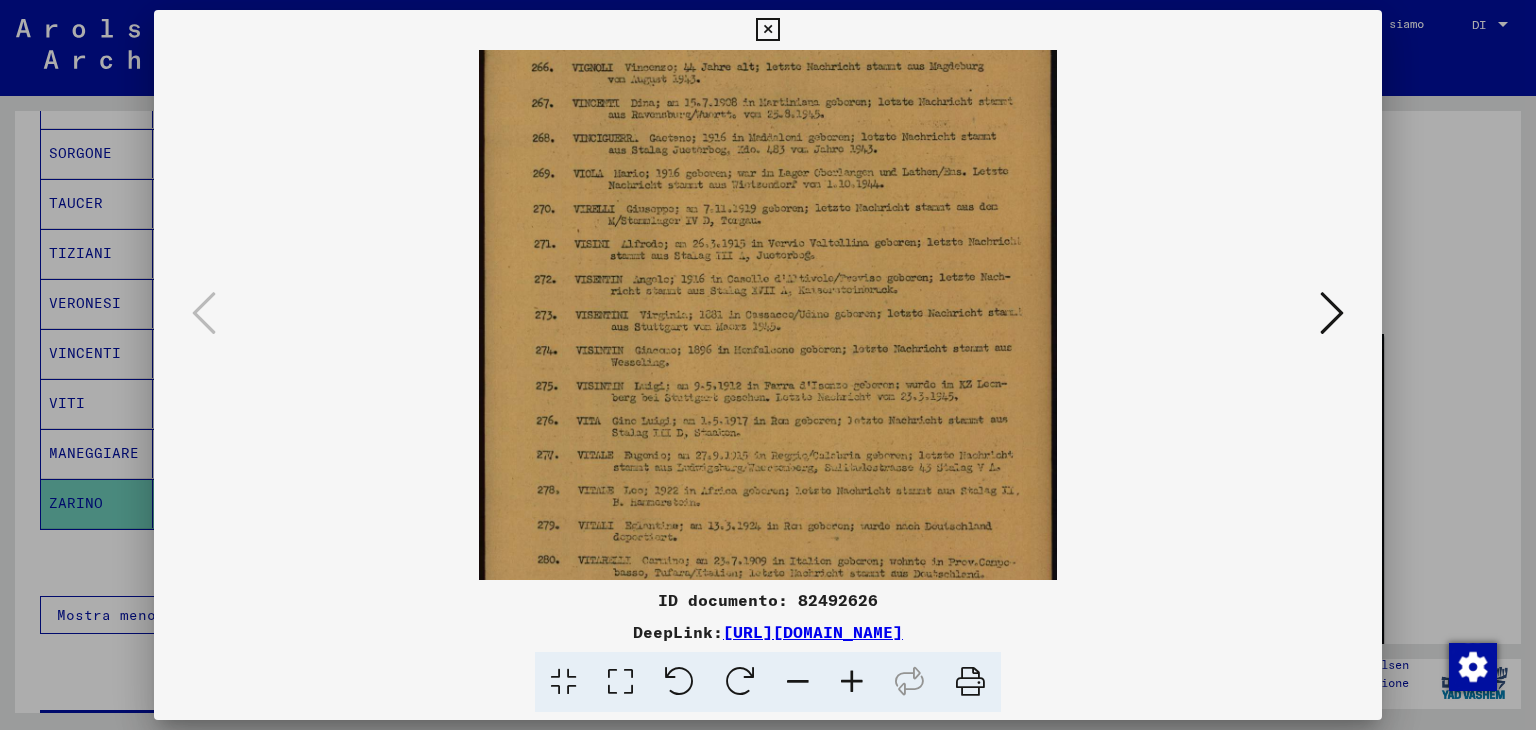 click at bounding box center [798, 682] 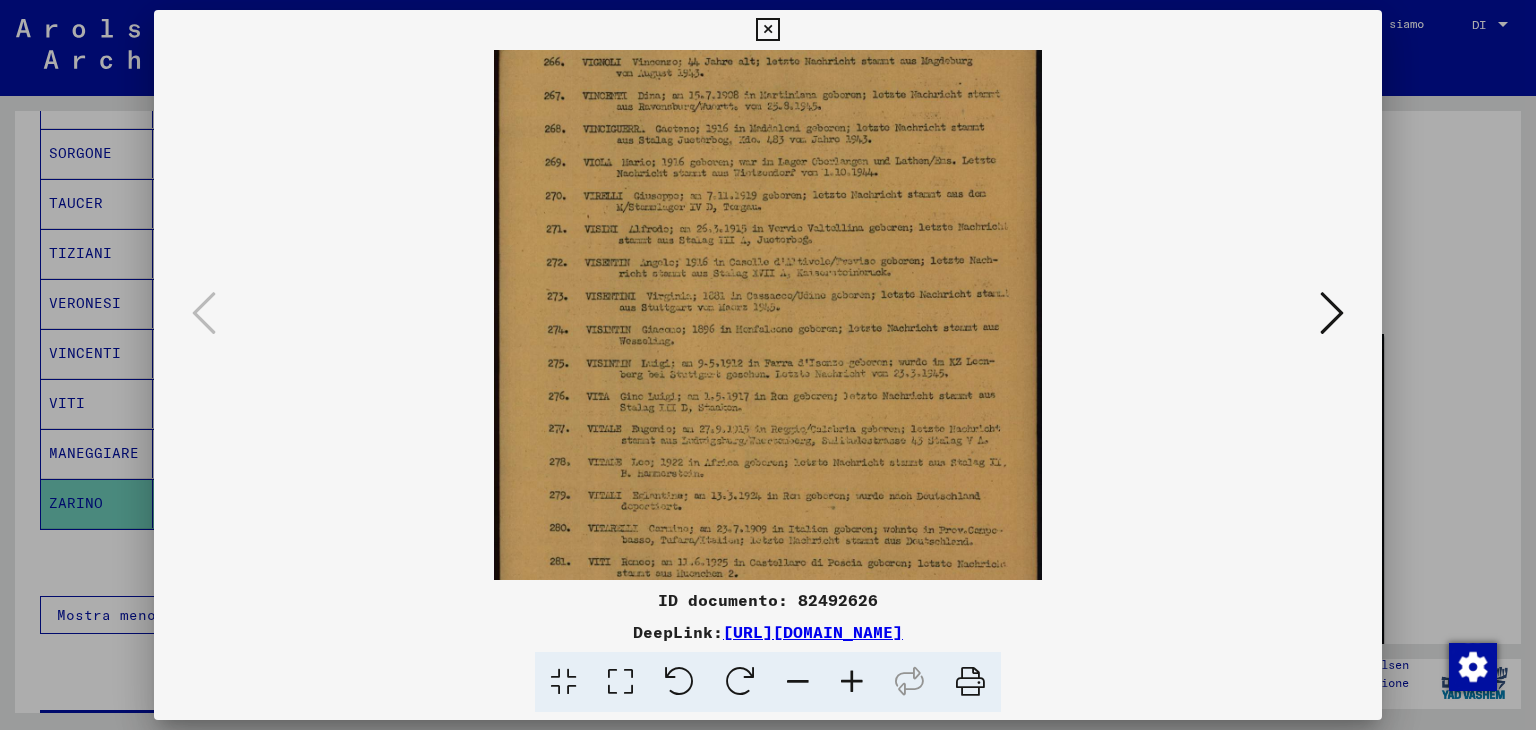 click at bounding box center (798, 682) 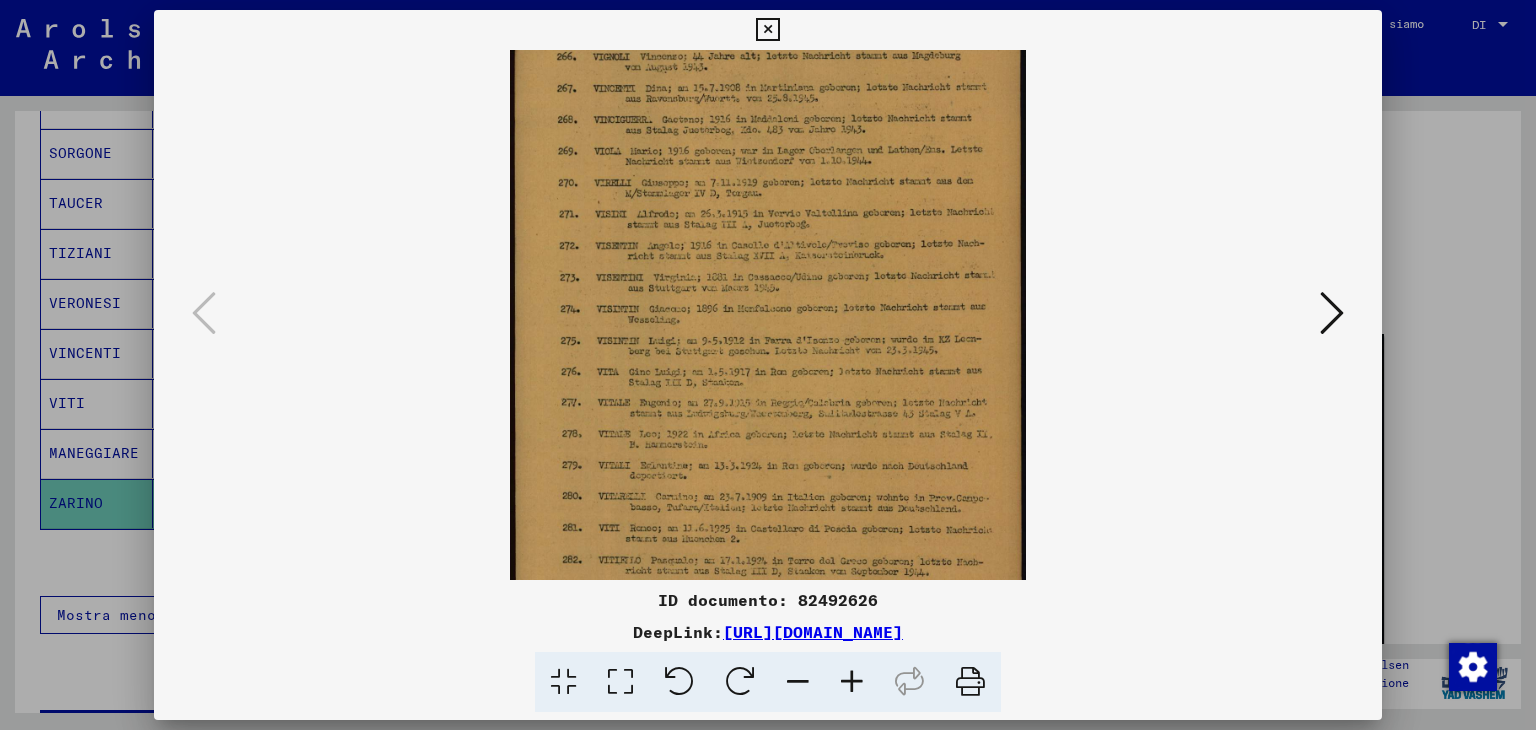 click at bounding box center (852, 682) 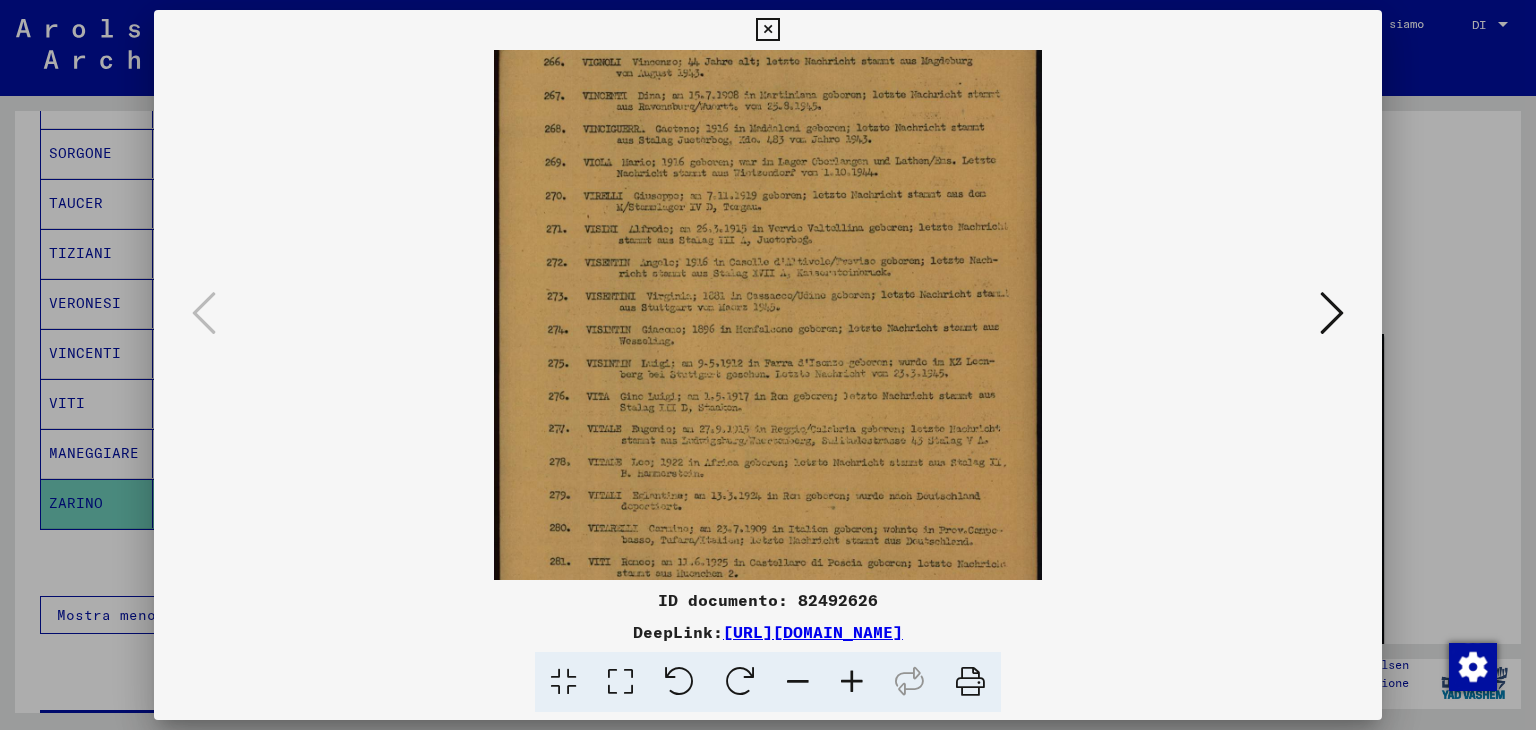 click at bounding box center (852, 682) 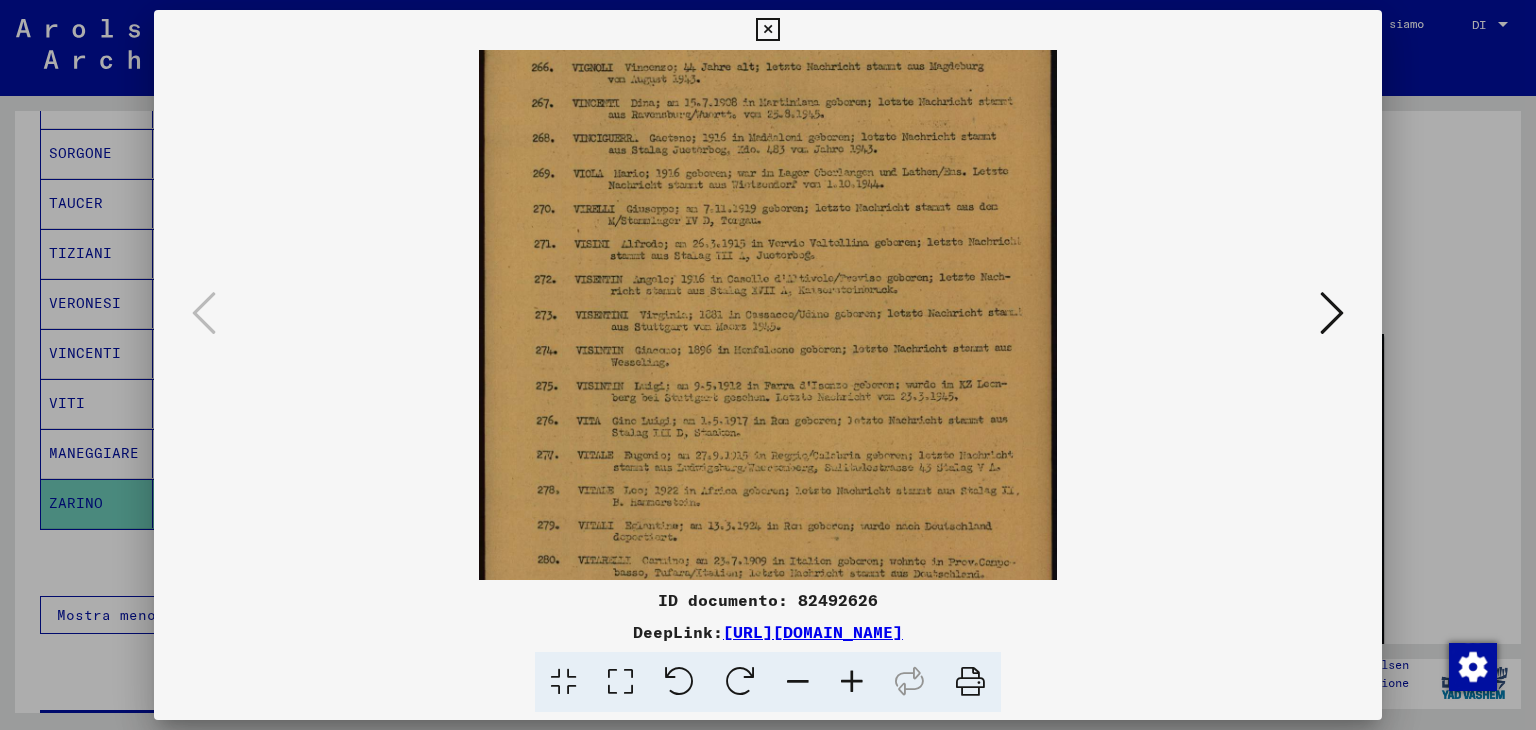 click at bounding box center (852, 682) 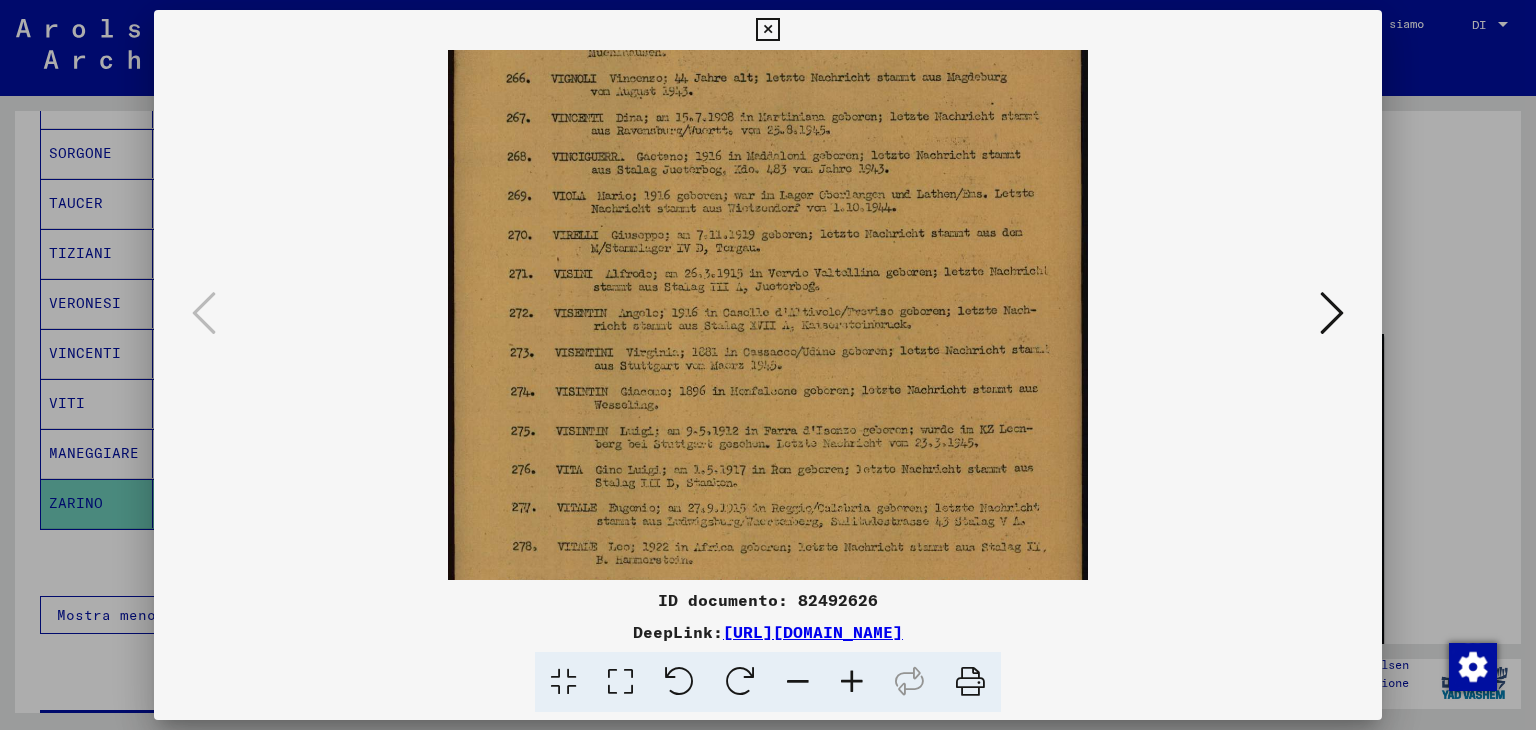 click at bounding box center [852, 682] 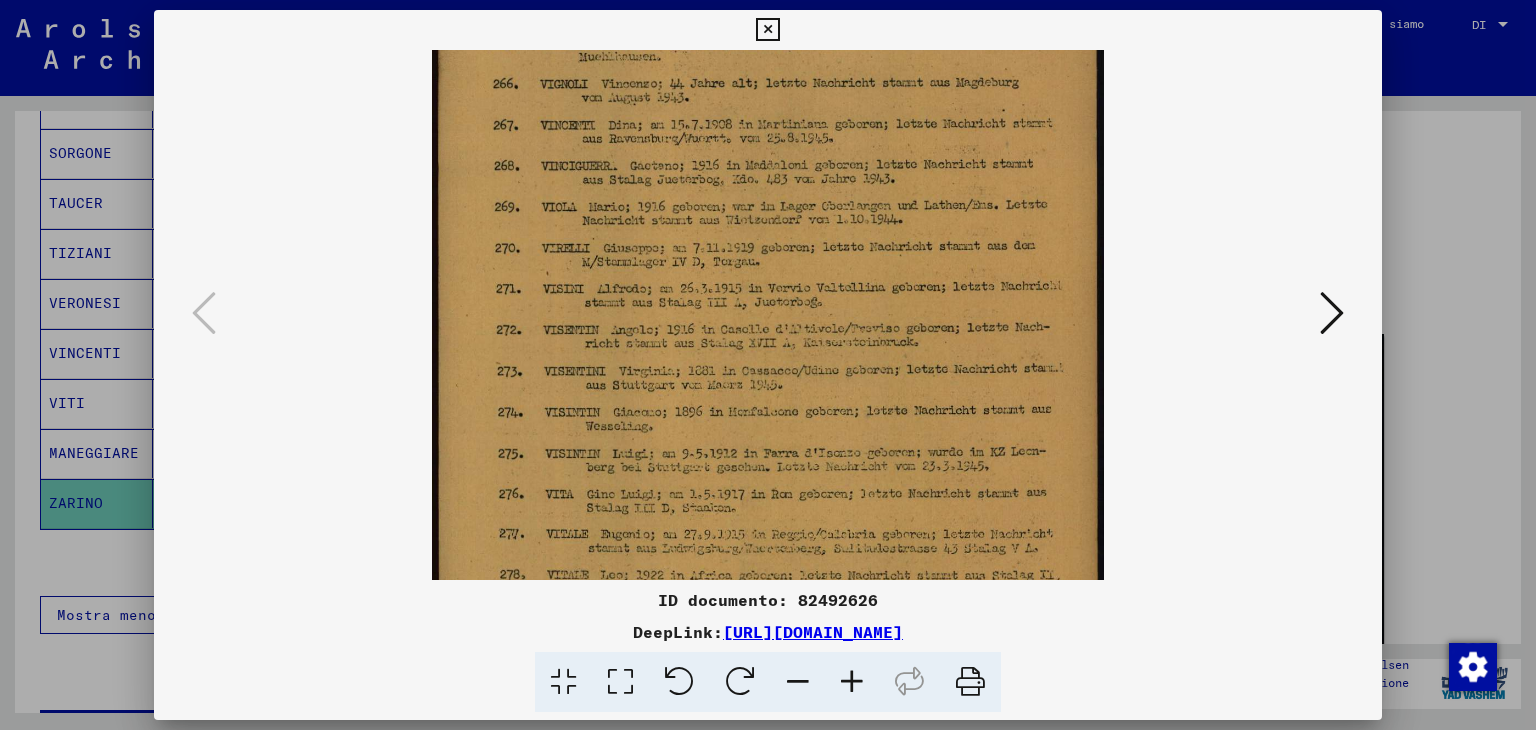 click at bounding box center [852, 682] 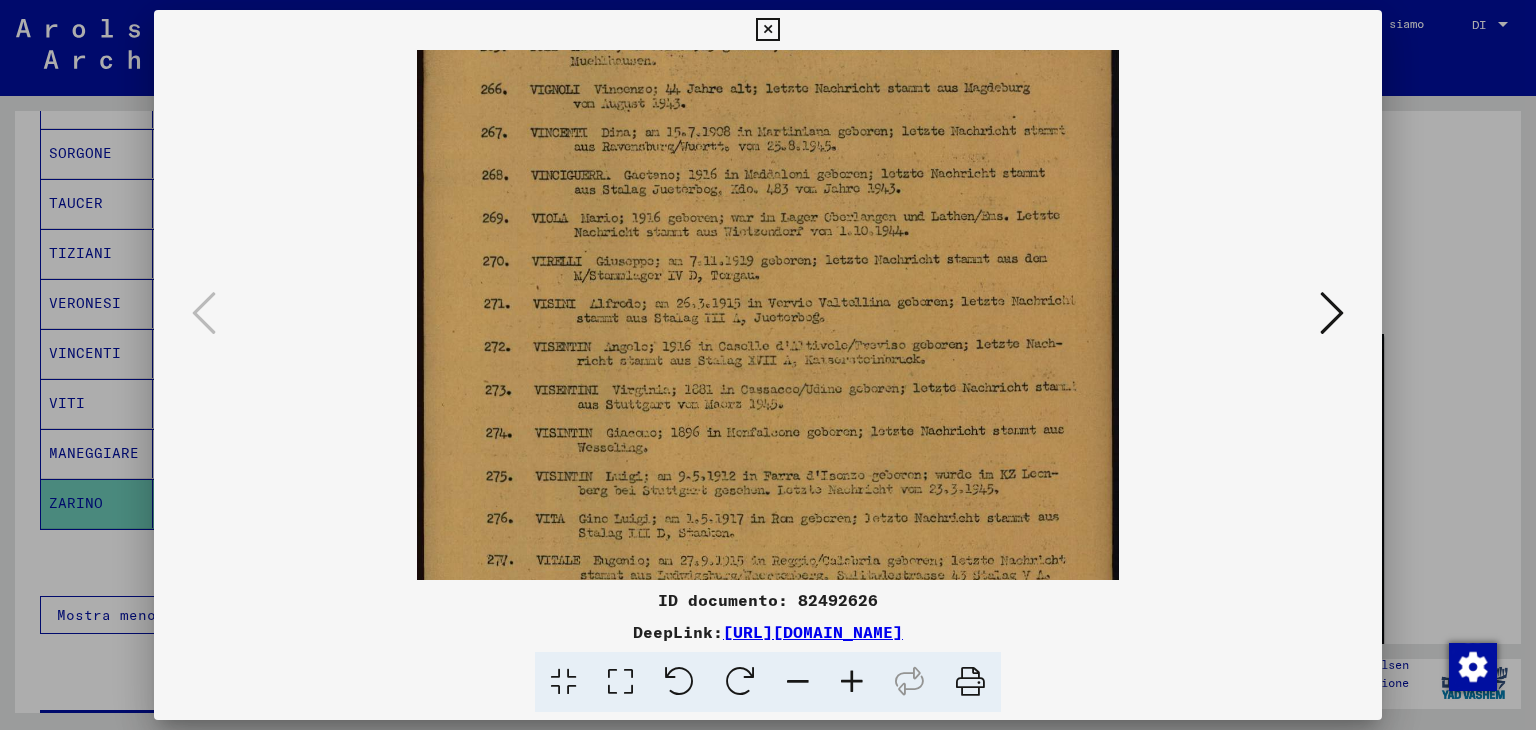 click at bounding box center [852, 682] 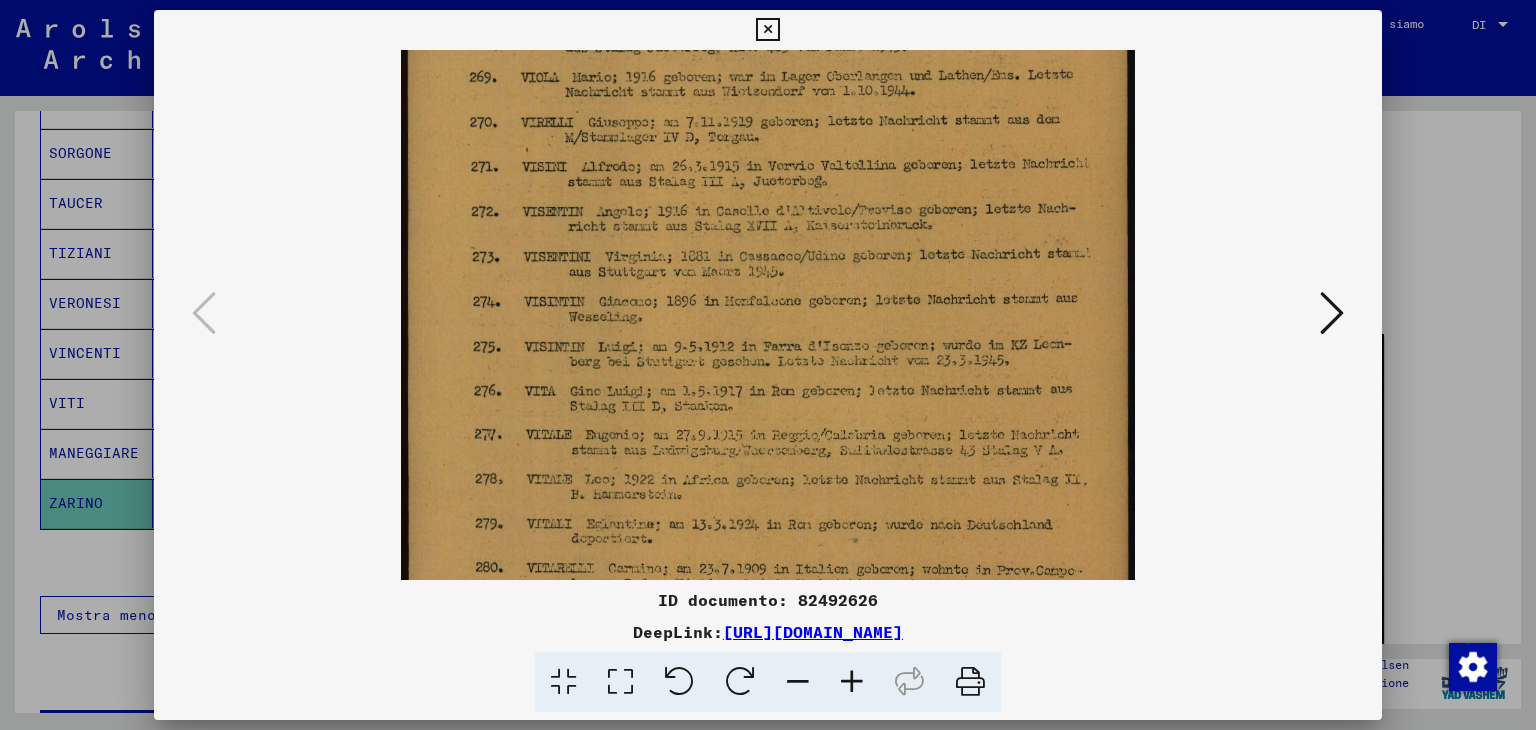 scroll, scrollTop: 254, scrollLeft: 0, axis: vertical 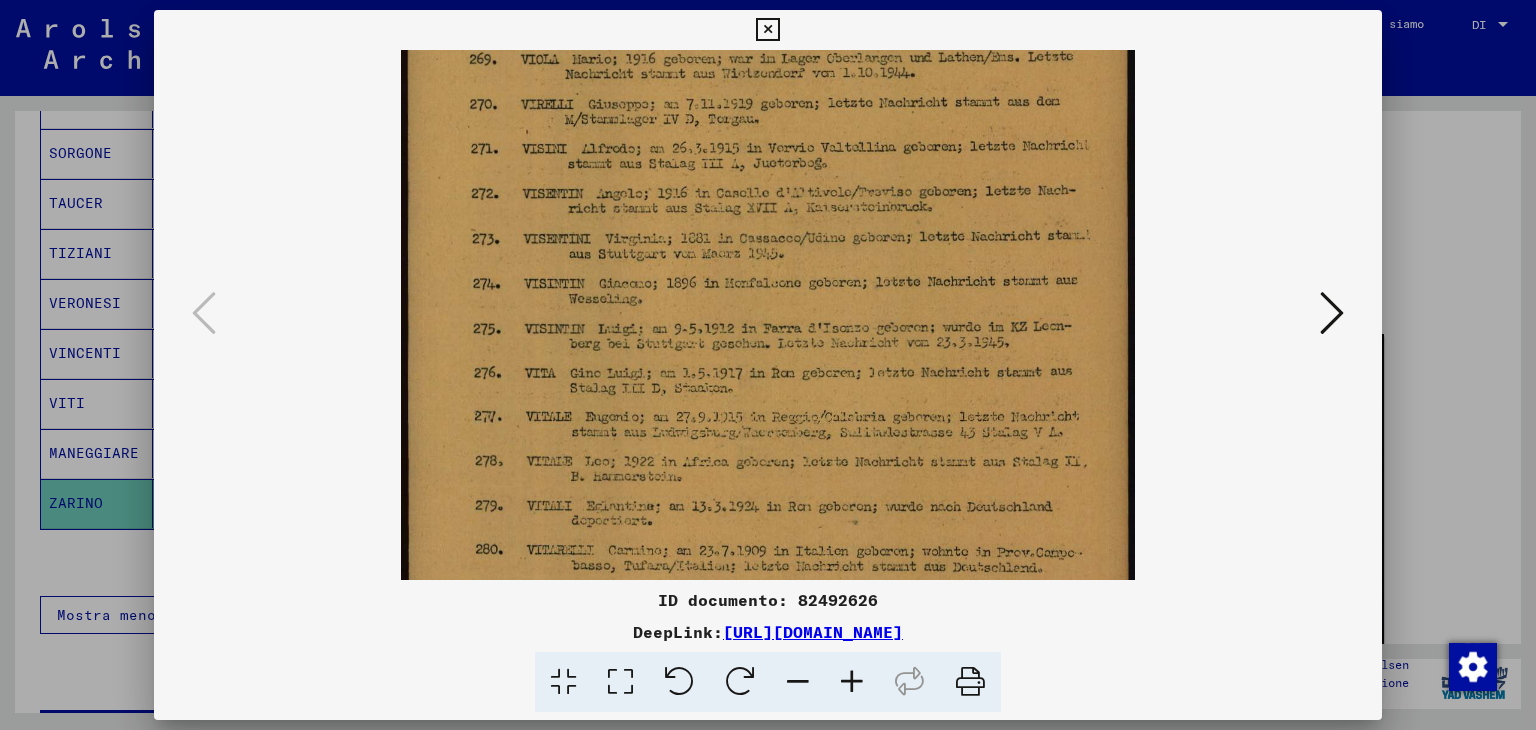 drag, startPoint x: 778, startPoint y: 458, endPoint x: 846, endPoint y: 289, distance: 182.16751 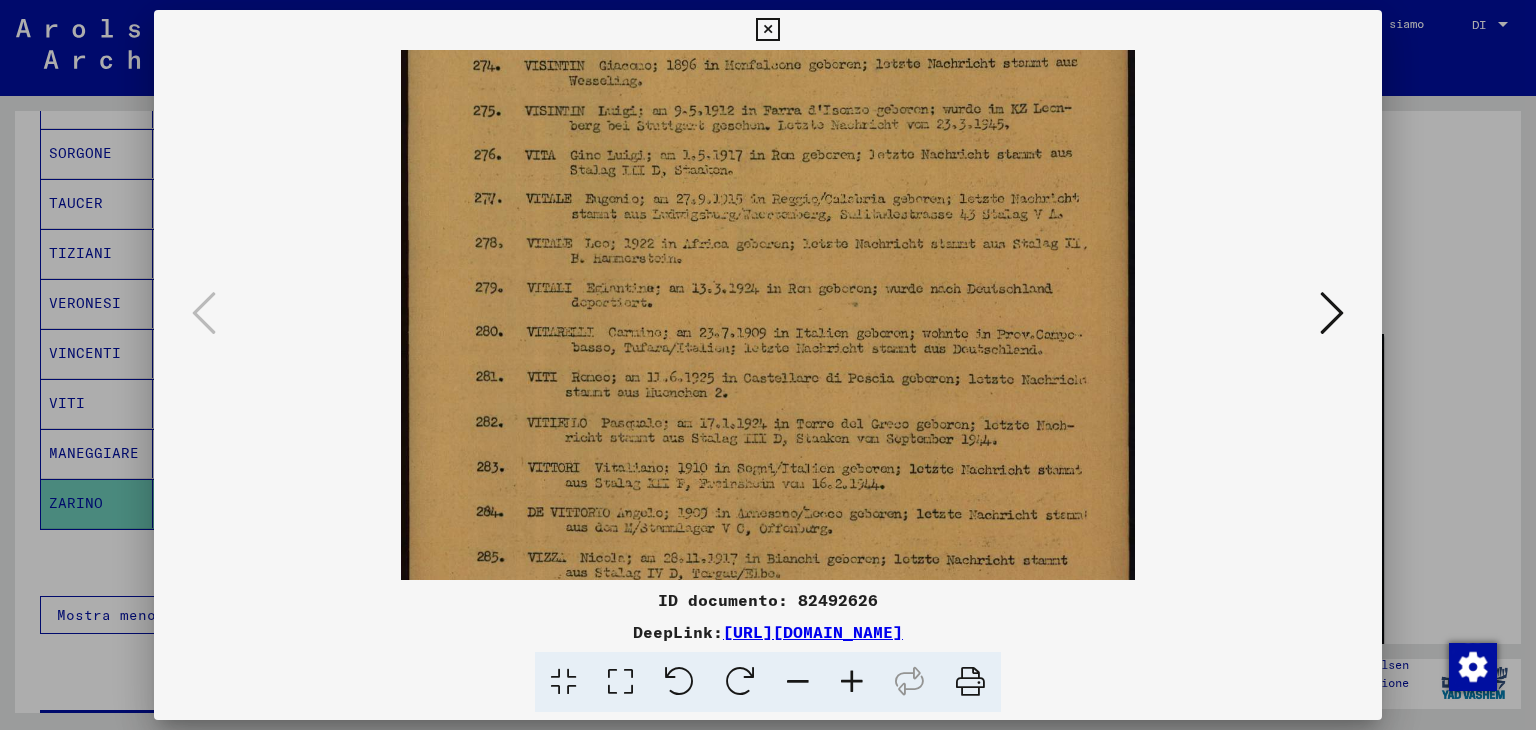 scroll, scrollTop: 472, scrollLeft: 0, axis: vertical 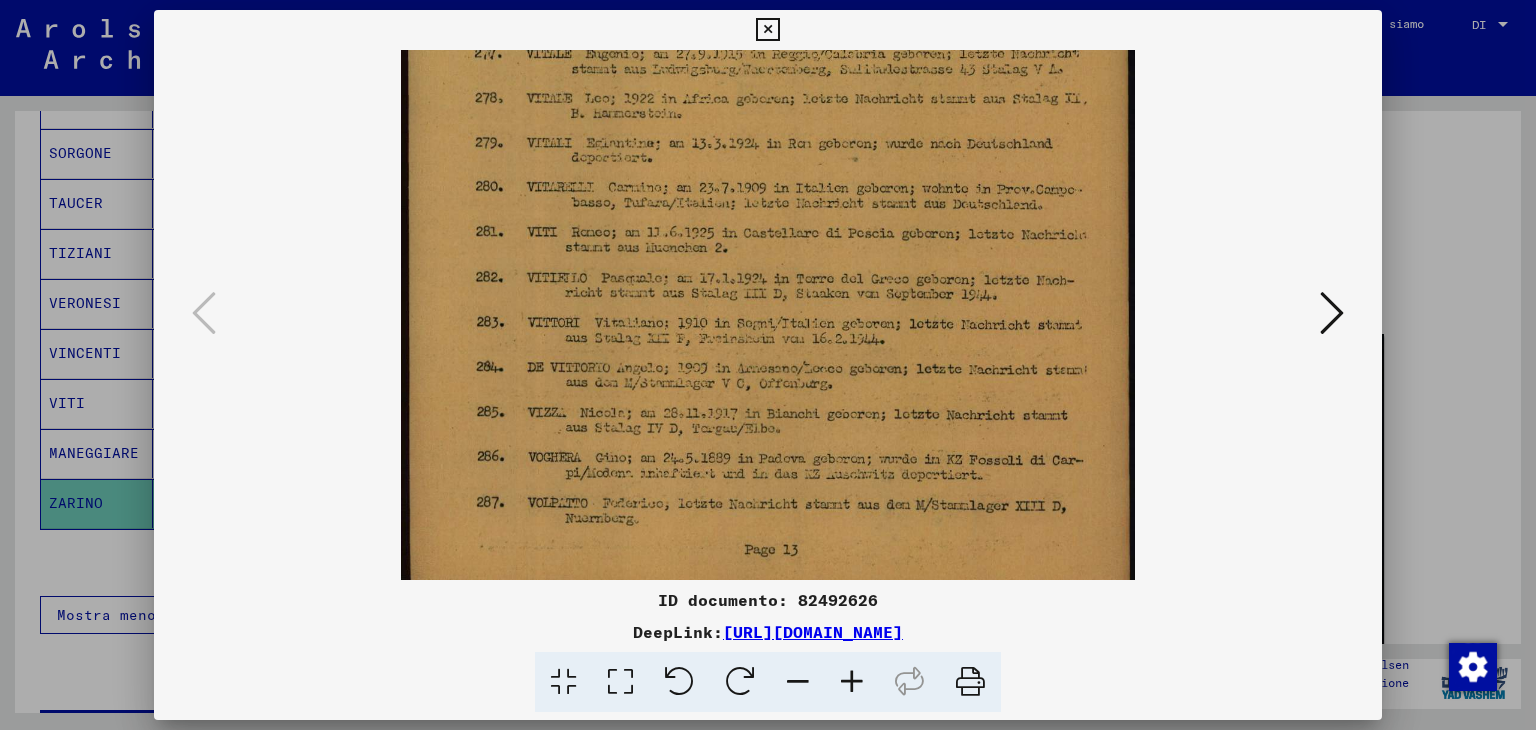 drag, startPoint x: 816, startPoint y: 516, endPoint x: 831, endPoint y: 379, distance: 137.81873 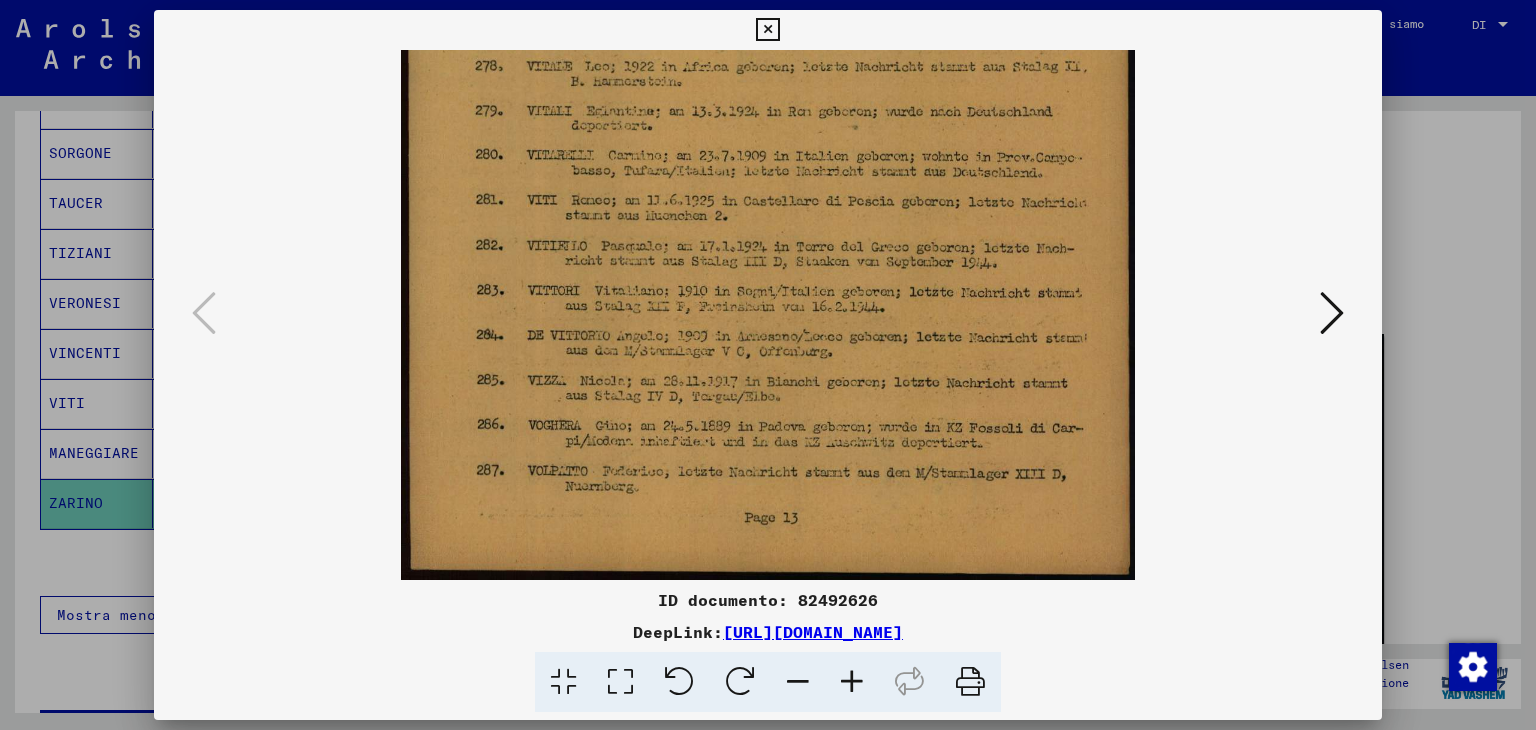 drag, startPoint x: 808, startPoint y: 507, endPoint x: 823, endPoint y: 420, distance: 88.28363 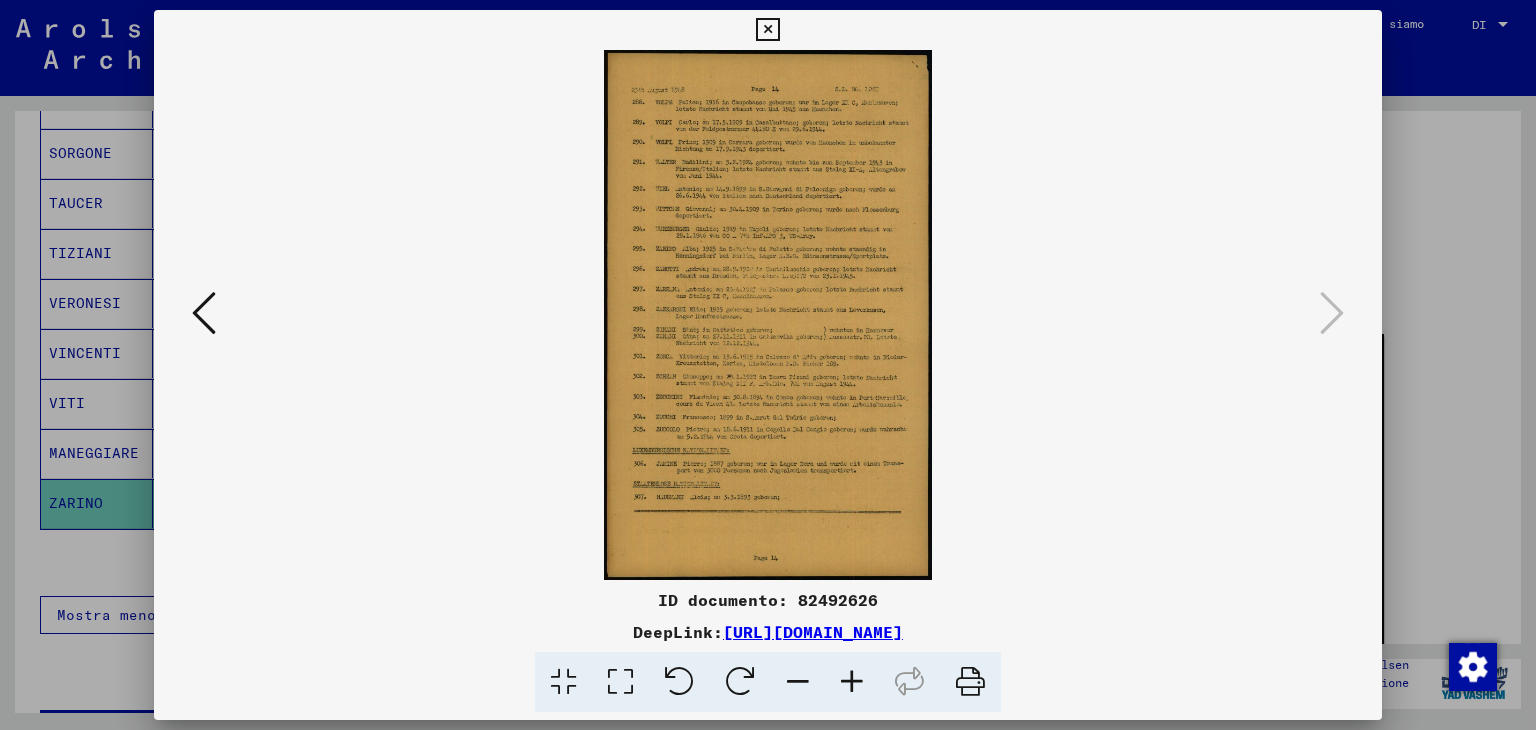 click at bounding box center (852, 682) 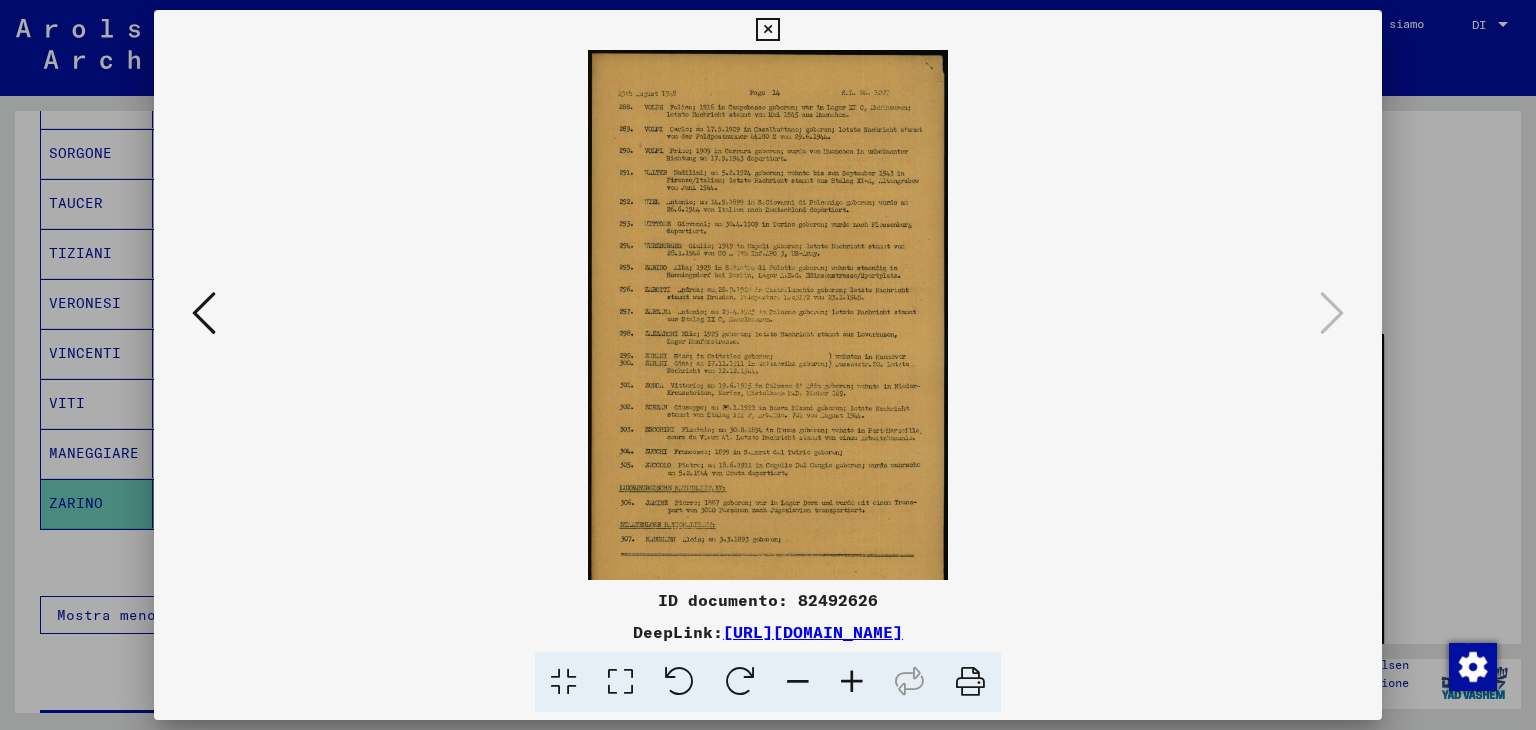 click at bounding box center (852, 682) 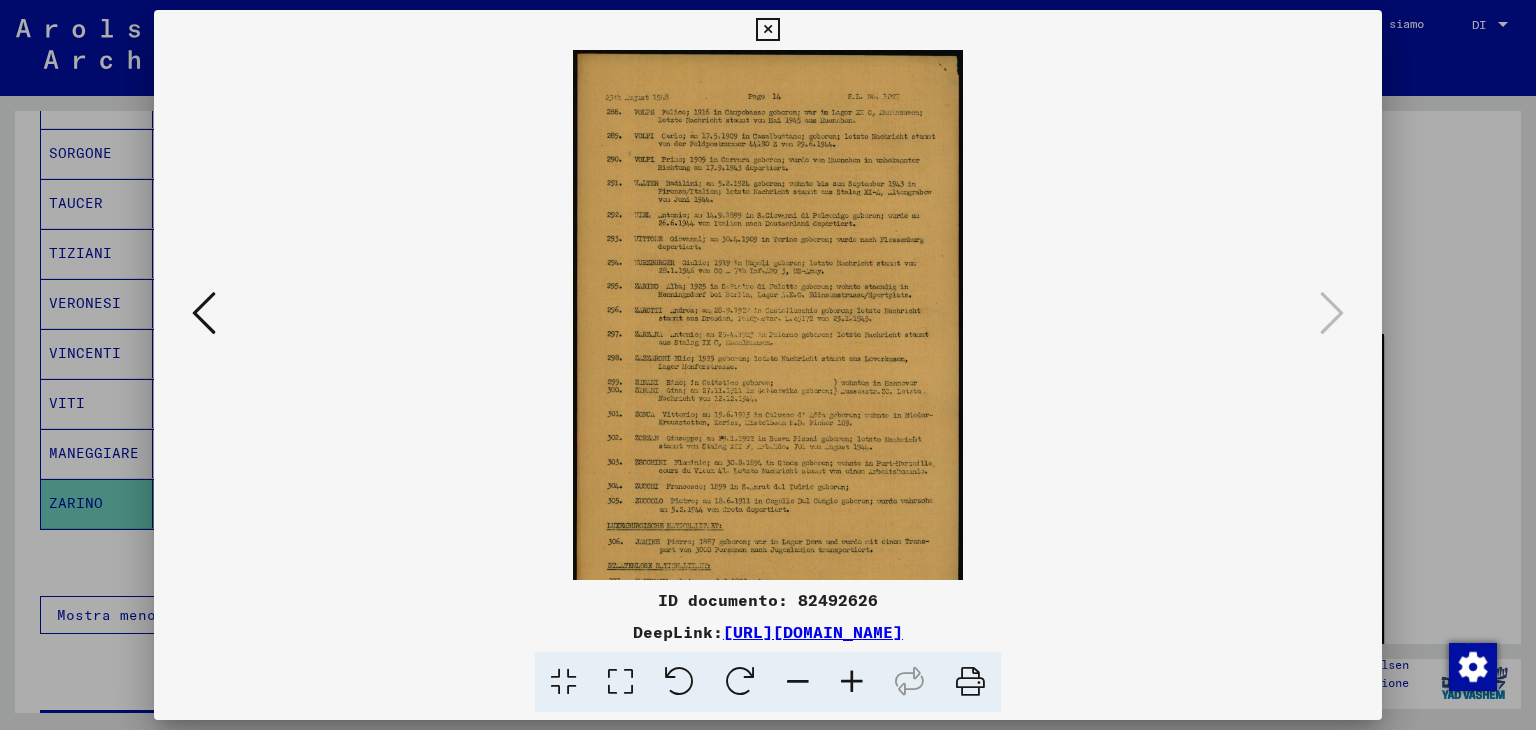 click at bounding box center [852, 682] 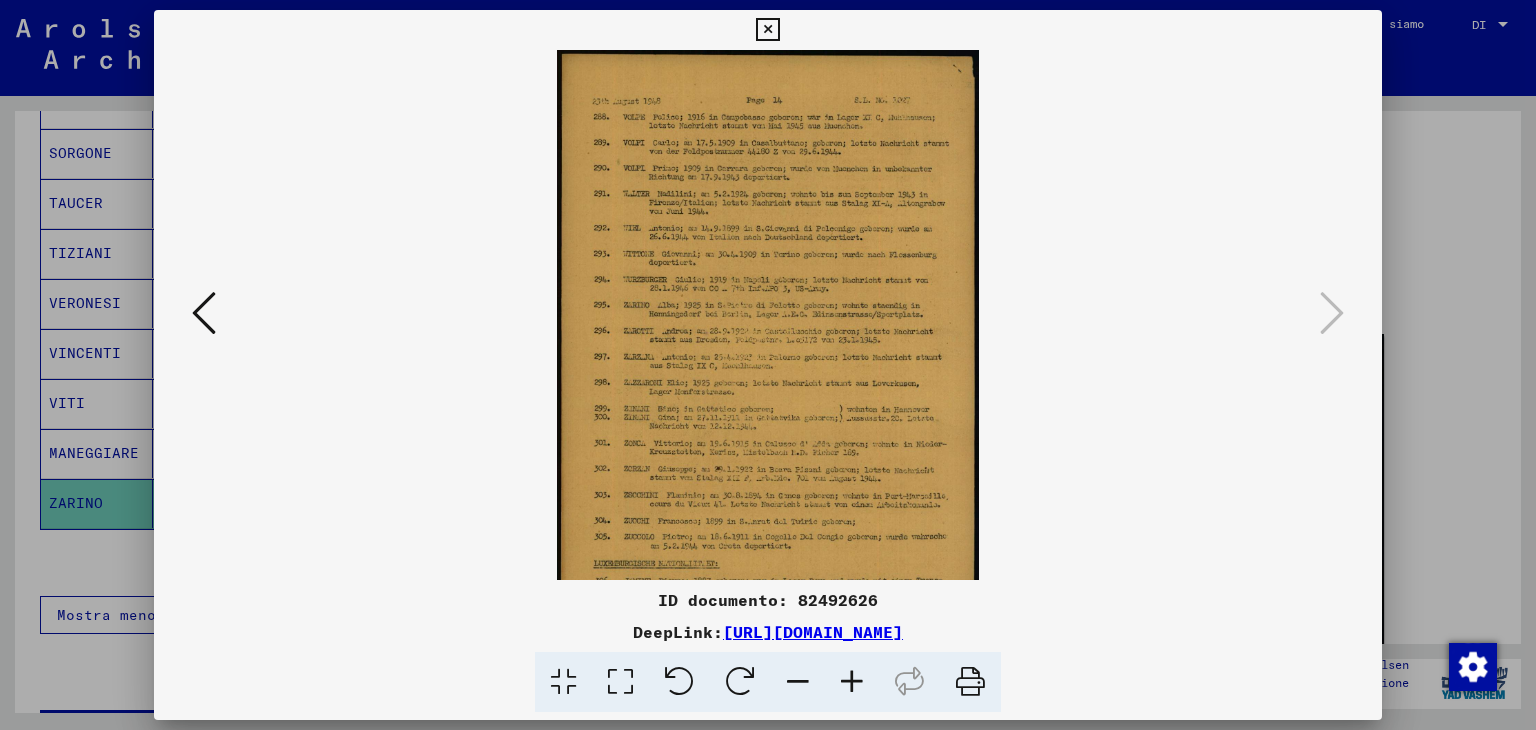 click at bounding box center (852, 682) 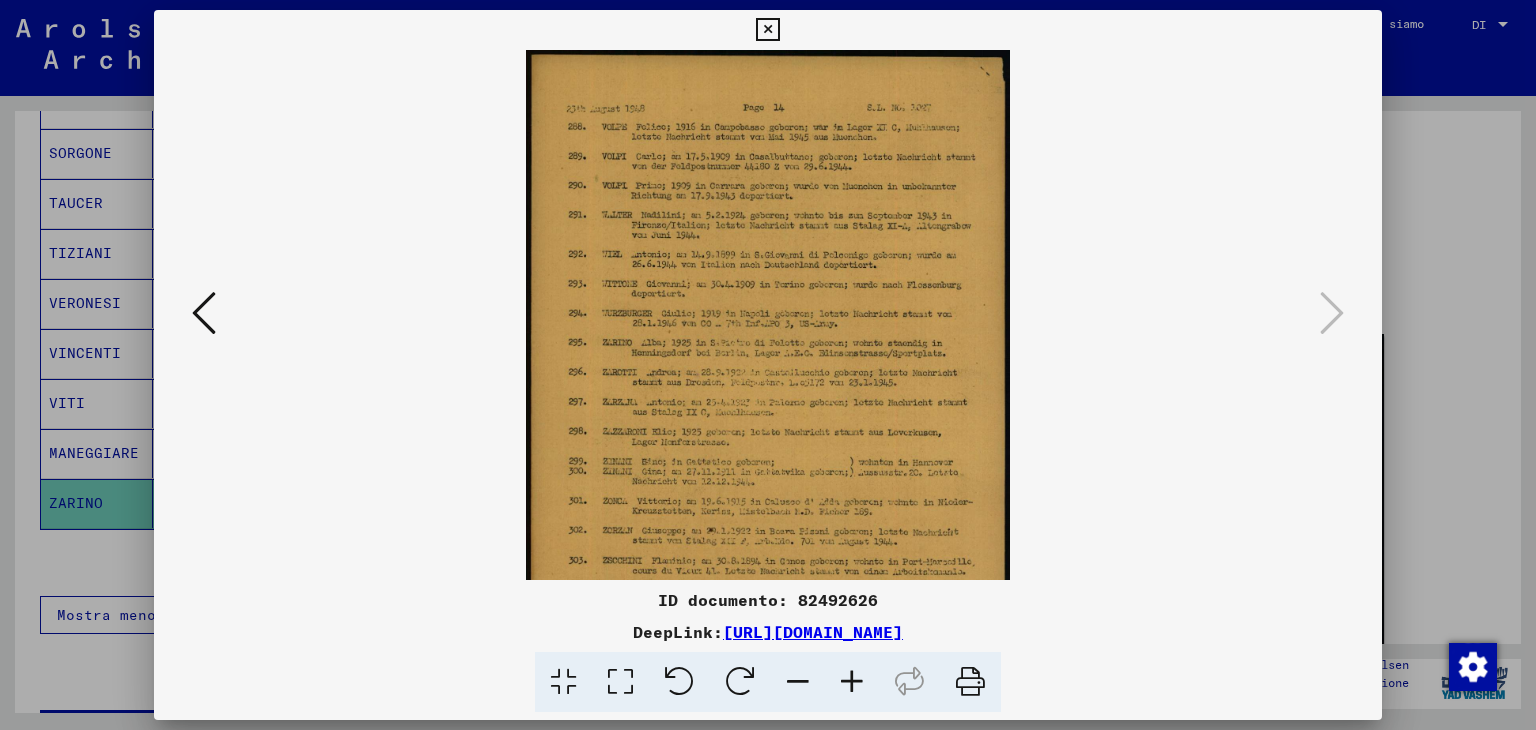 click at bounding box center [852, 682] 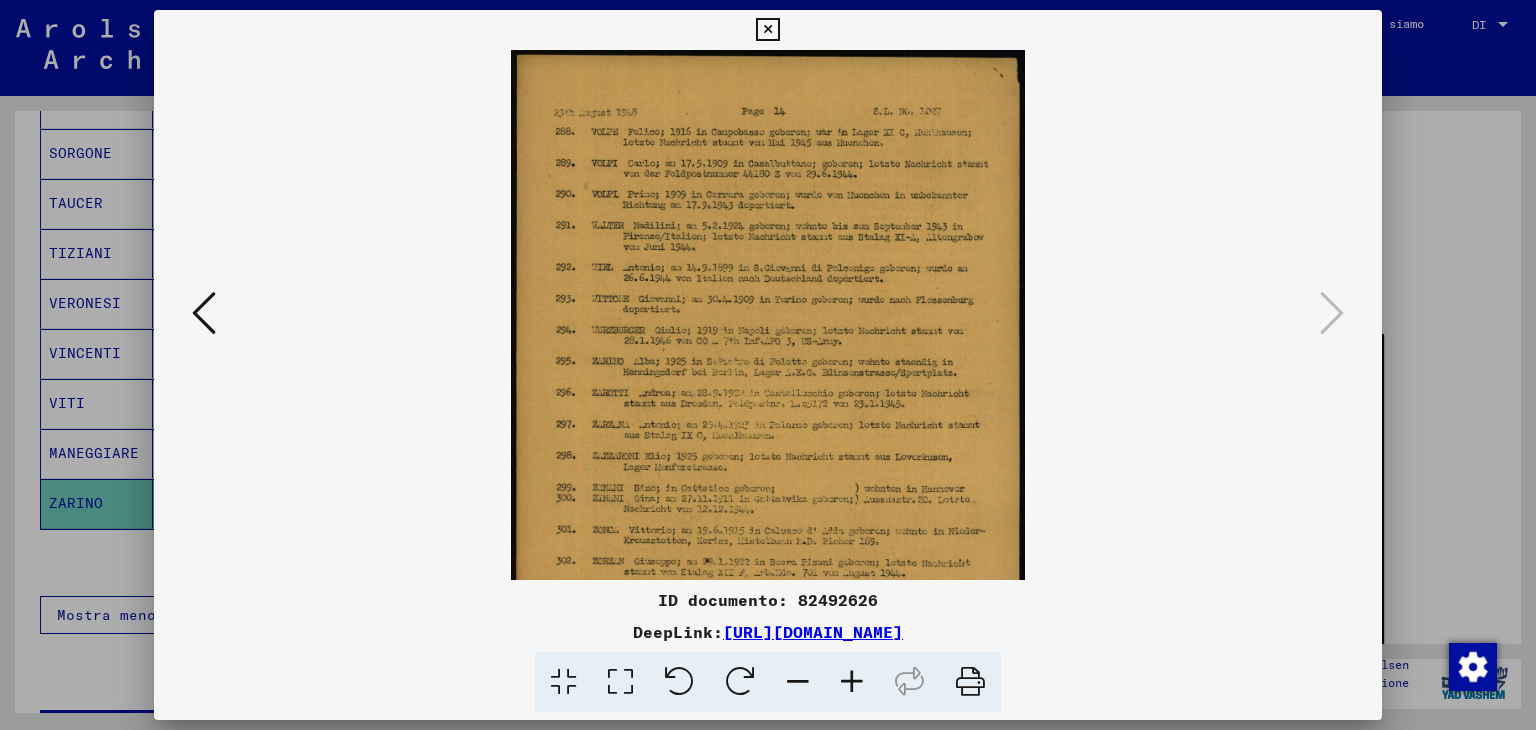 click at bounding box center (852, 682) 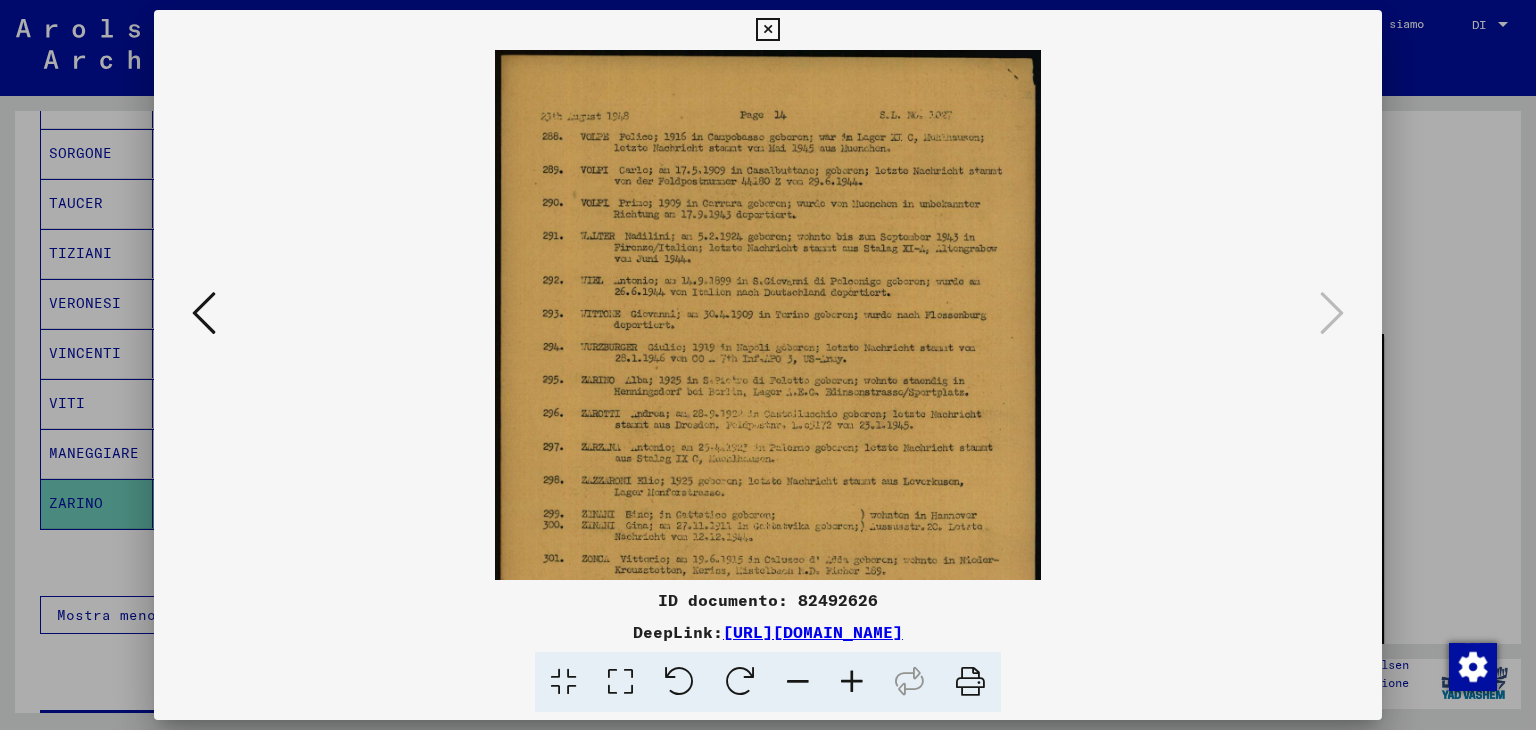 click at bounding box center (852, 682) 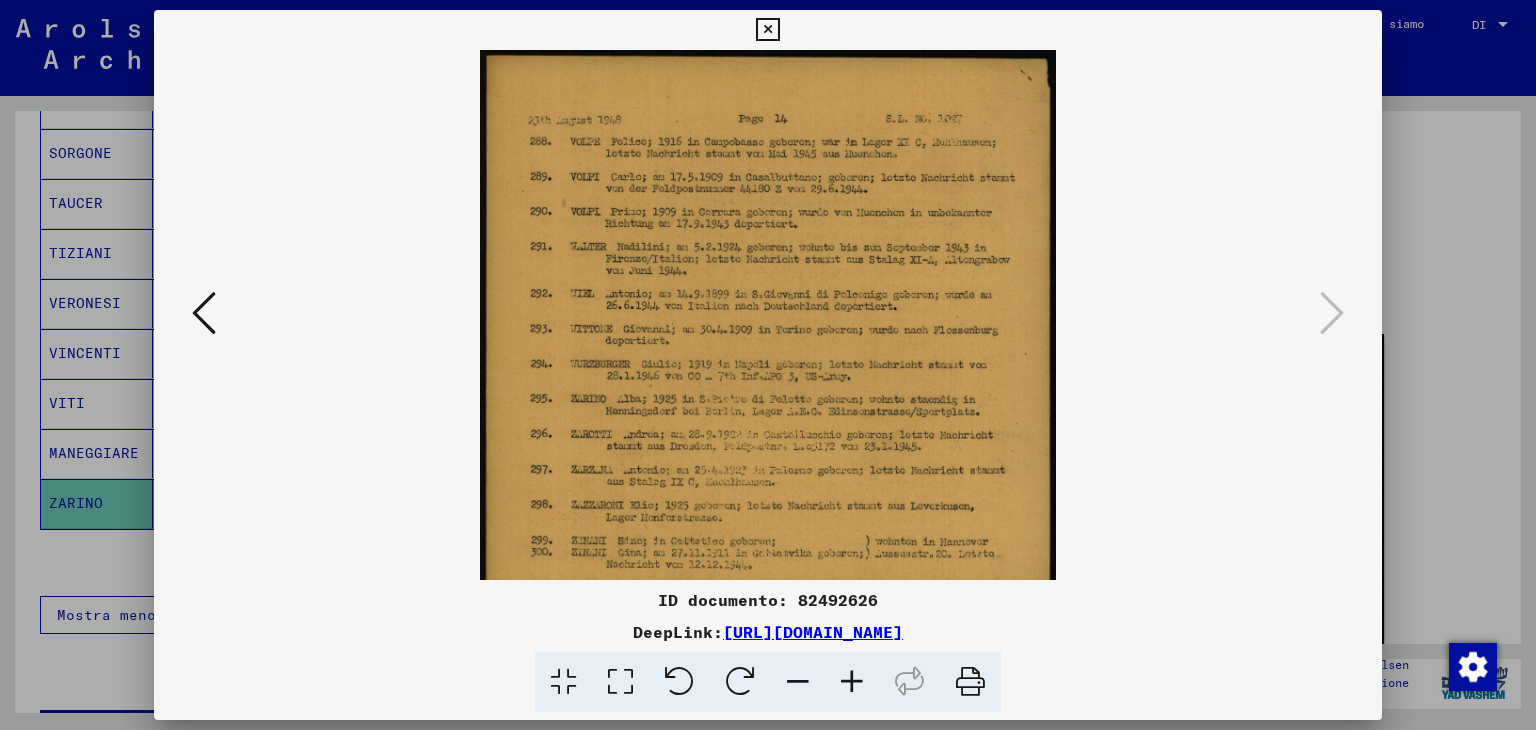 click at bounding box center [852, 682] 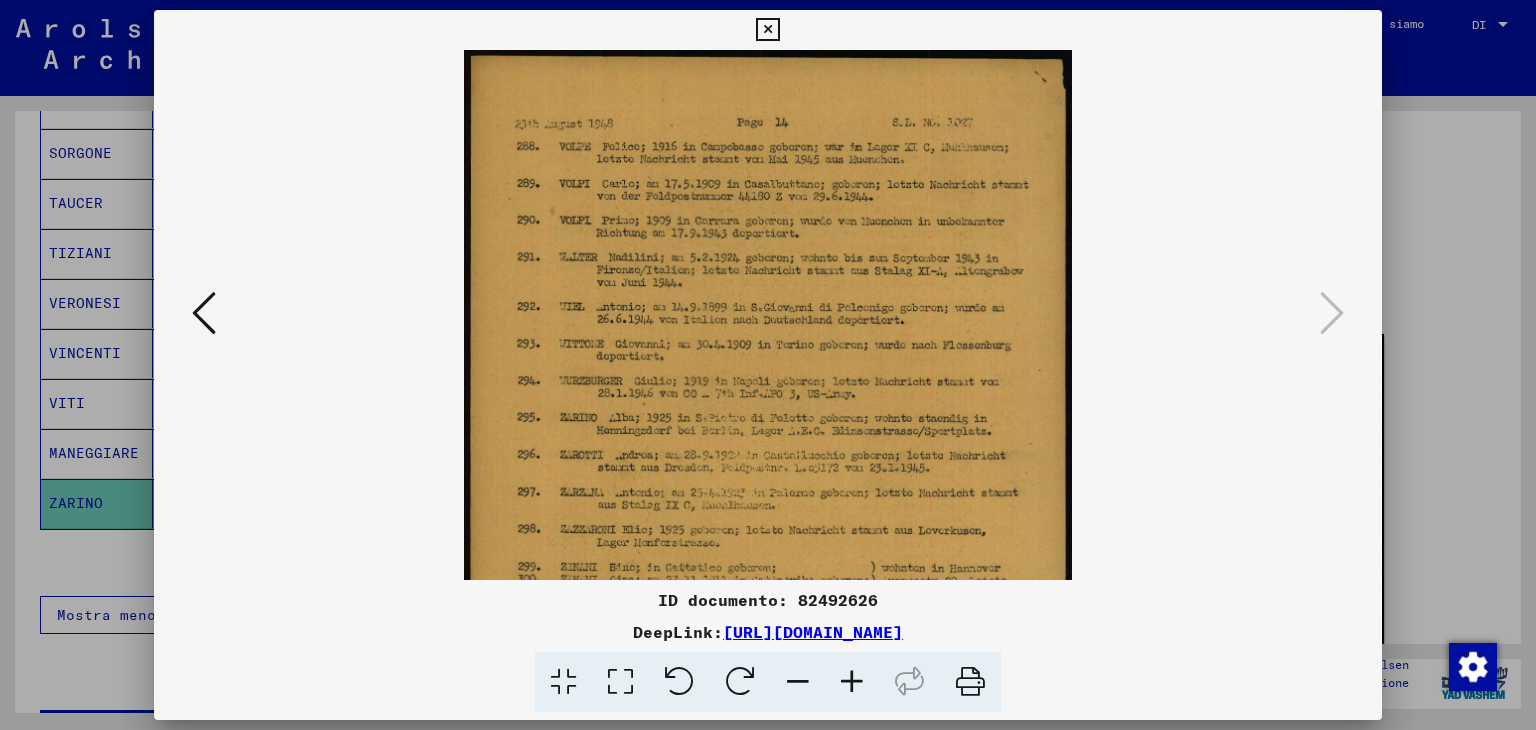 click at bounding box center [852, 682] 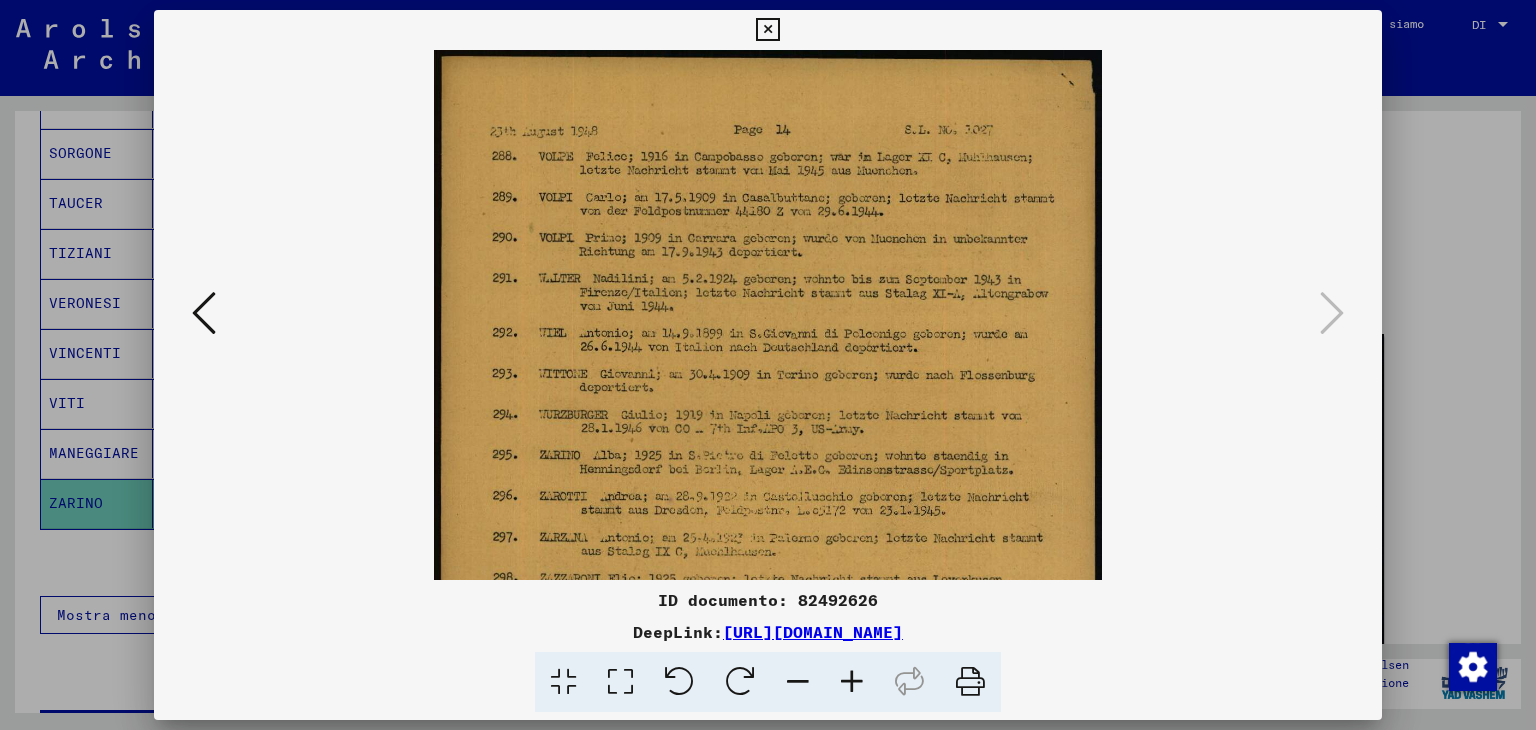 click at bounding box center (852, 682) 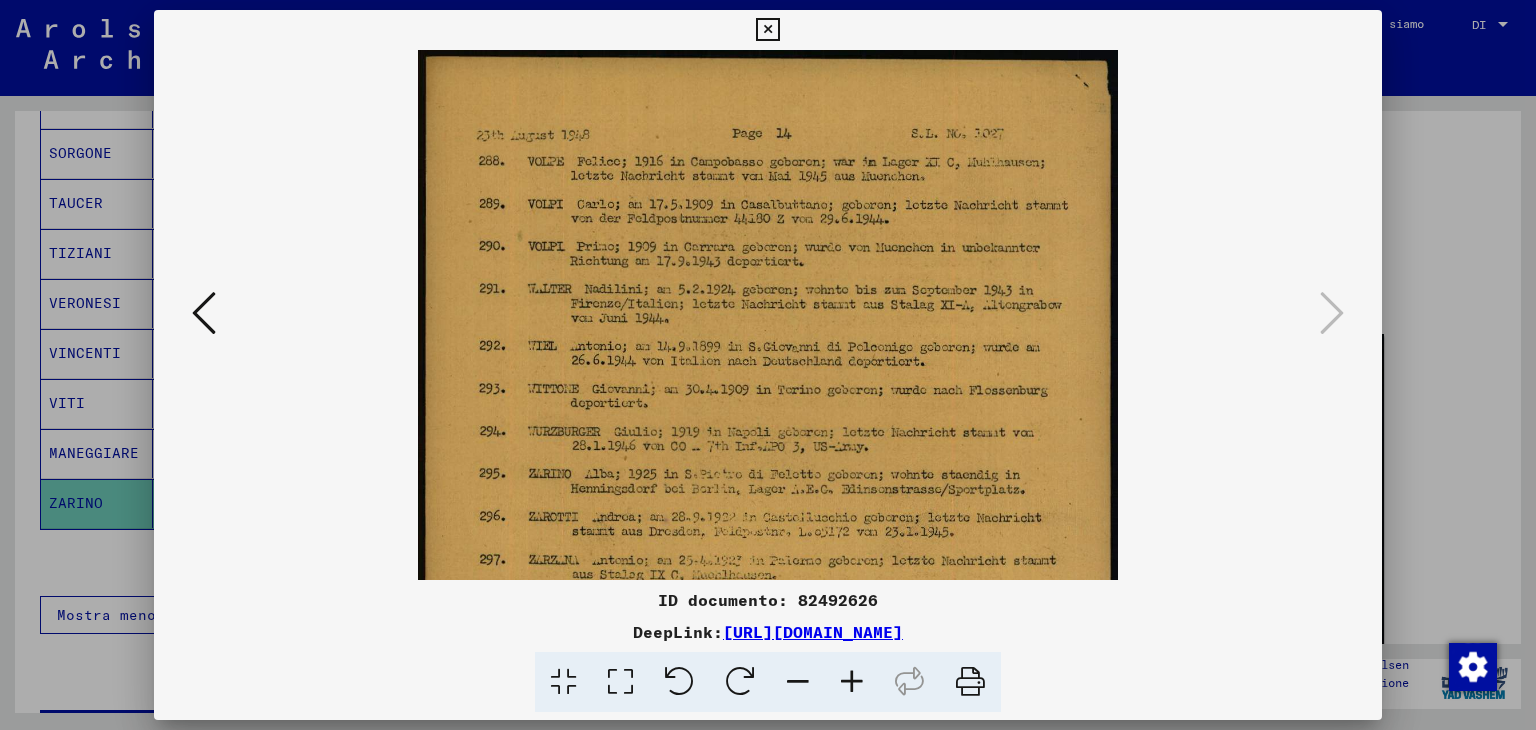 click at bounding box center (852, 682) 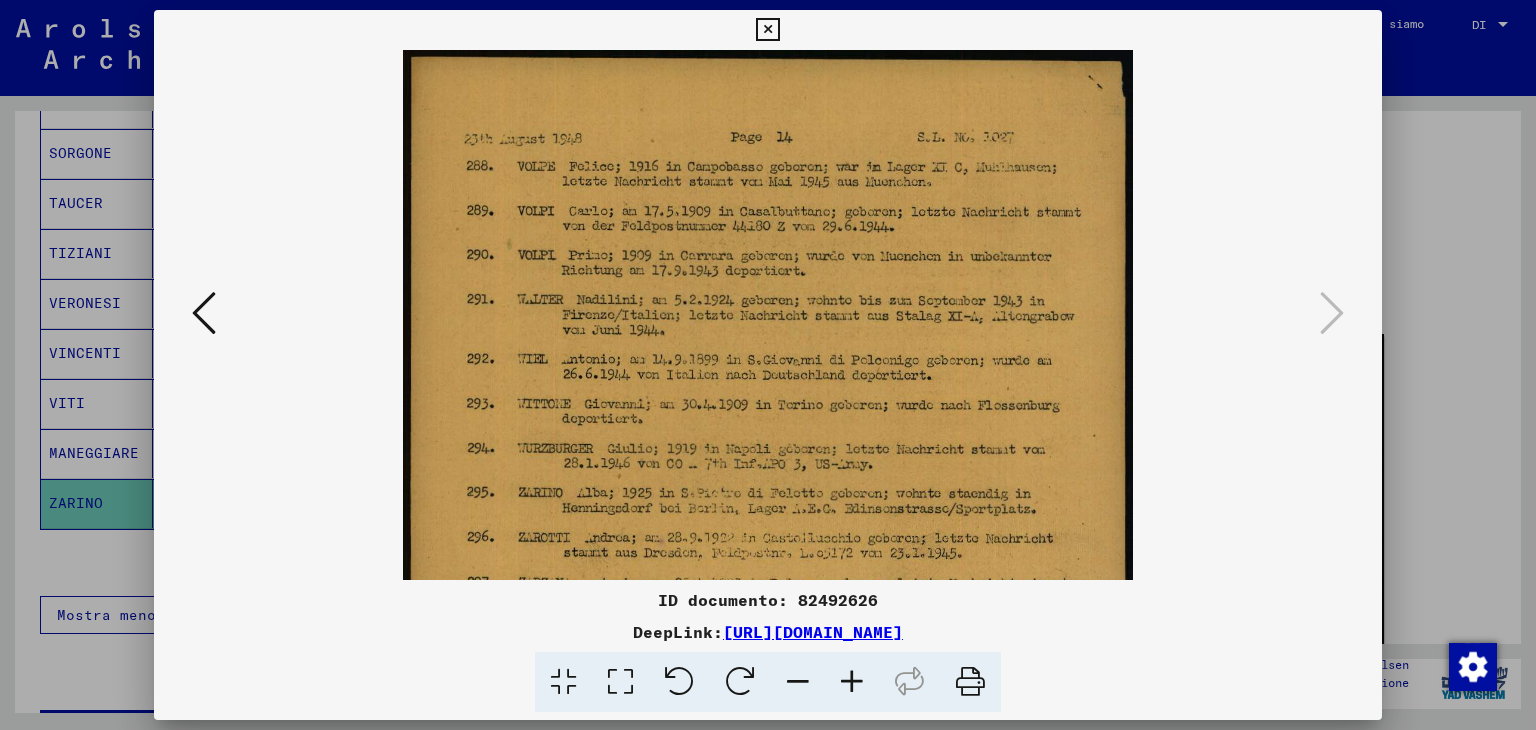 click at bounding box center [852, 682] 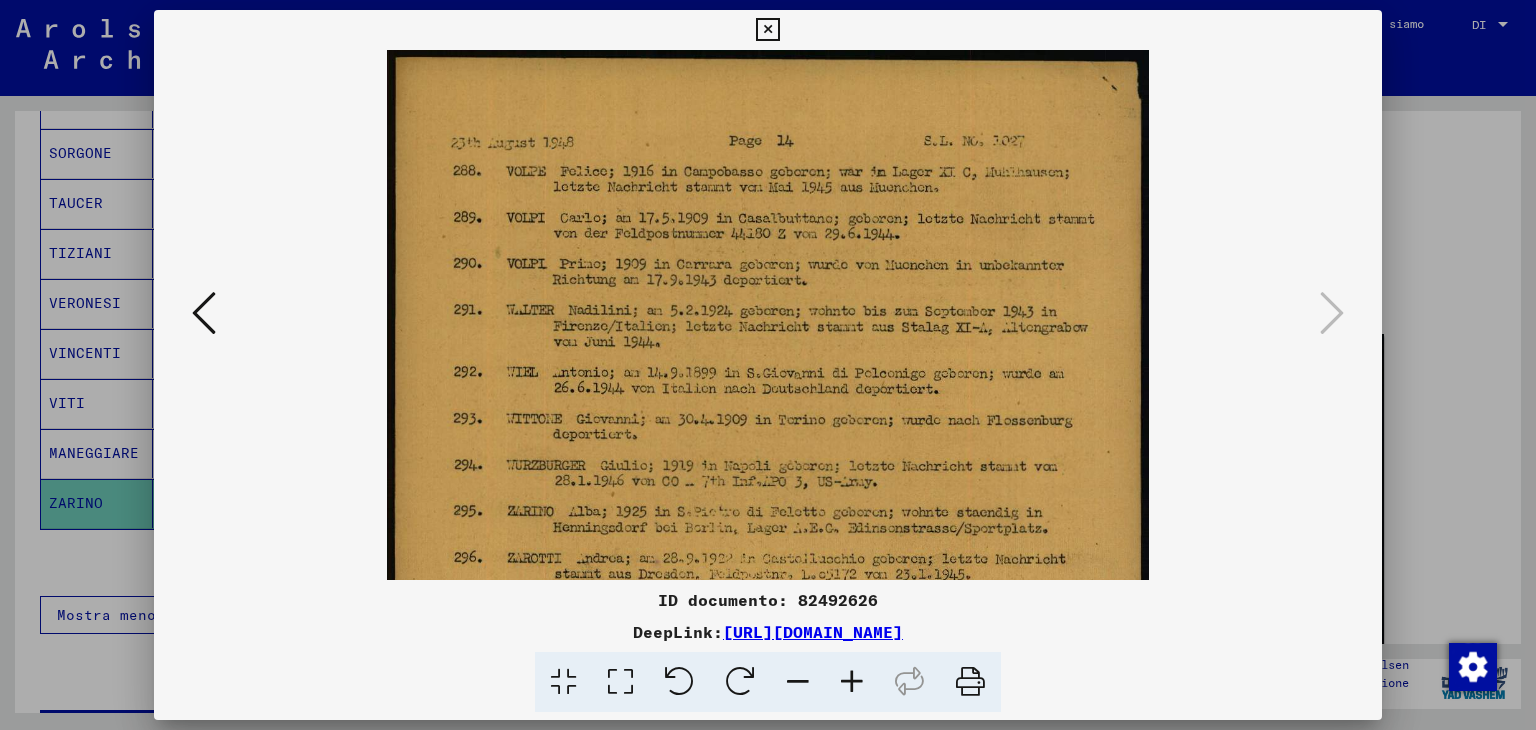 click at bounding box center (852, 682) 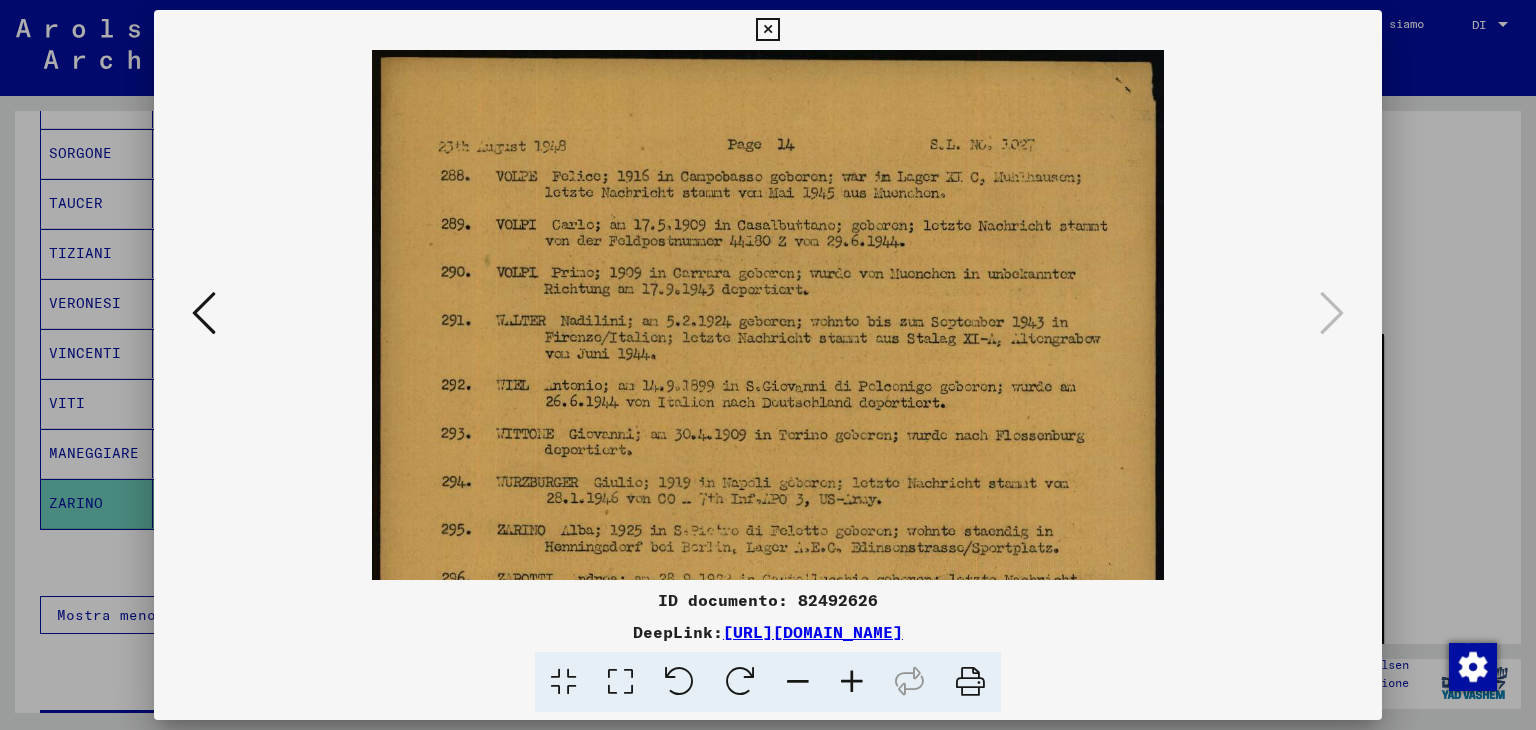 click at bounding box center [852, 682] 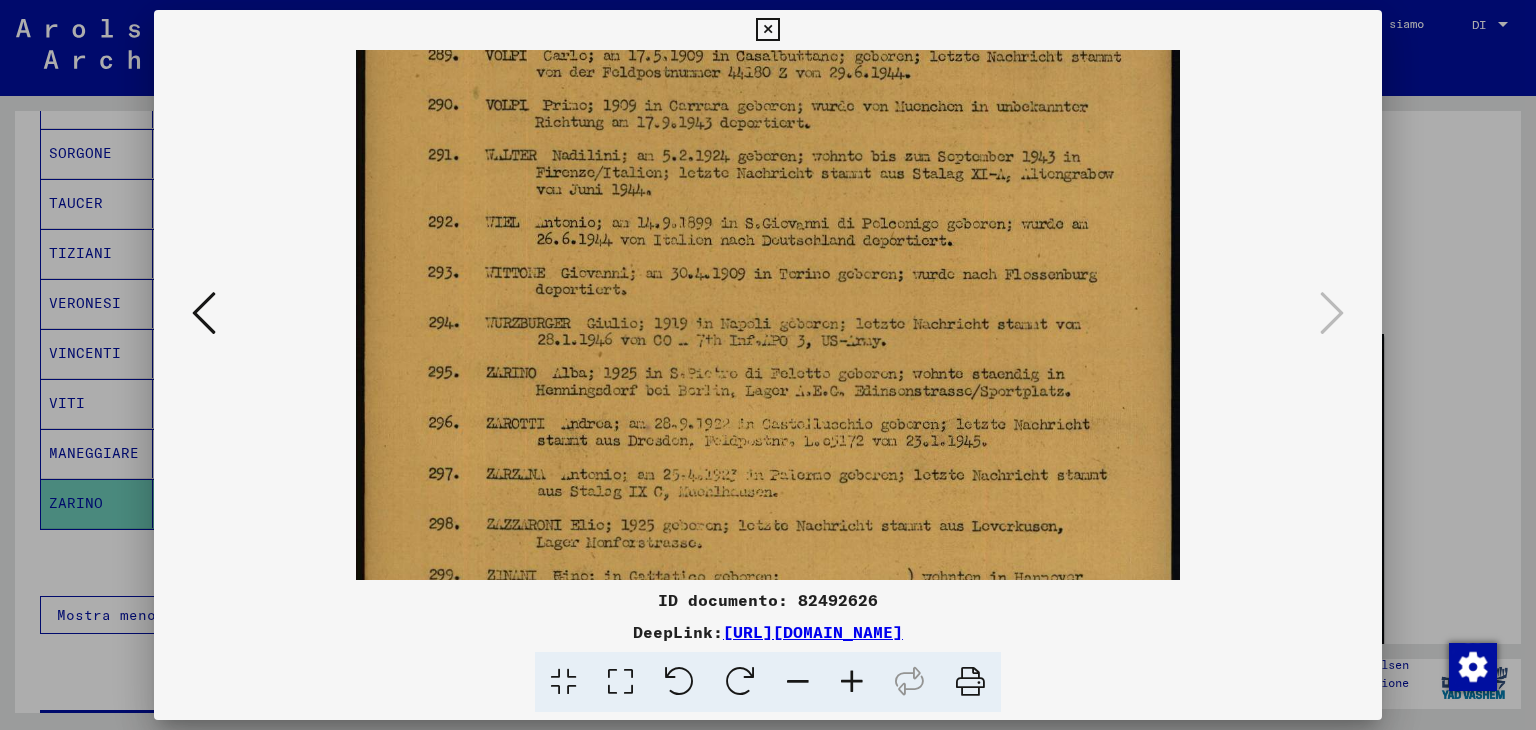 scroll, scrollTop: 177, scrollLeft: 0, axis: vertical 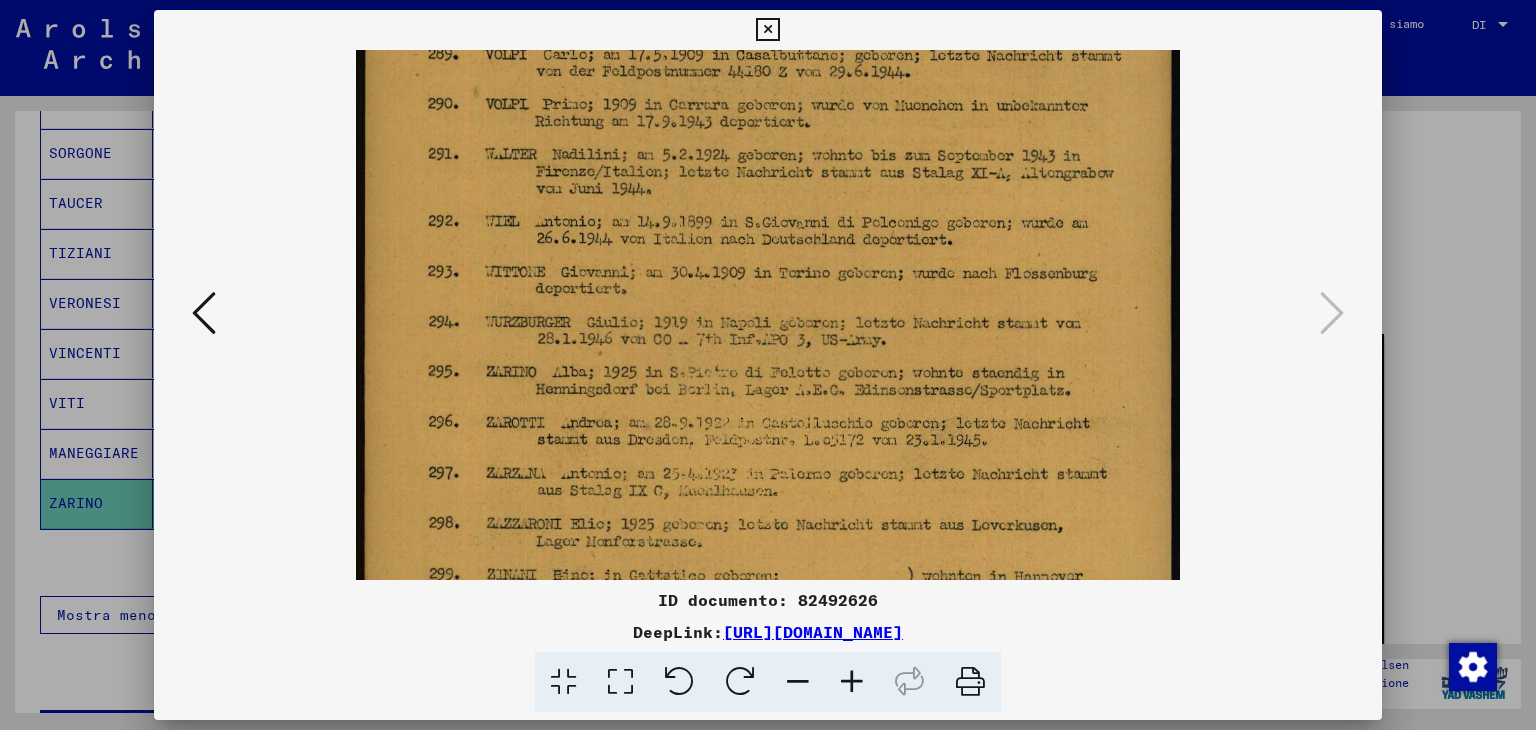 drag, startPoint x: 753, startPoint y: 429, endPoint x: 723, endPoint y: 230, distance: 201.2486 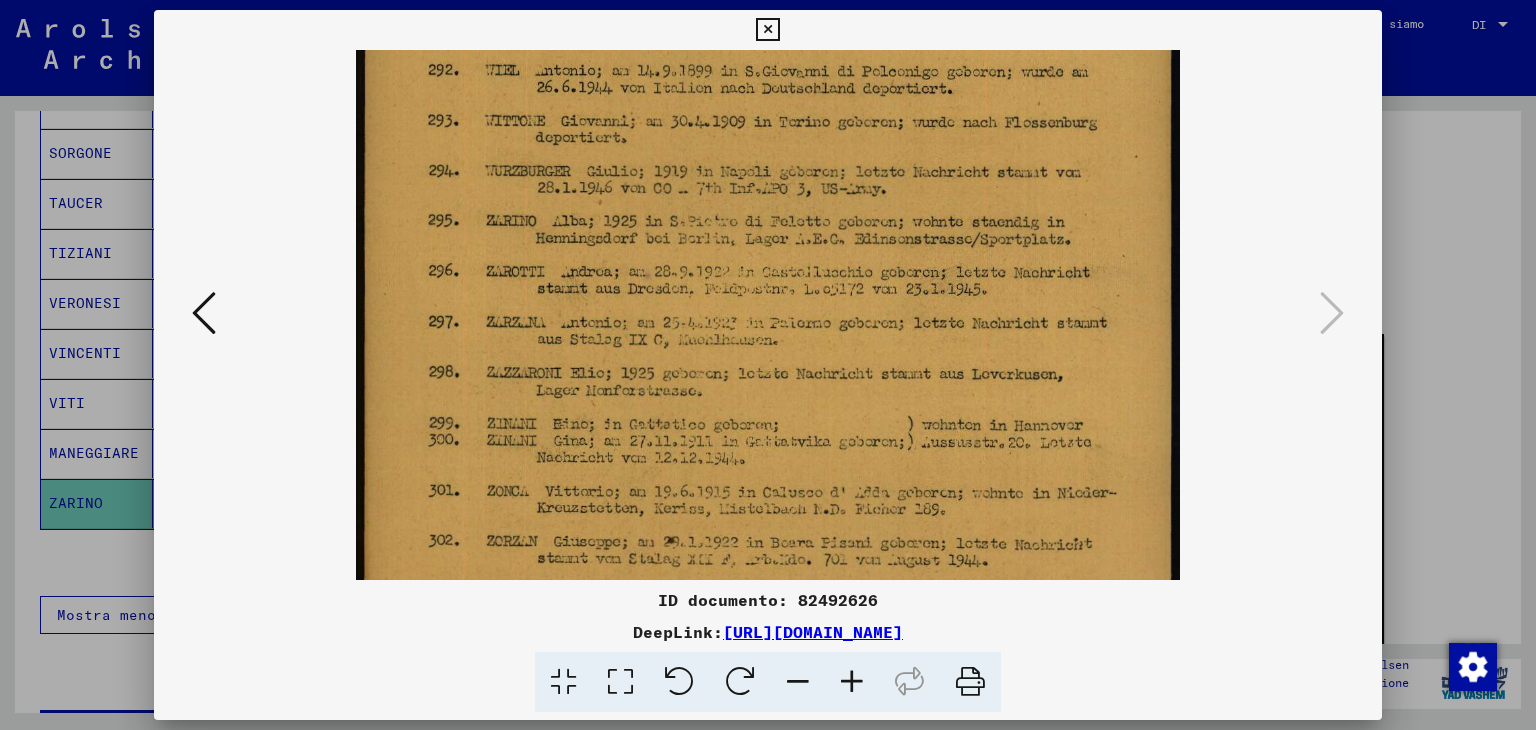 scroll, scrollTop: 329, scrollLeft: 0, axis: vertical 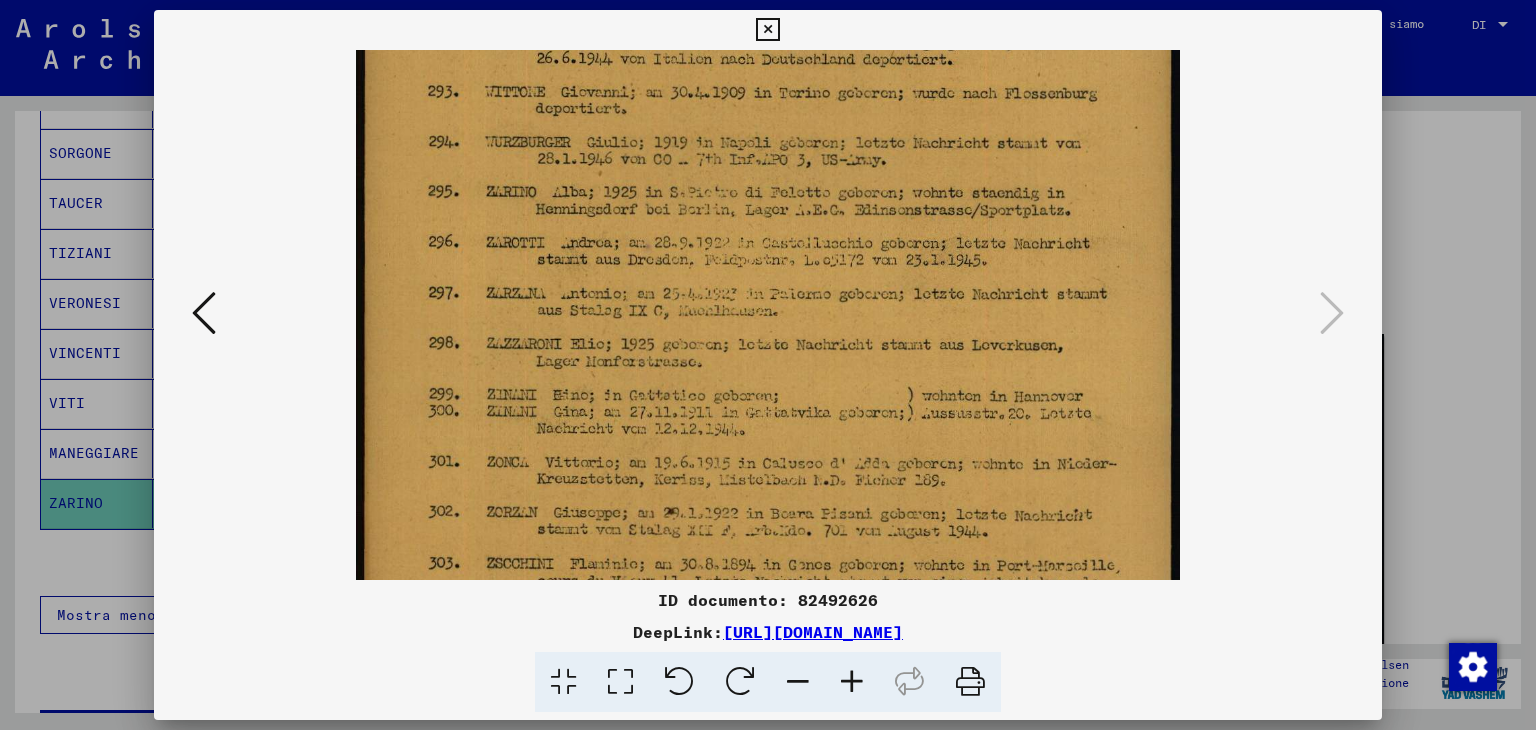 drag, startPoint x: 789, startPoint y: 471, endPoint x: 787, endPoint y: 280, distance: 191.01047 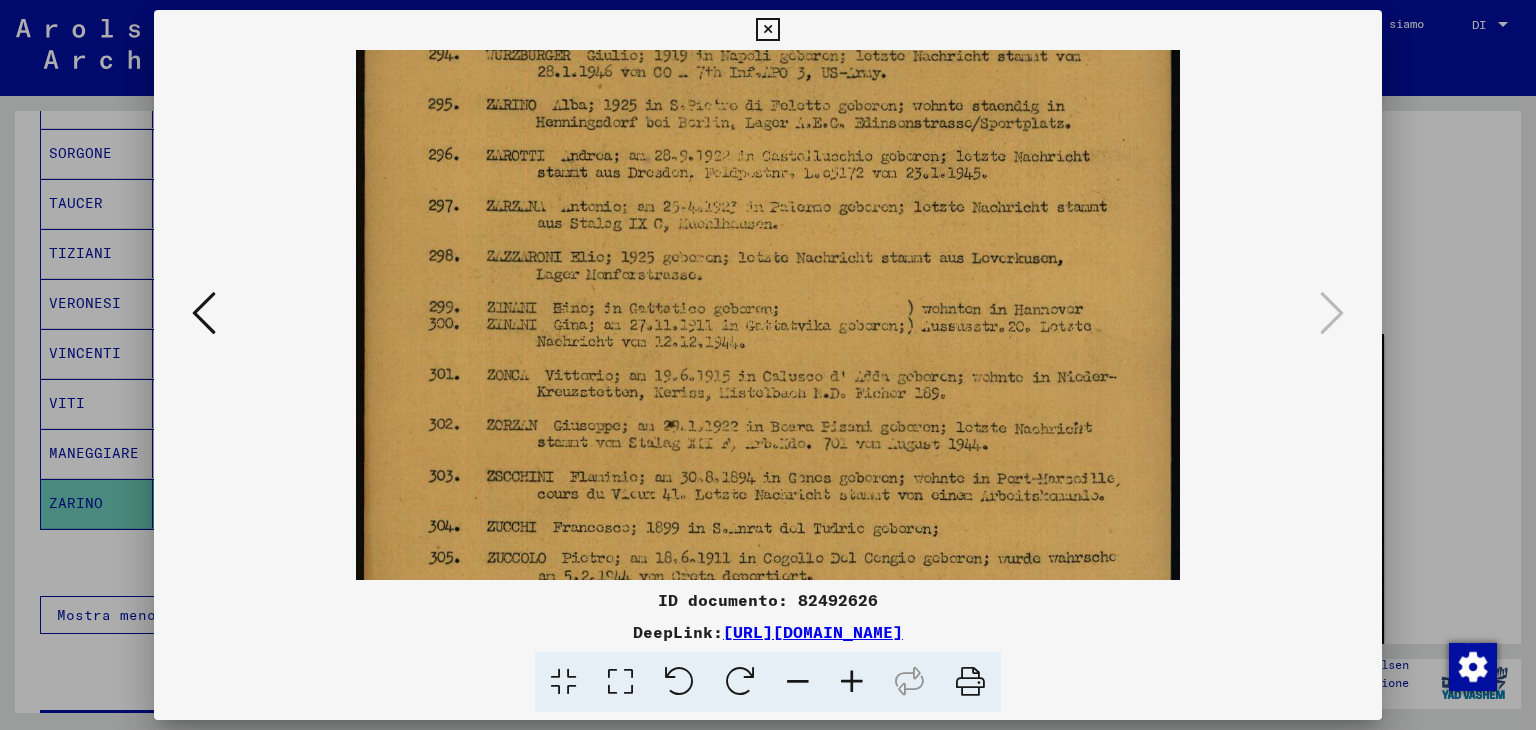 scroll, scrollTop: 444, scrollLeft: 0, axis: vertical 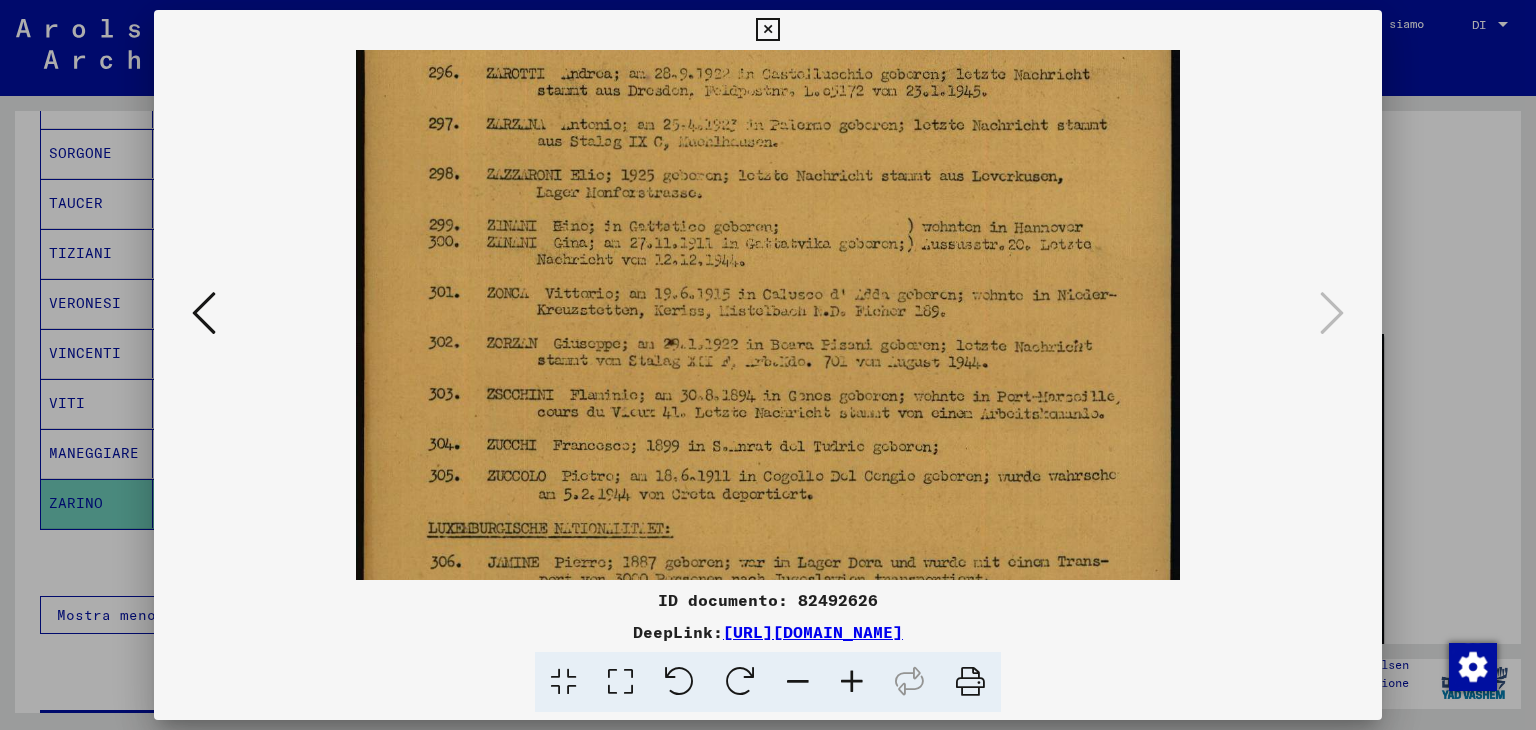 drag, startPoint x: 809, startPoint y: 354, endPoint x: 813, endPoint y: 273, distance: 81.09871 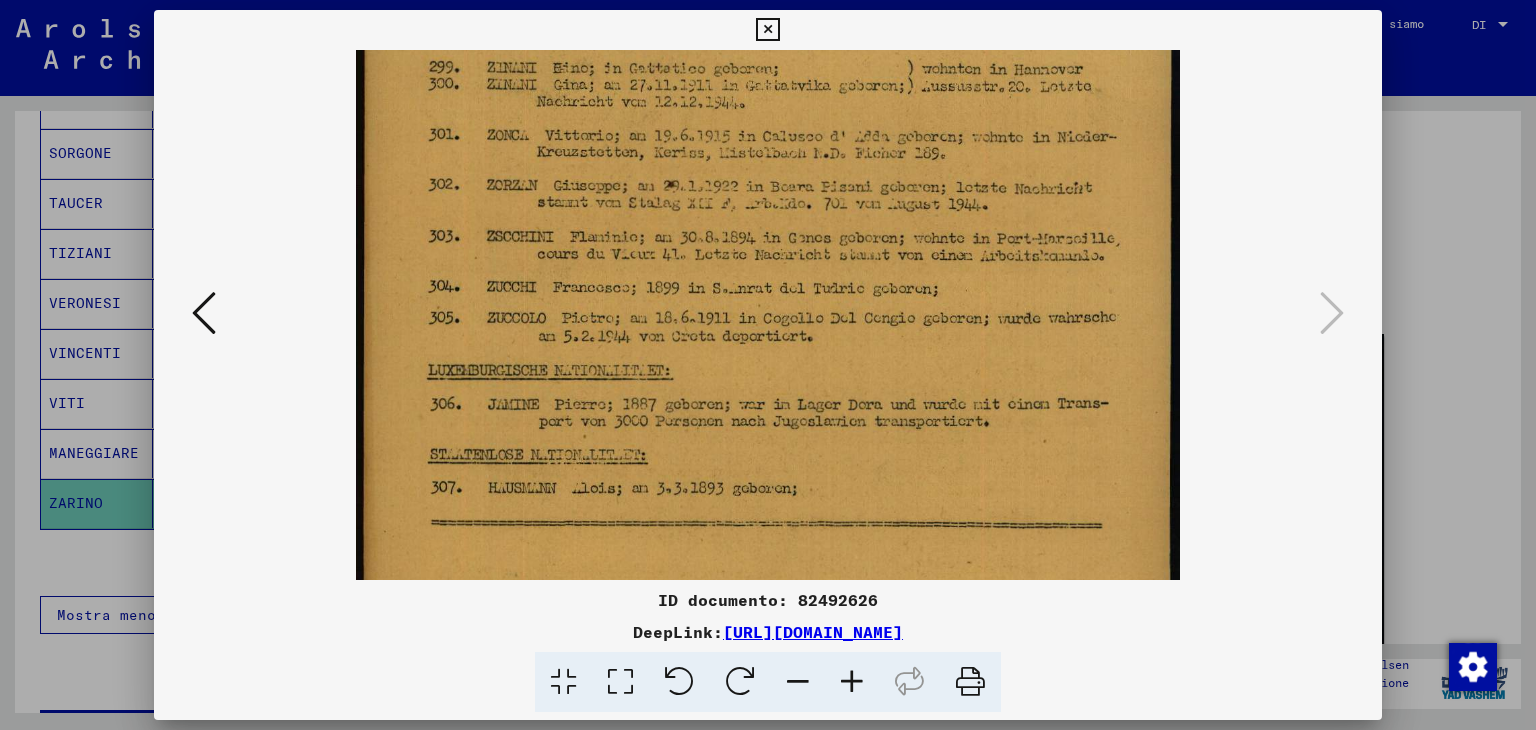 scroll, scrollTop: 684, scrollLeft: 0, axis: vertical 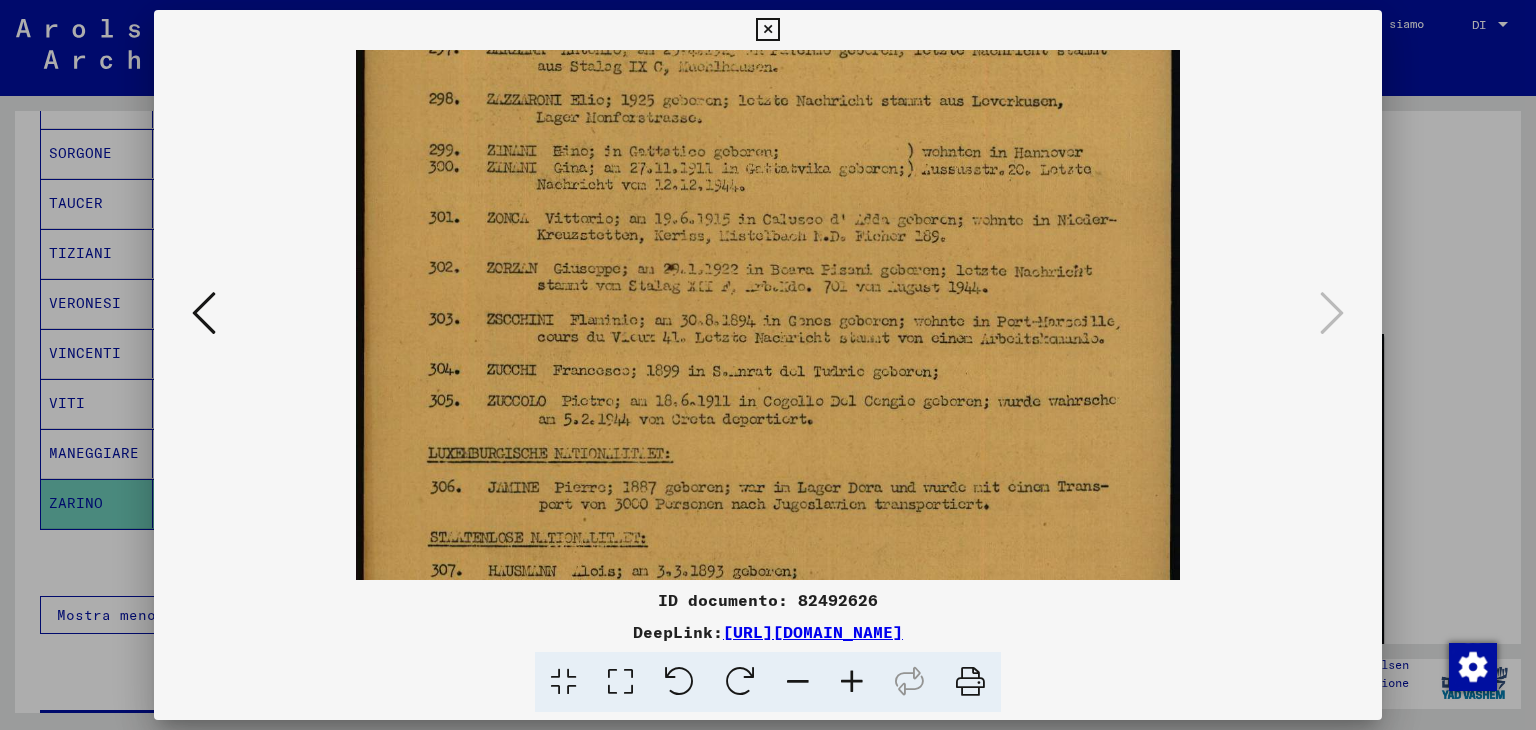 drag, startPoint x: 862, startPoint y: 305, endPoint x: 866, endPoint y: 405, distance: 100.07997 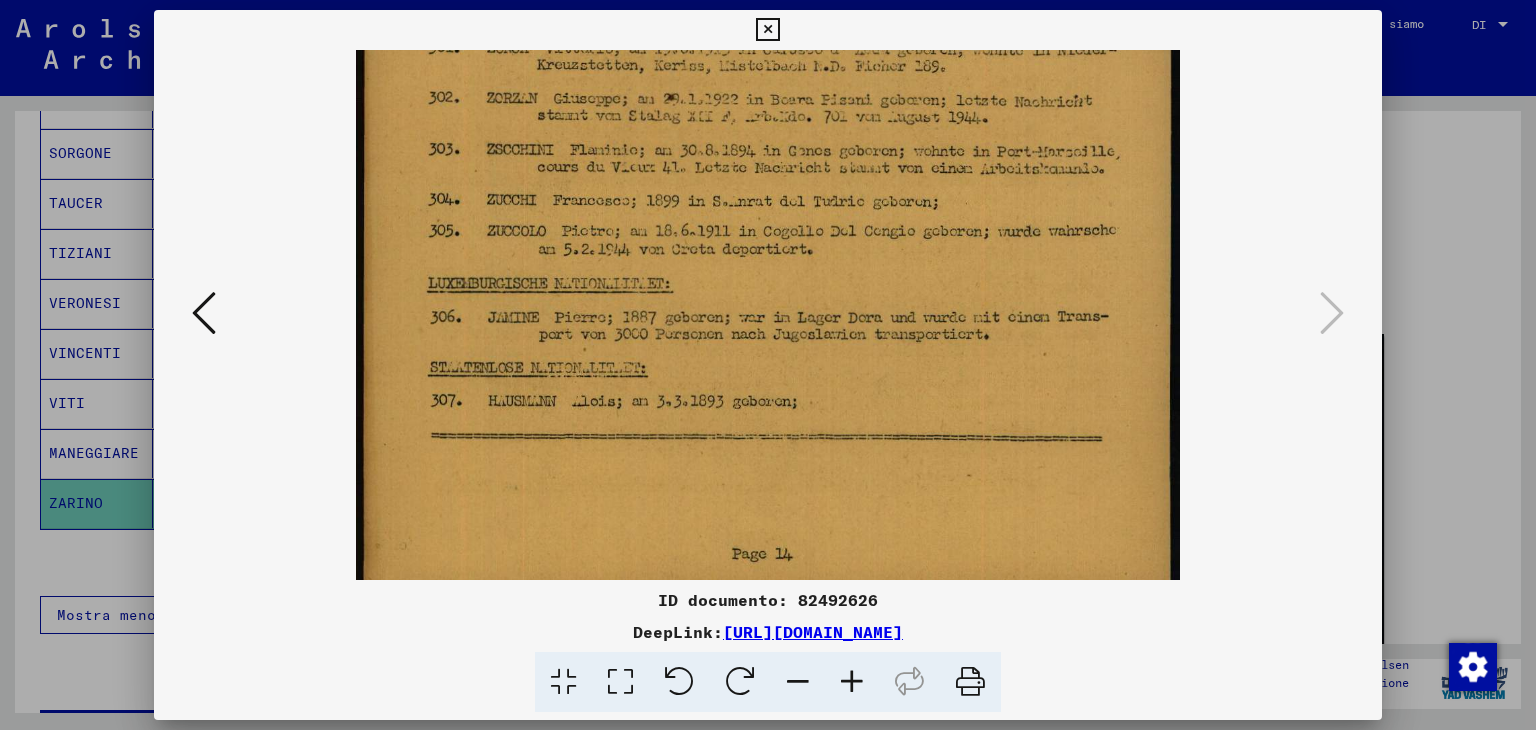 scroll, scrollTop: 800, scrollLeft: 0, axis: vertical 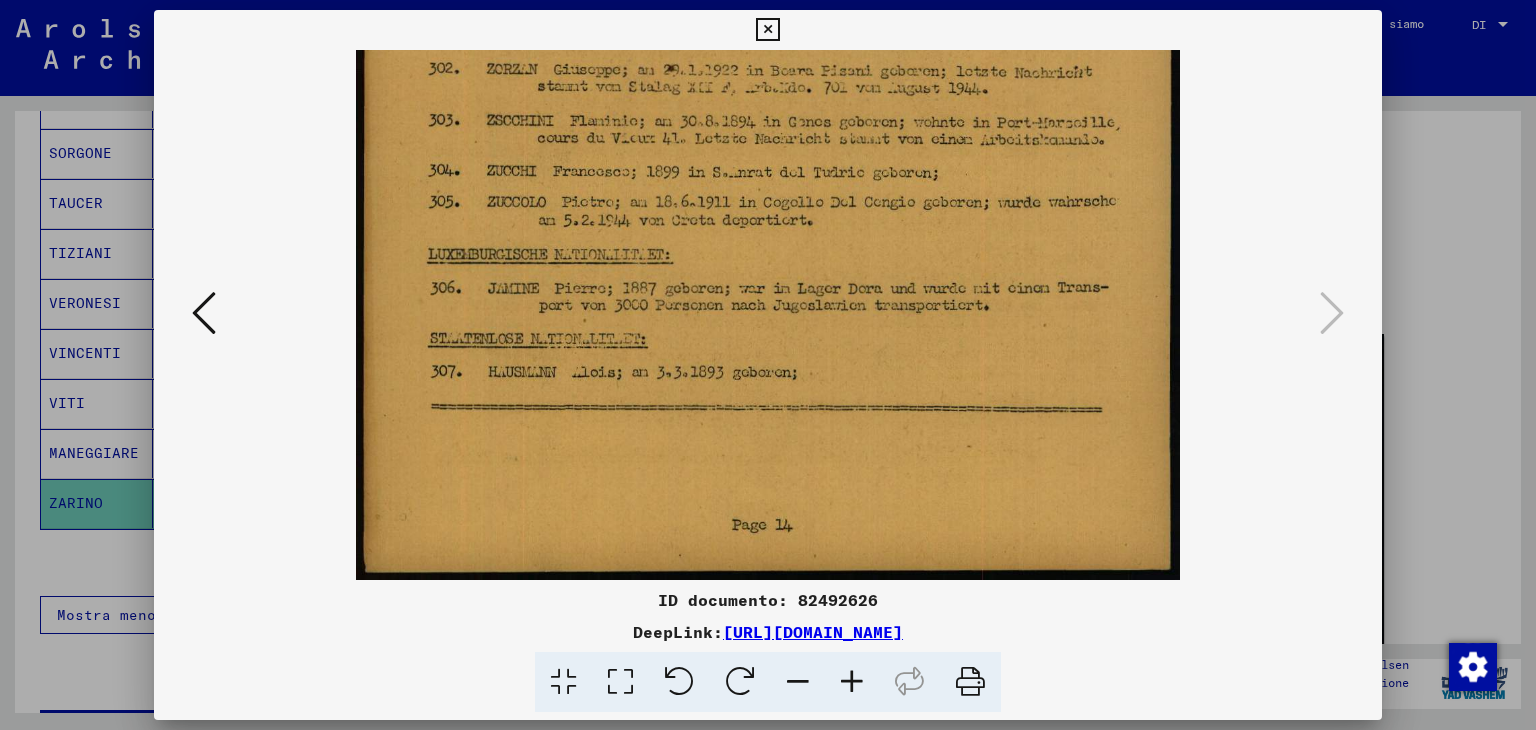 drag, startPoint x: 922, startPoint y: 433, endPoint x: 1112, endPoint y: 198, distance: 302.20026 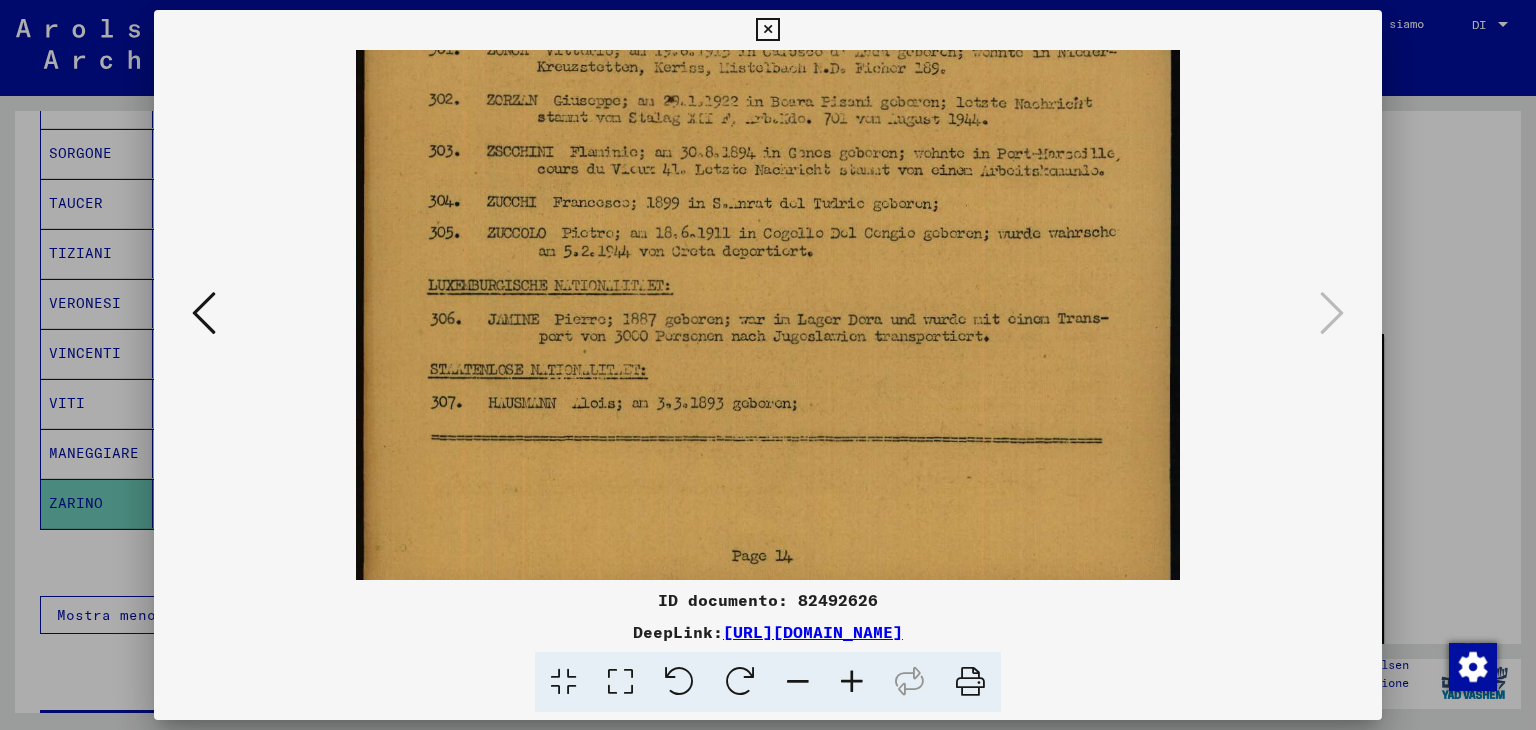 click at bounding box center (767, 30) 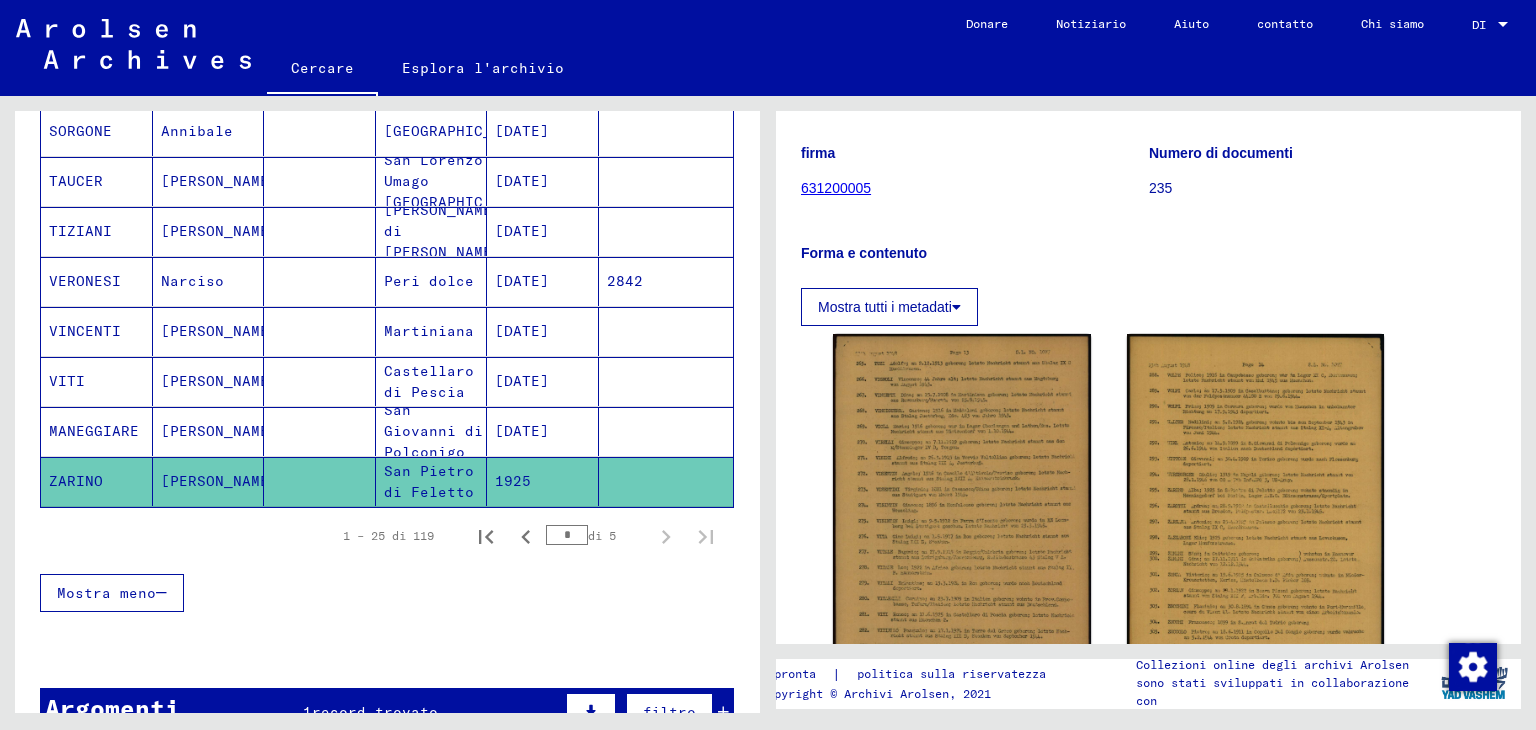 scroll, scrollTop: 926, scrollLeft: 0, axis: vertical 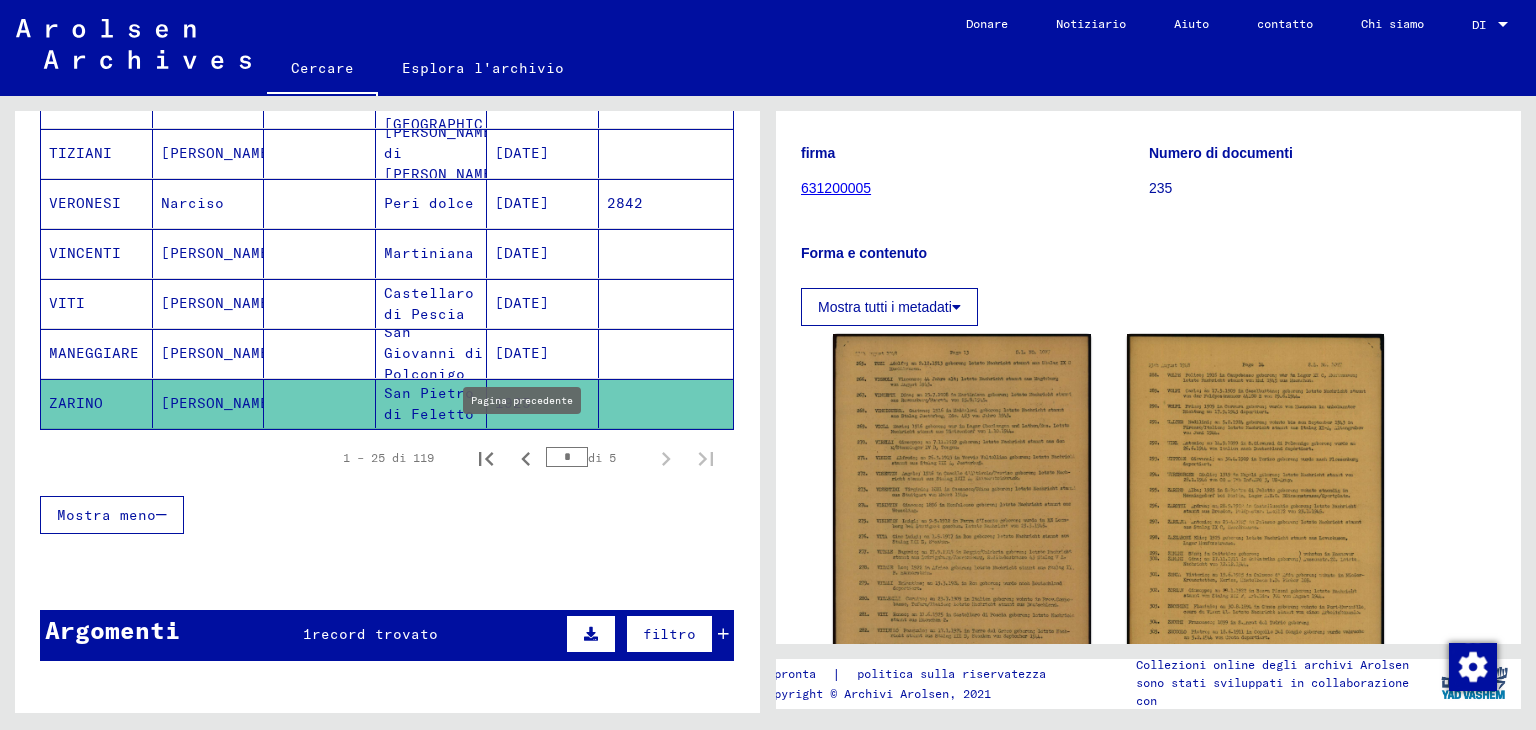 click 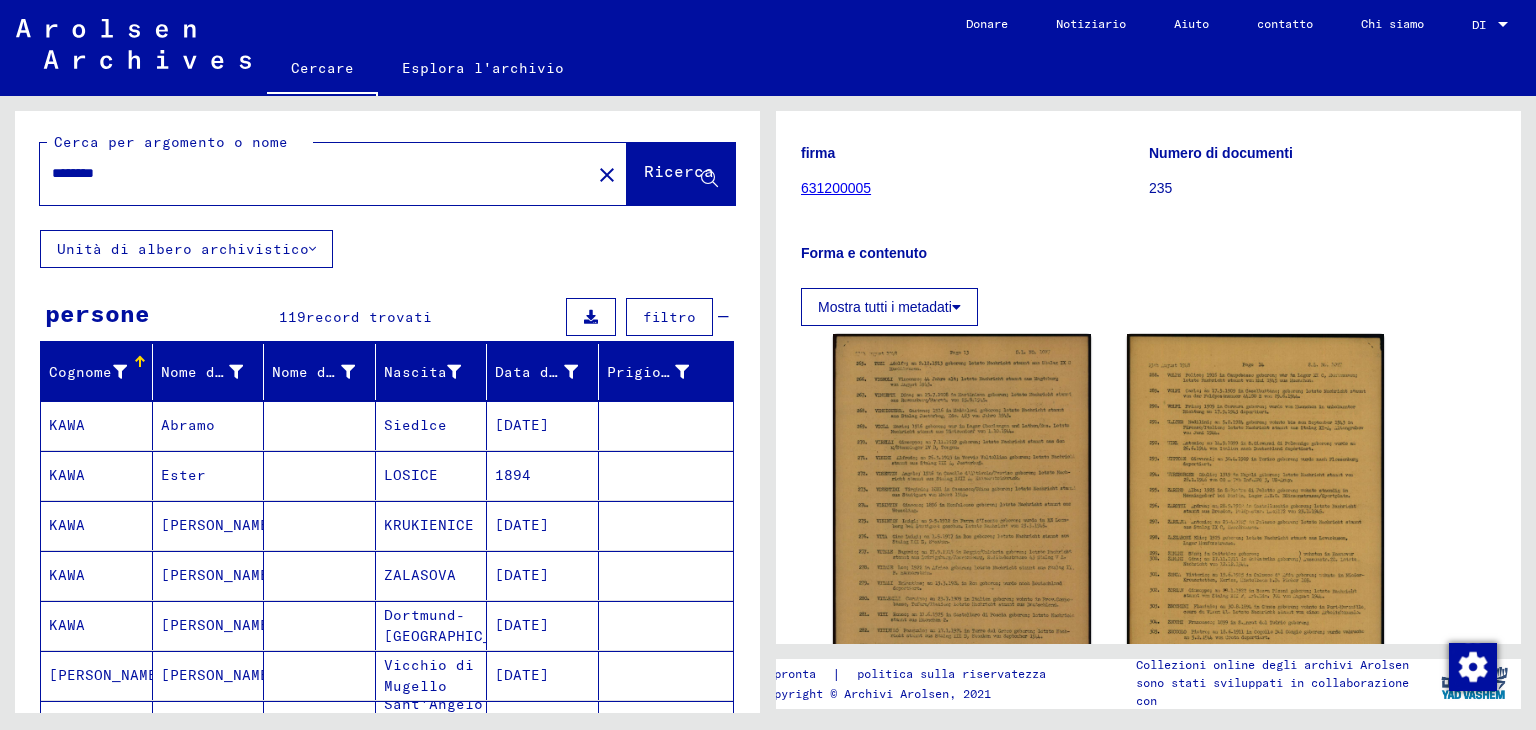 scroll, scrollTop: 0, scrollLeft: 0, axis: both 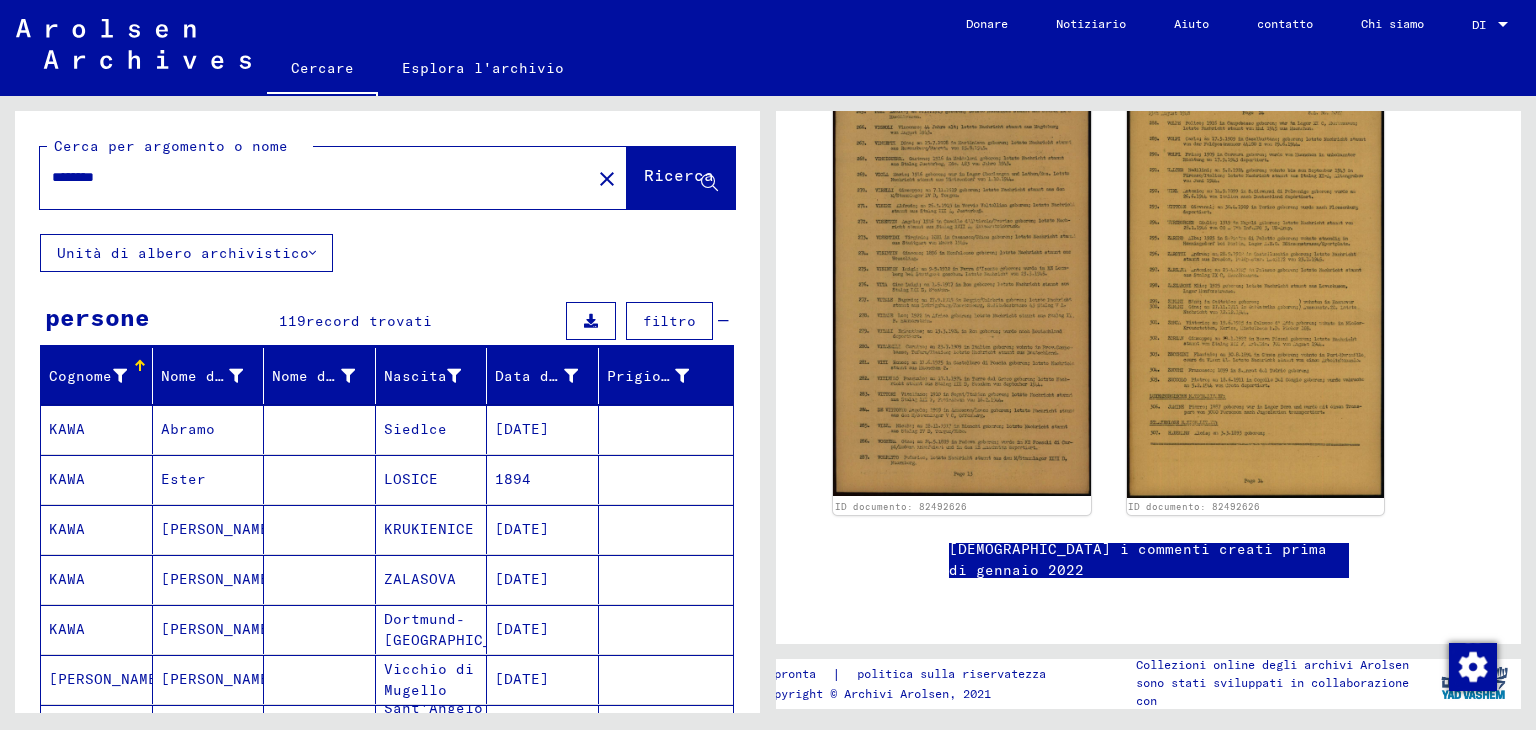 drag, startPoint x: 140, startPoint y: 173, endPoint x: 43, endPoint y: 191, distance: 98.65597 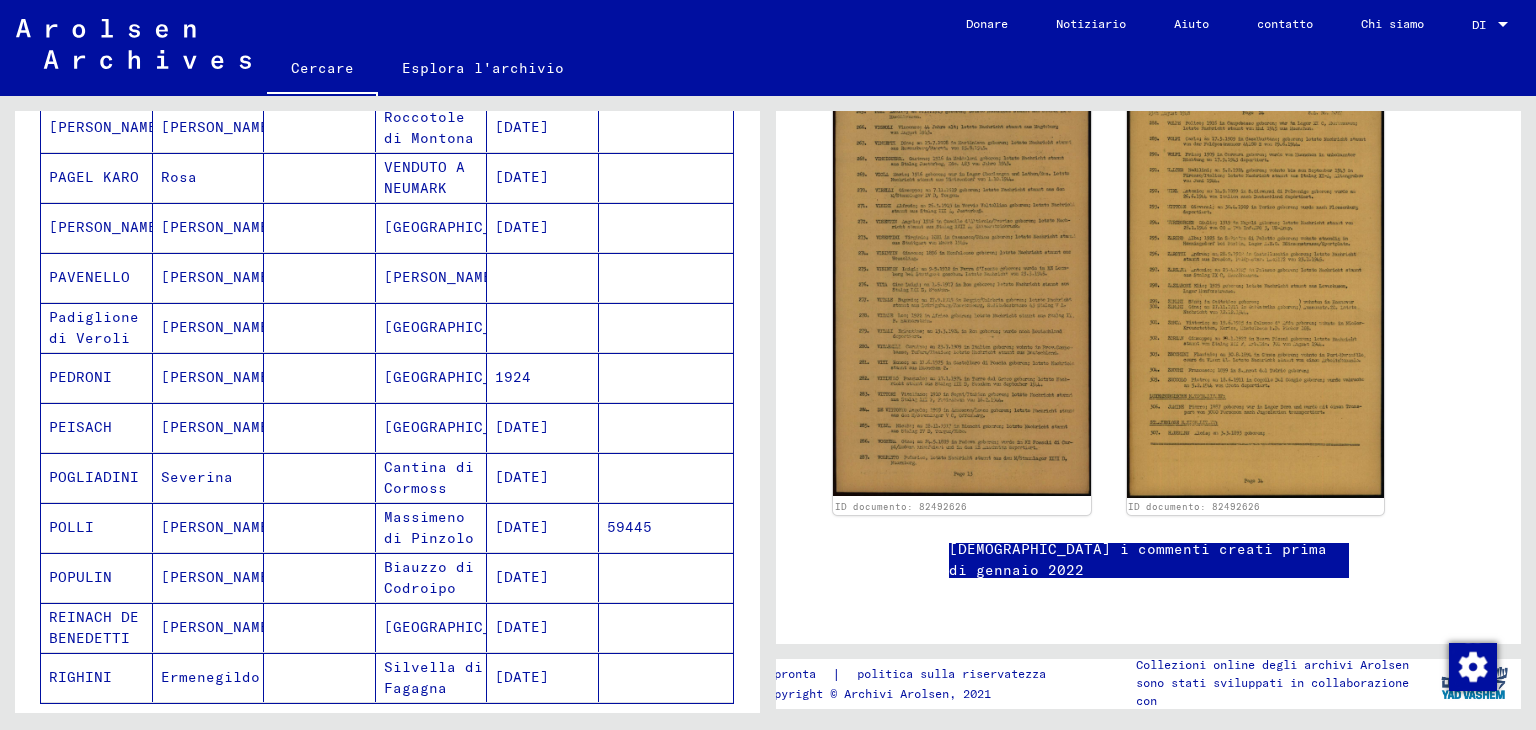 scroll, scrollTop: 1000, scrollLeft: 0, axis: vertical 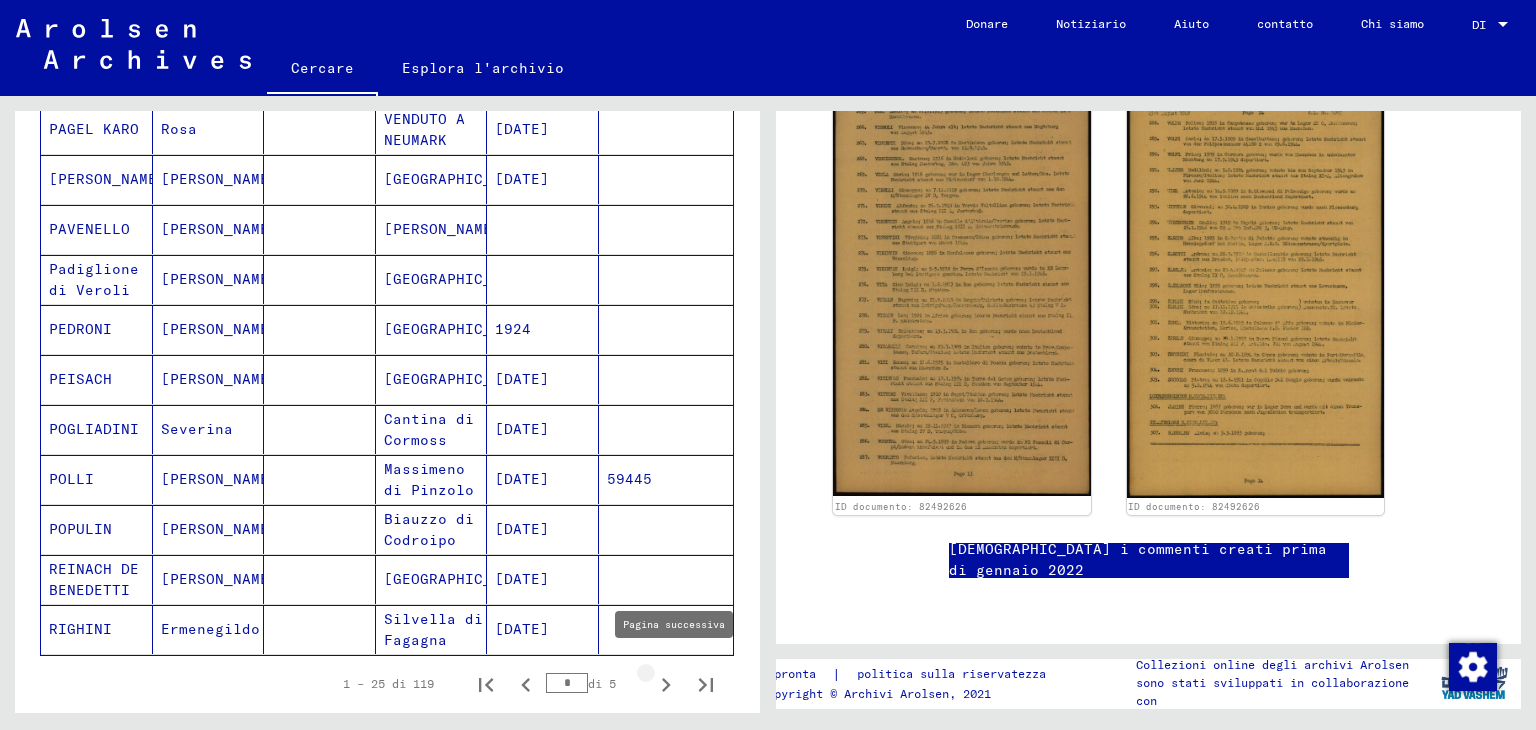 click 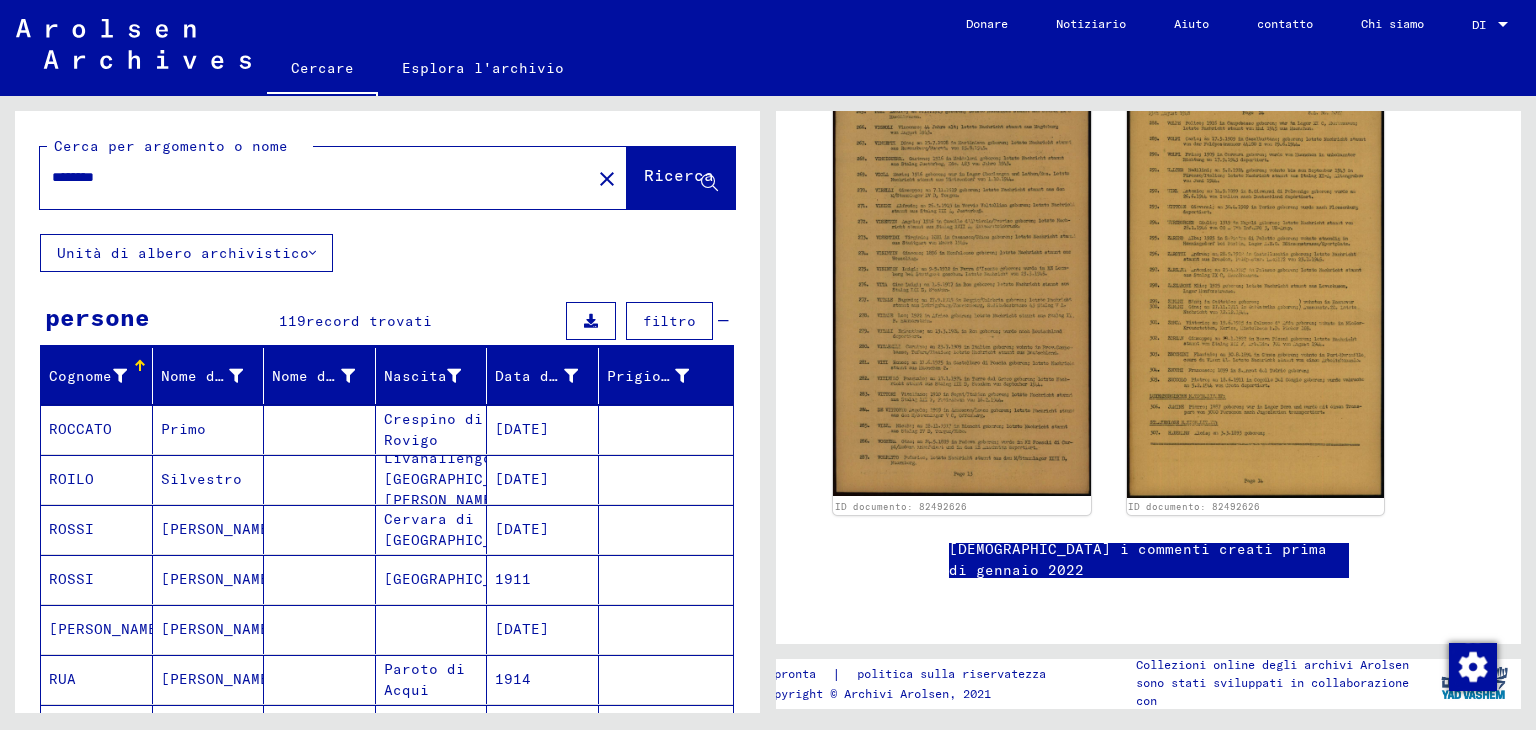 scroll, scrollTop: 0, scrollLeft: 0, axis: both 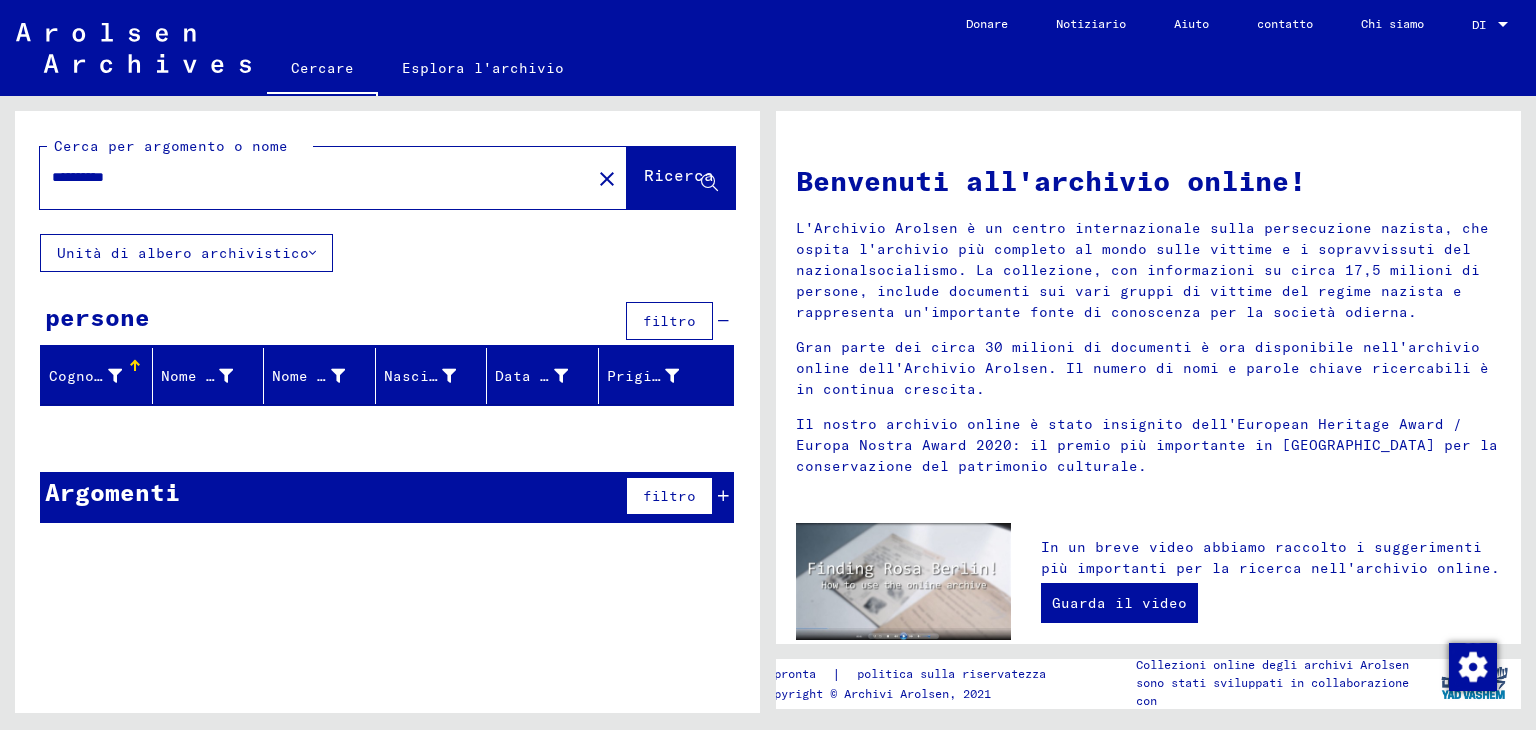 click on "**********" at bounding box center [309, 177] 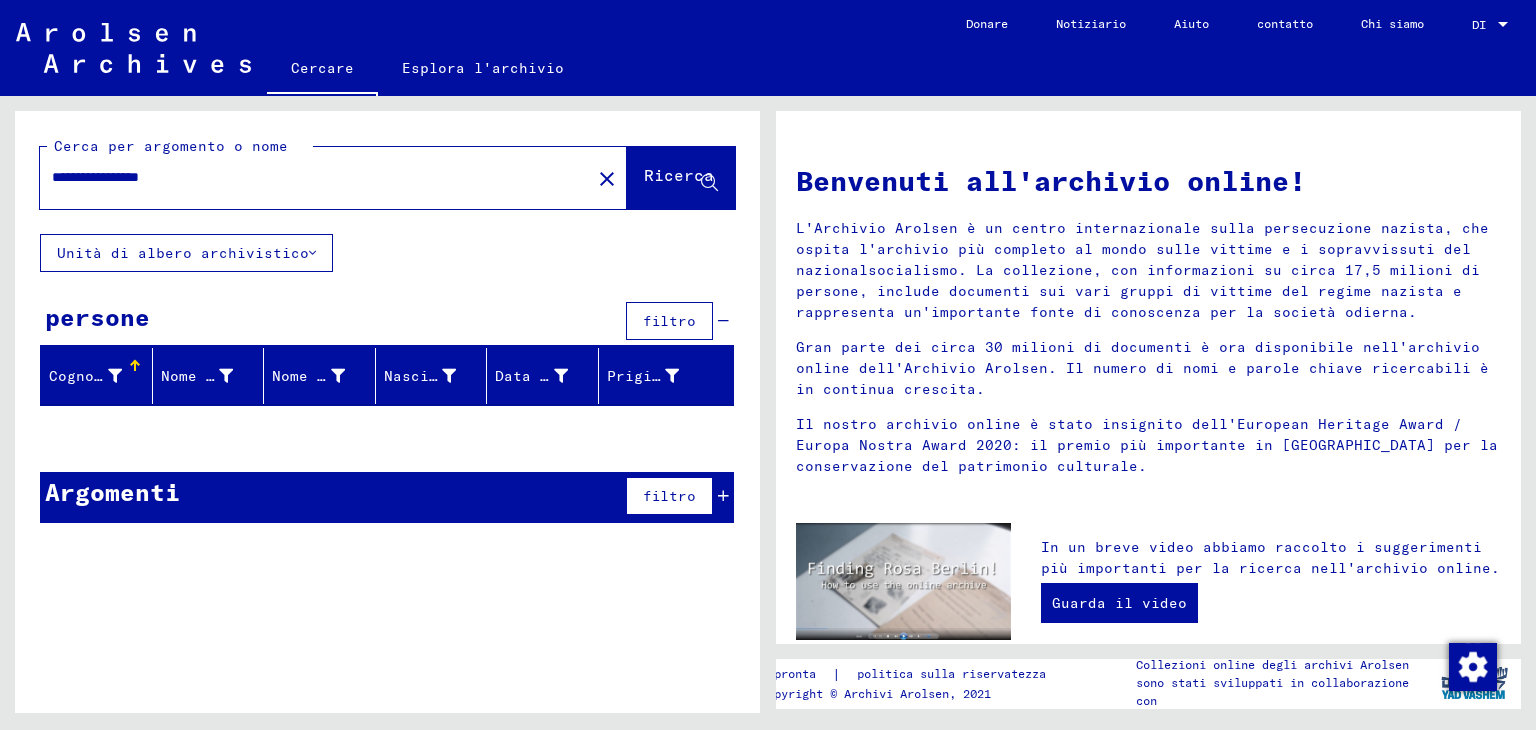 click on "**********" at bounding box center [309, 177] 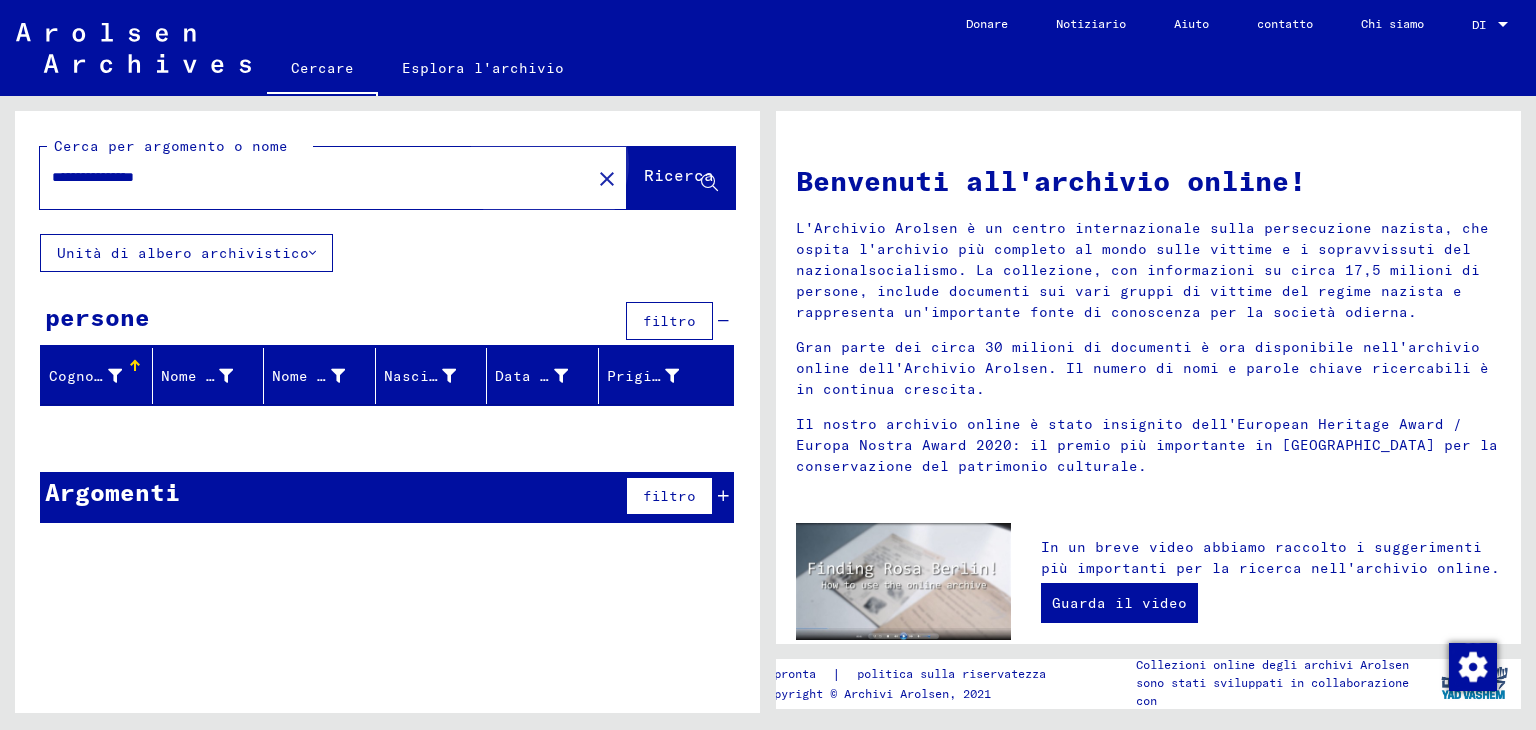 click on "Ricerca" 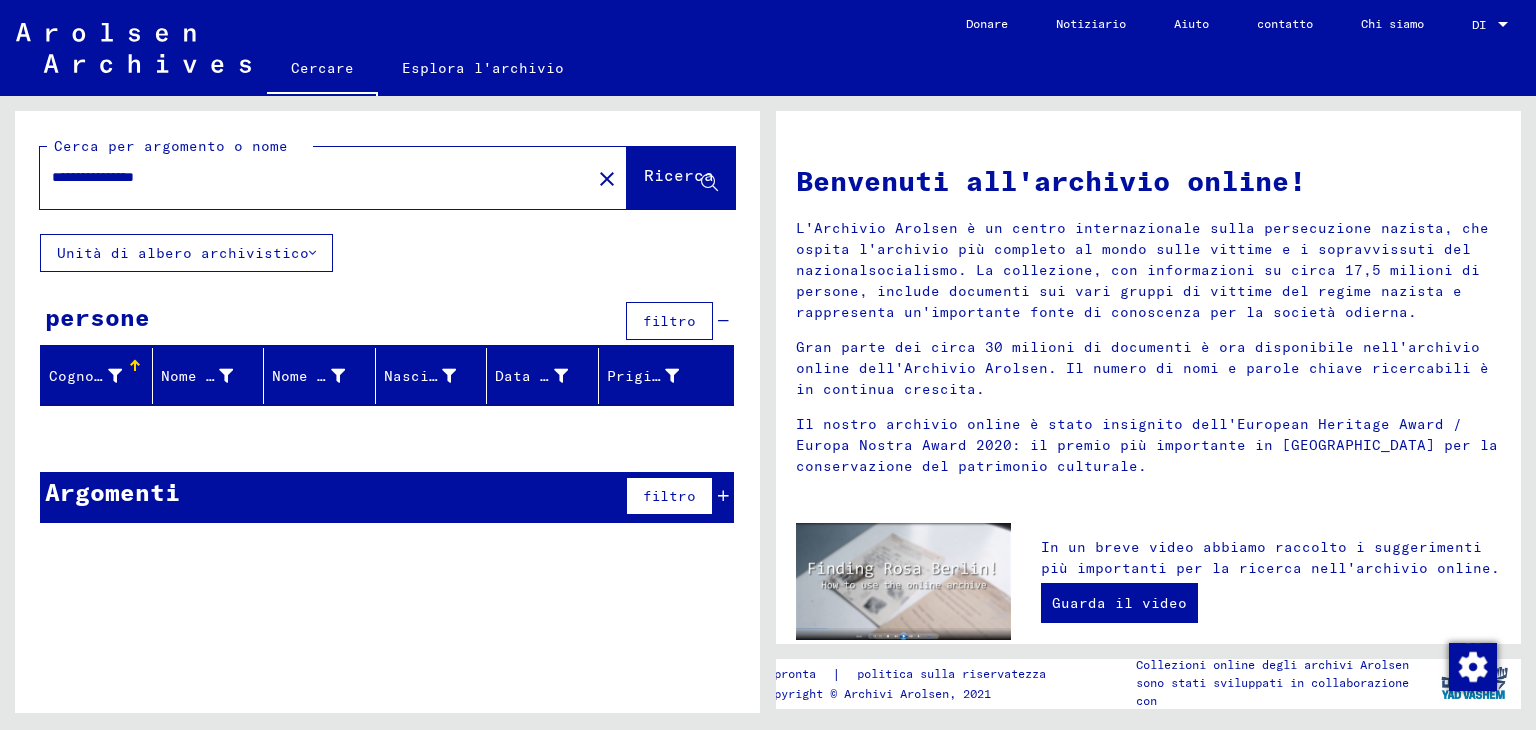 drag, startPoint x: 208, startPoint y: 181, endPoint x: 42, endPoint y: 197, distance: 166.7693 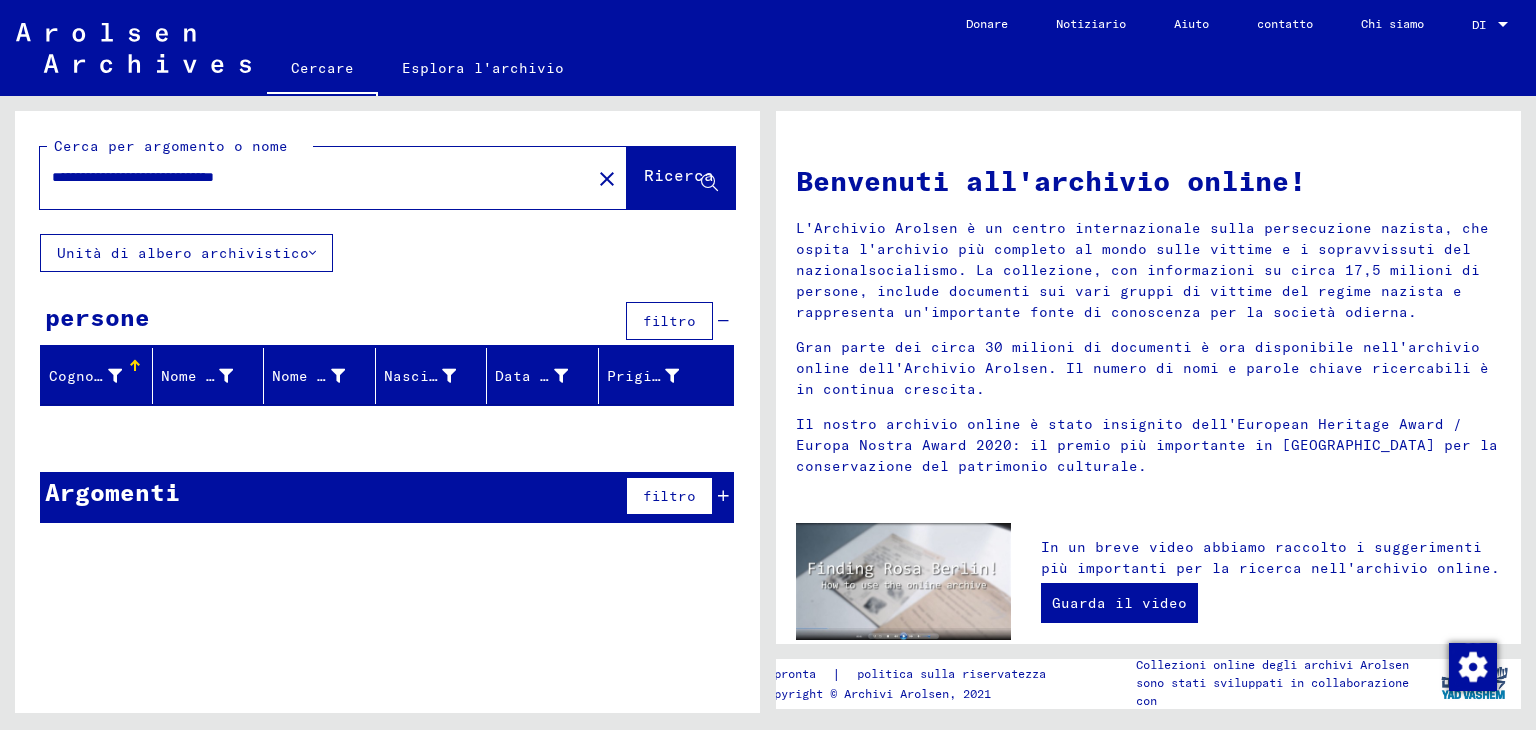 drag, startPoint x: 343, startPoint y: 184, endPoint x: 54, endPoint y: 193, distance: 289.1401 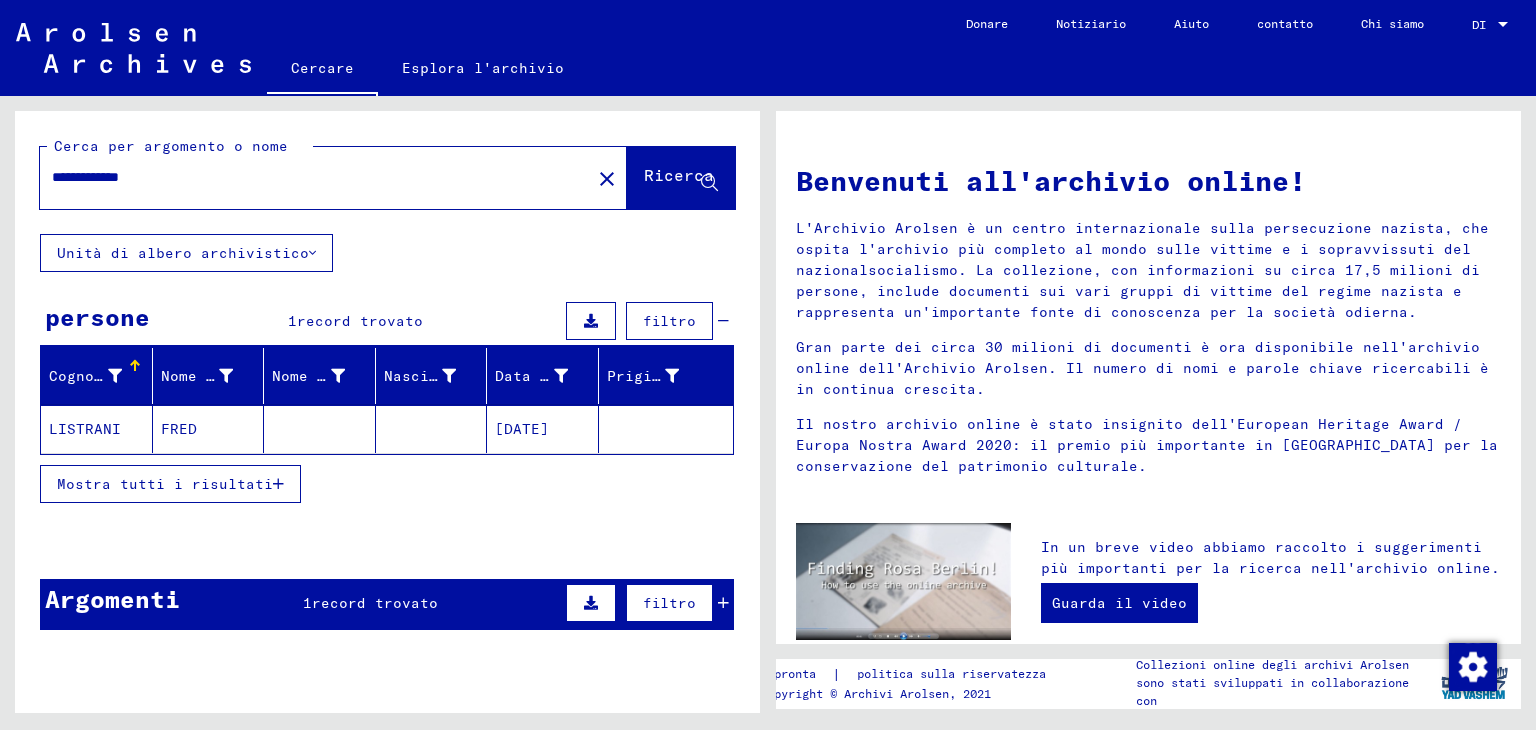 click on "[DATE]" 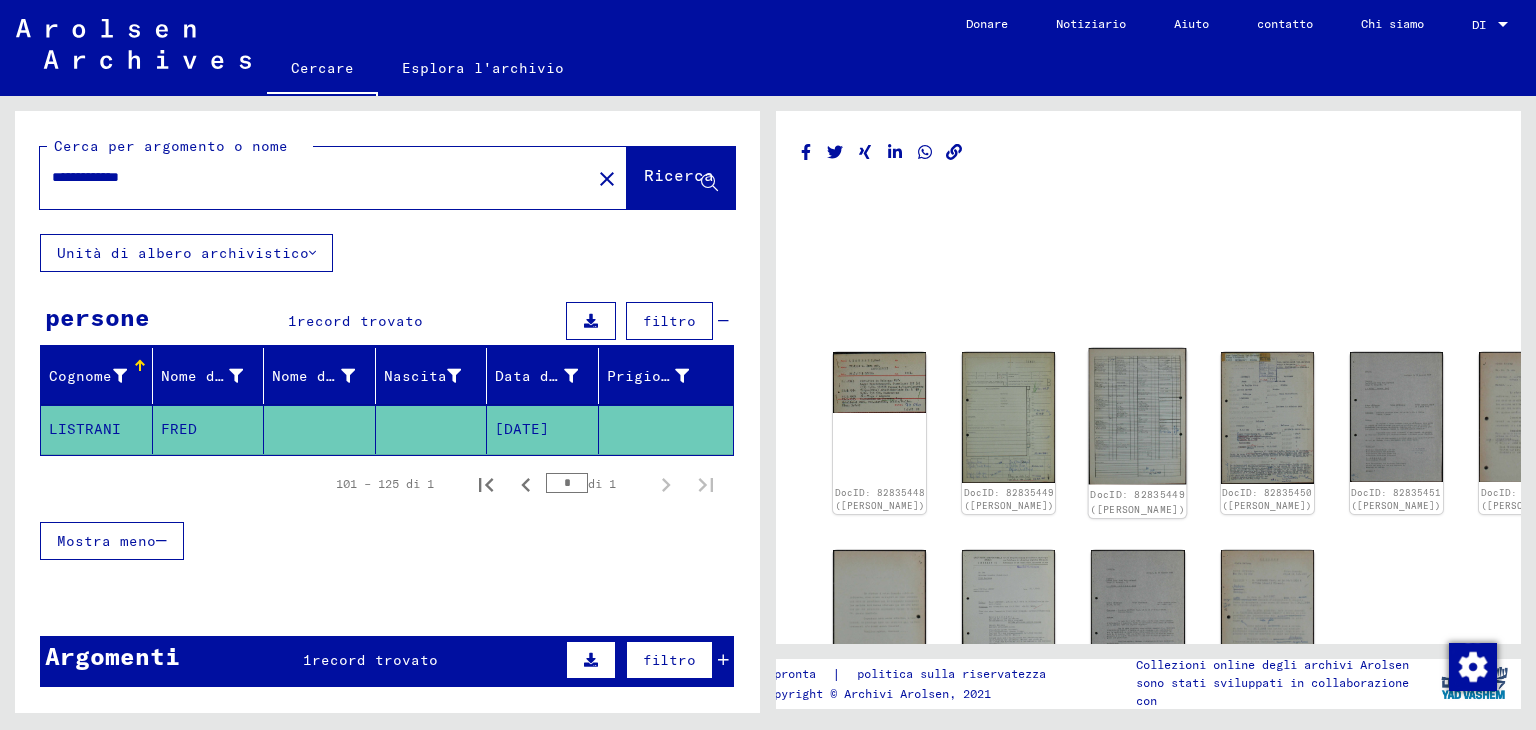 scroll, scrollTop: 0, scrollLeft: 0, axis: both 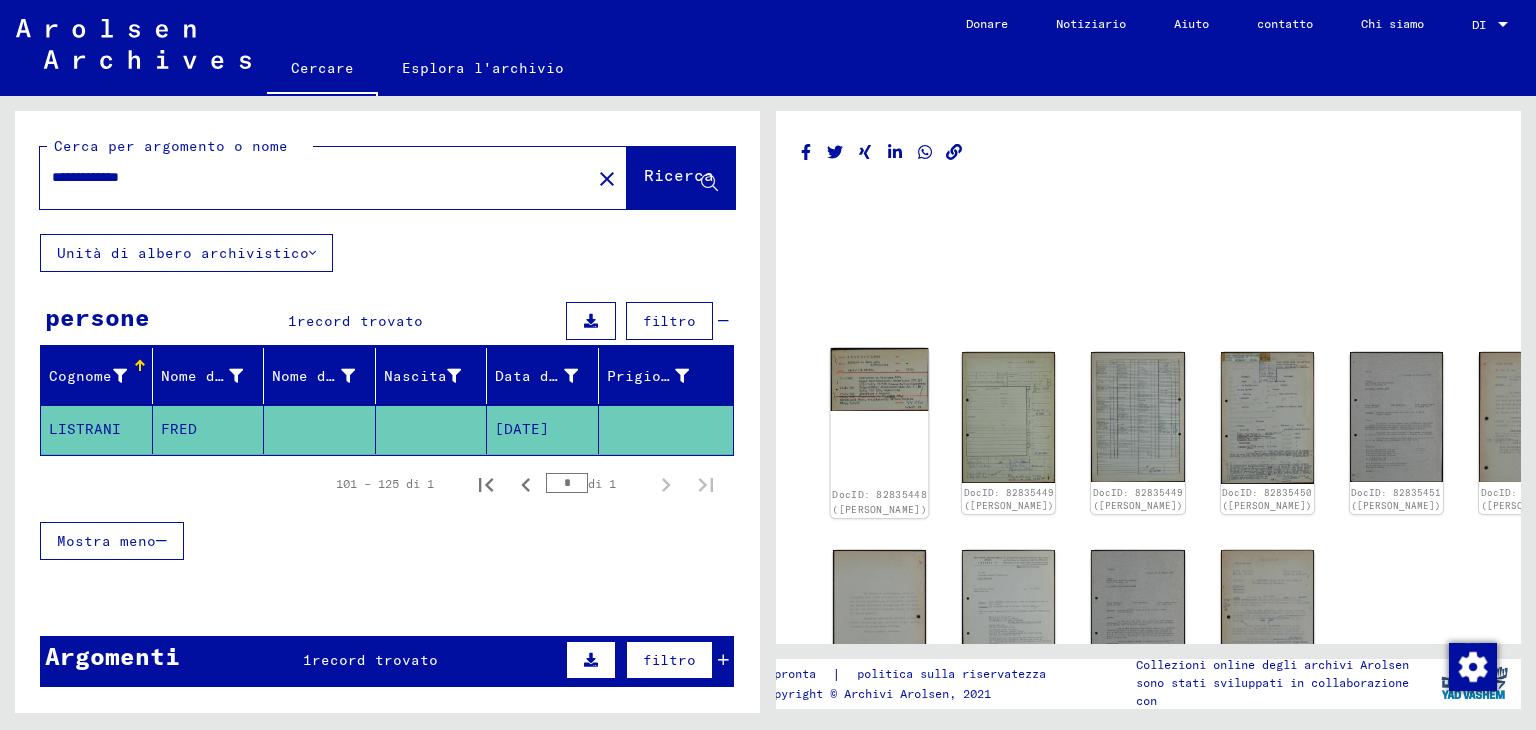 click 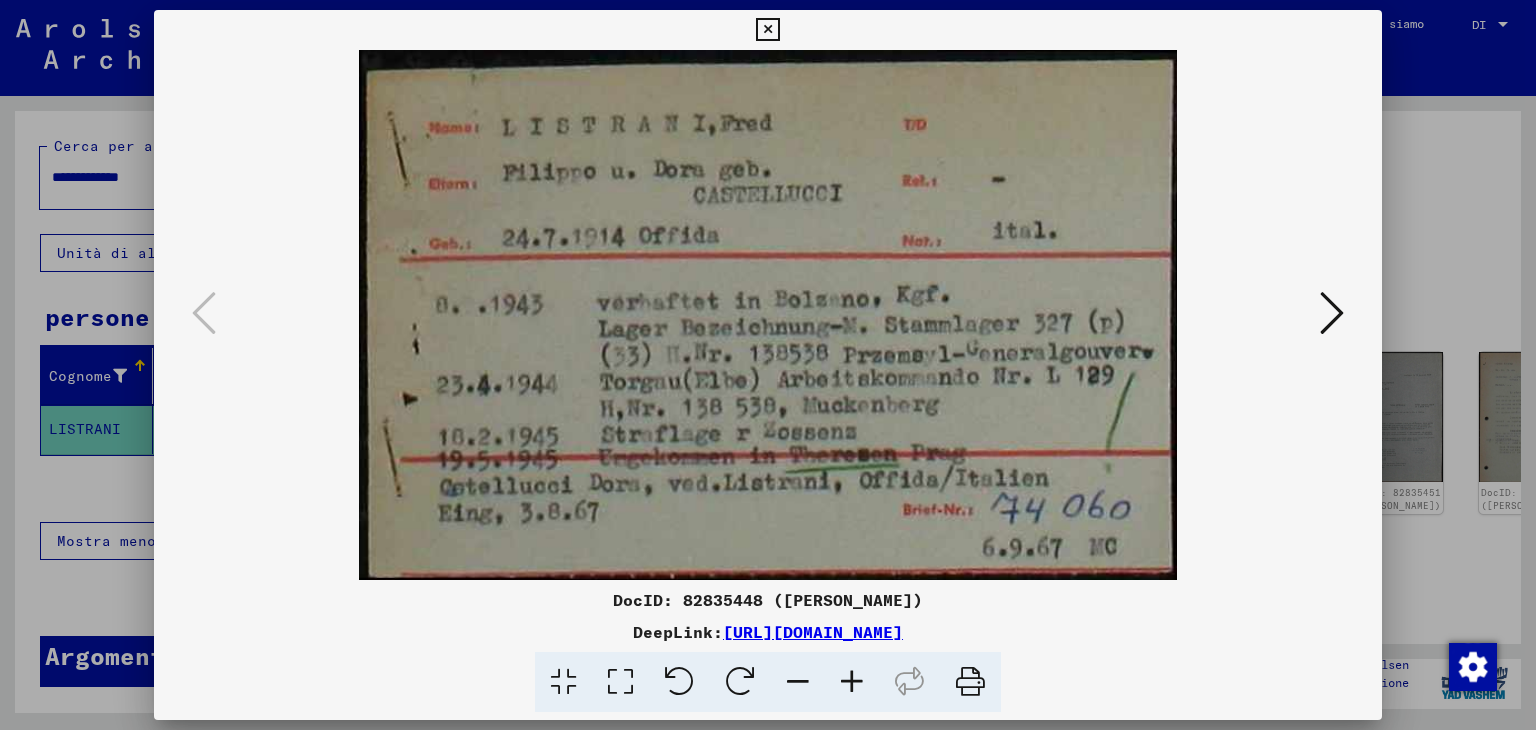 click at bounding box center [767, 30] 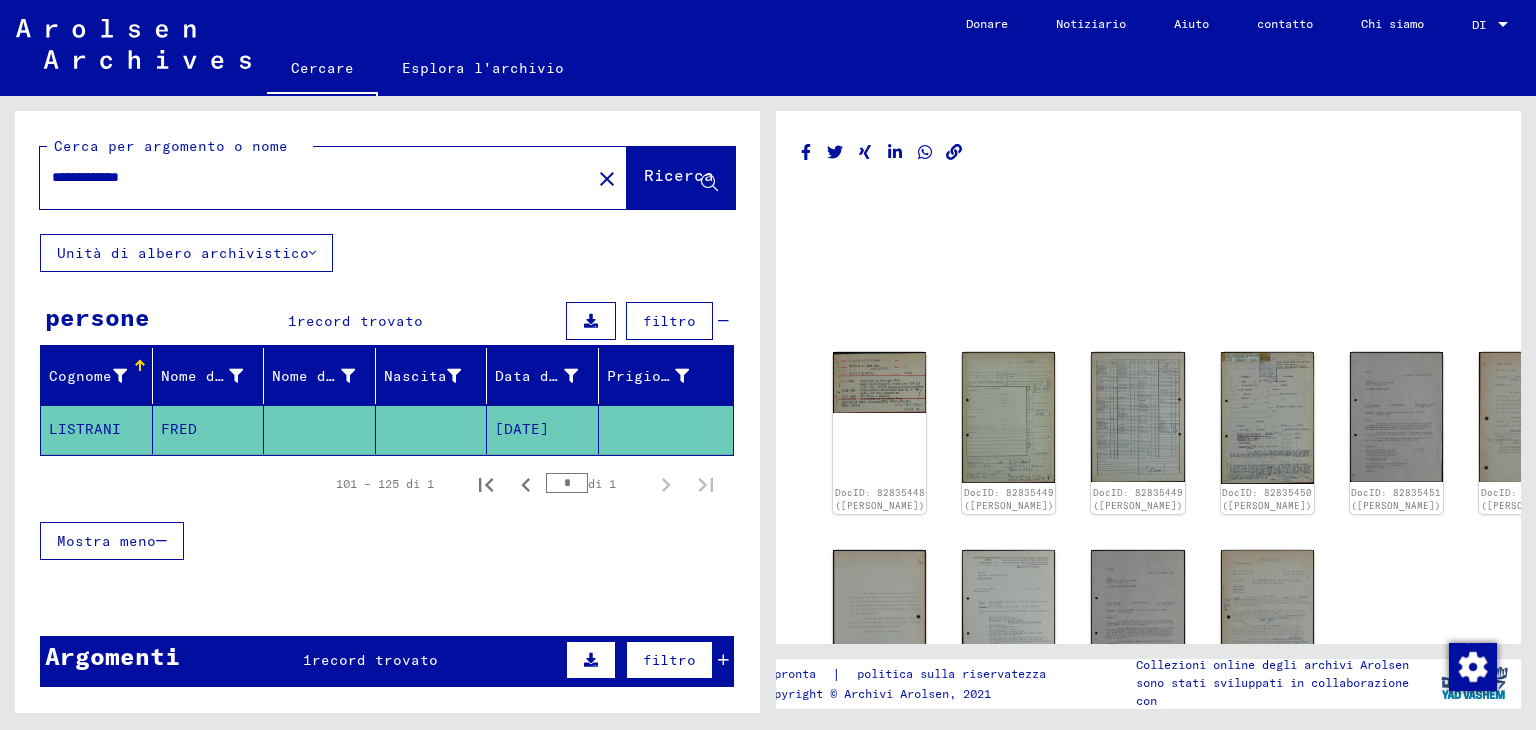 drag, startPoint x: 866, startPoint y: 491, endPoint x: 812, endPoint y: 285, distance: 212.96008 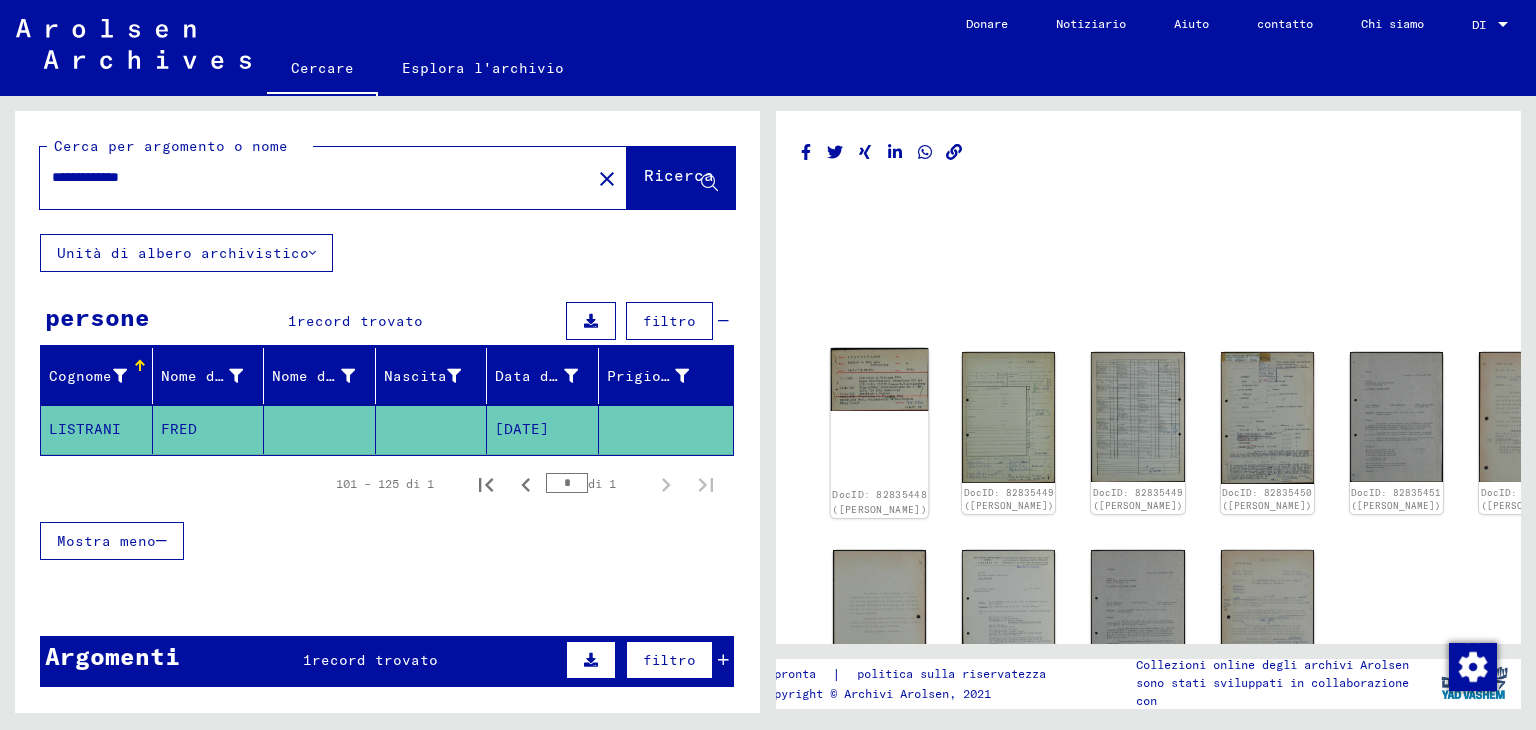 click 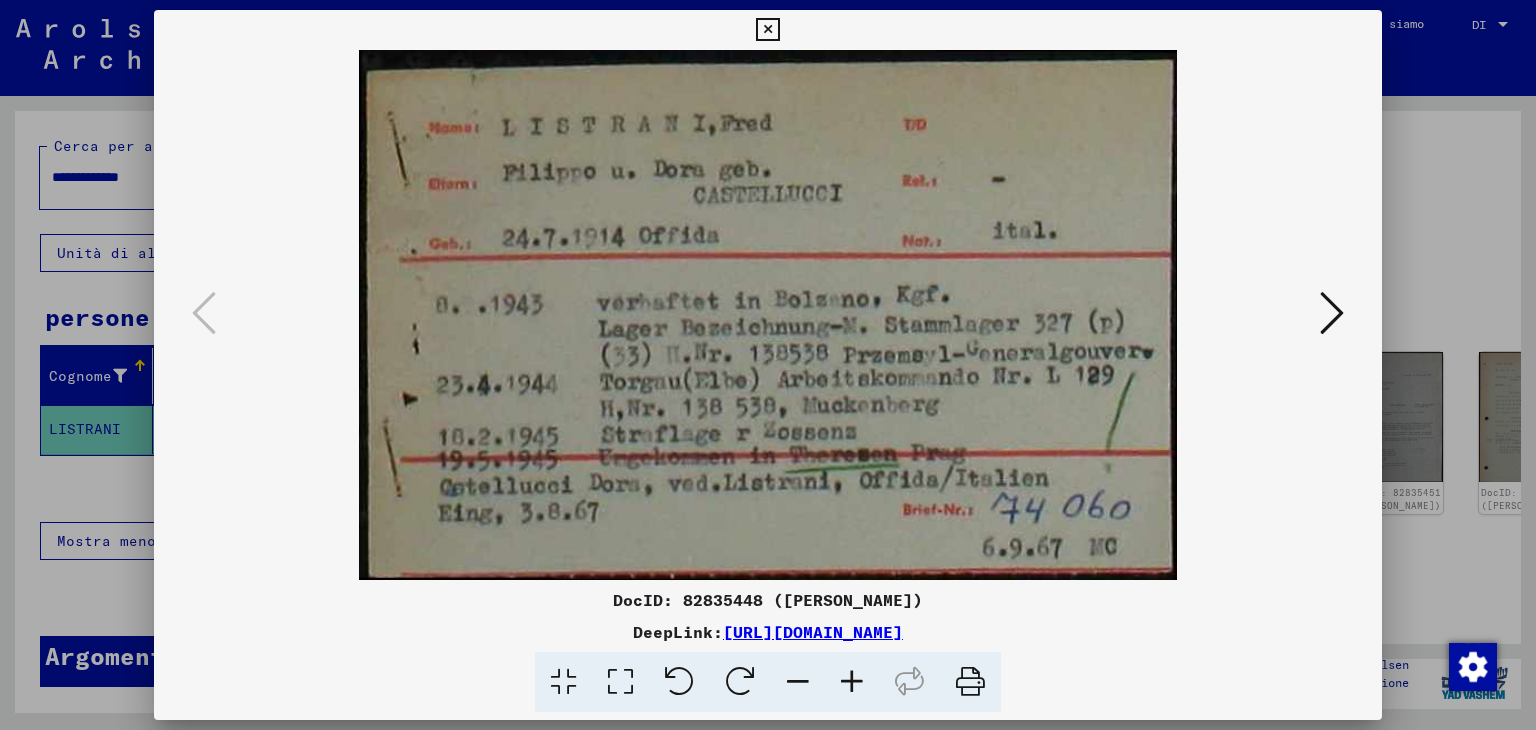 click on "[URL][DOMAIN_NAME]" at bounding box center [813, 632] 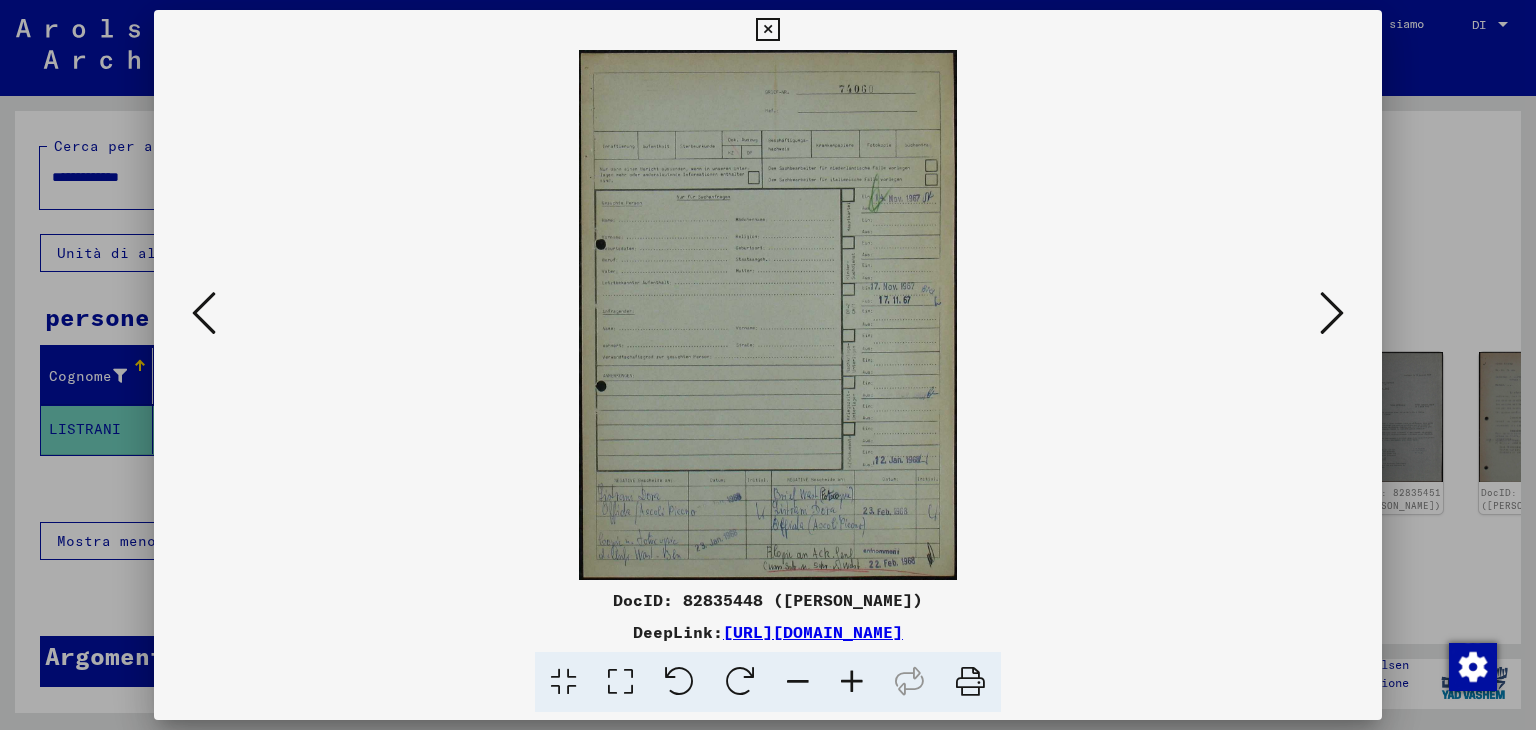 click at bounding box center [852, 682] 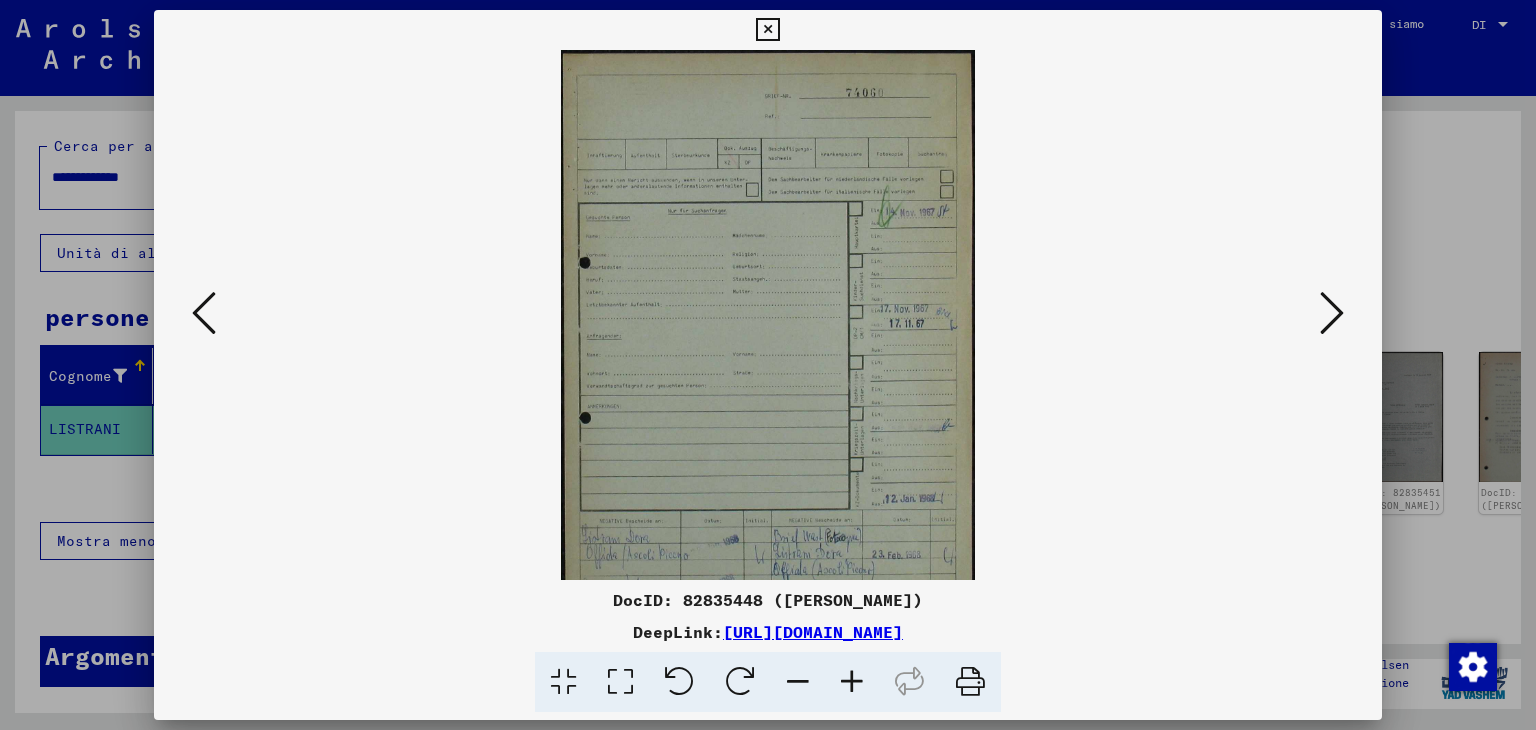 click at bounding box center (852, 682) 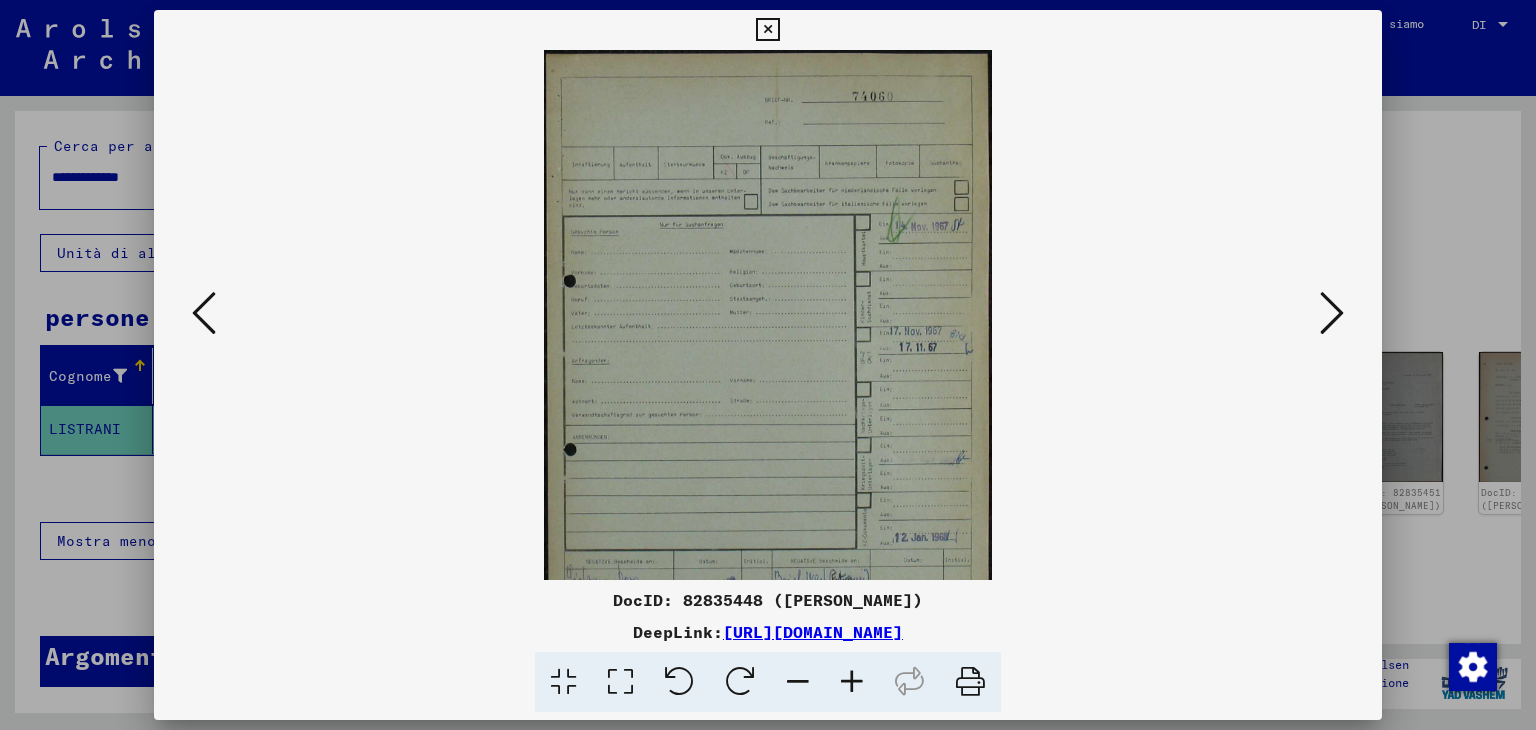 click at bounding box center (852, 682) 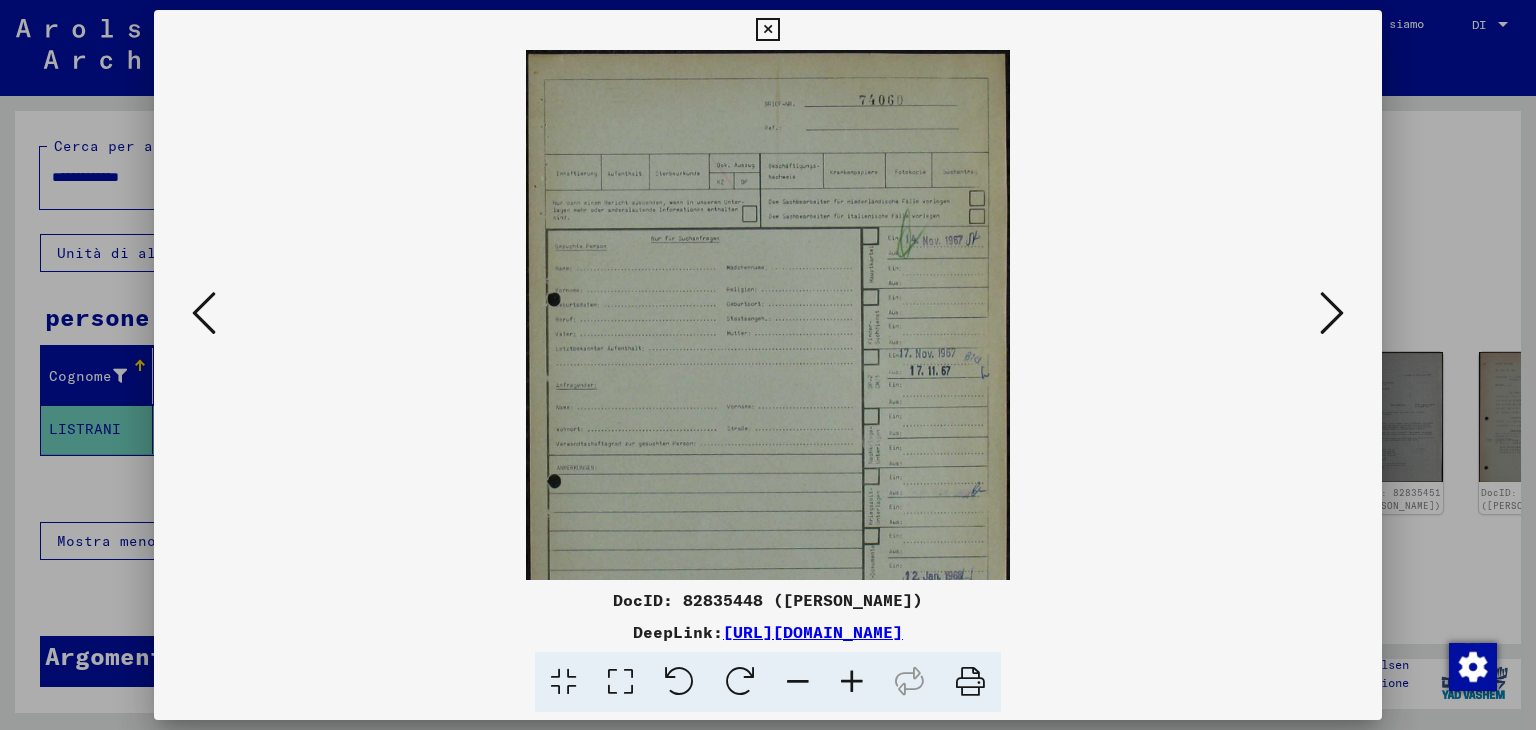 click at bounding box center (852, 682) 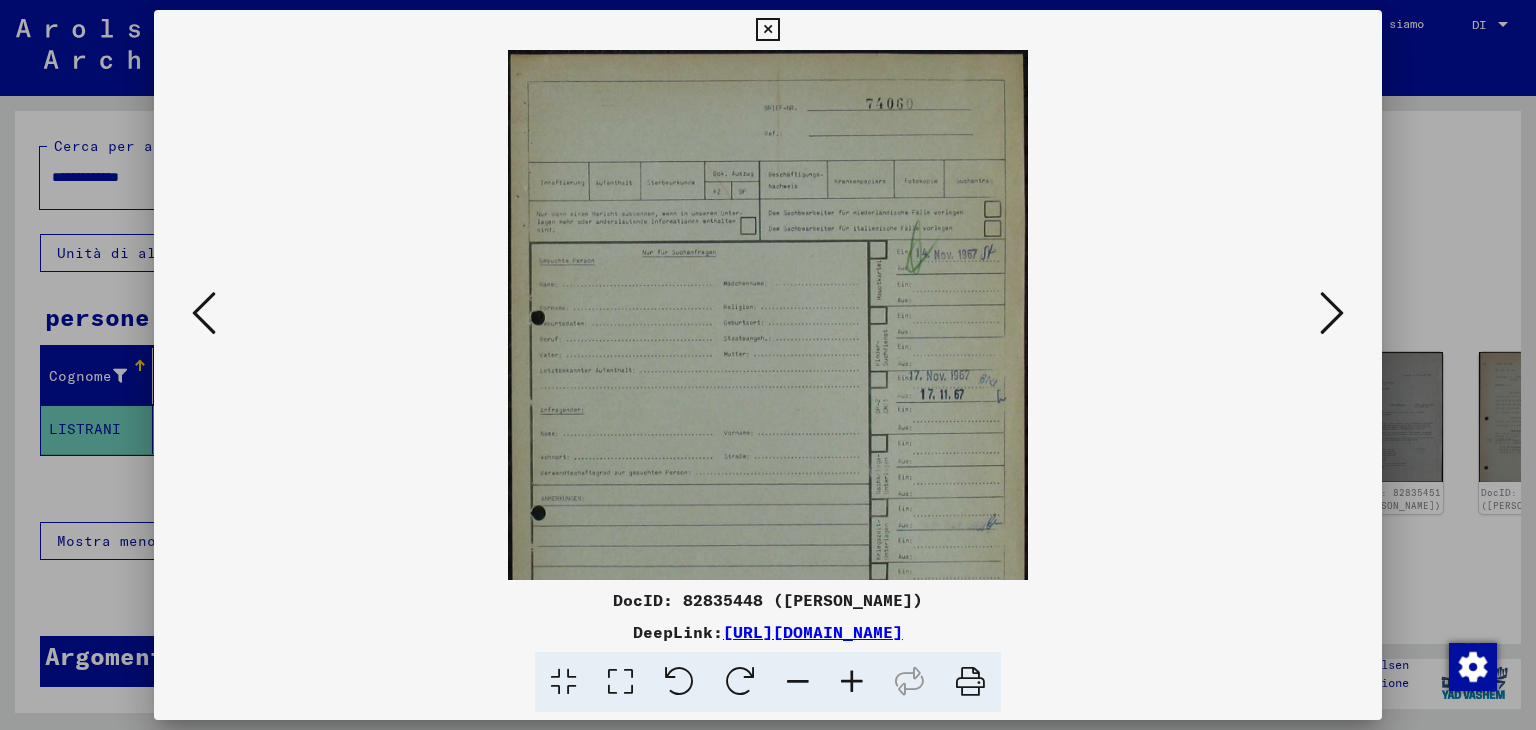 click at bounding box center (852, 682) 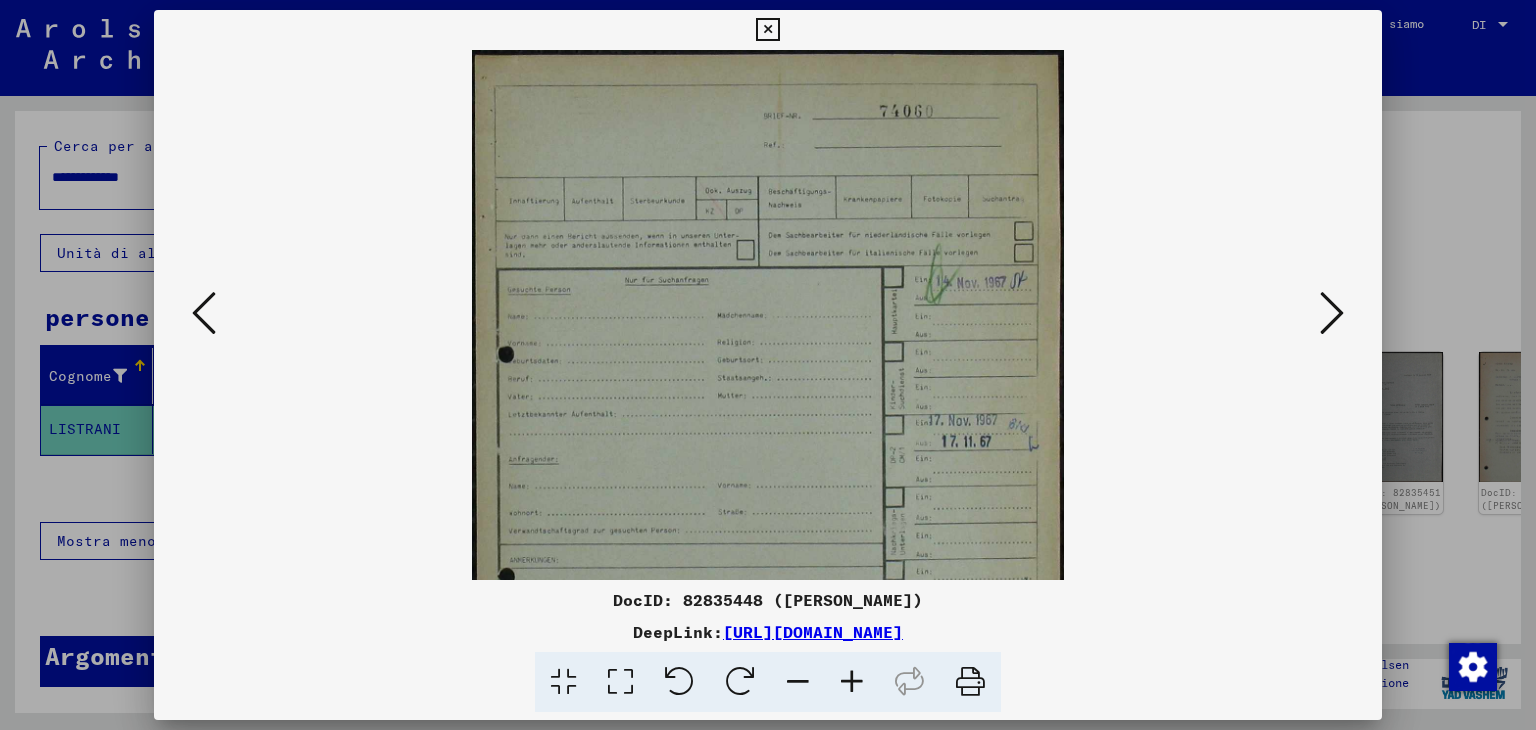 click at bounding box center (852, 682) 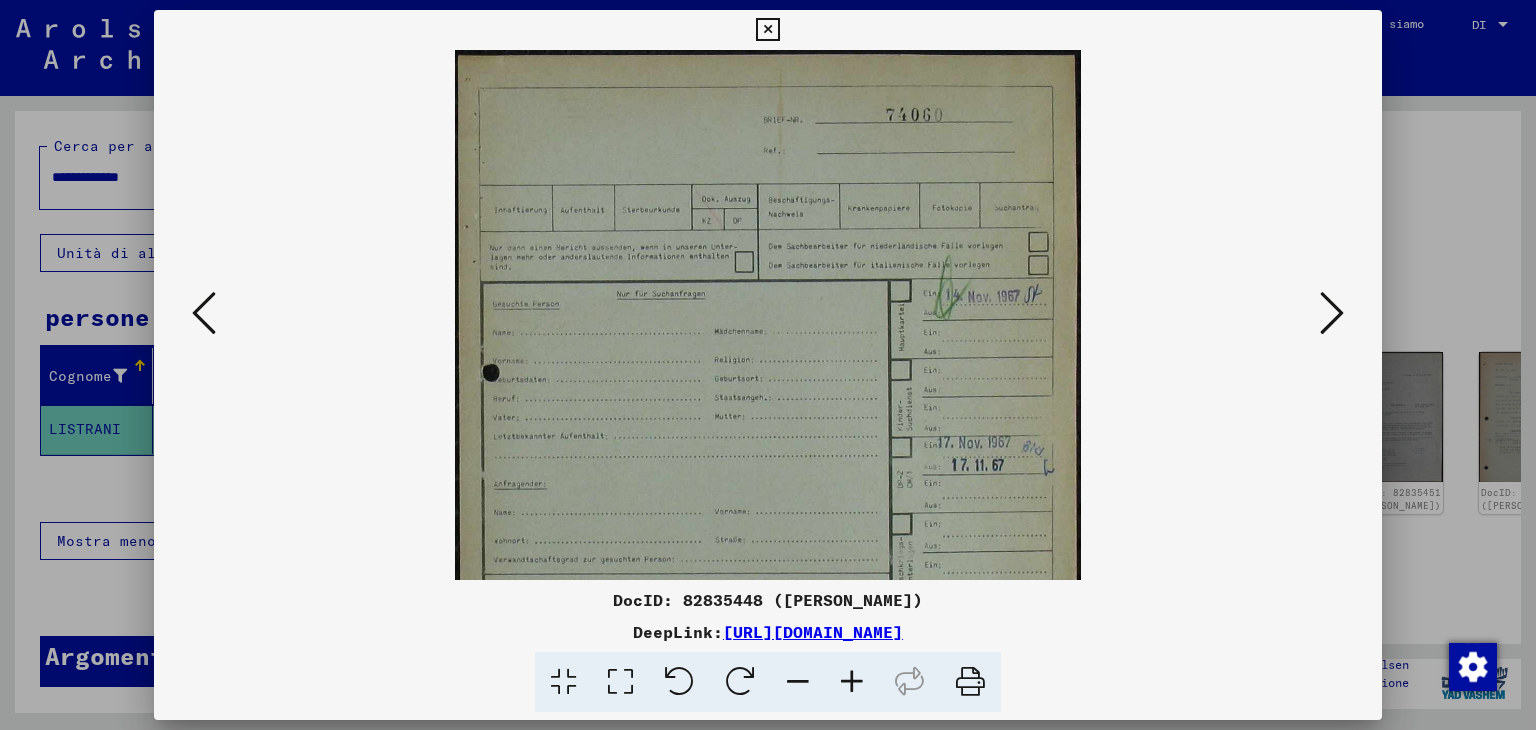 click at bounding box center [852, 682] 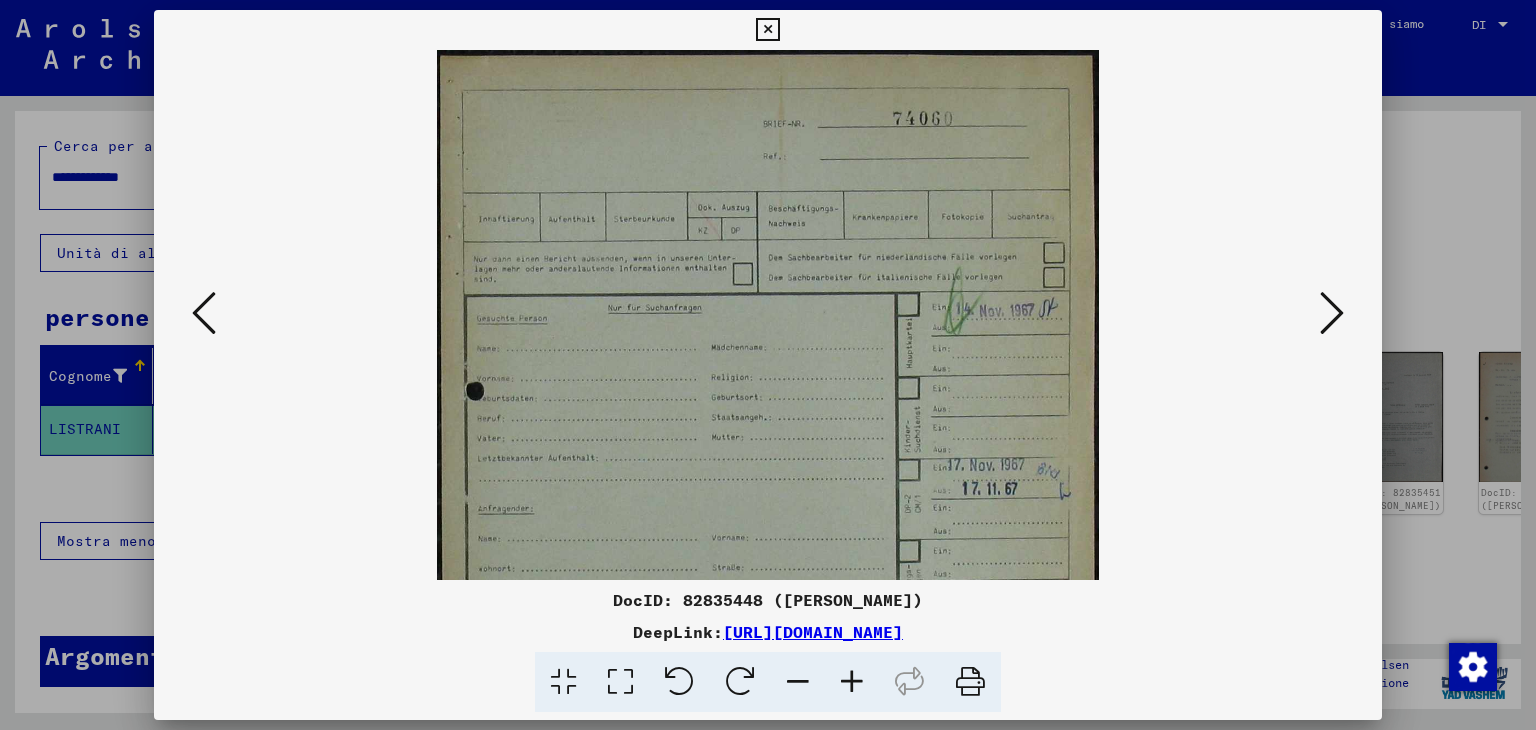 click at bounding box center [852, 682] 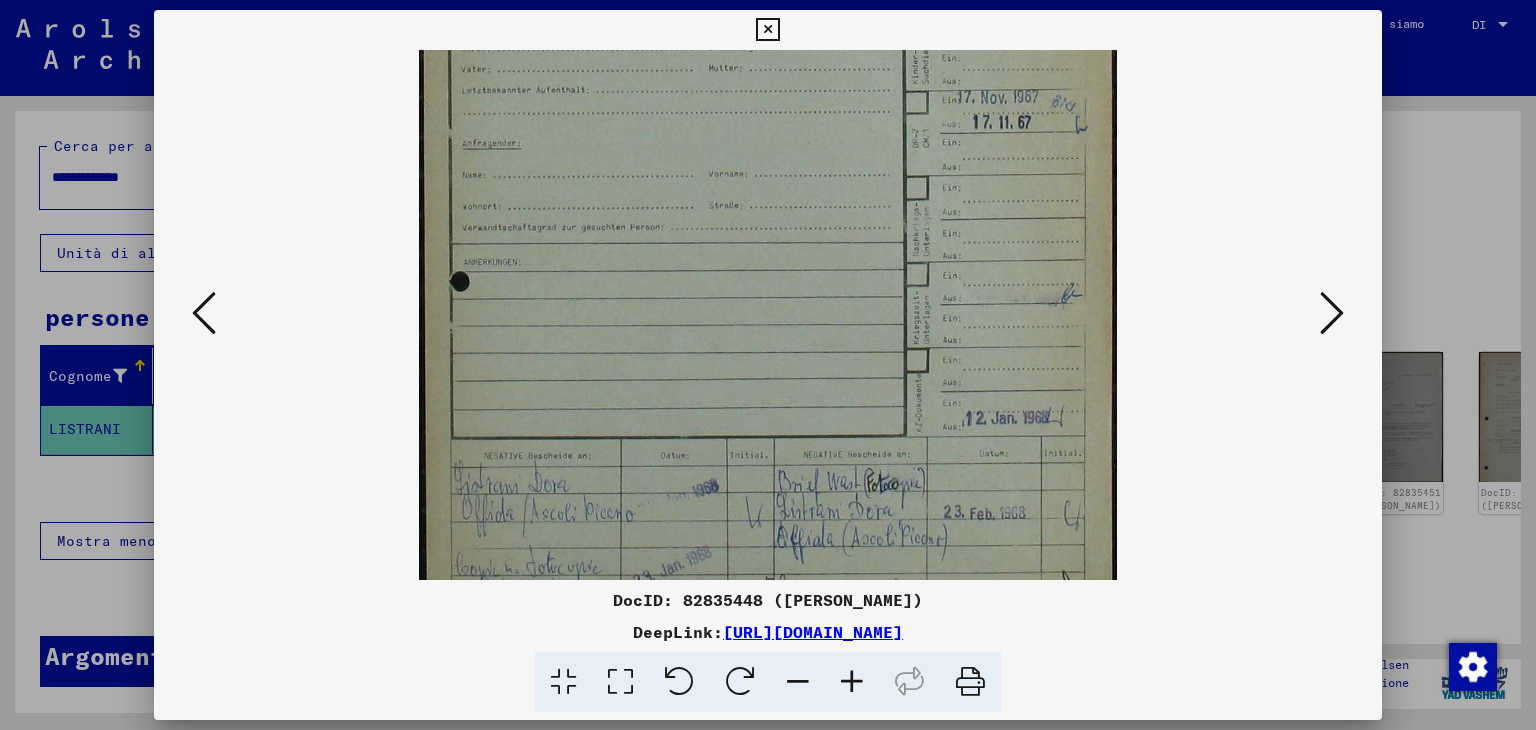 drag, startPoint x: 757, startPoint y: 474, endPoint x: 830, endPoint y: 81, distance: 399.7224 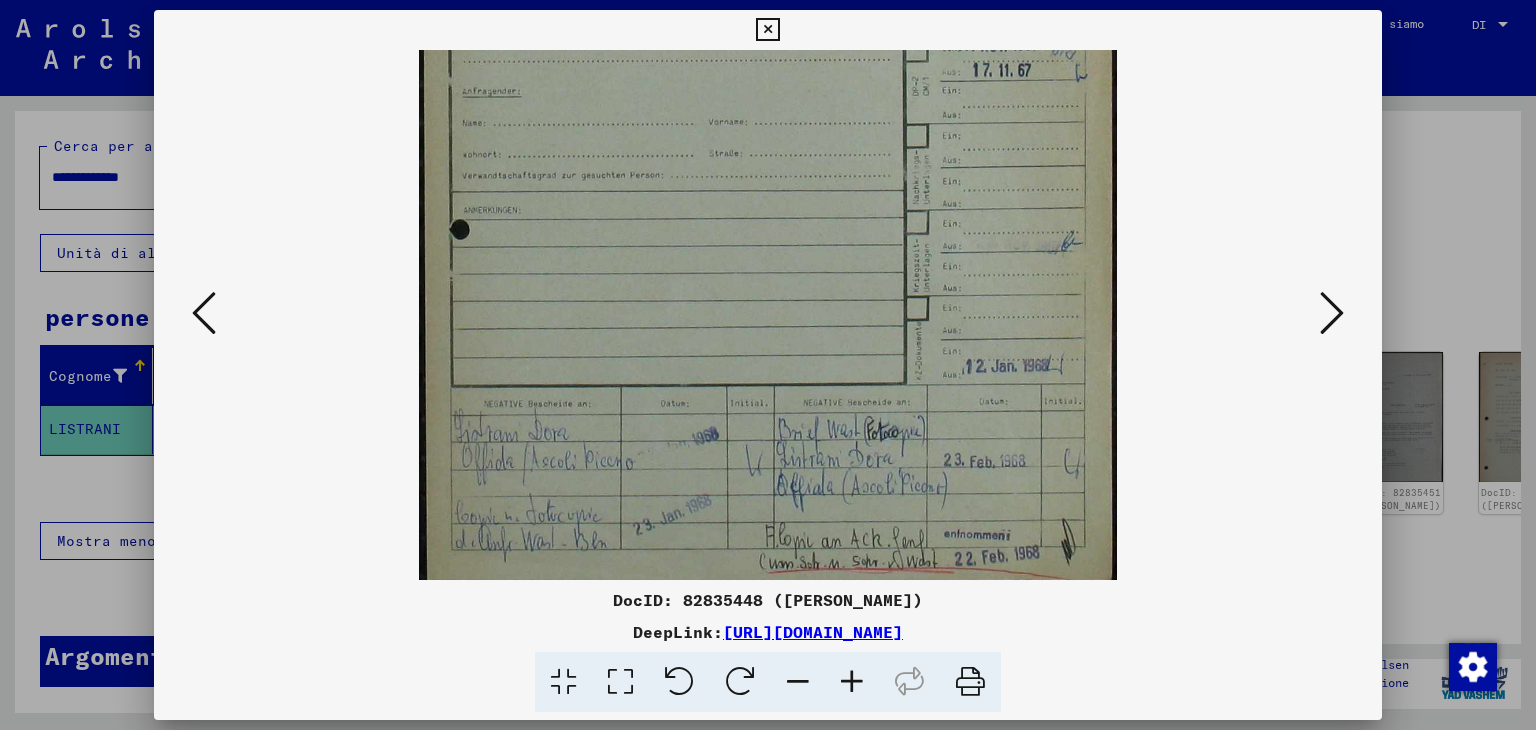 scroll, scrollTop: 449, scrollLeft: 0, axis: vertical 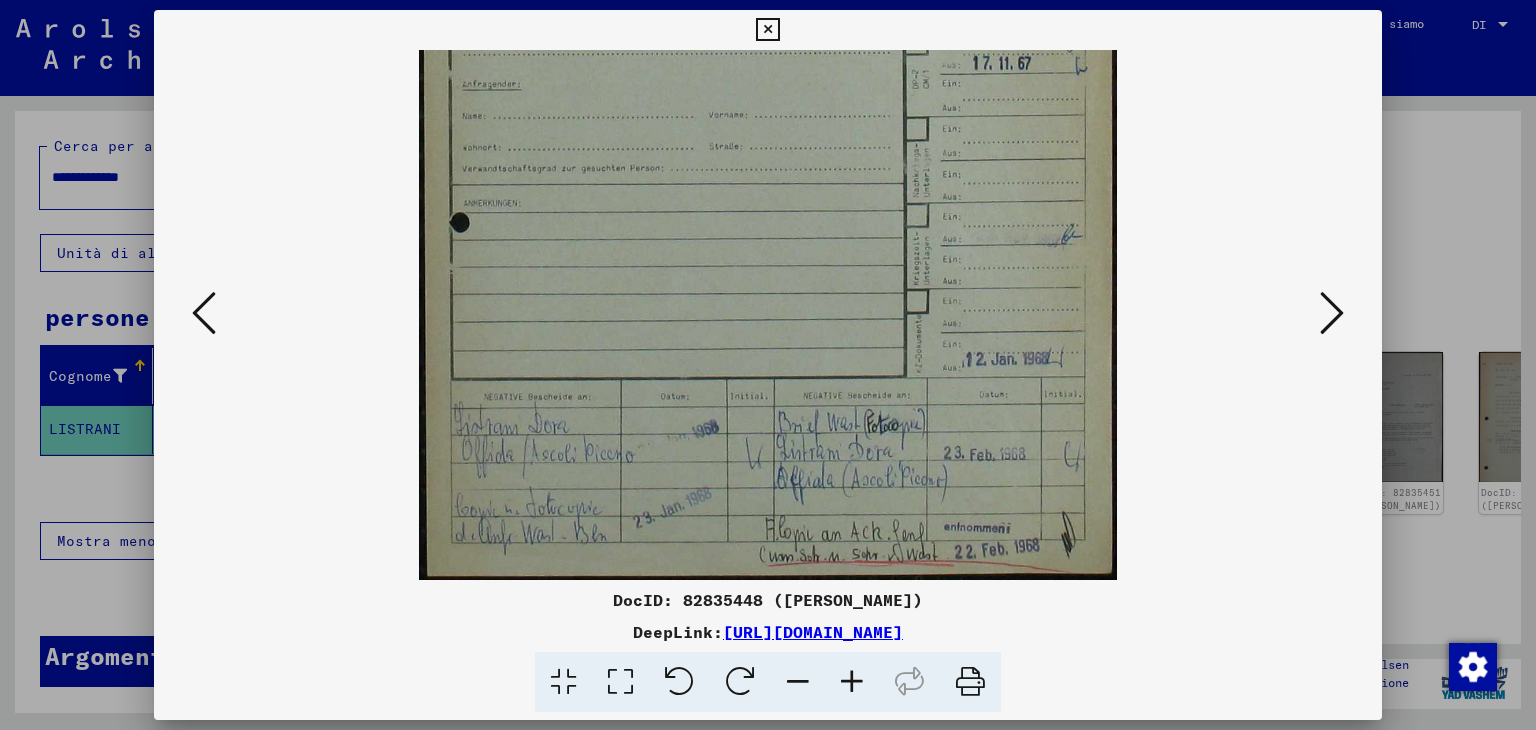 drag, startPoint x: 866, startPoint y: 477, endPoint x: 852, endPoint y: 313, distance: 164.59648 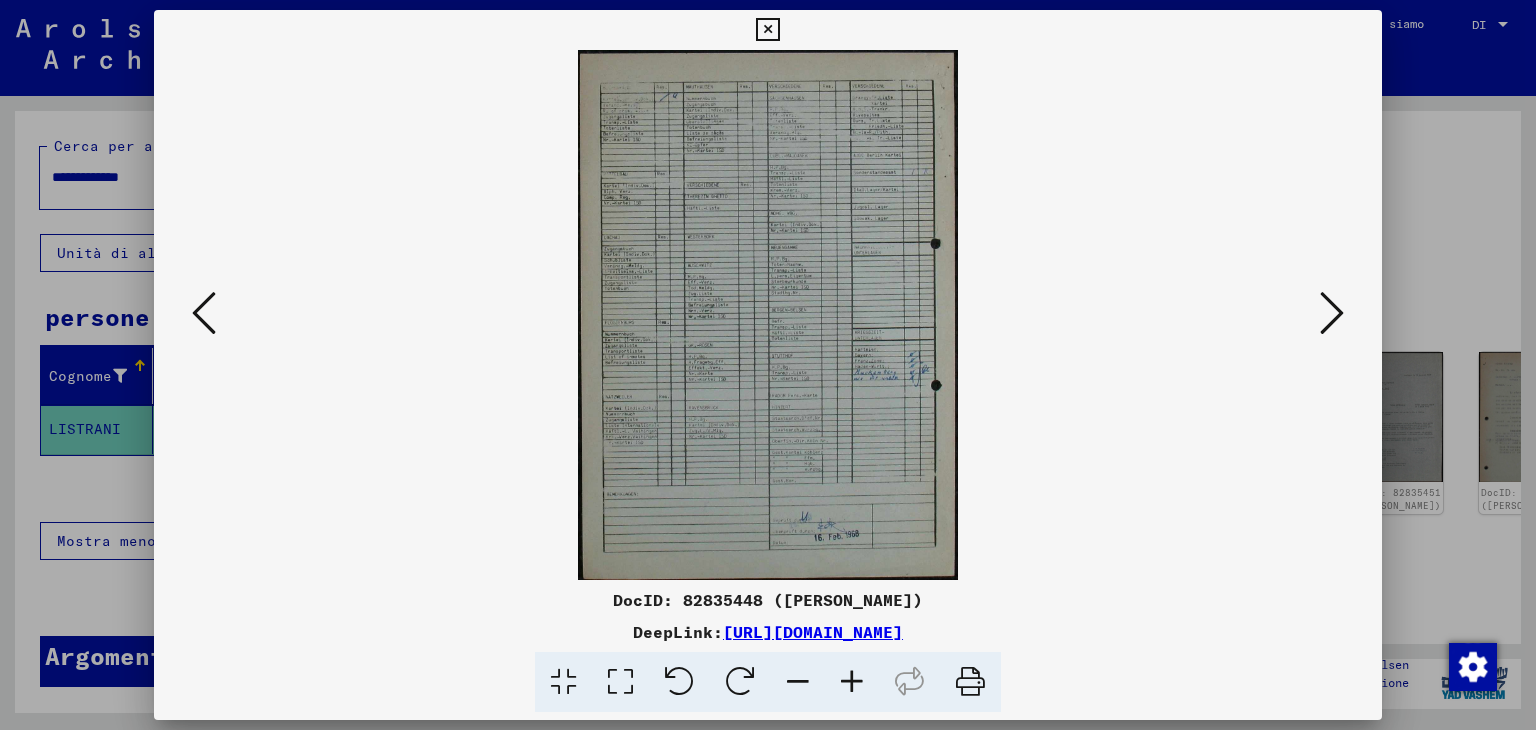 click at bounding box center [852, 682] 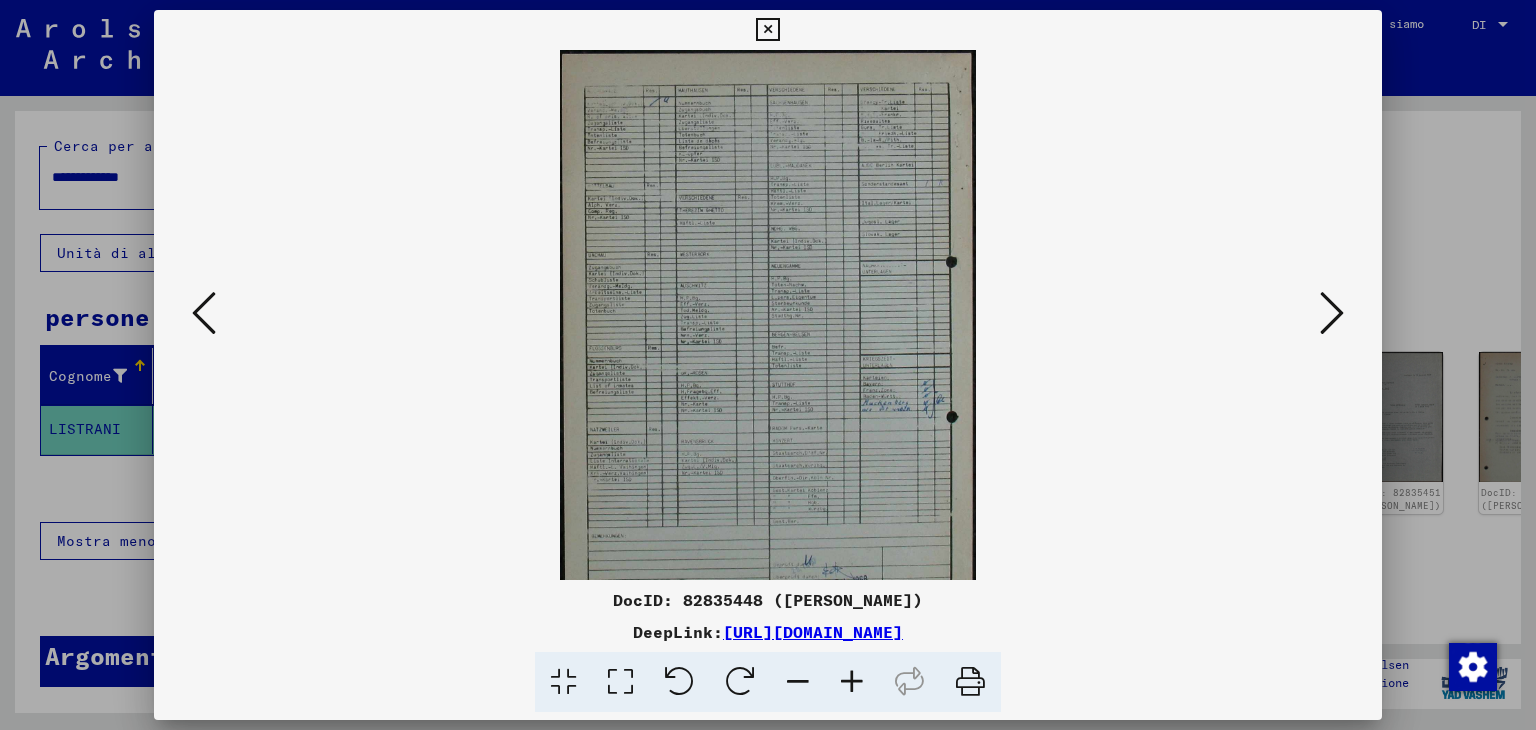 click at bounding box center [852, 682] 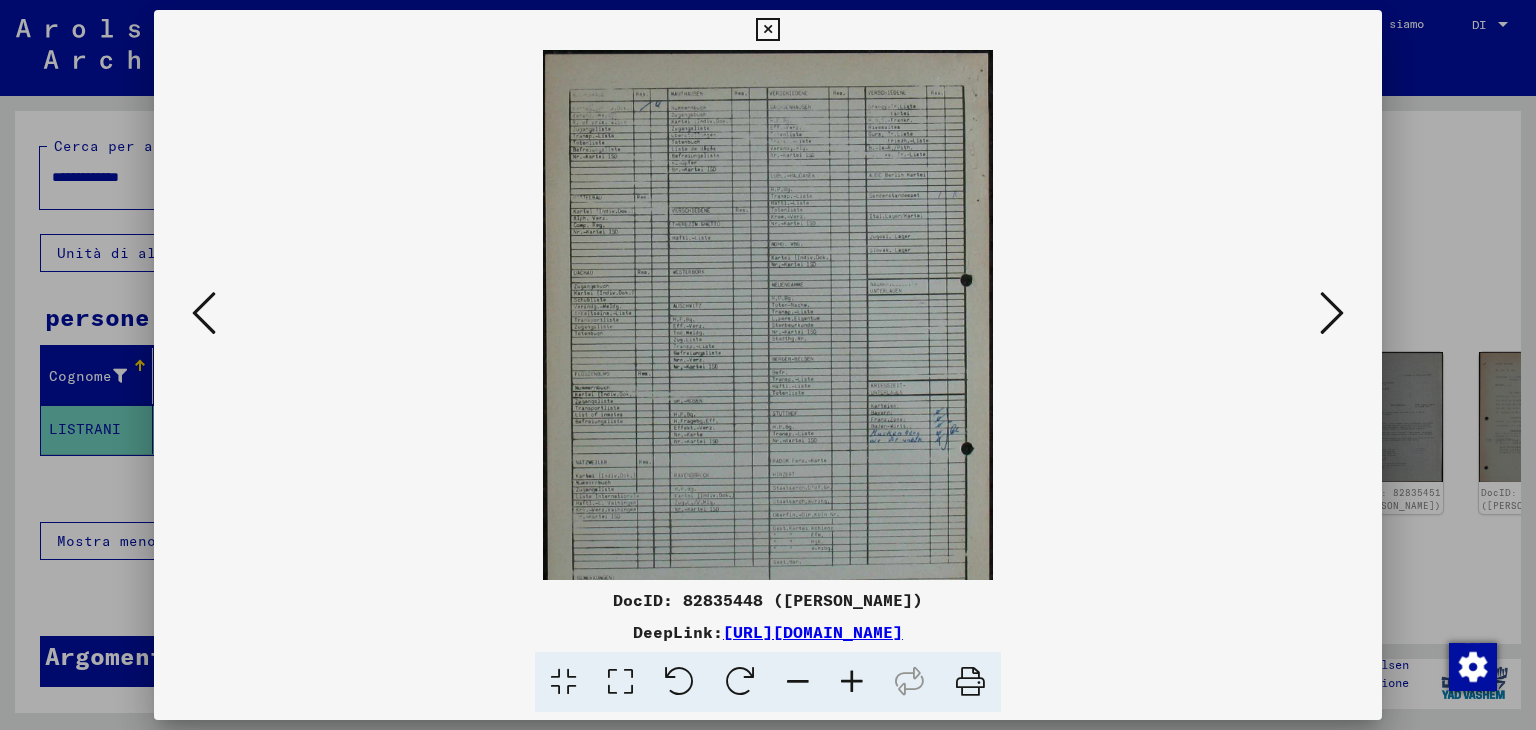 click at bounding box center (852, 682) 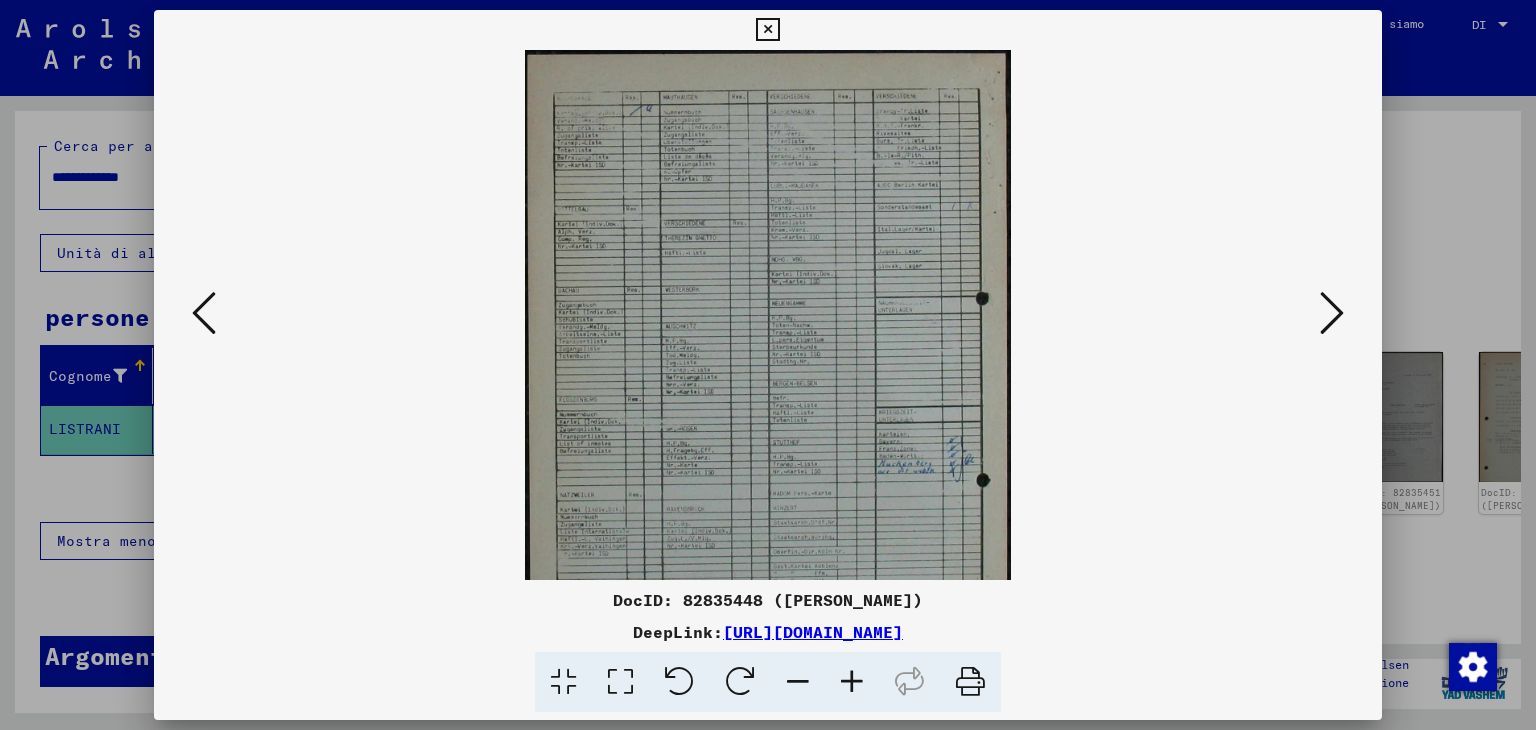 drag, startPoint x: 840, startPoint y: 683, endPoint x: 838, endPoint y: 672, distance: 11.18034 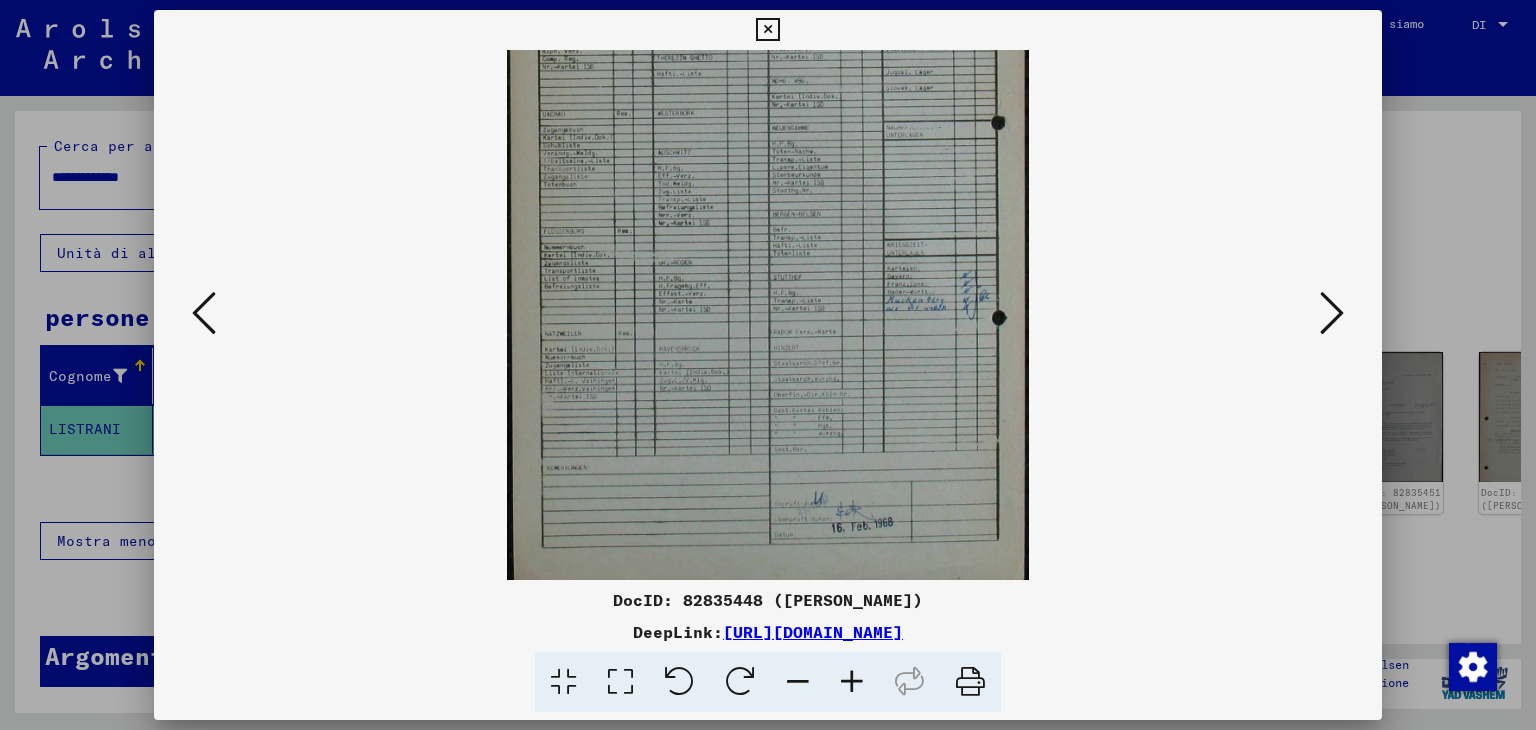drag, startPoint x: 856, startPoint y: 531, endPoint x: 1035, endPoint y: 307, distance: 286.73508 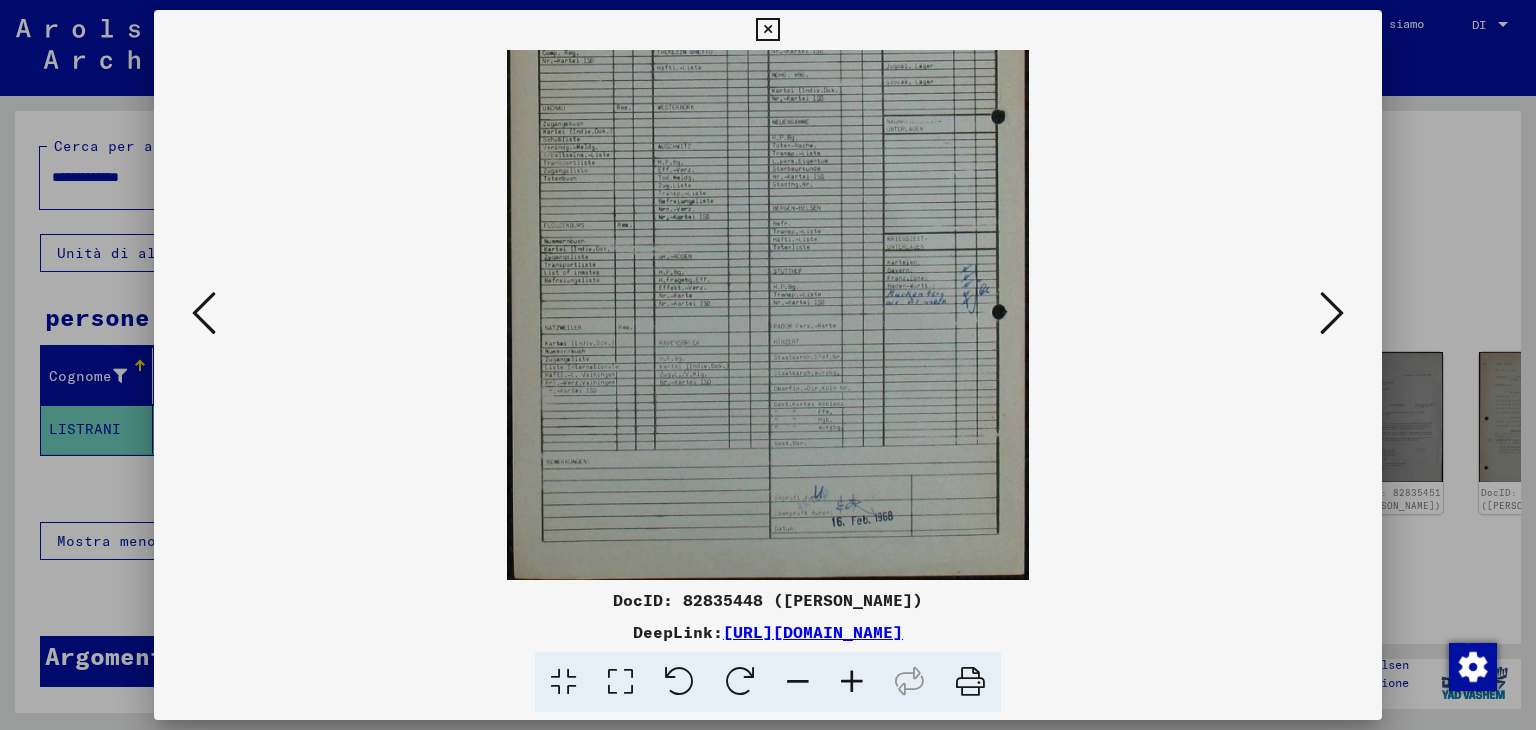click at bounding box center (852, 682) 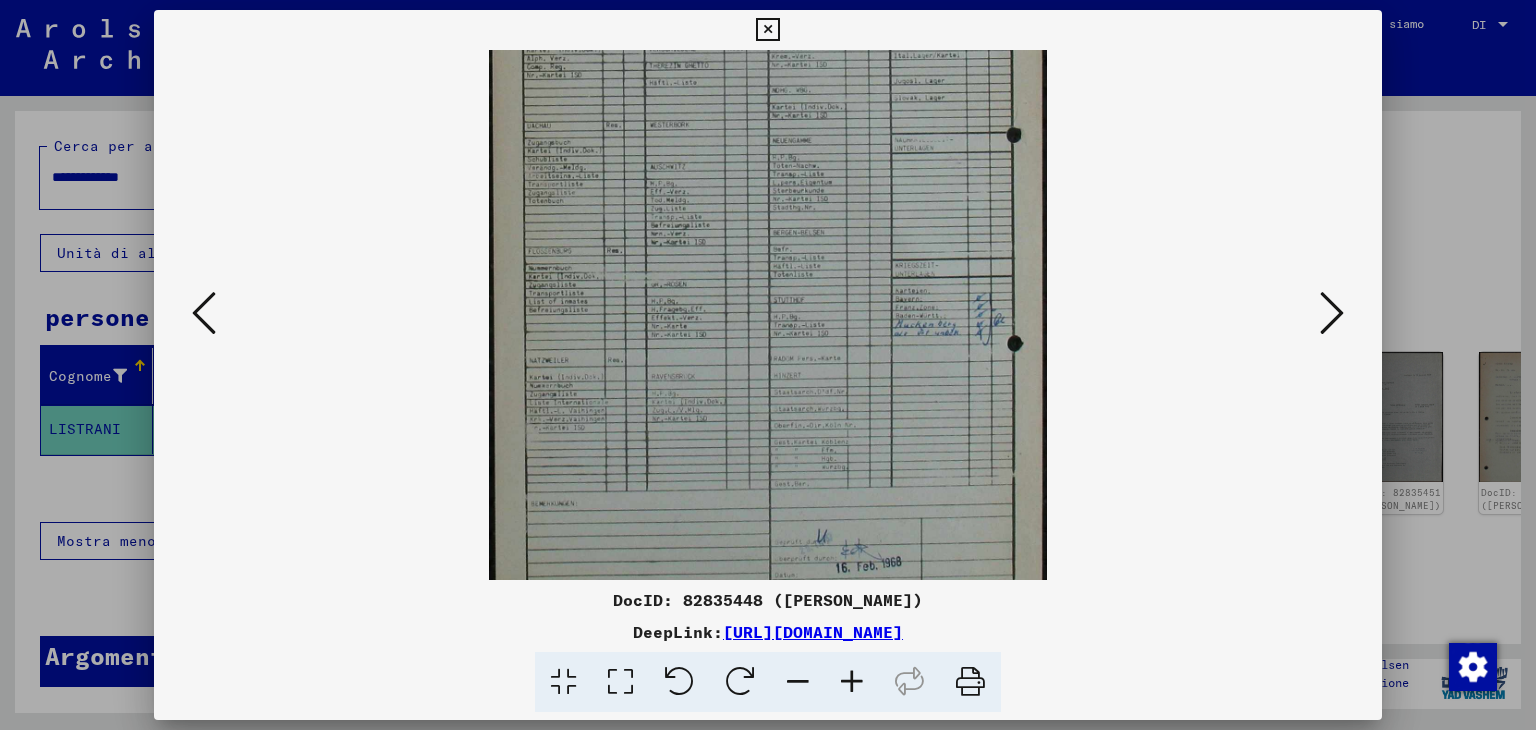 click at bounding box center (852, 682) 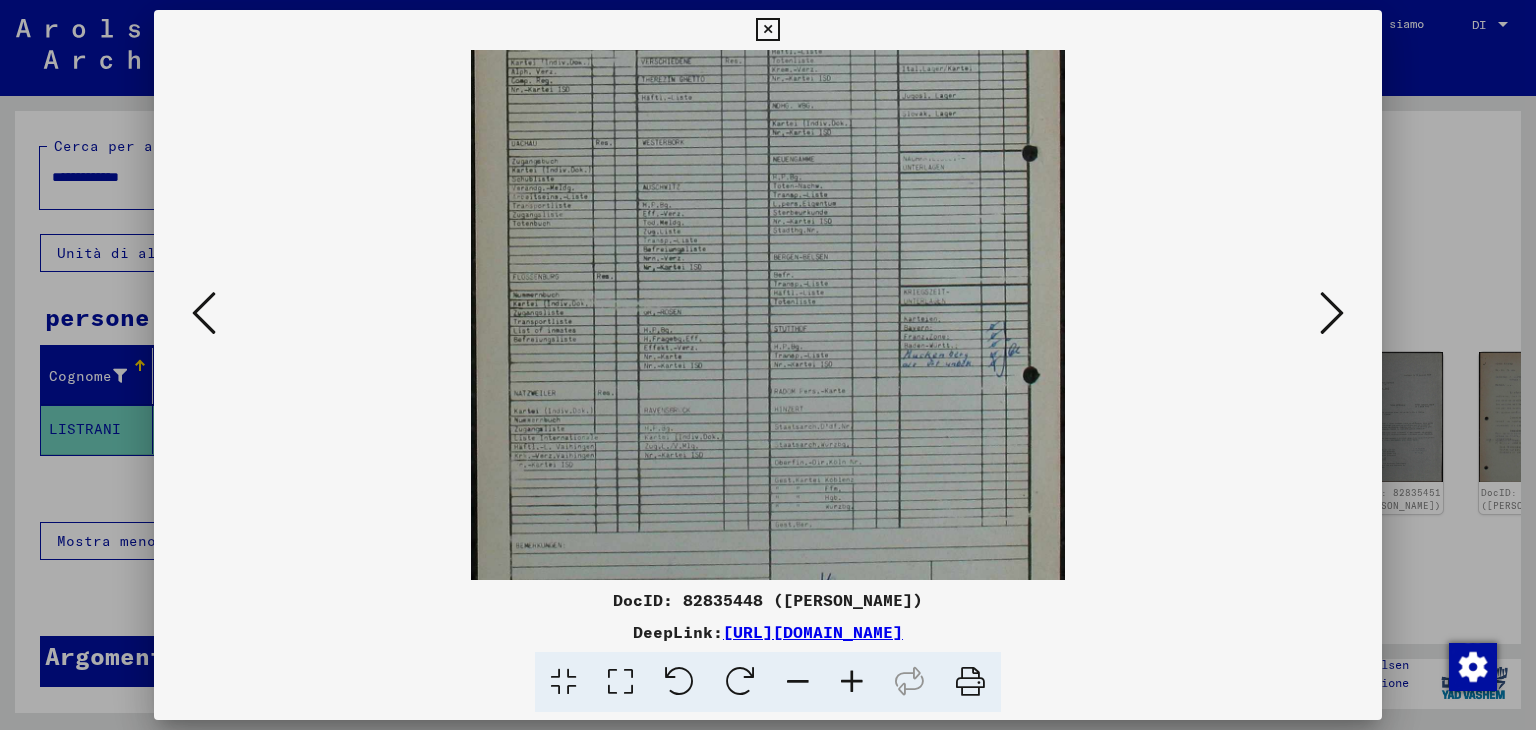 click at bounding box center [852, 682] 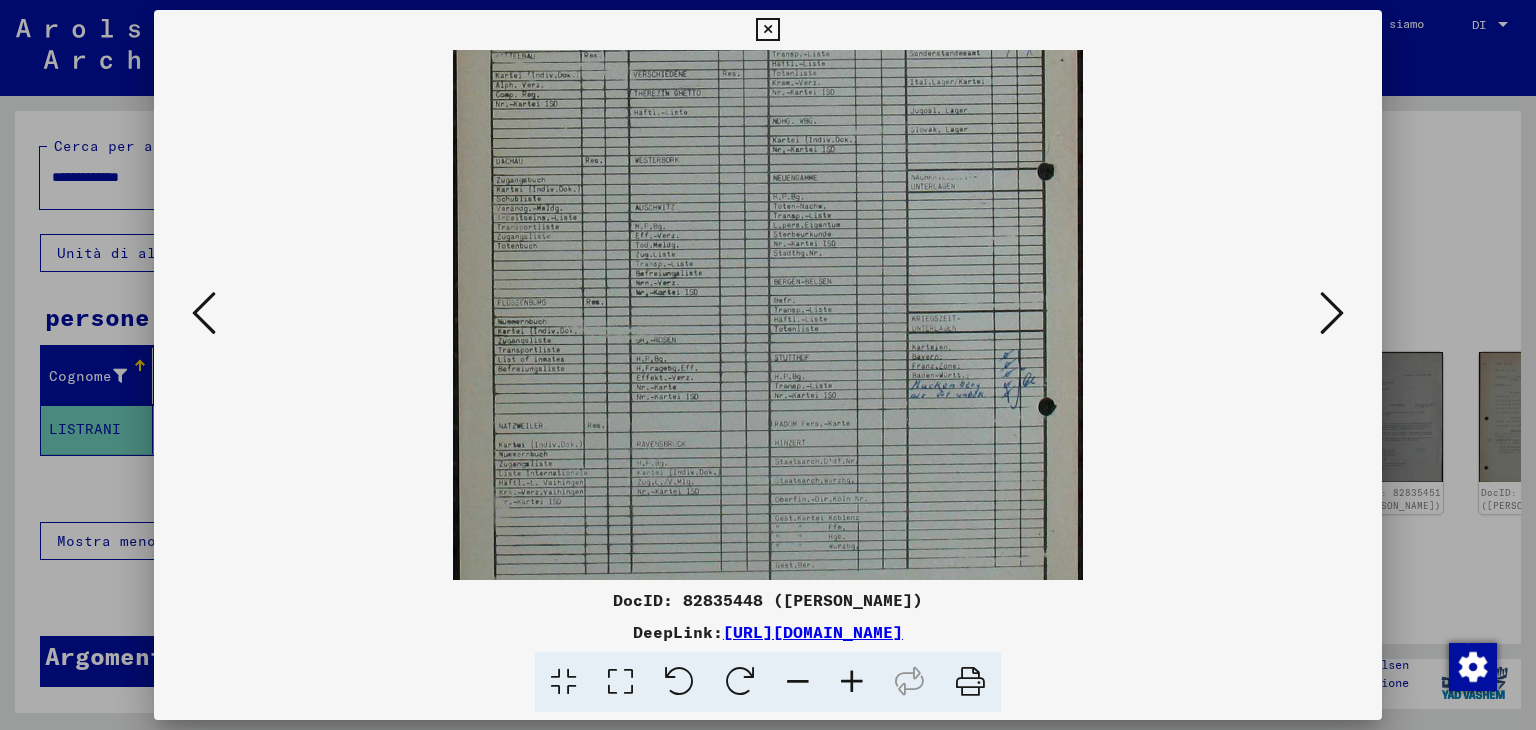 click at bounding box center (852, 682) 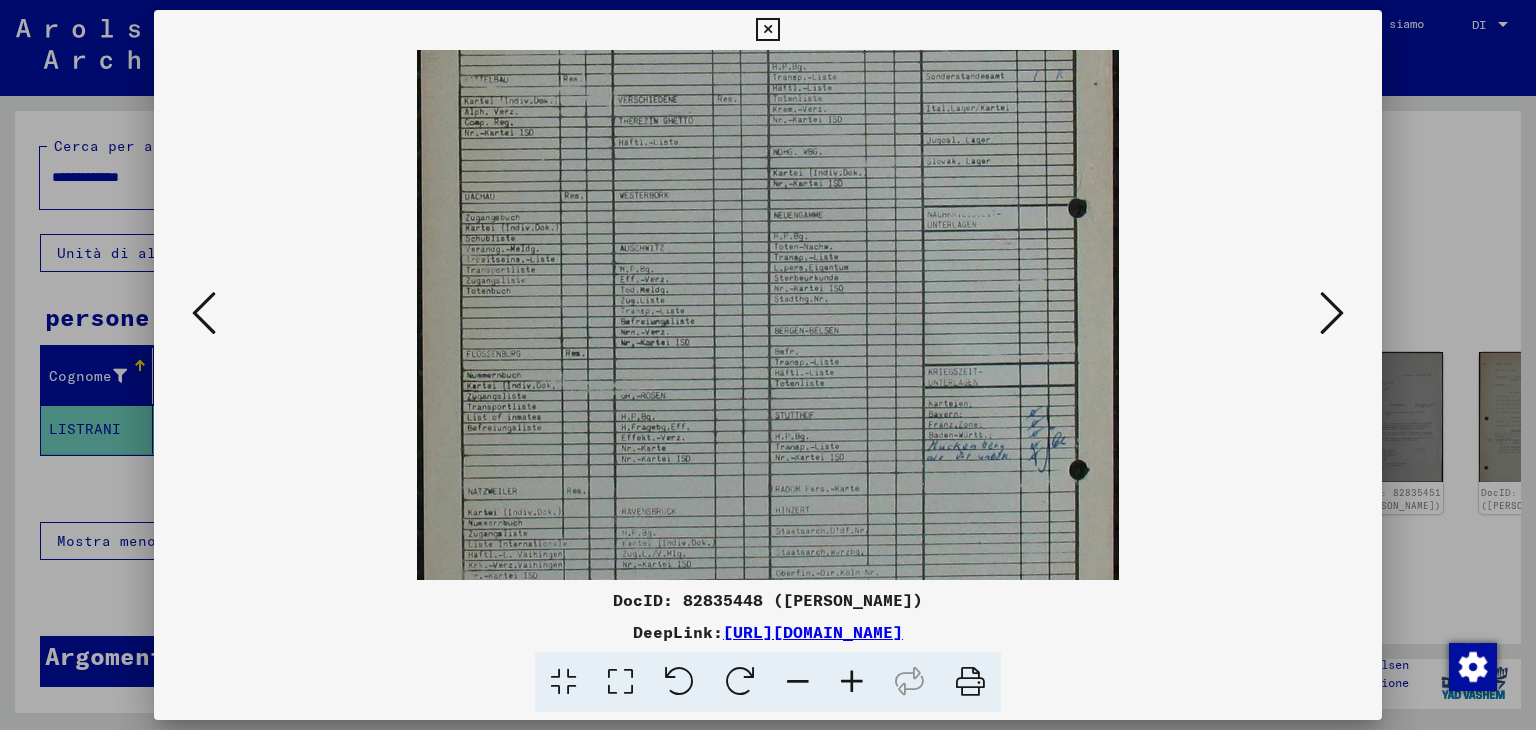click at bounding box center [852, 682] 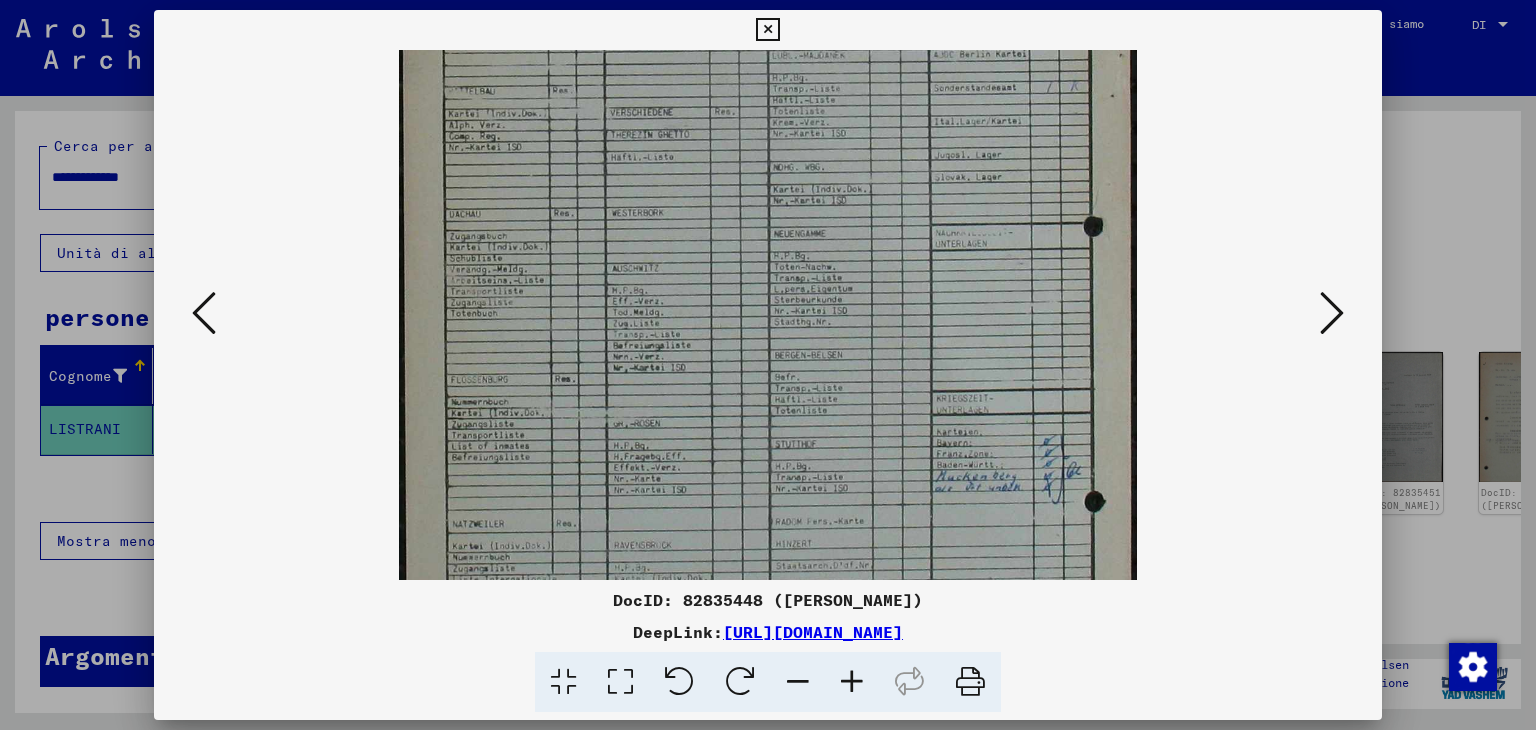 click at bounding box center [852, 682] 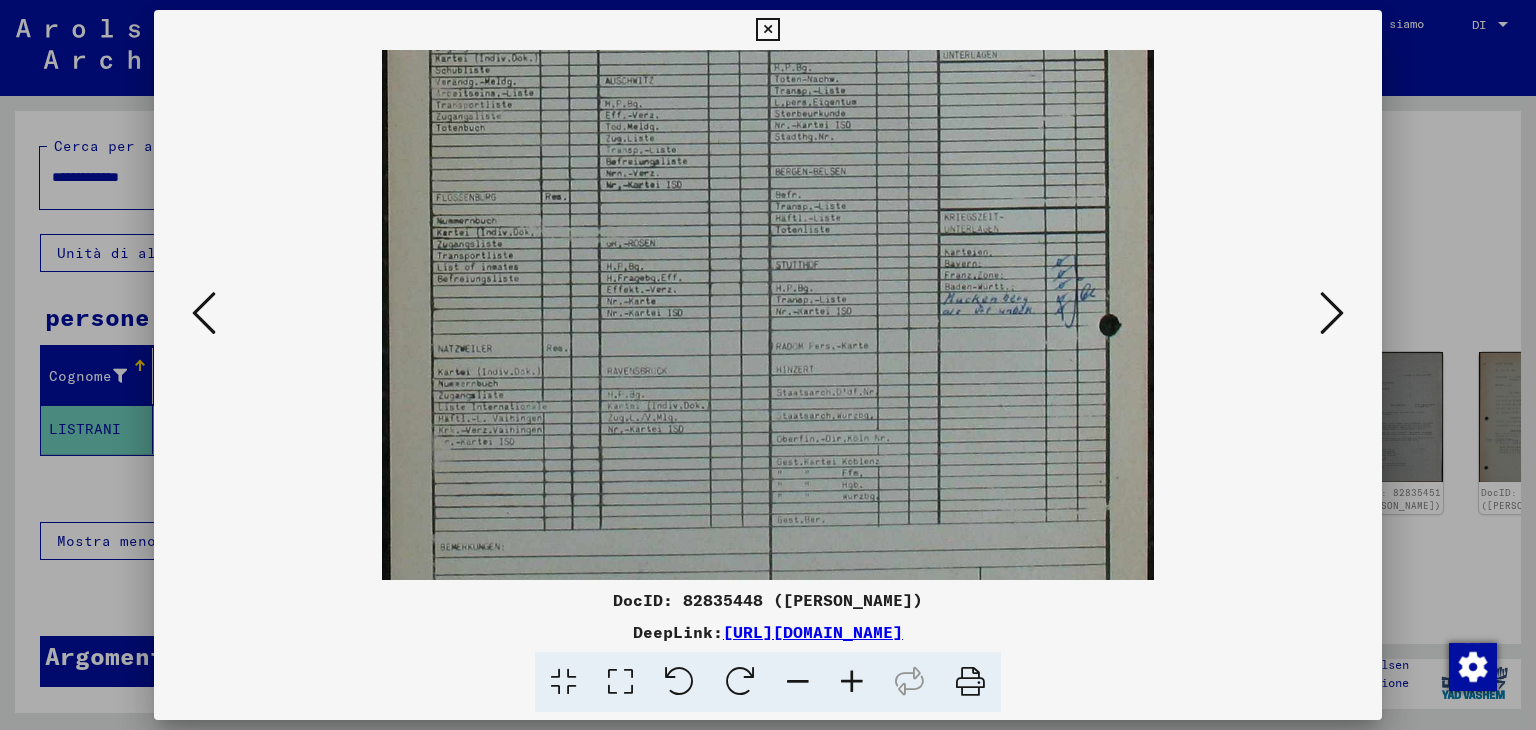 scroll, scrollTop: 409, scrollLeft: 0, axis: vertical 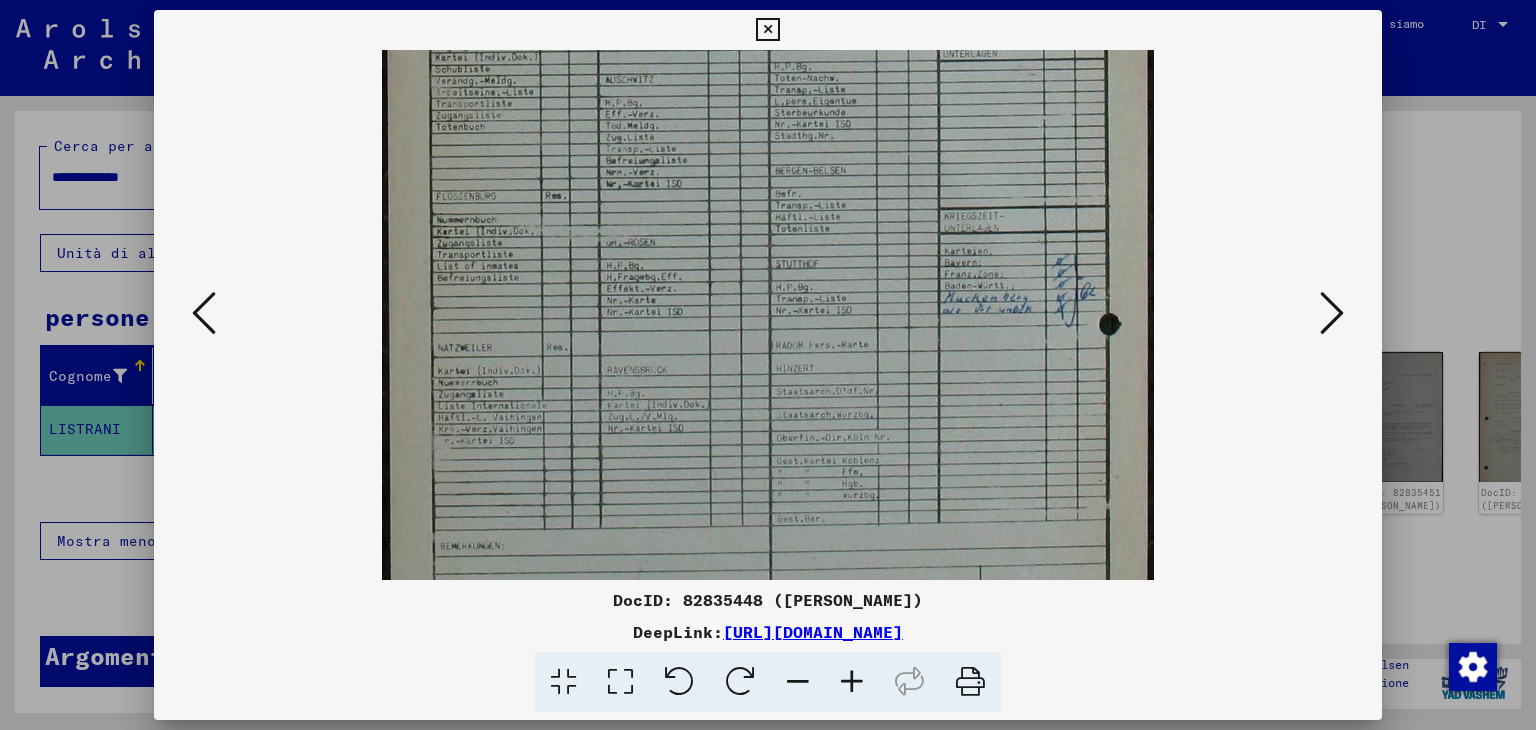 drag, startPoint x: 991, startPoint y: 527, endPoint x: 984, endPoint y: 323, distance: 204.12006 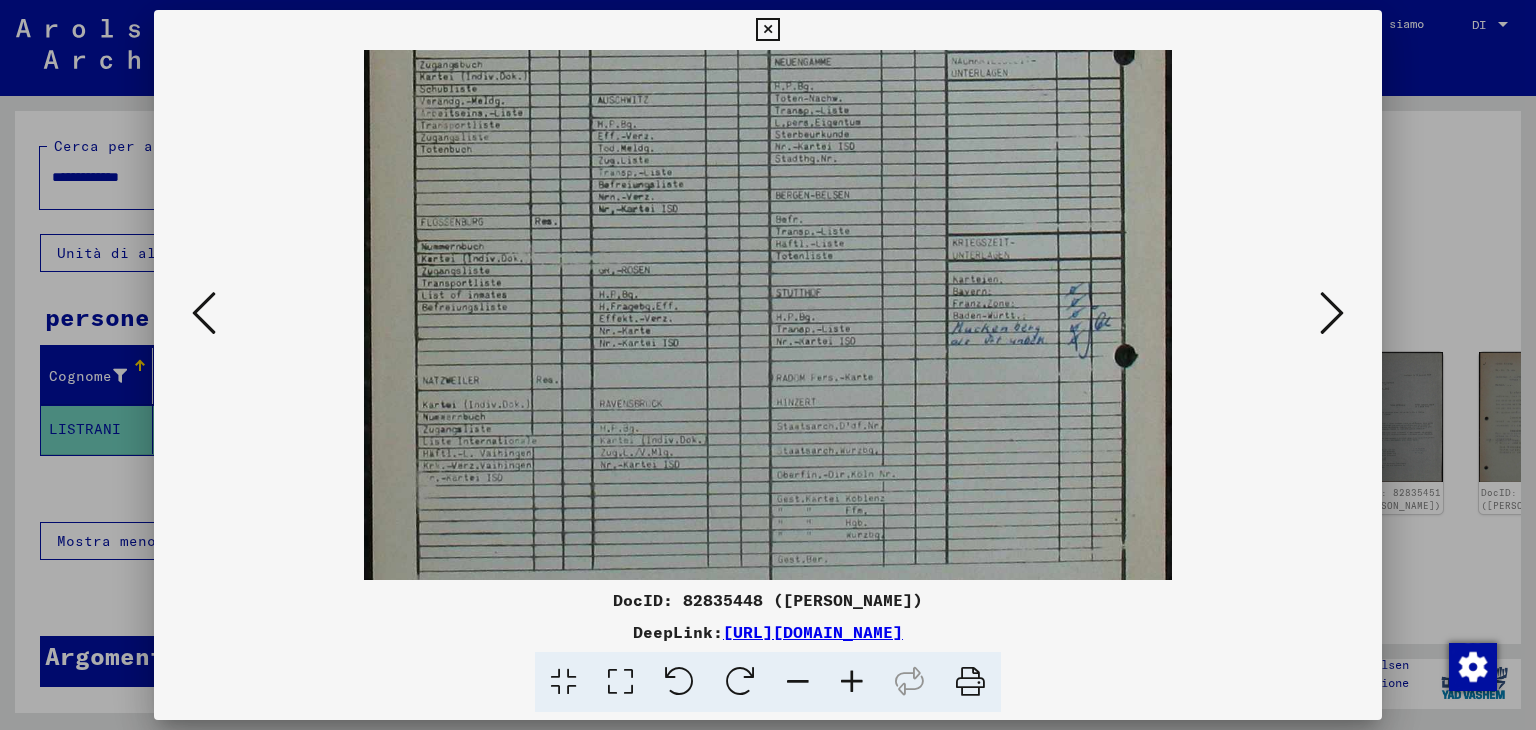 click at bounding box center [852, 682] 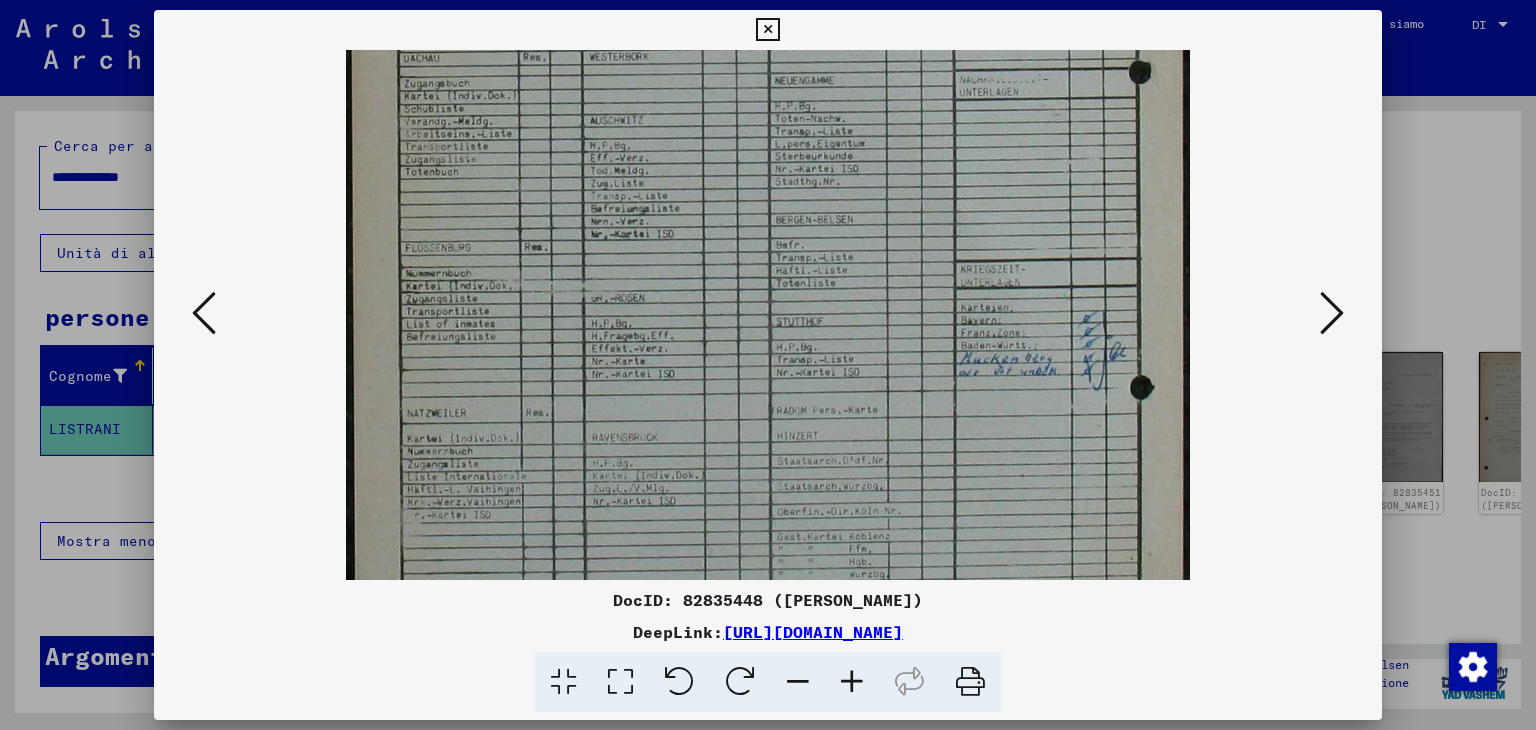 click at bounding box center [852, 682] 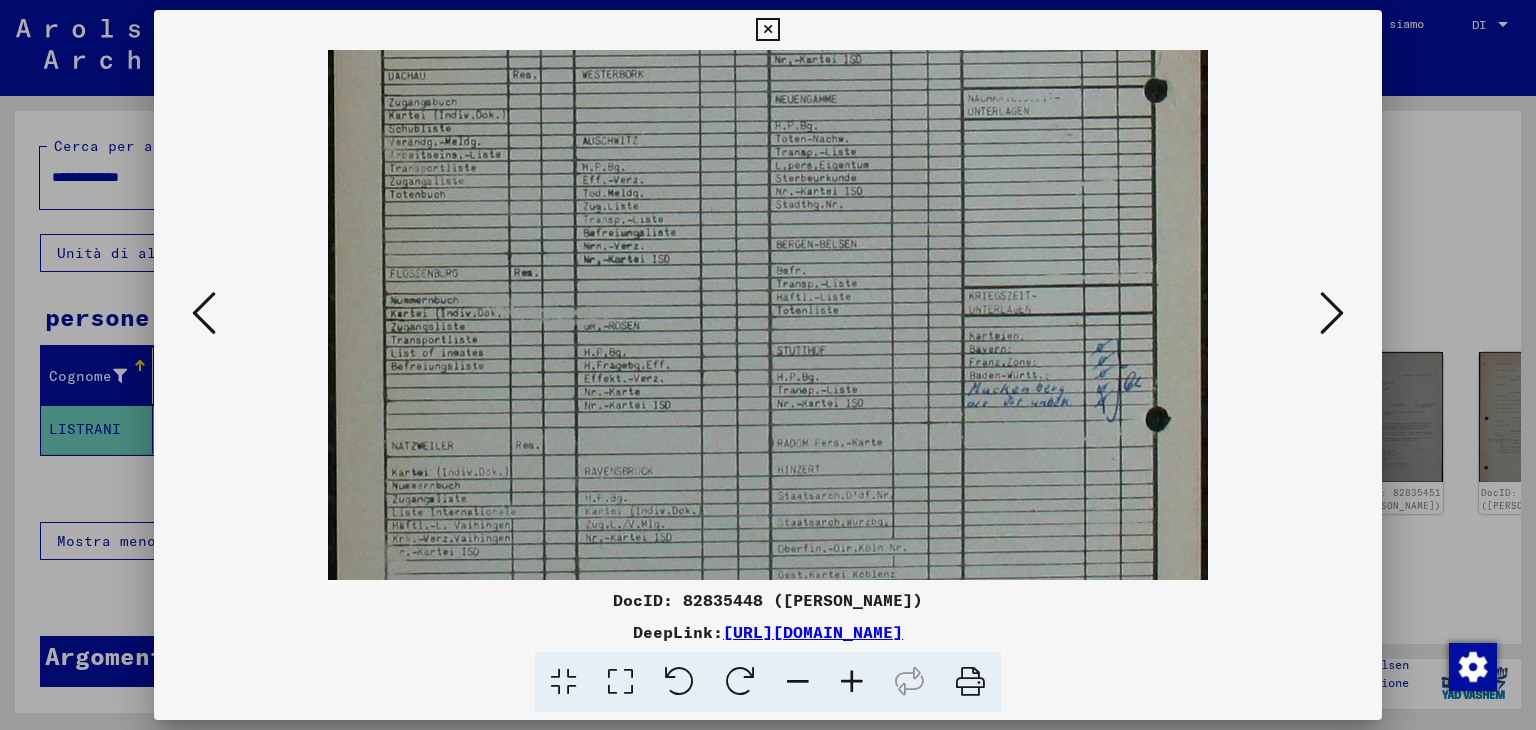 click at bounding box center (852, 682) 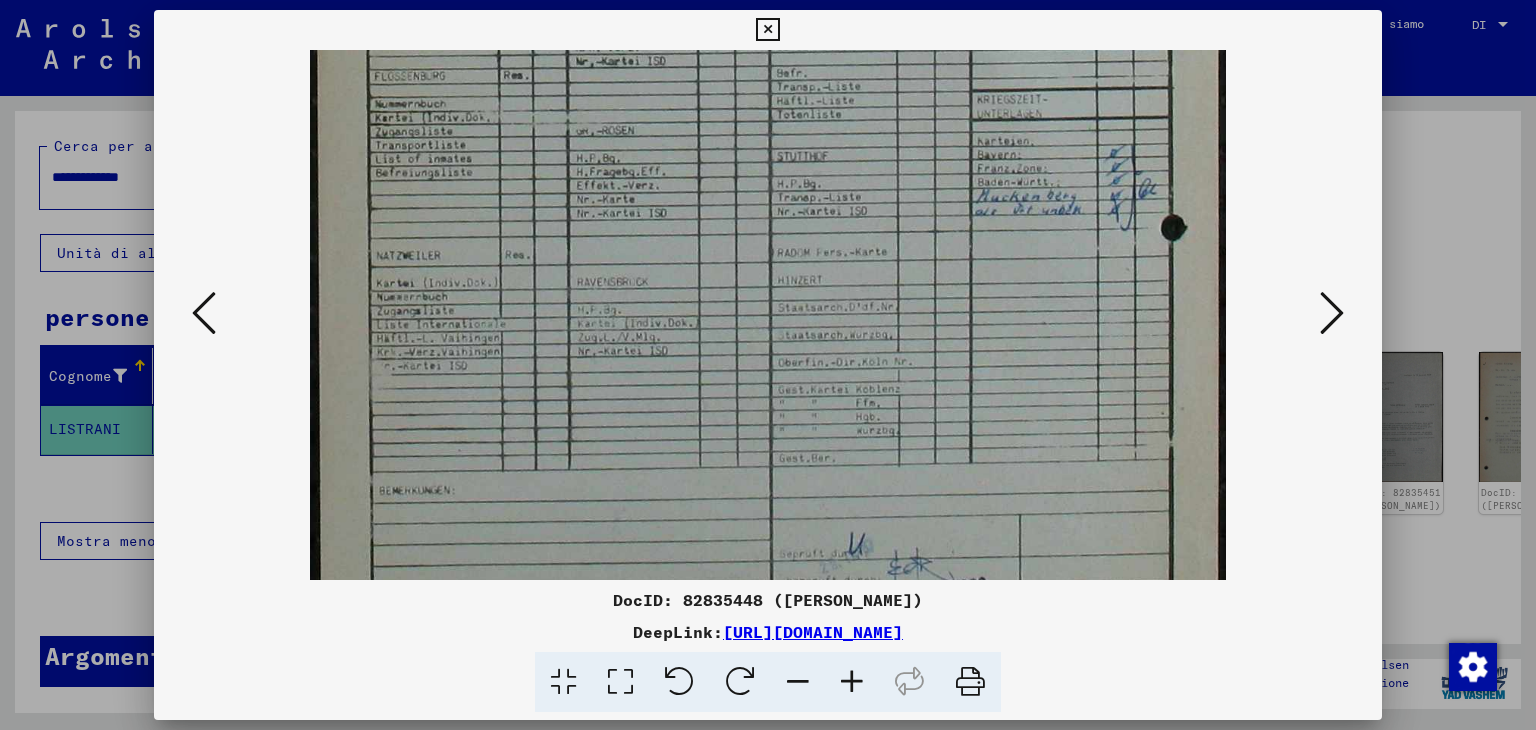 scroll, scrollTop: 633, scrollLeft: 0, axis: vertical 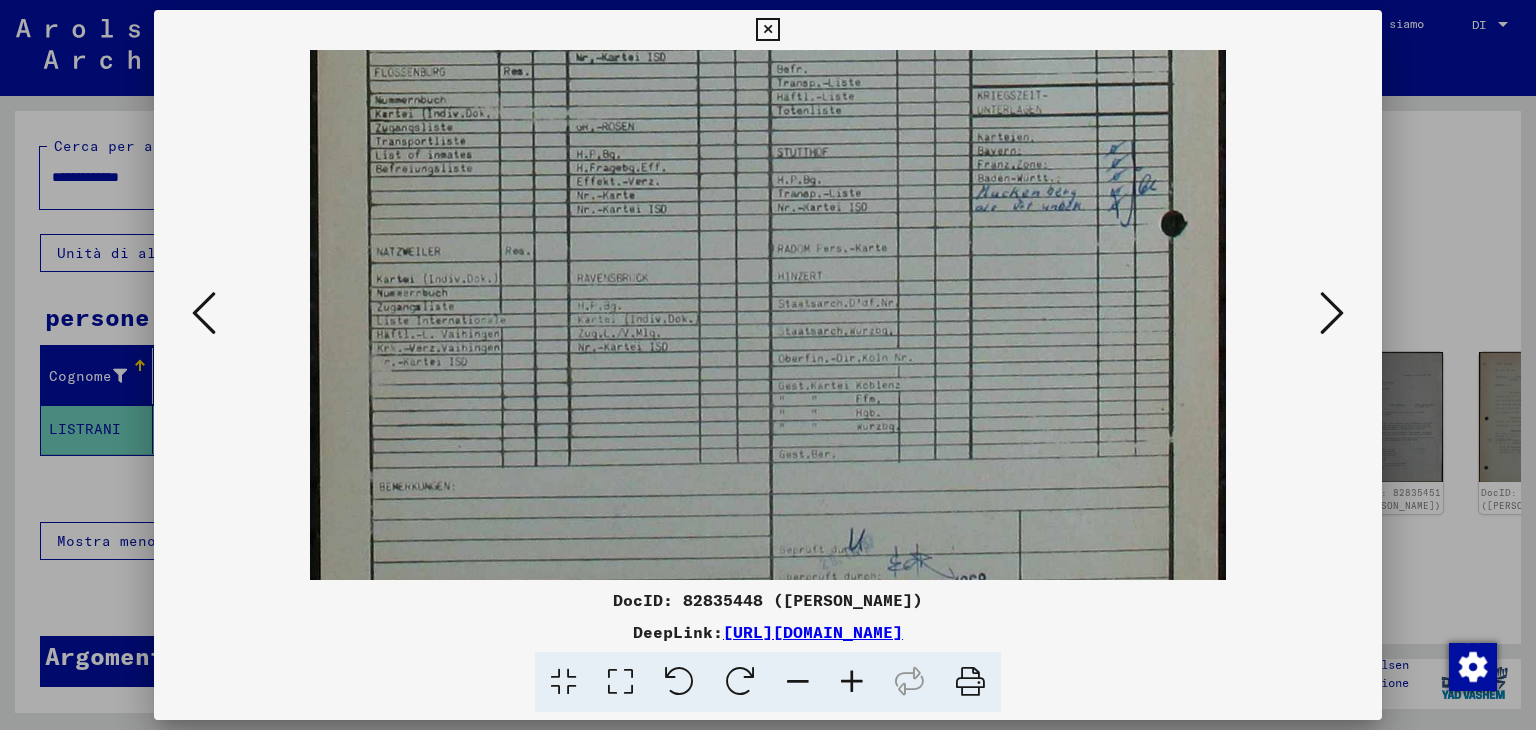 drag, startPoint x: 943, startPoint y: 484, endPoint x: 912, endPoint y: 298, distance: 188.56564 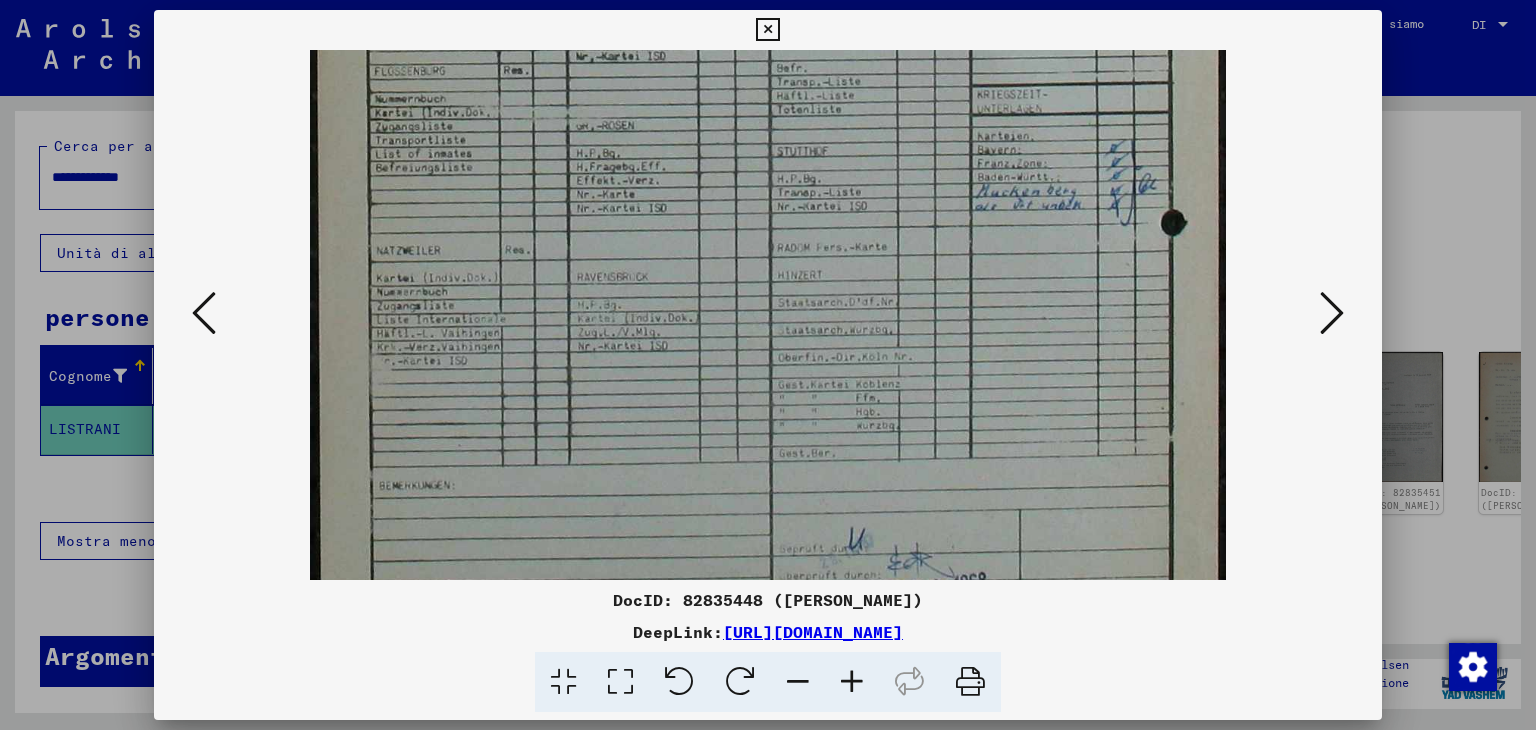 click at bounding box center [1332, 313] 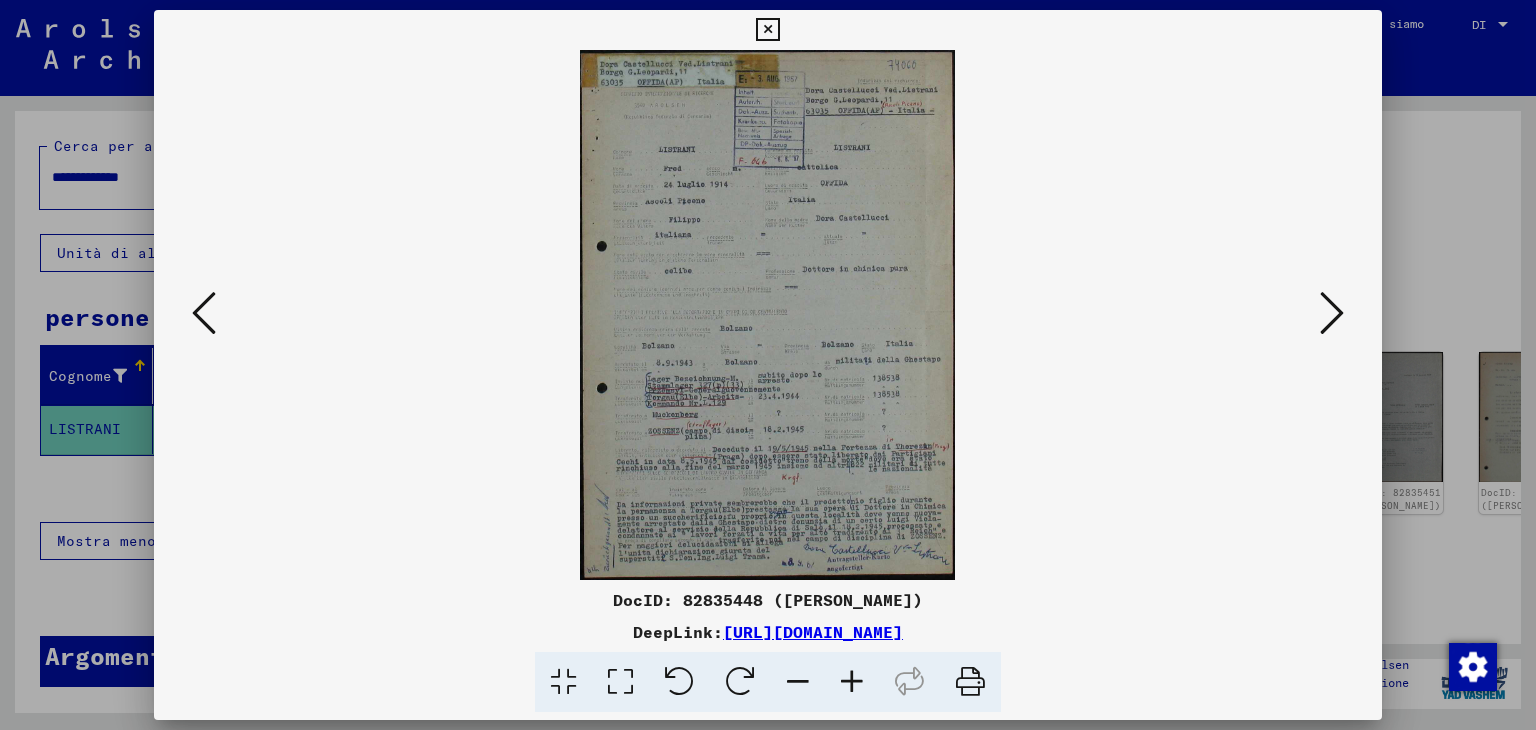 drag, startPoint x: 817, startPoint y: 629, endPoint x: 1214, endPoint y: 549, distance: 404.98026 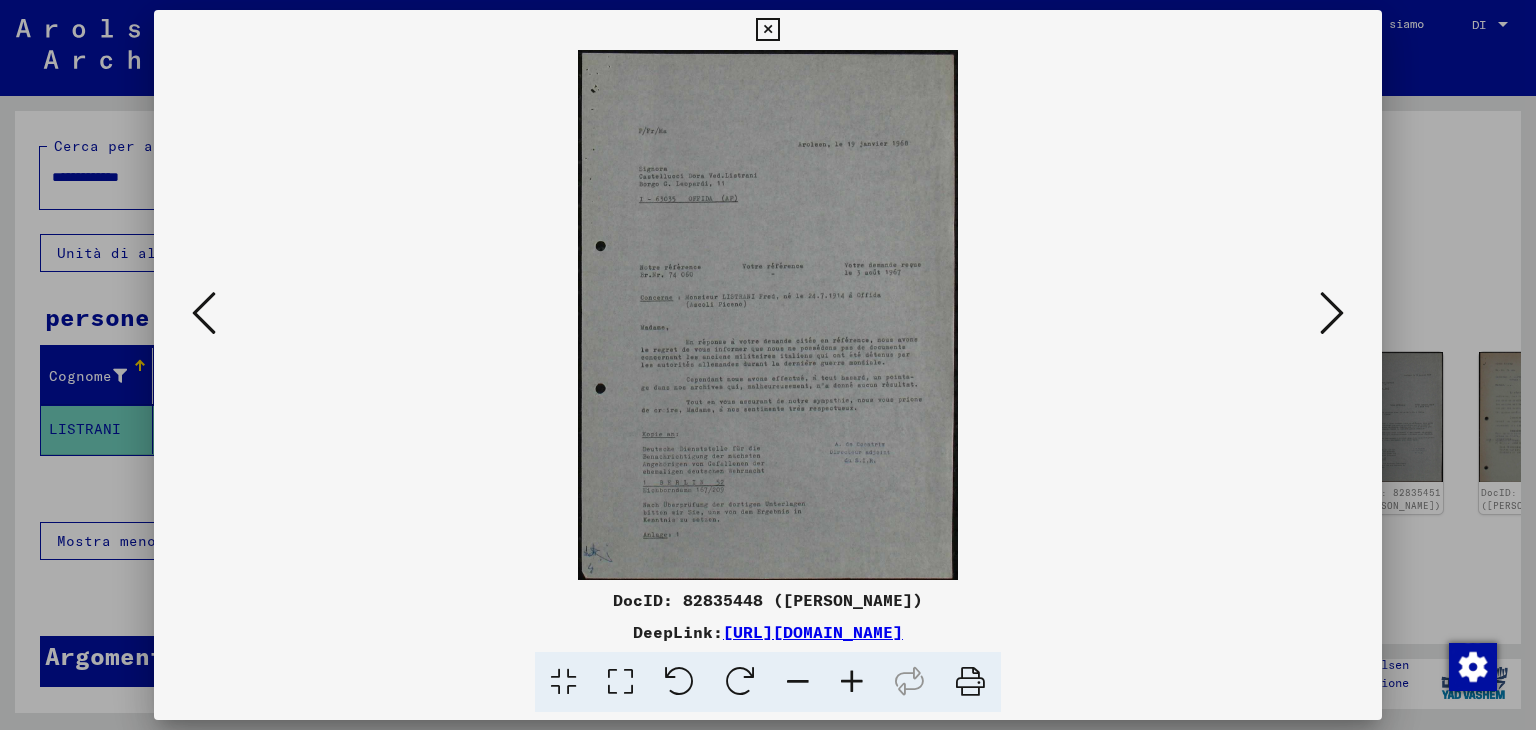 click at bounding box center (852, 682) 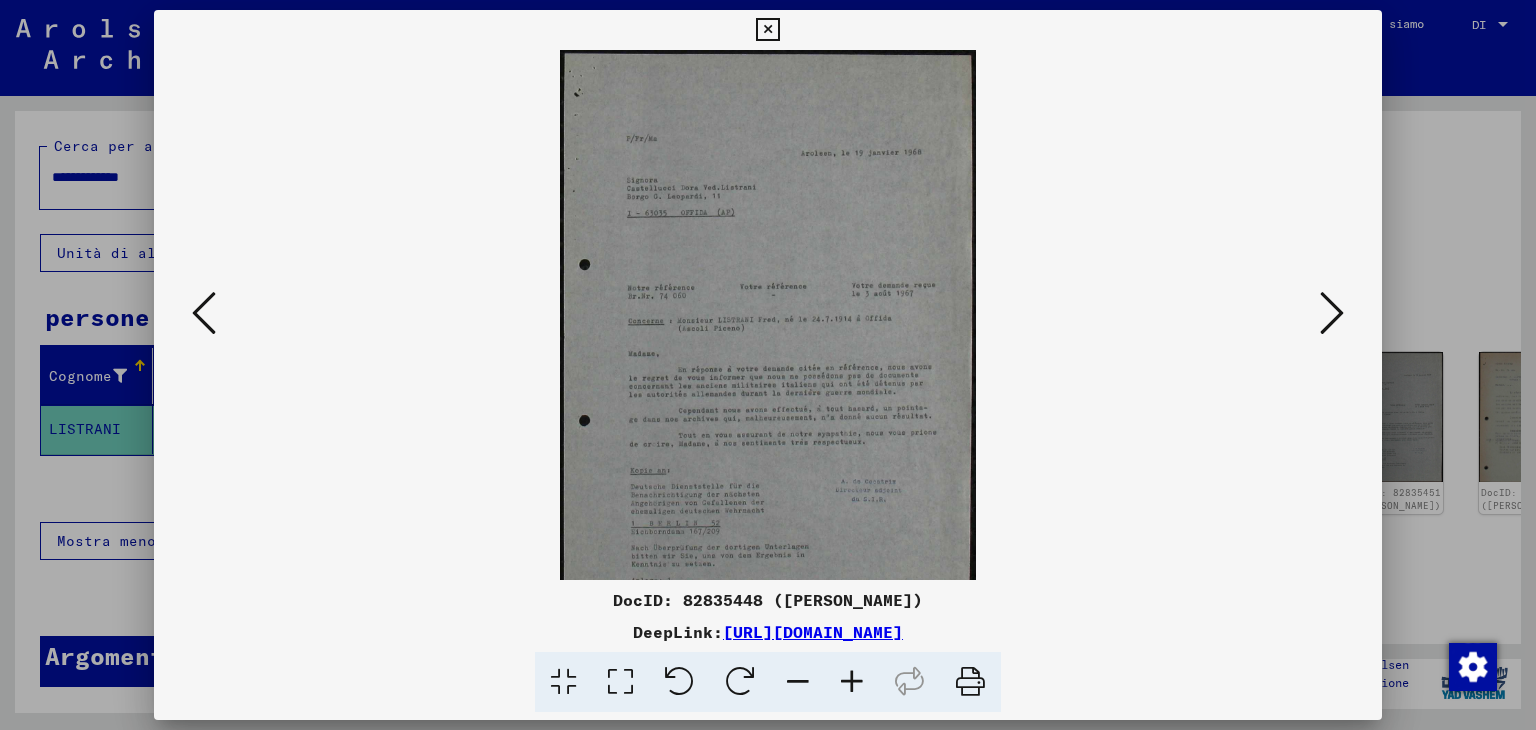 click at bounding box center (852, 682) 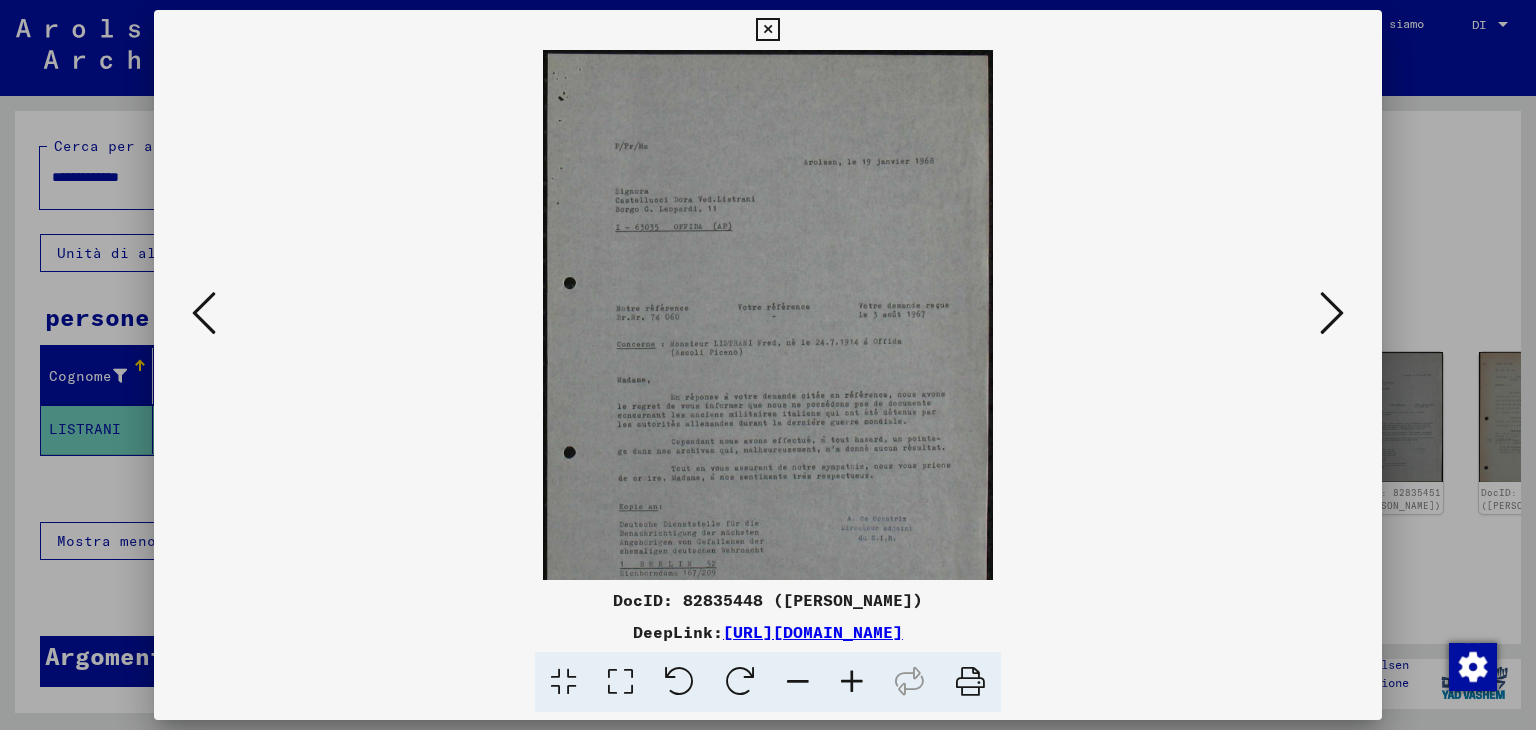 click at bounding box center (852, 682) 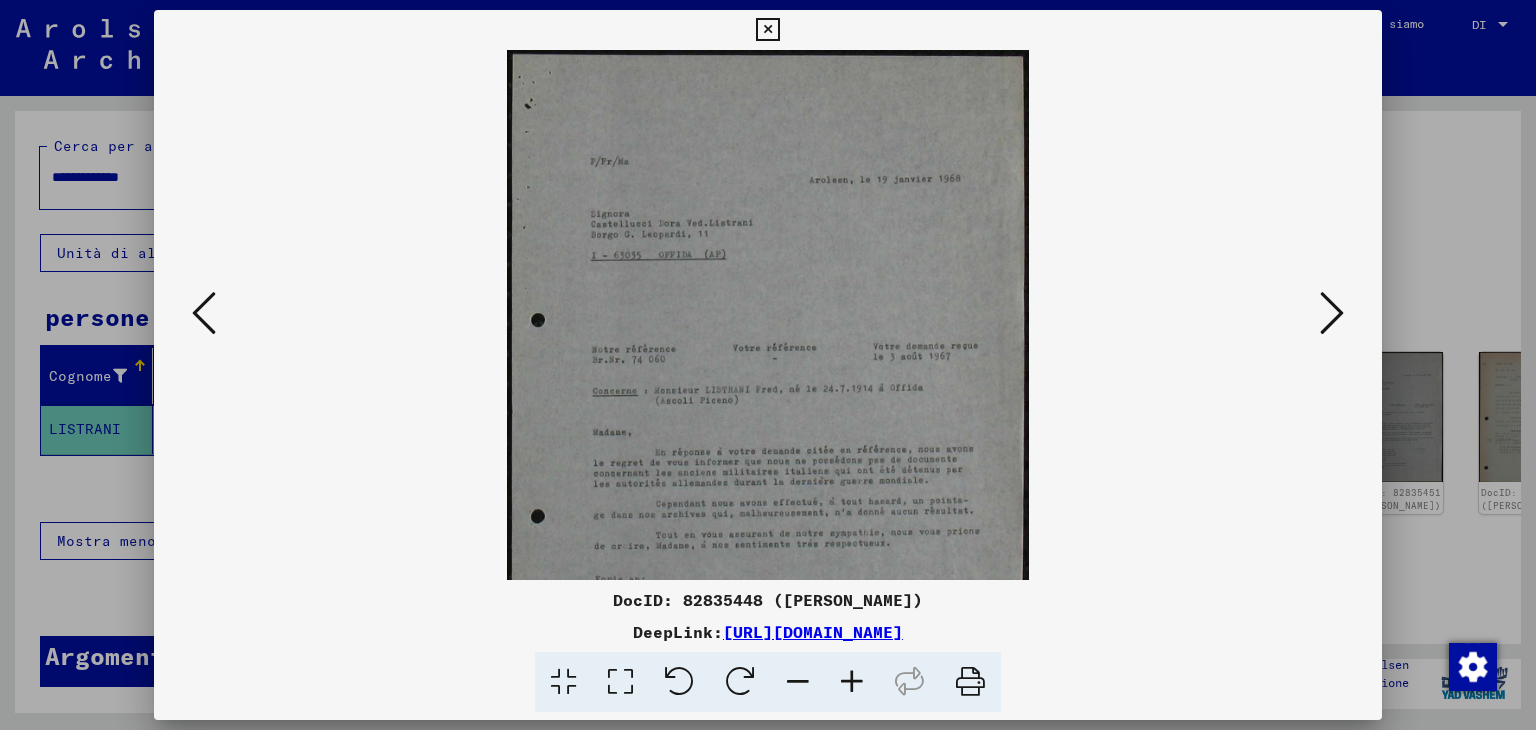 drag, startPoint x: 860, startPoint y: 675, endPoint x: 860, endPoint y: 645, distance: 30 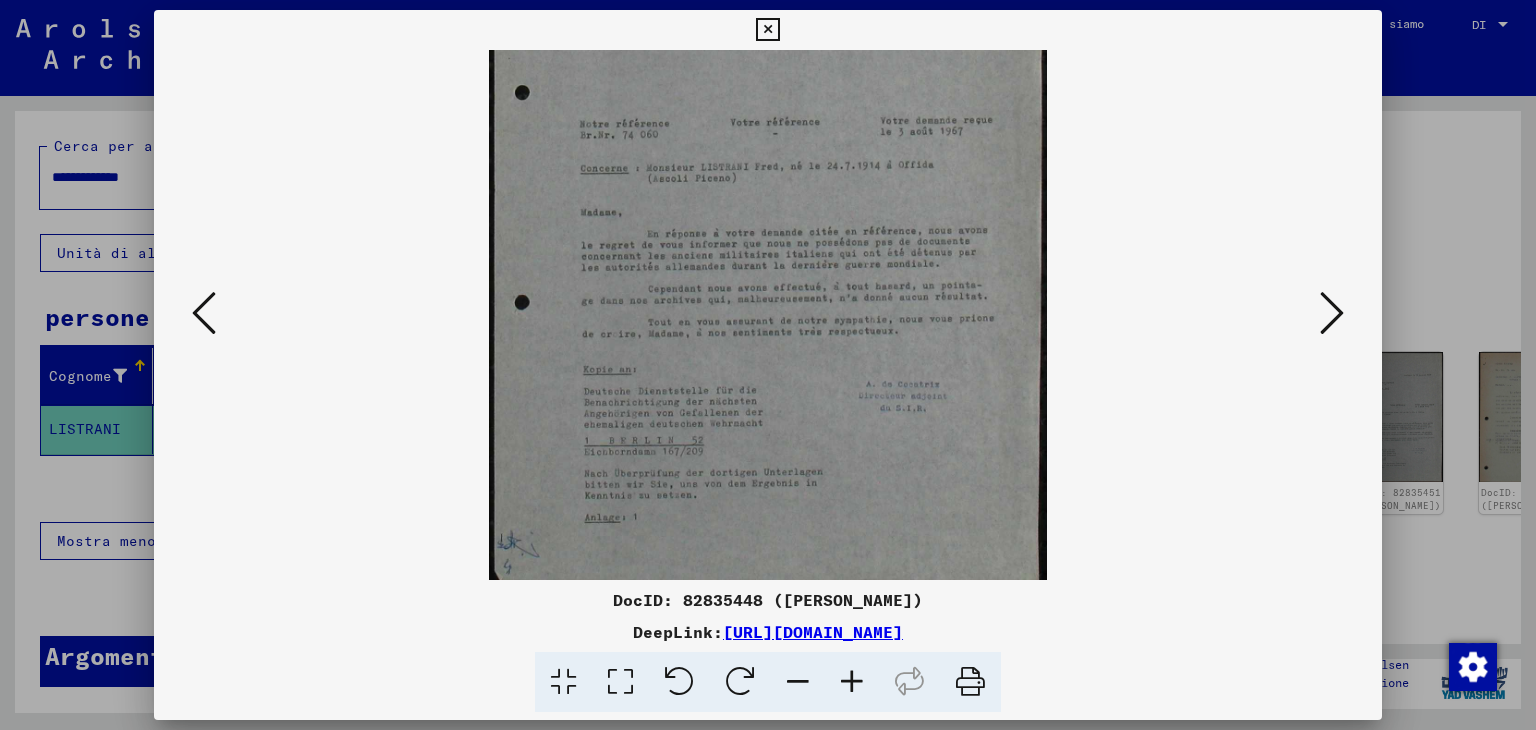 scroll, scrollTop: 249, scrollLeft: 0, axis: vertical 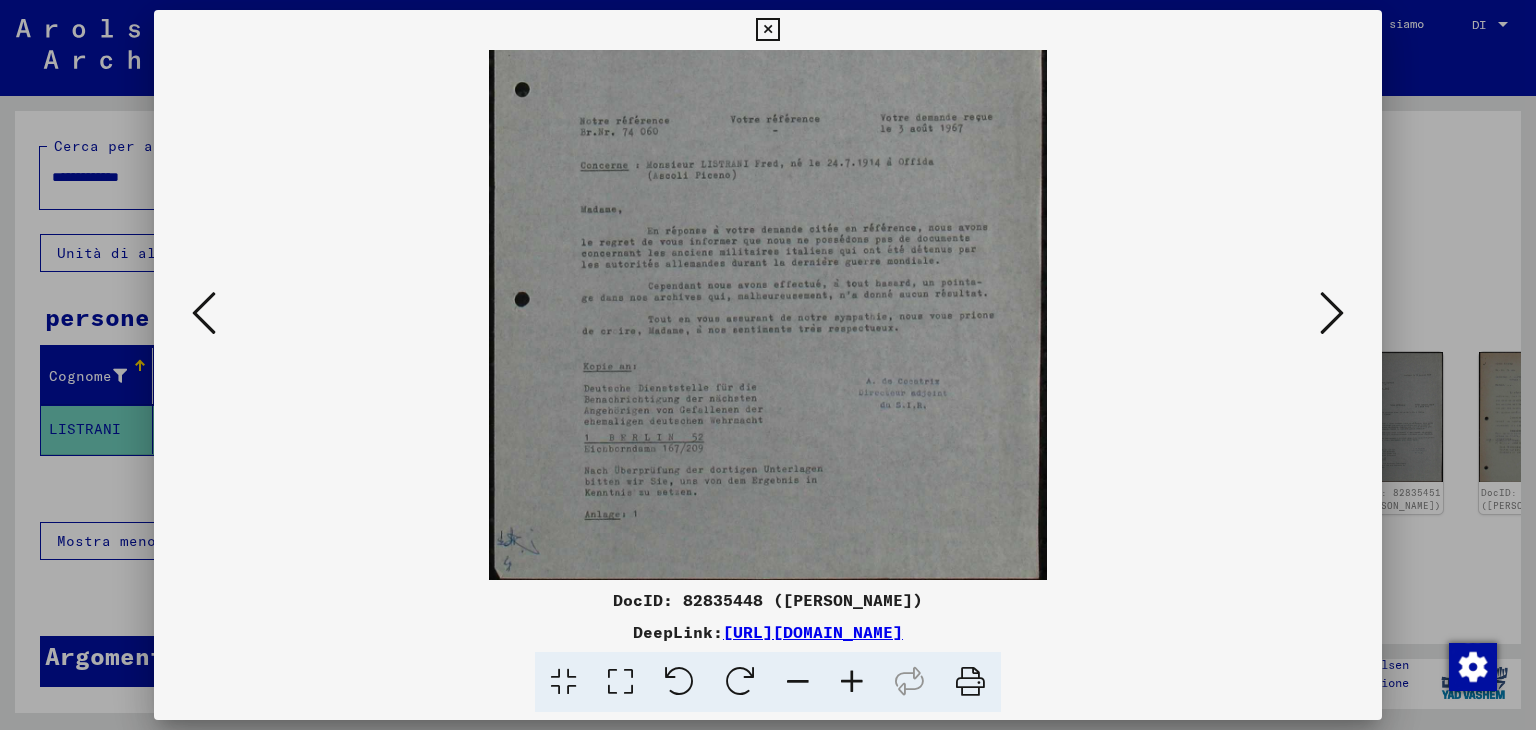 drag, startPoint x: 816, startPoint y: 535, endPoint x: 902, endPoint y: 261, distance: 287.17938 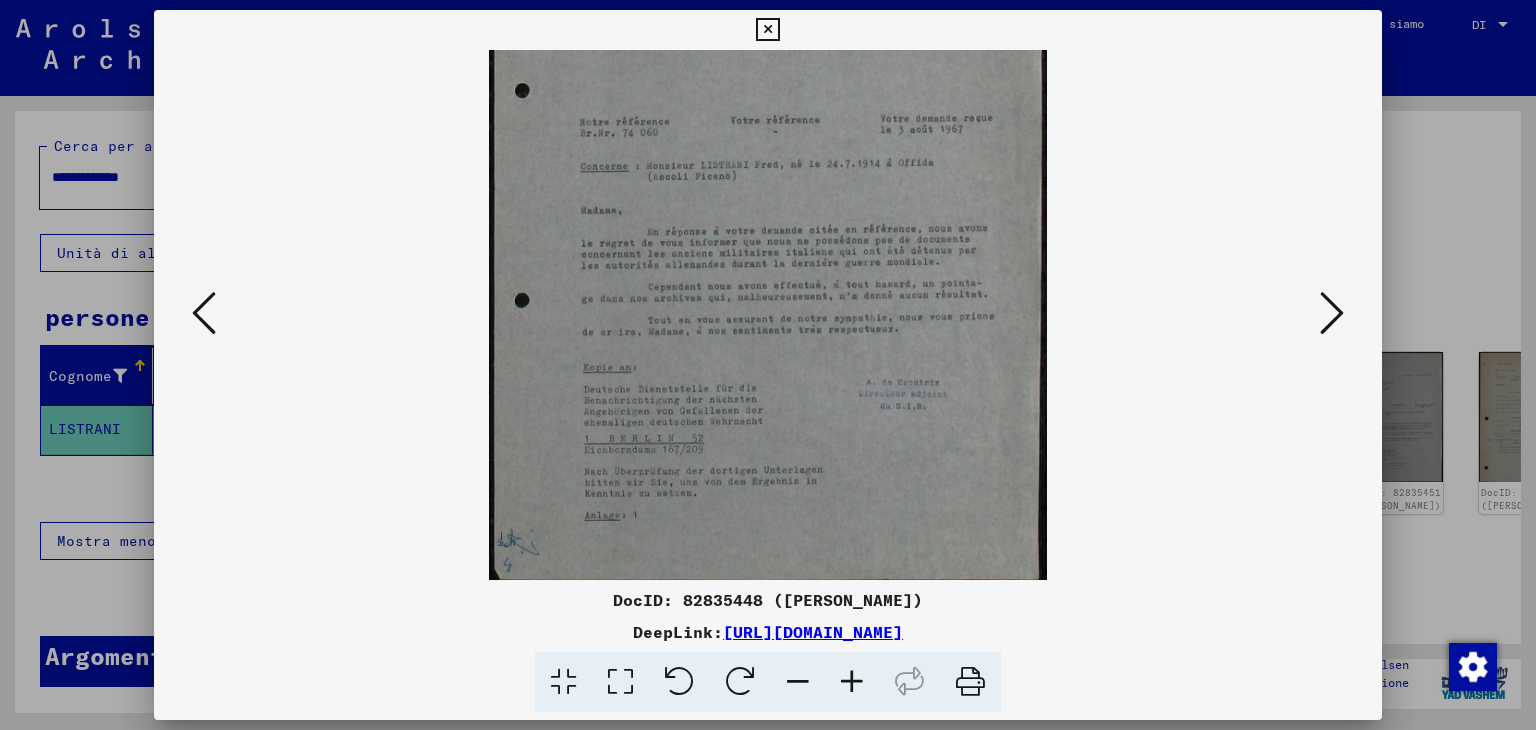 scroll, scrollTop: 249, scrollLeft: 0, axis: vertical 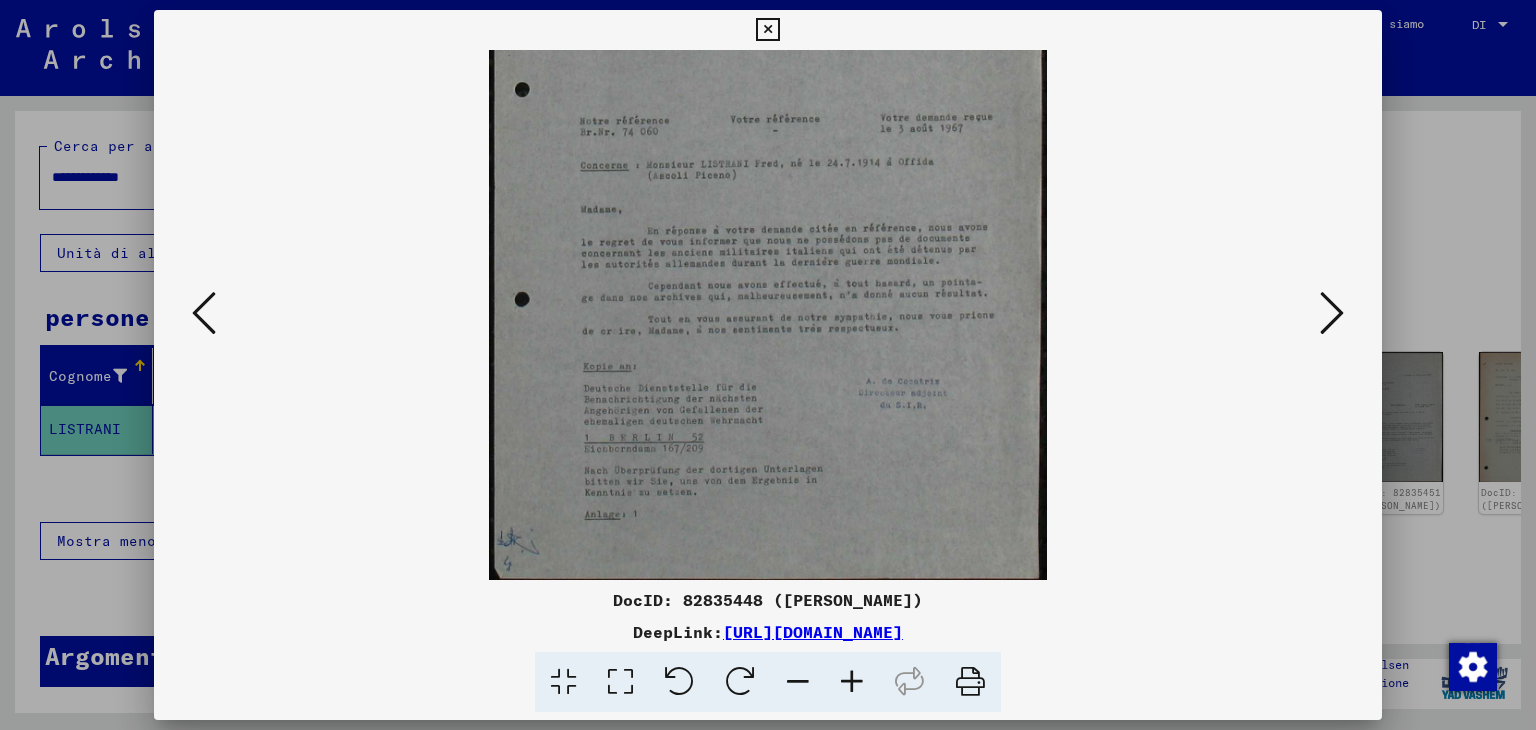 drag, startPoint x: 828, startPoint y: 278, endPoint x: 838, endPoint y: 266, distance: 15.6205 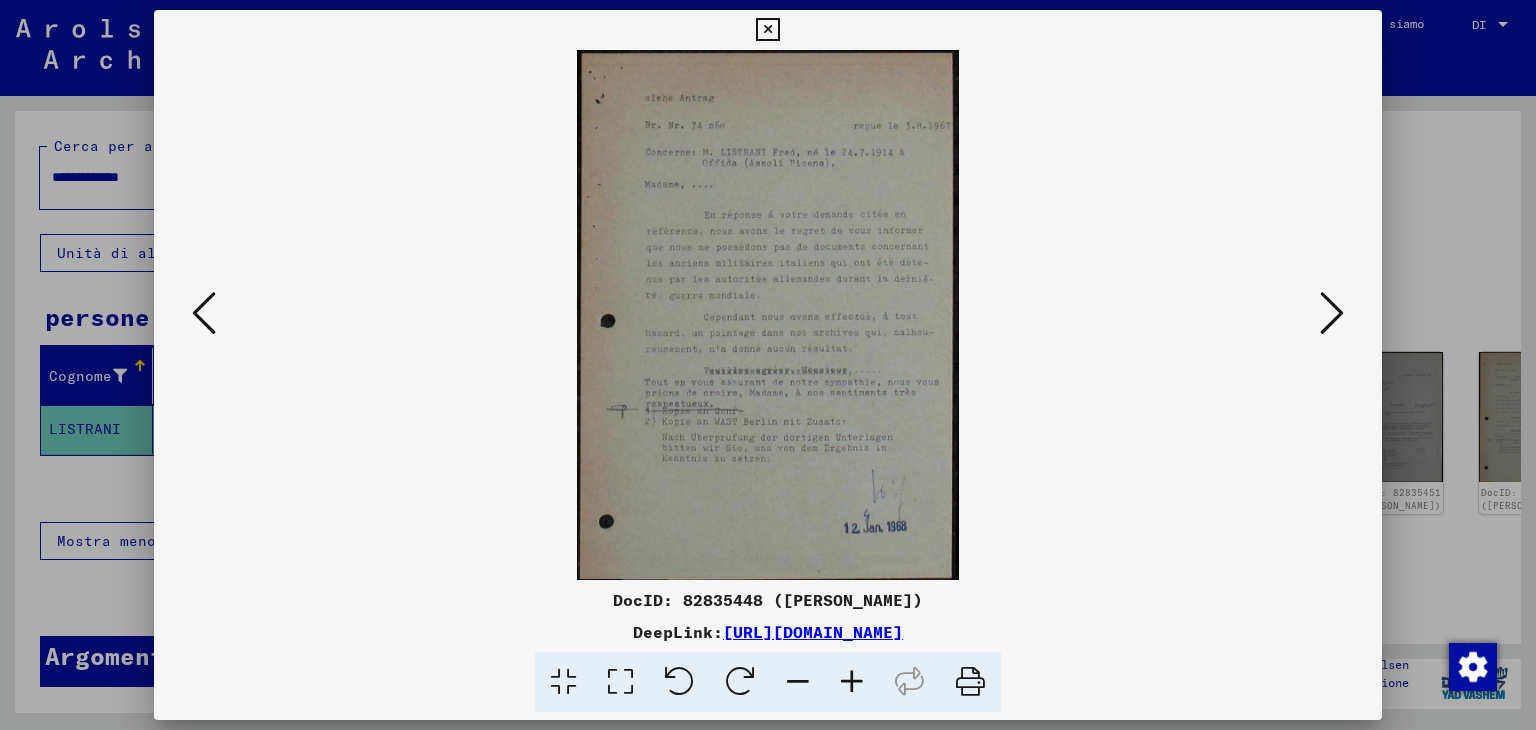 click at bounding box center [1332, 313] 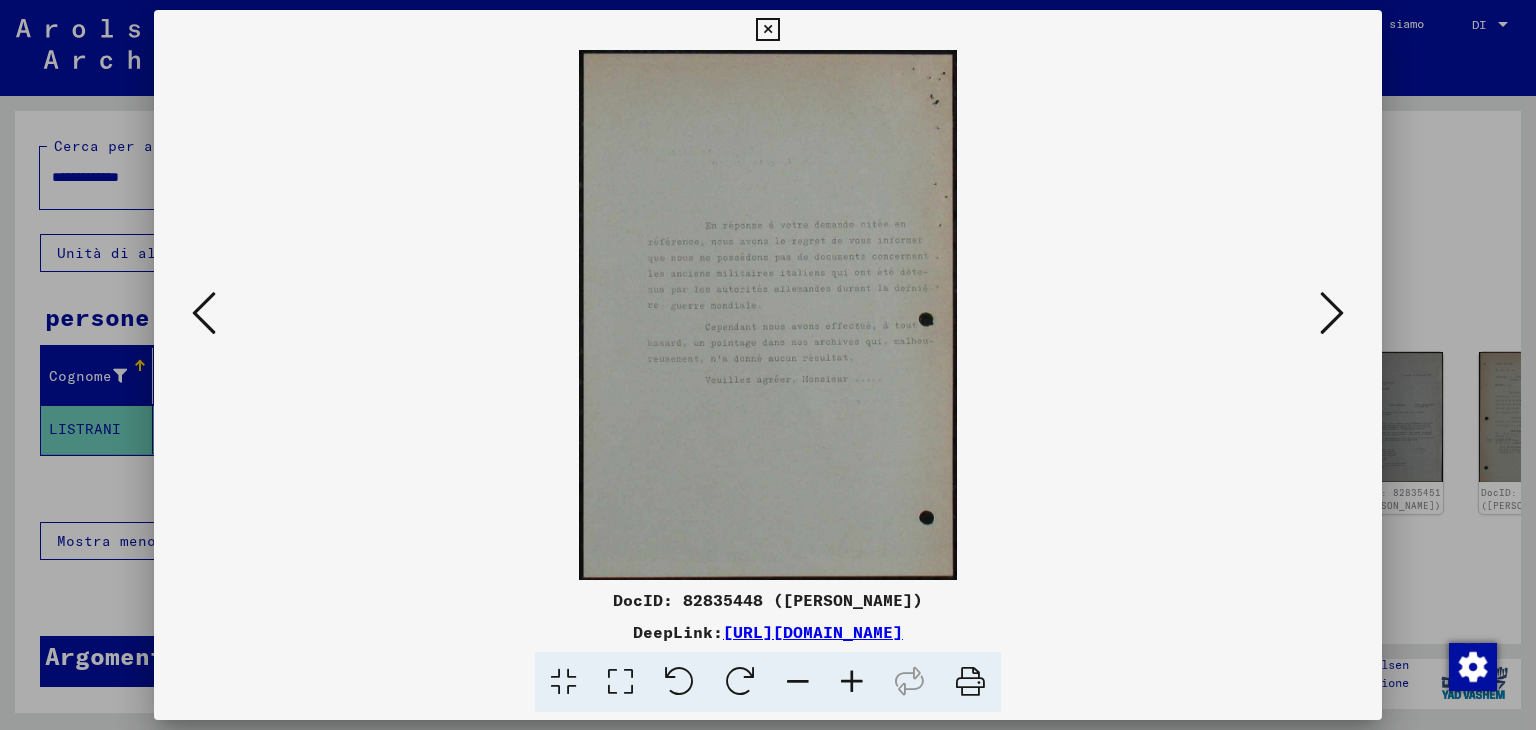 click at bounding box center (1332, 313) 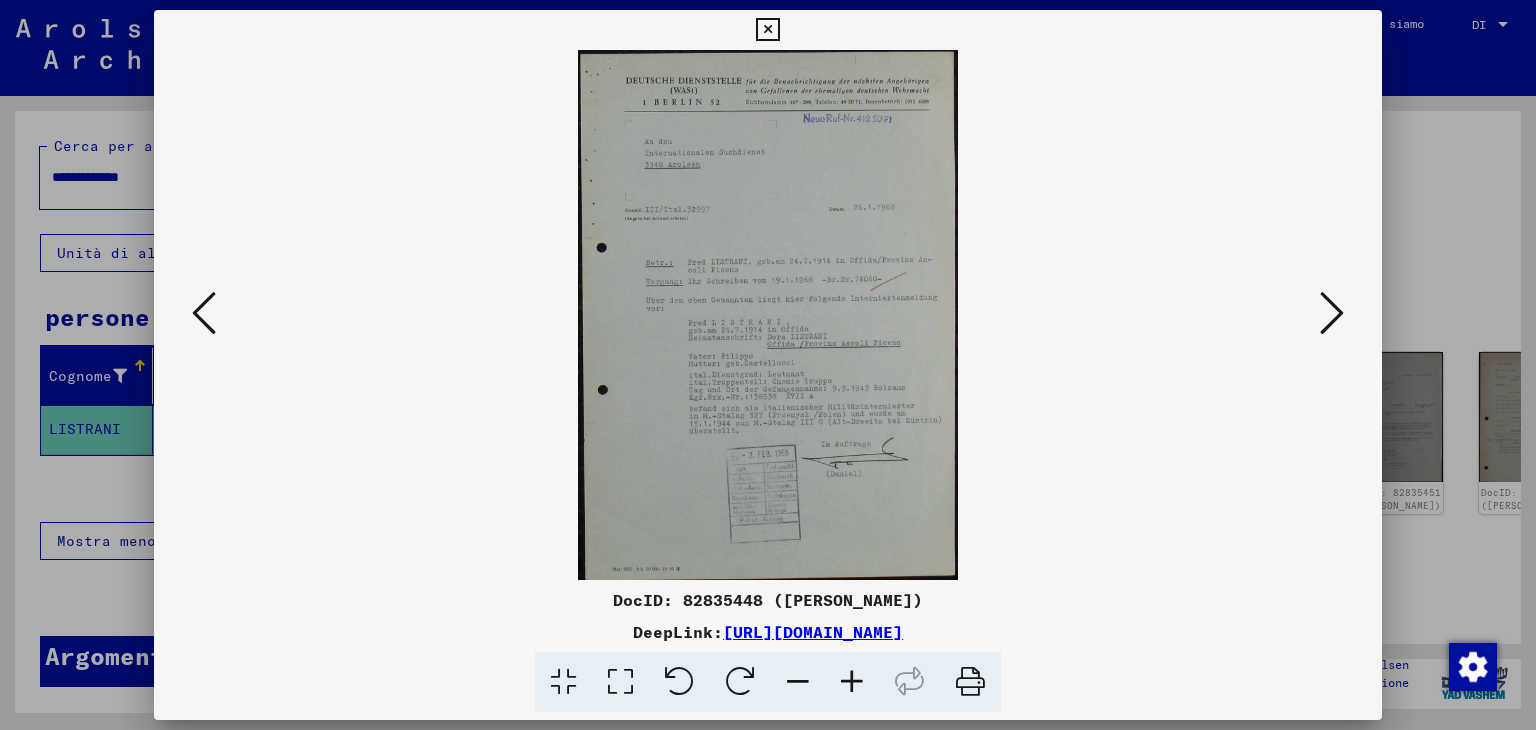 click at bounding box center [852, 682] 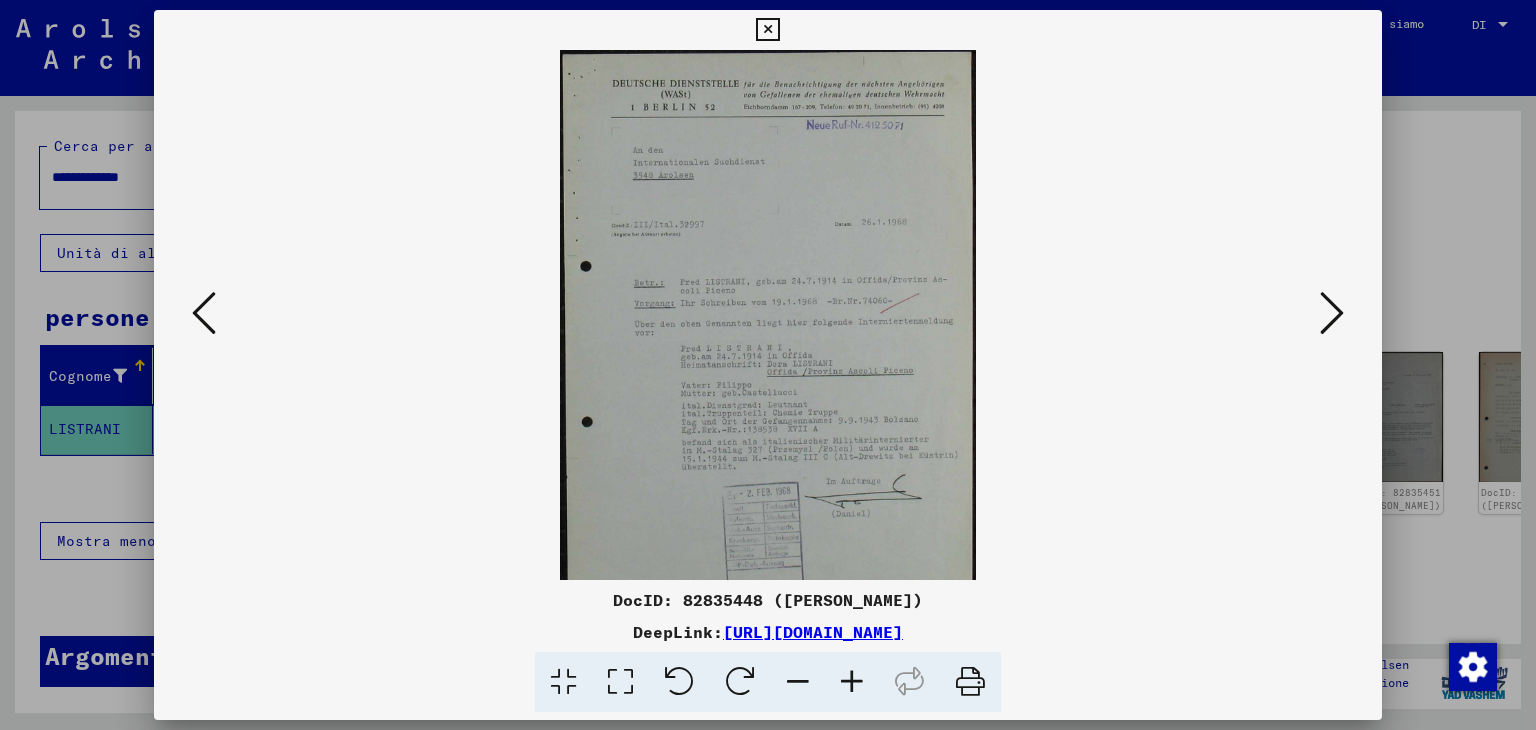 click at bounding box center (852, 682) 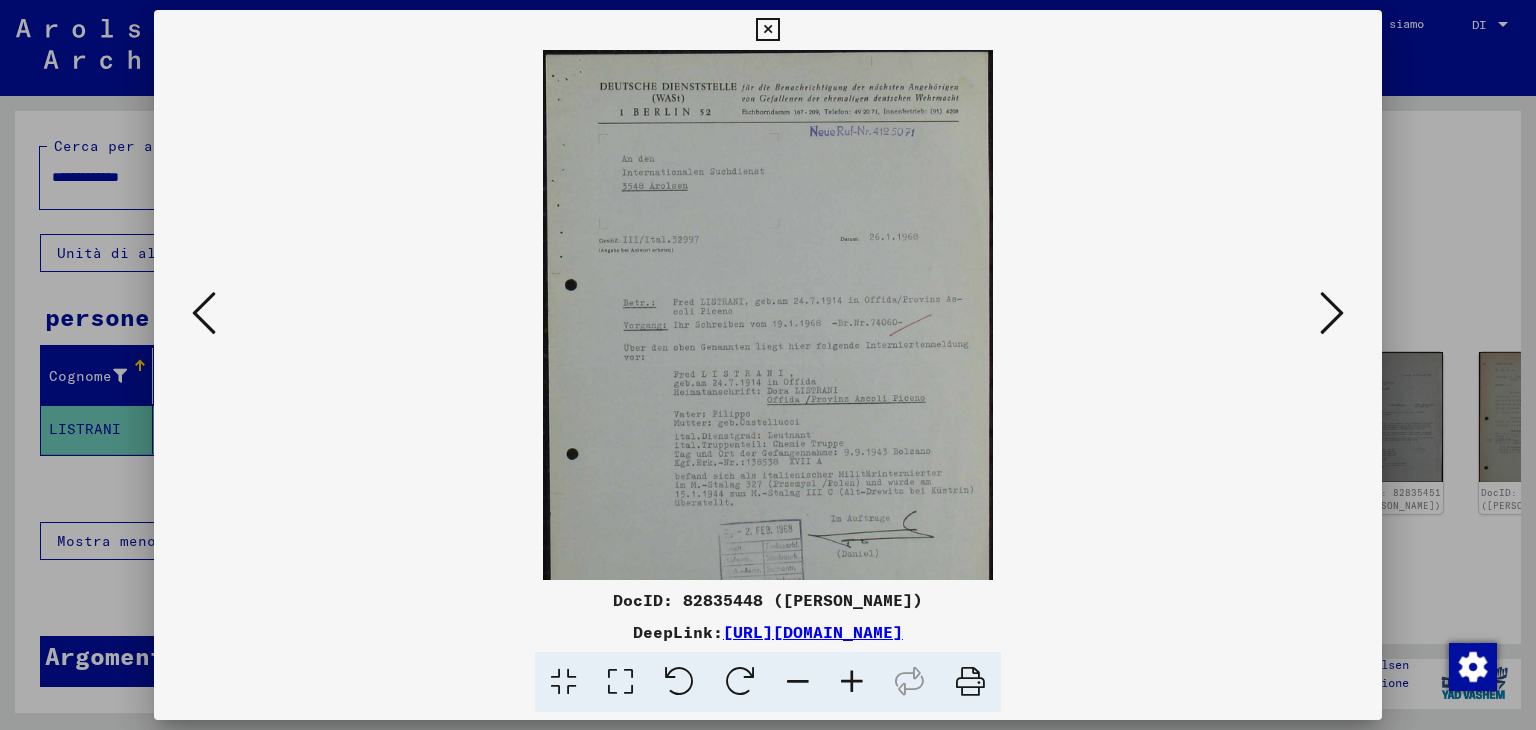 click at bounding box center [852, 682] 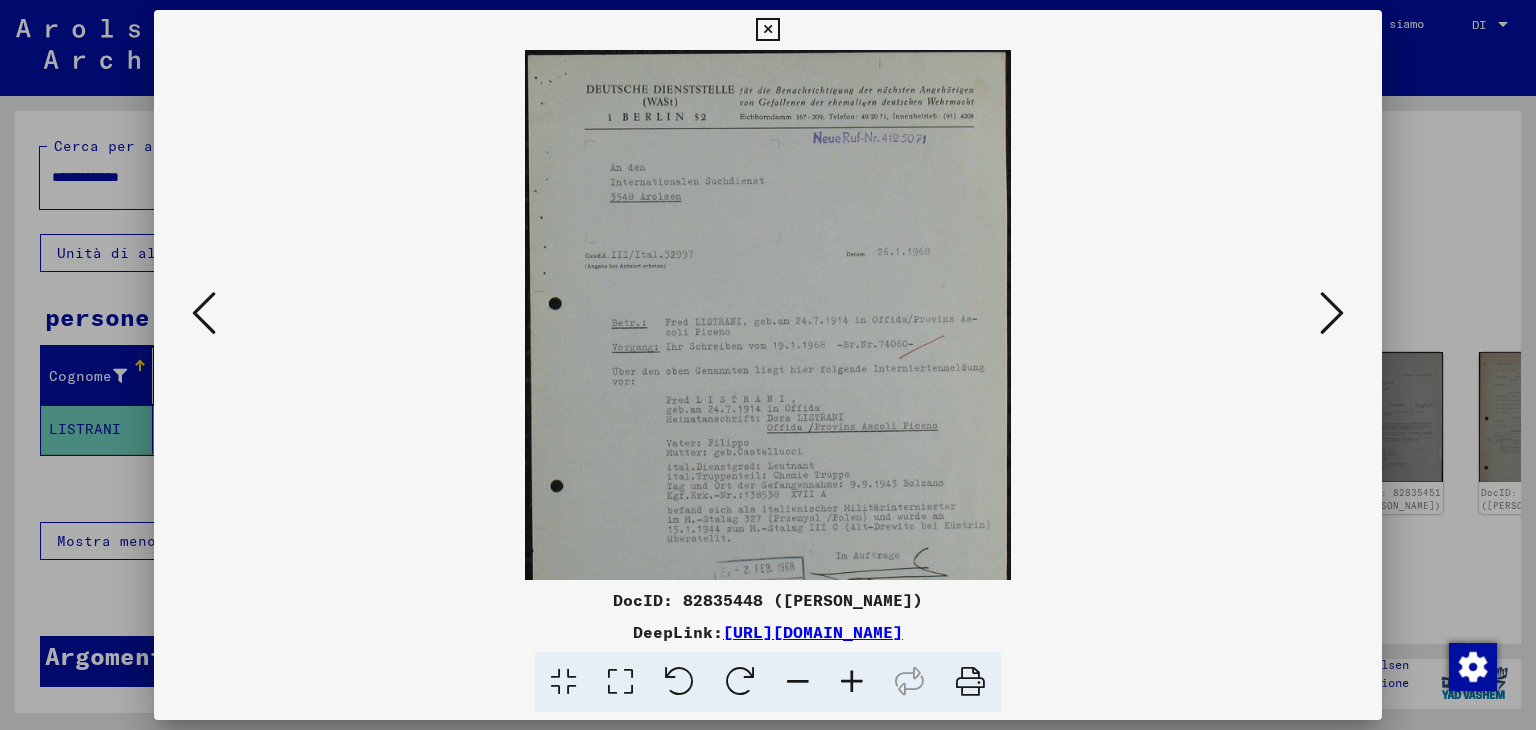 click at bounding box center (852, 682) 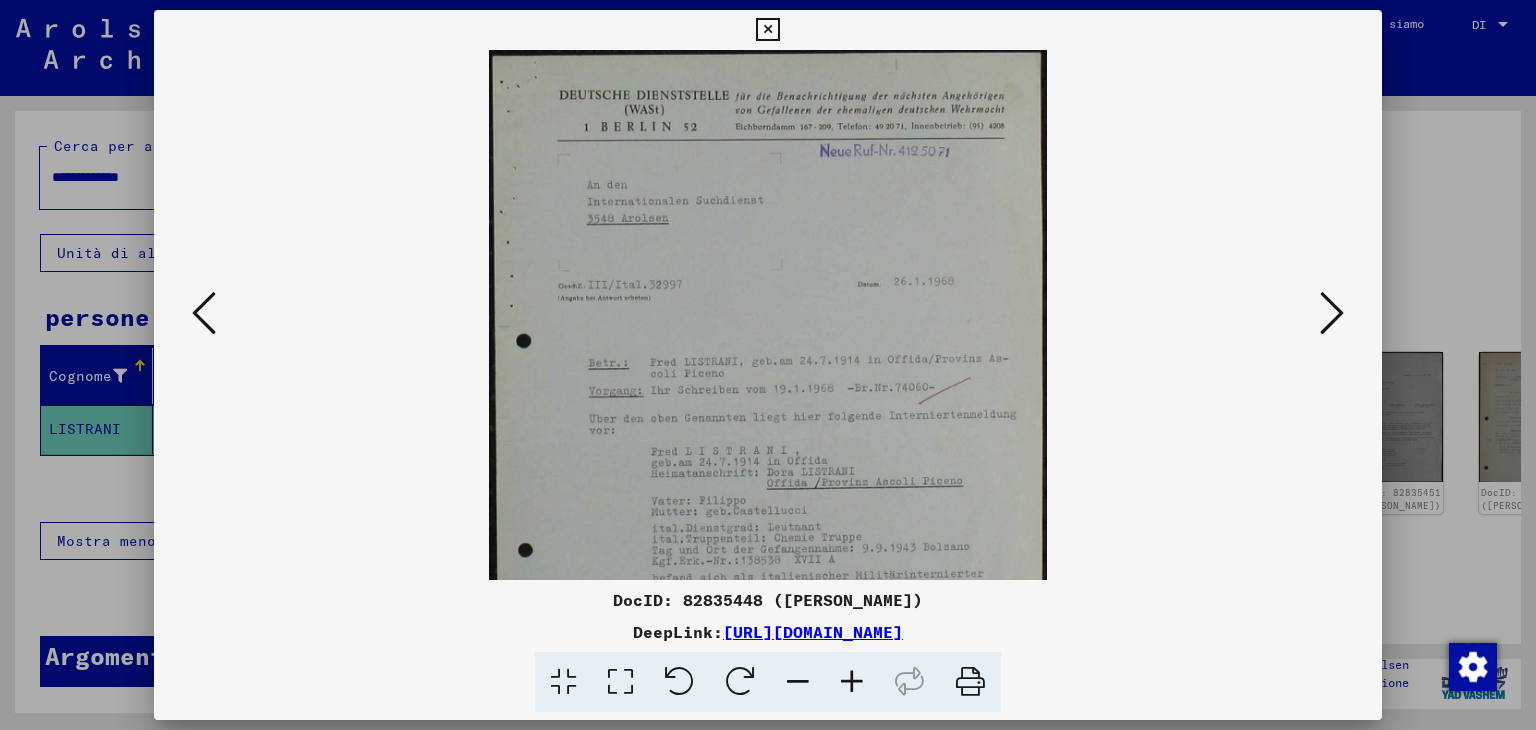 click at bounding box center (852, 682) 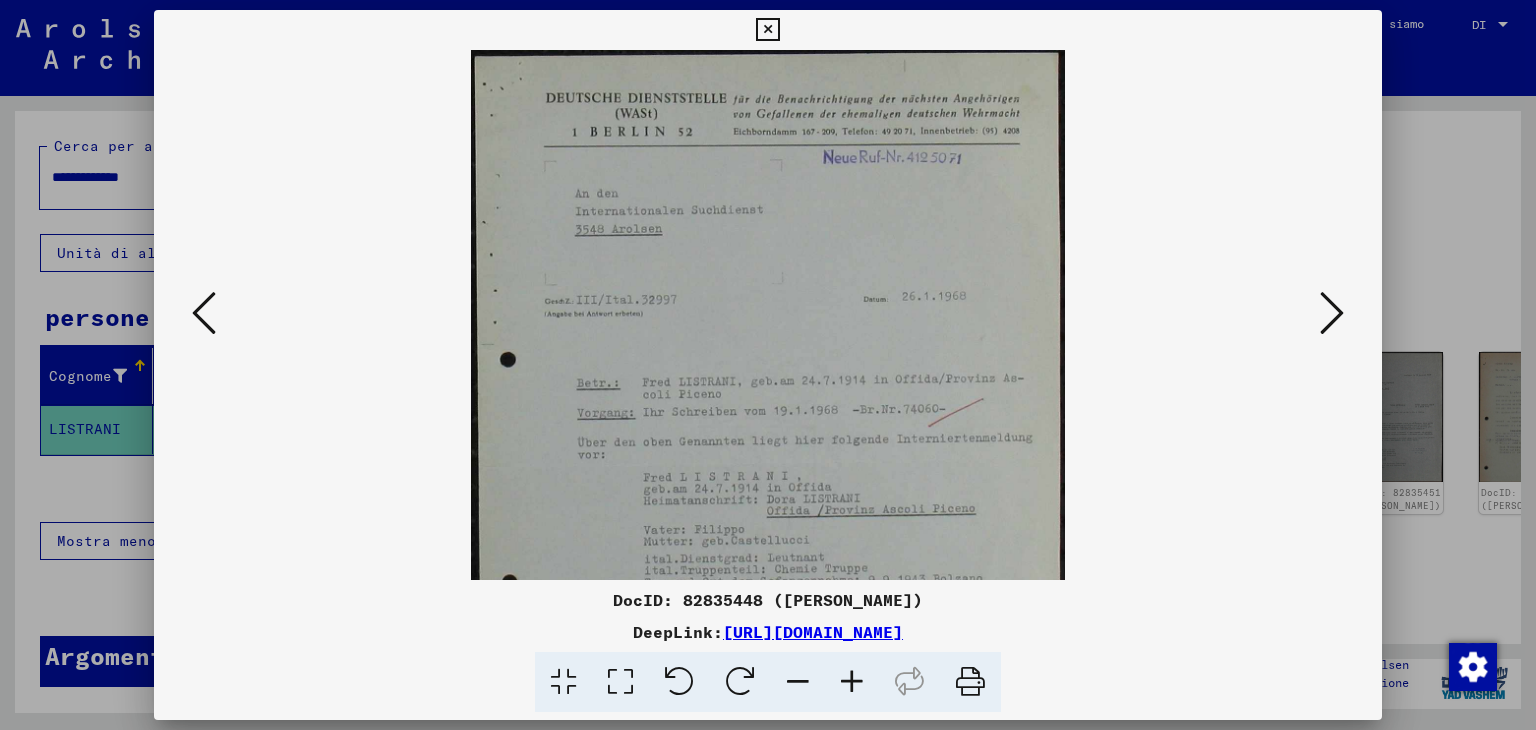 click at bounding box center (852, 682) 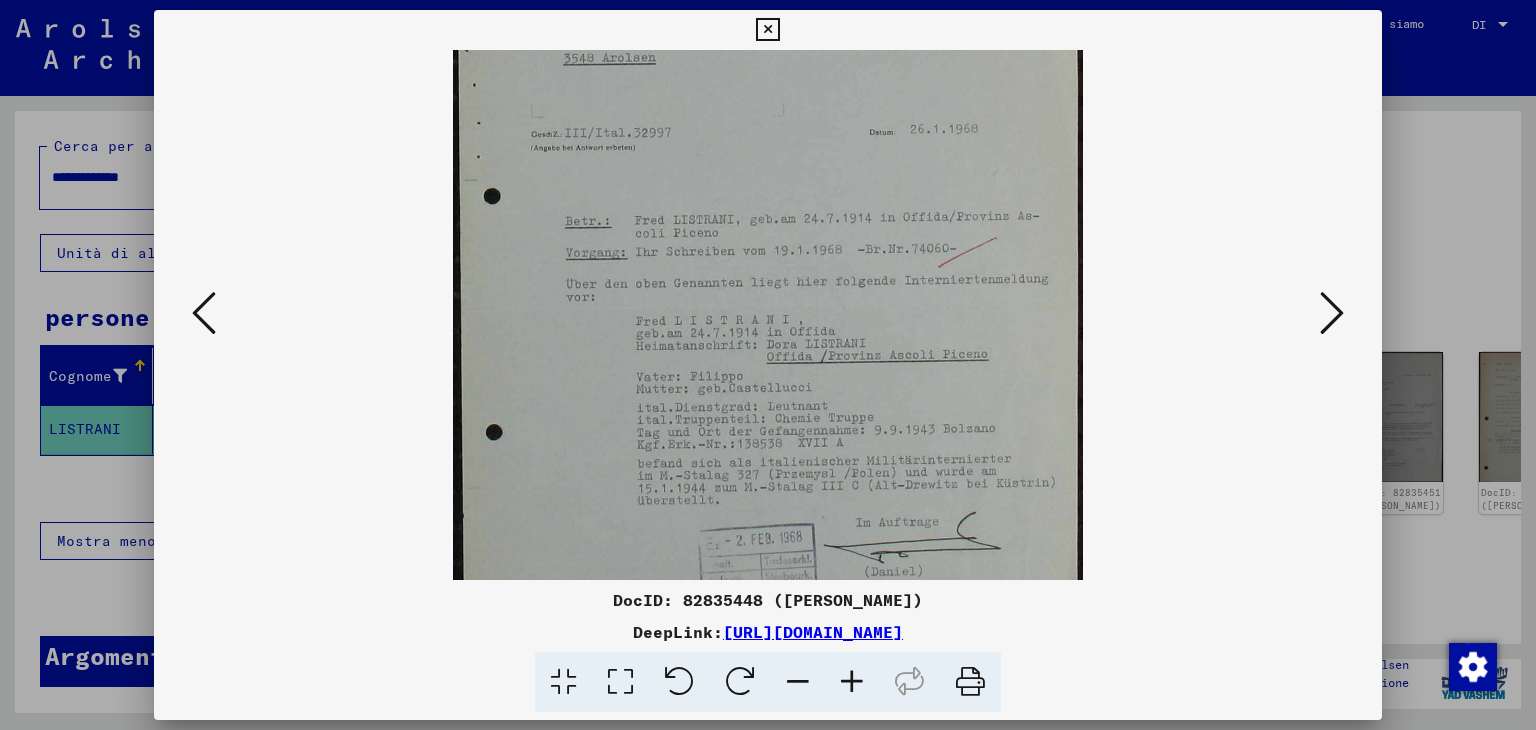 scroll, scrollTop: 188, scrollLeft: 0, axis: vertical 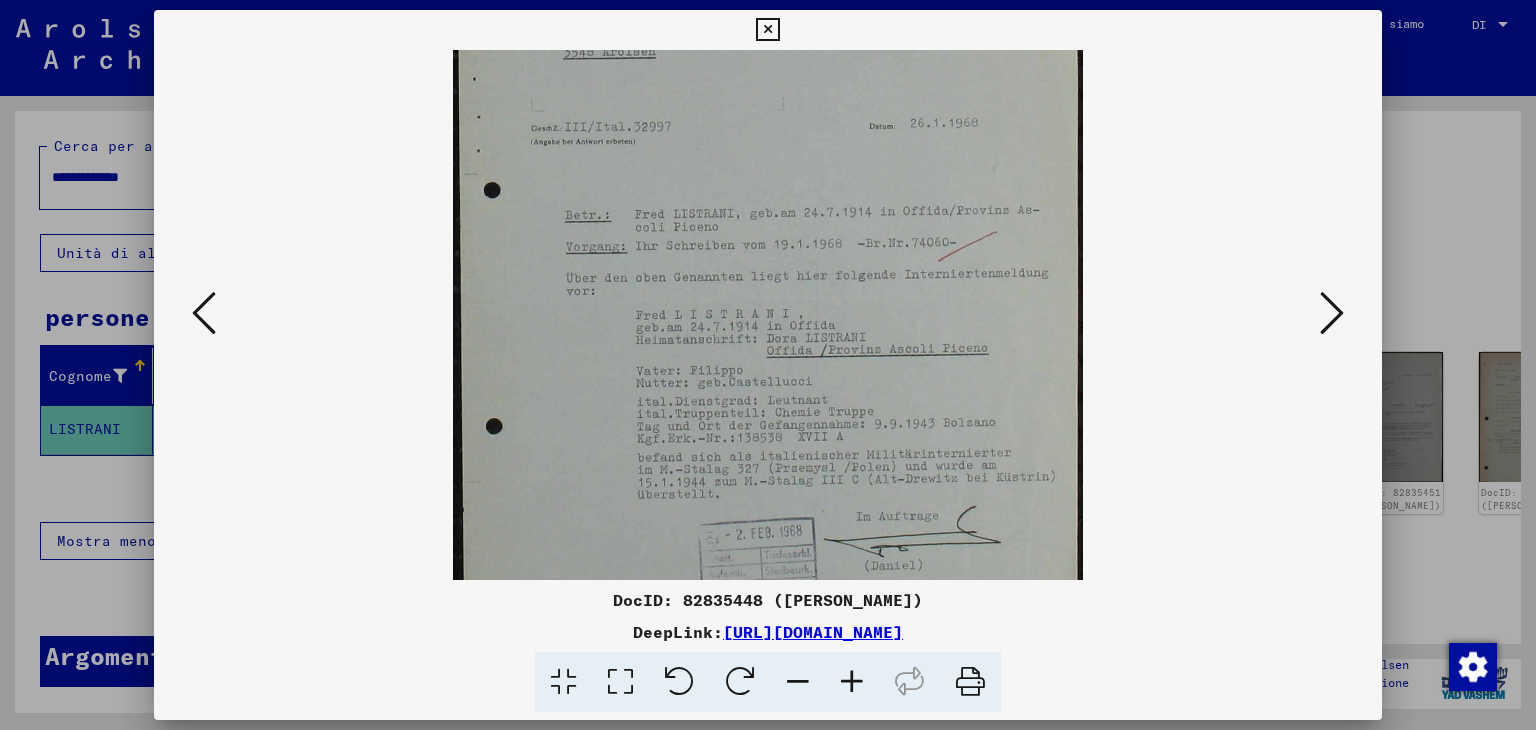 drag, startPoint x: 801, startPoint y: 524, endPoint x: 836, endPoint y: 349, distance: 178.46568 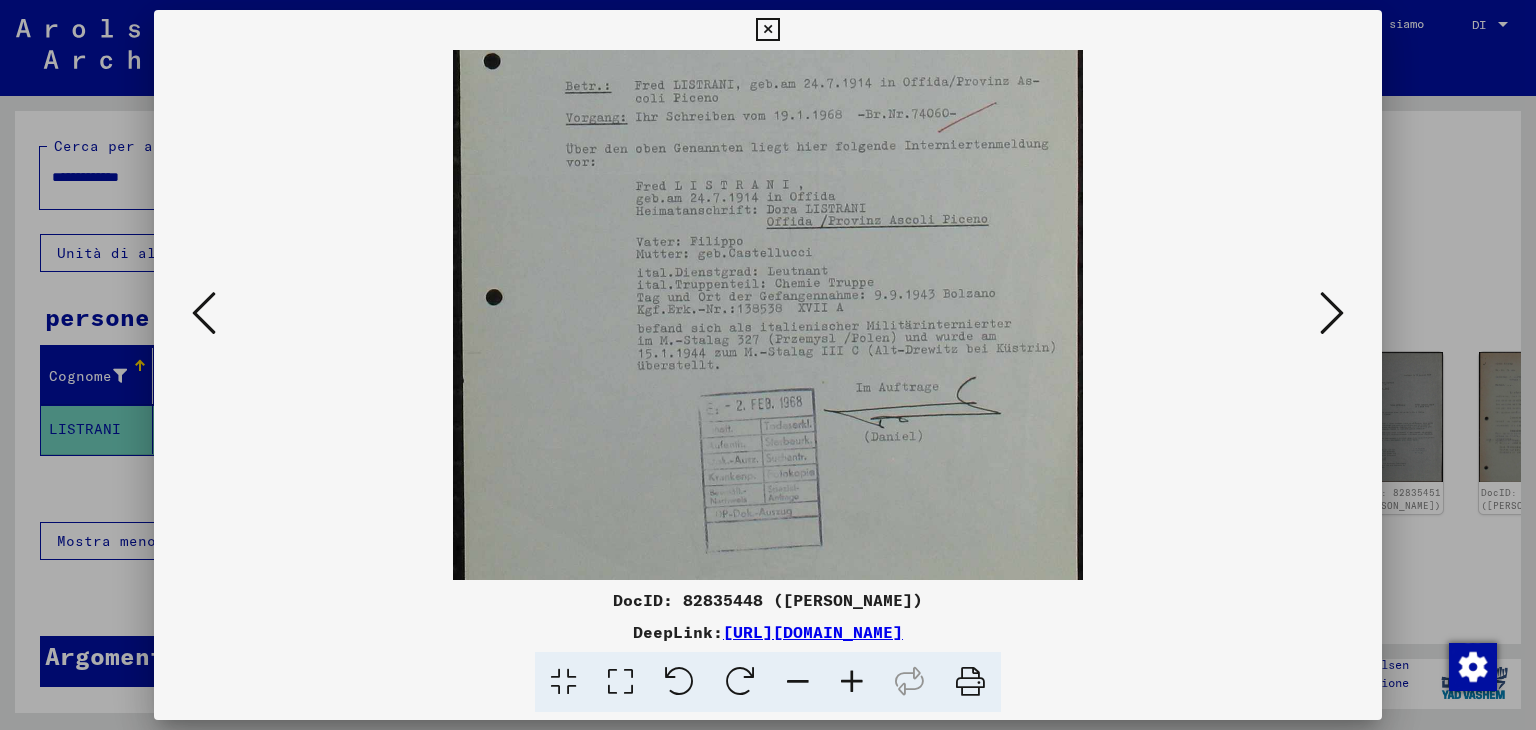 scroll, scrollTop: 320, scrollLeft: 0, axis: vertical 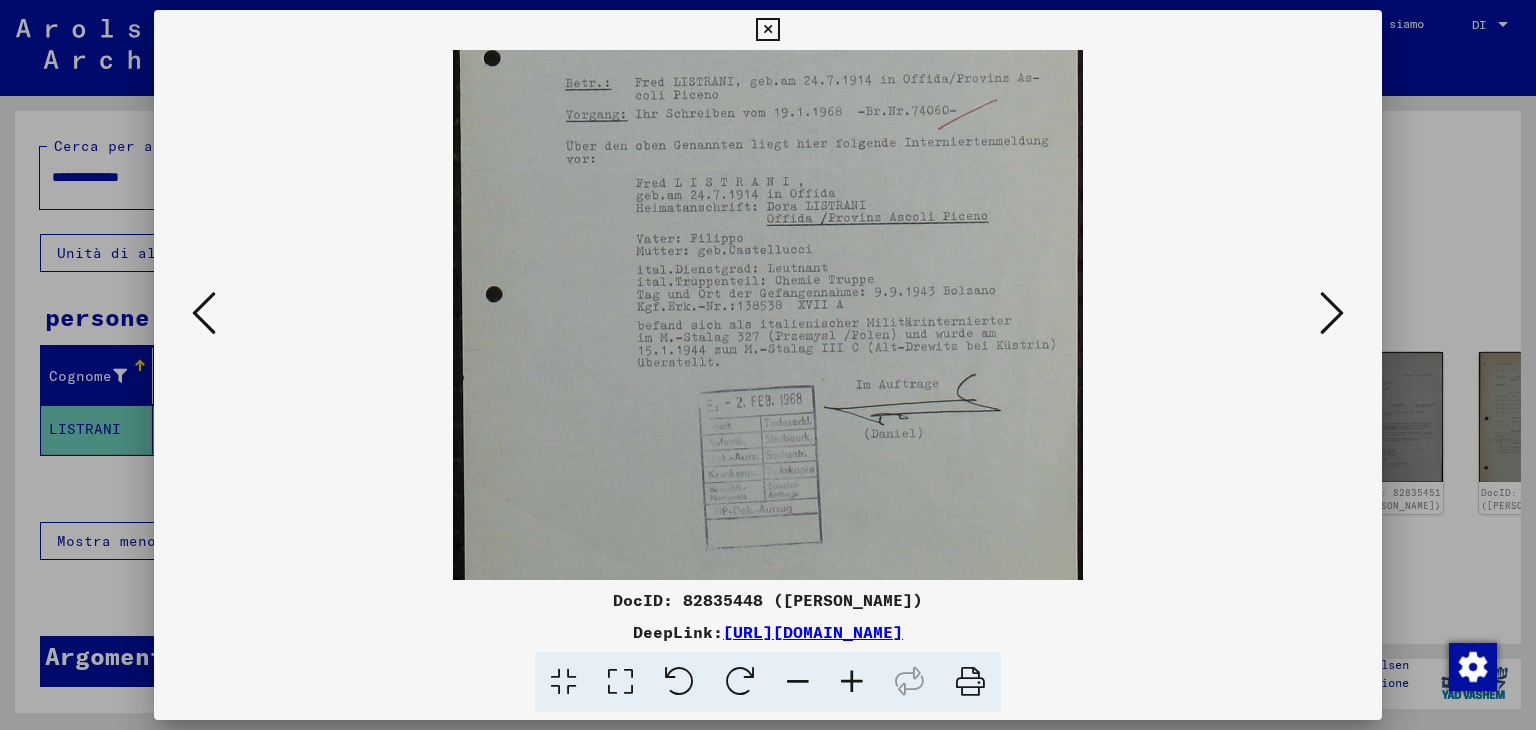 drag, startPoint x: 820, startPoint y: 482, endPoint x: 844, endPoint y: 353, distance: 131.21356 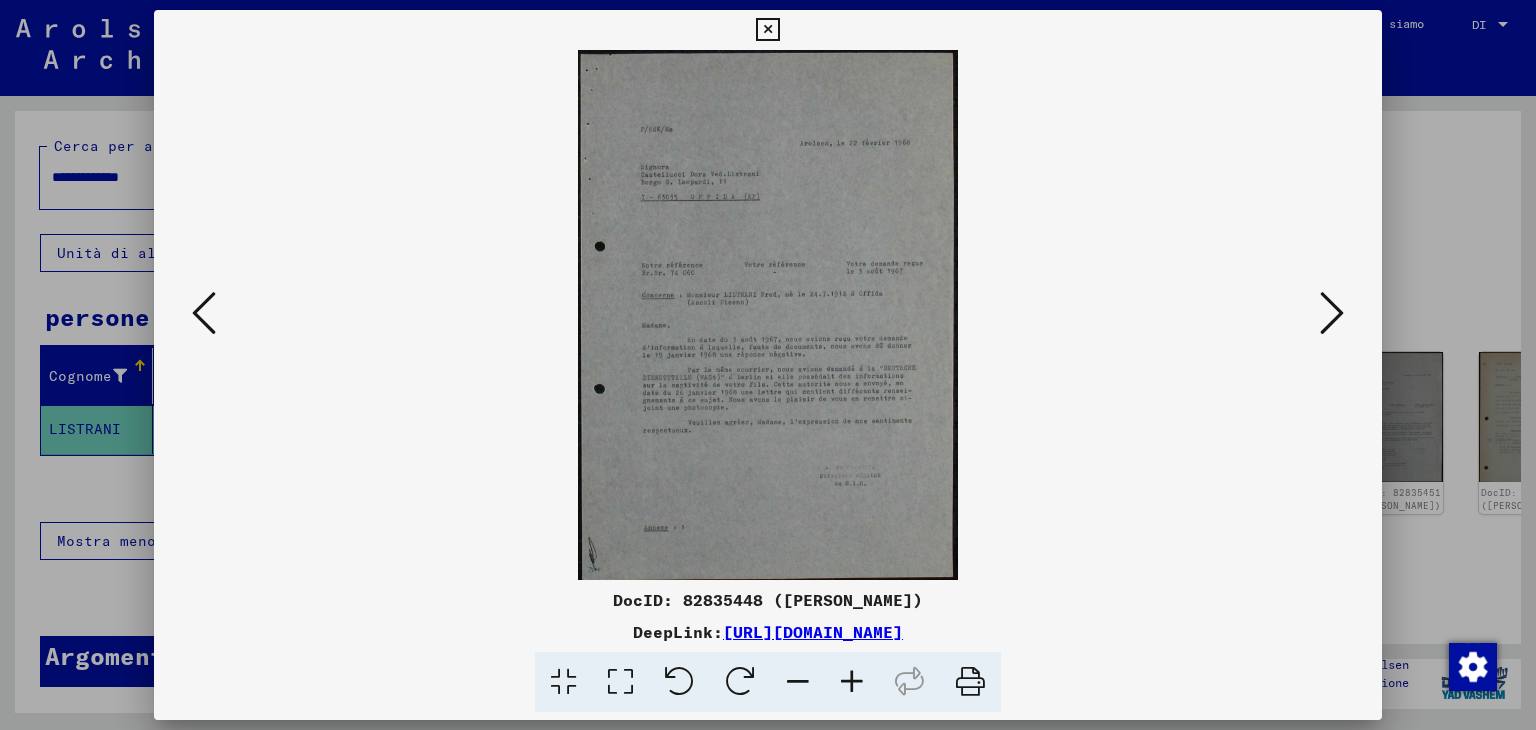 click at bounding box center [852, 682] 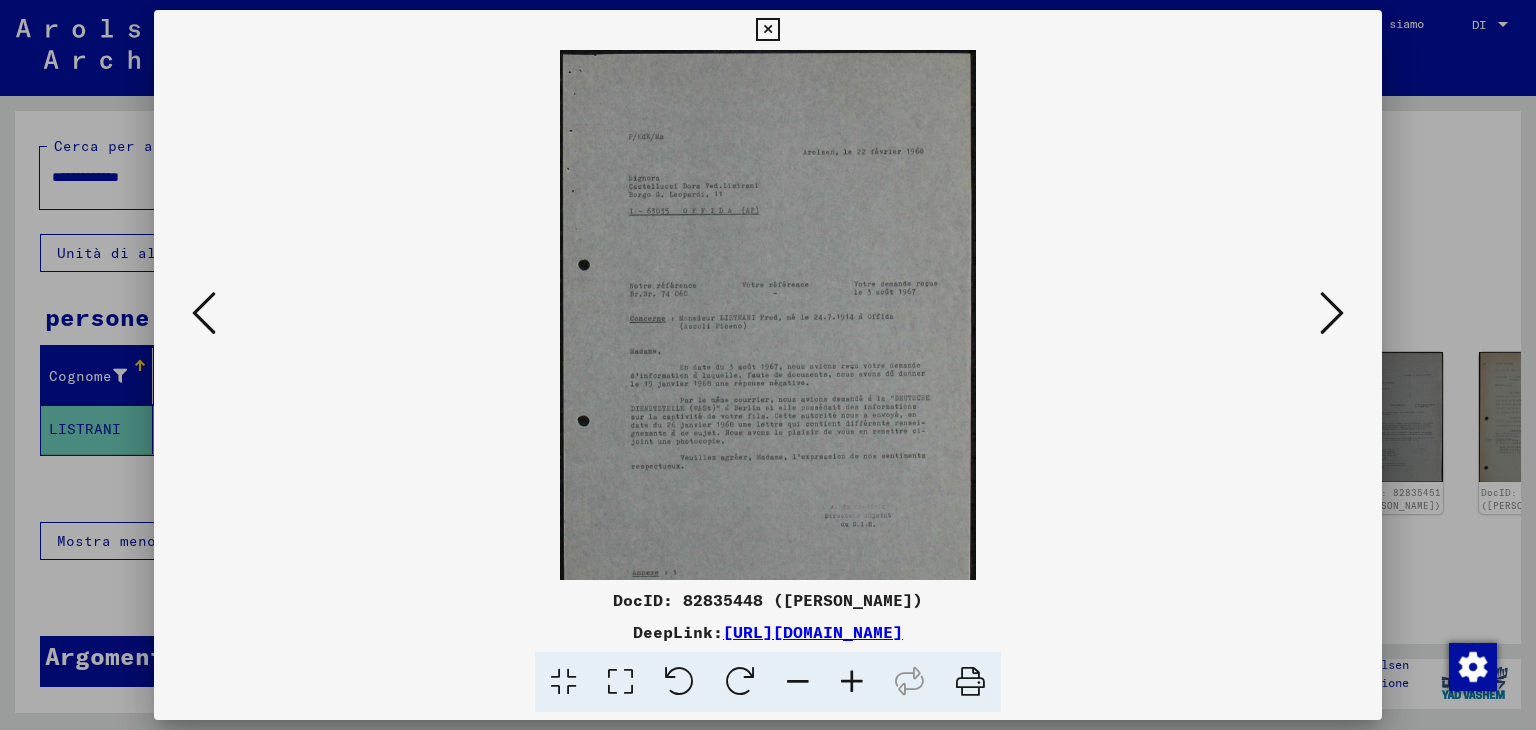 click at bounding box center [852, 682] 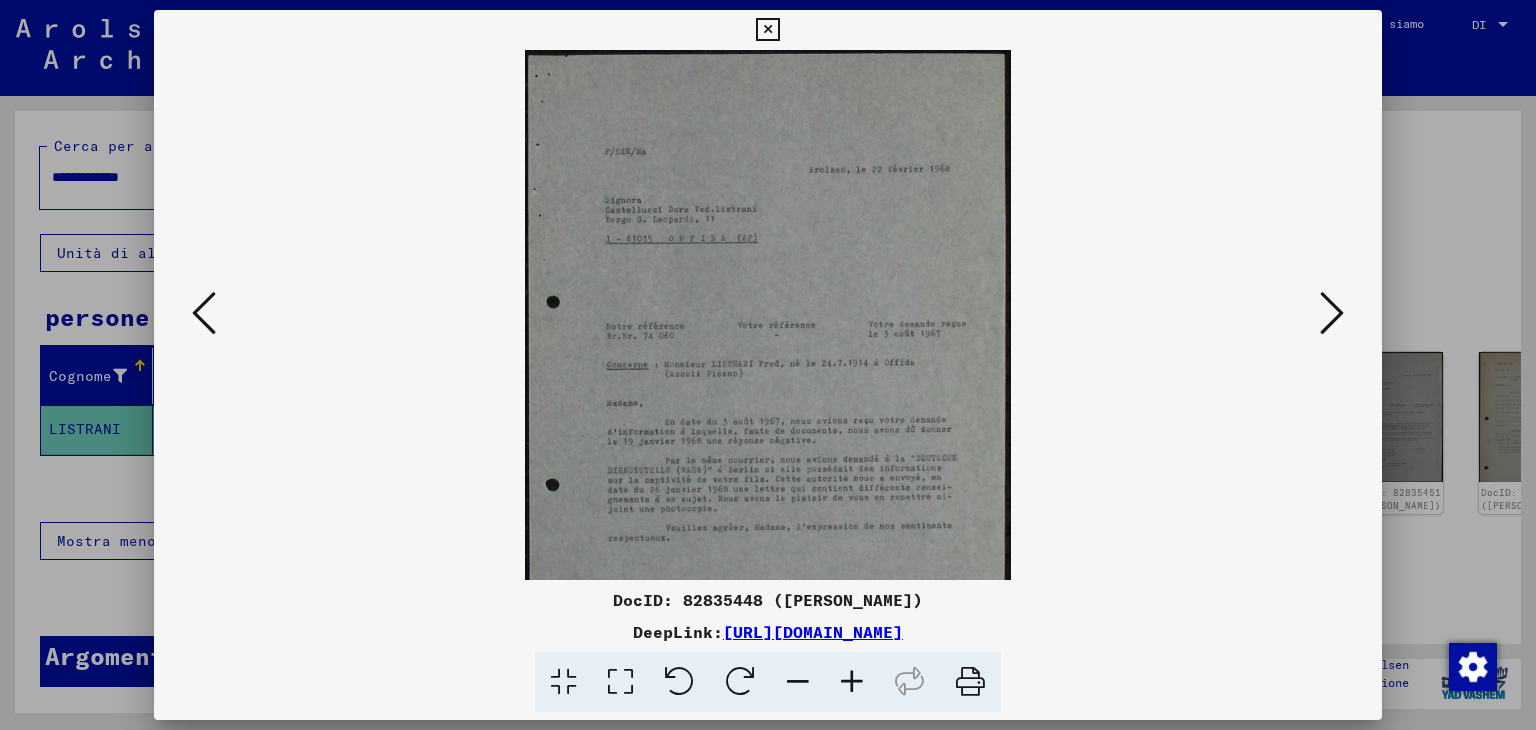 click at bounding box center [852, 682] 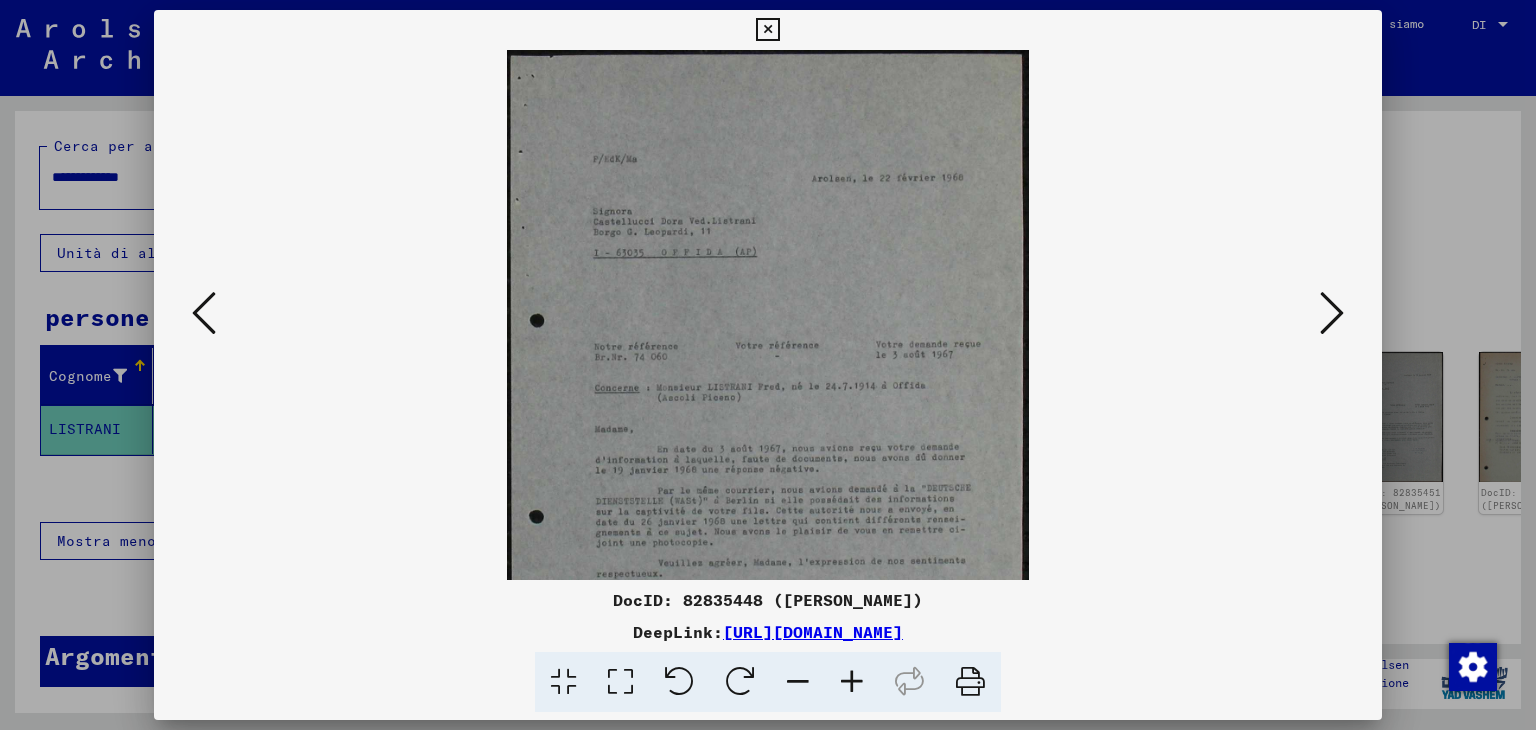 click at bounding box center [852, 682] 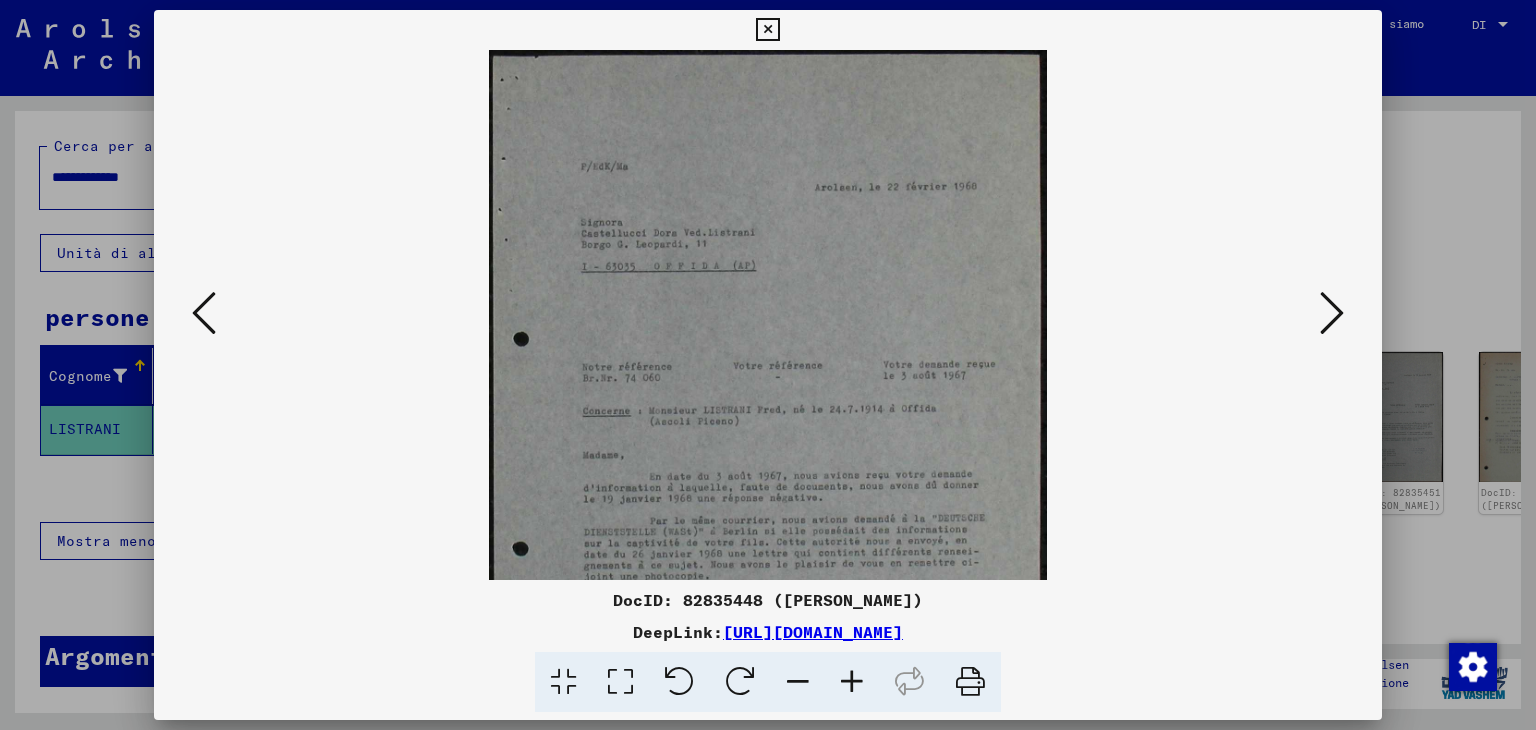 click at bounding box center (852, 682) 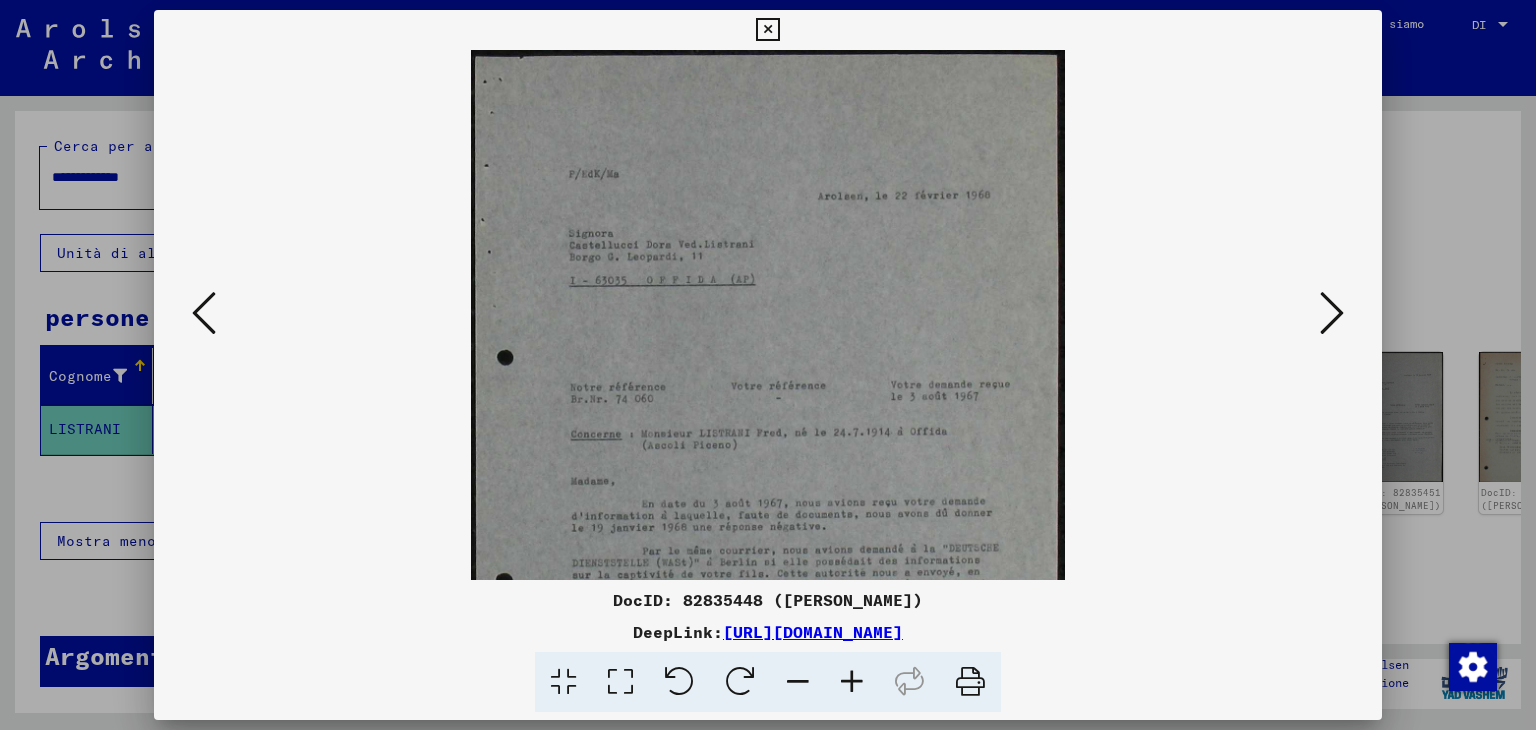 click at bounding box center (852, 682) 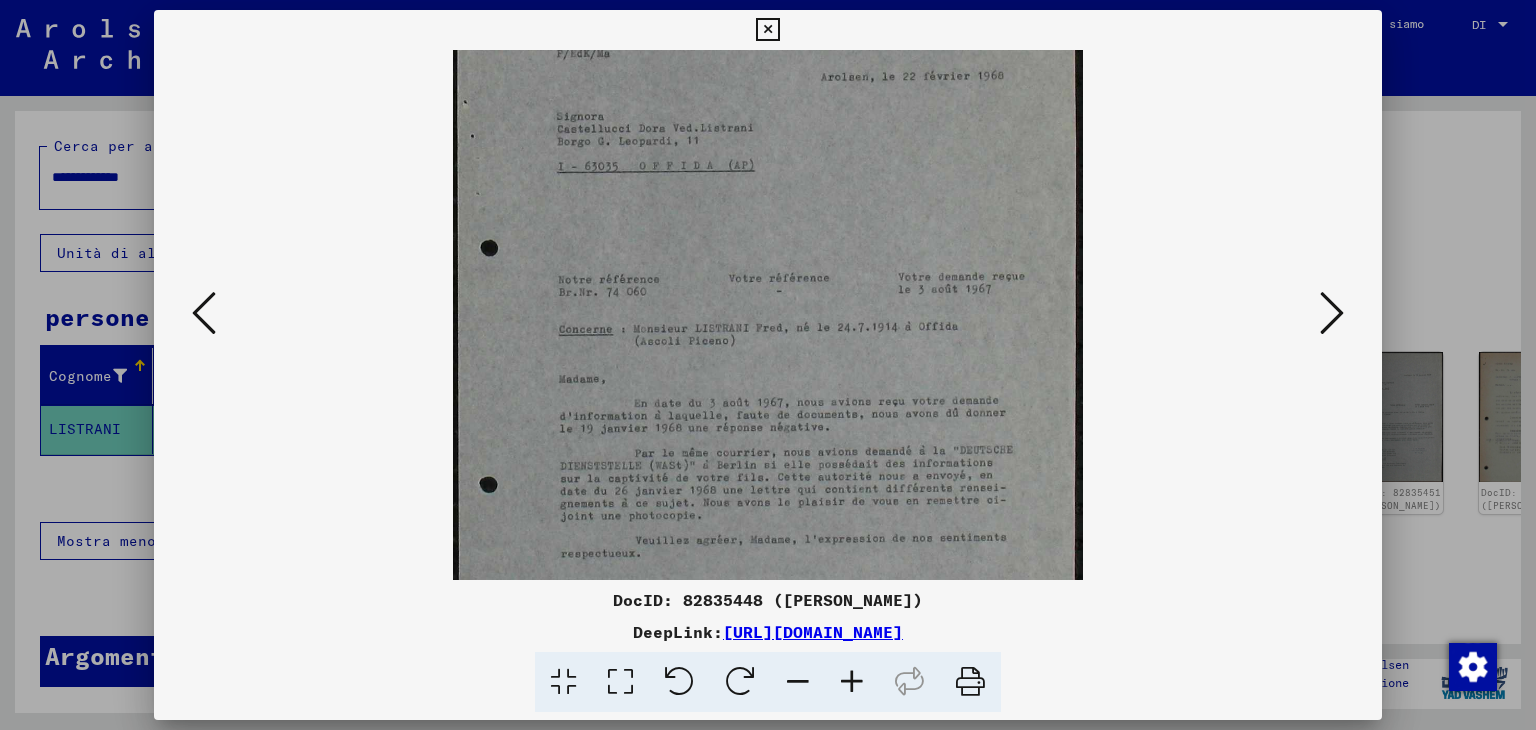 scroll, scrollTop: 128, scrollLeft: 0, axis: vertical 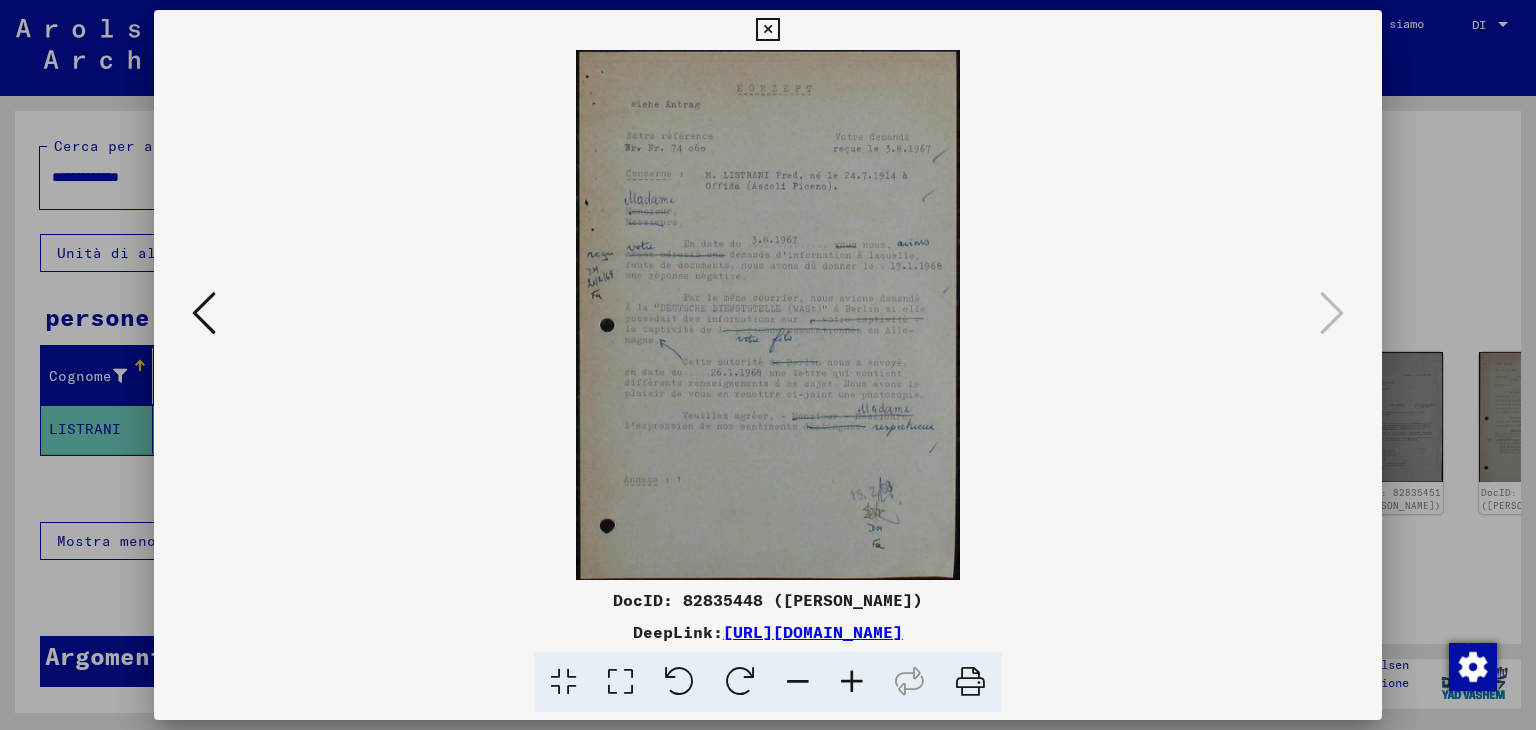 click at bounding box center [852, 682] 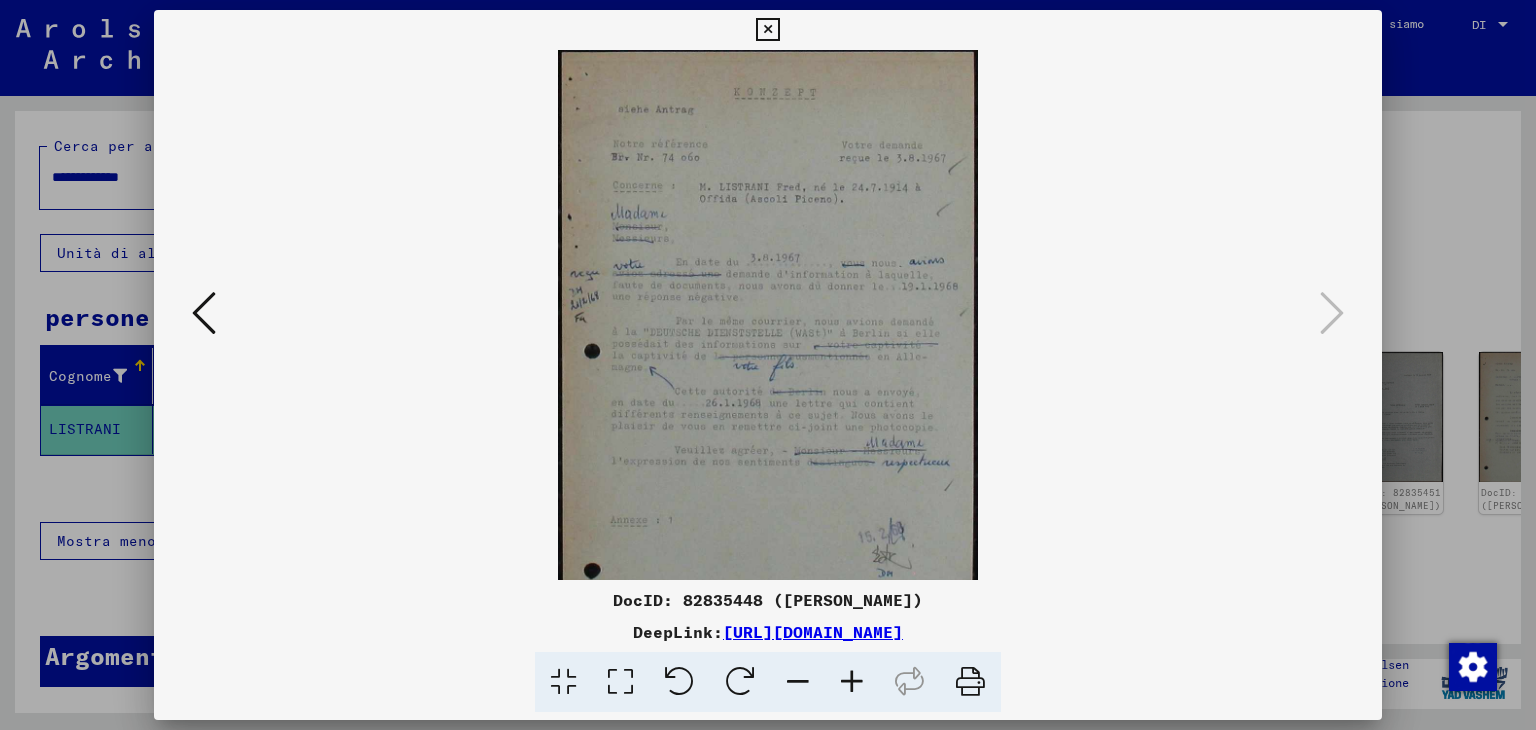 click at bounding box center [852, 682] 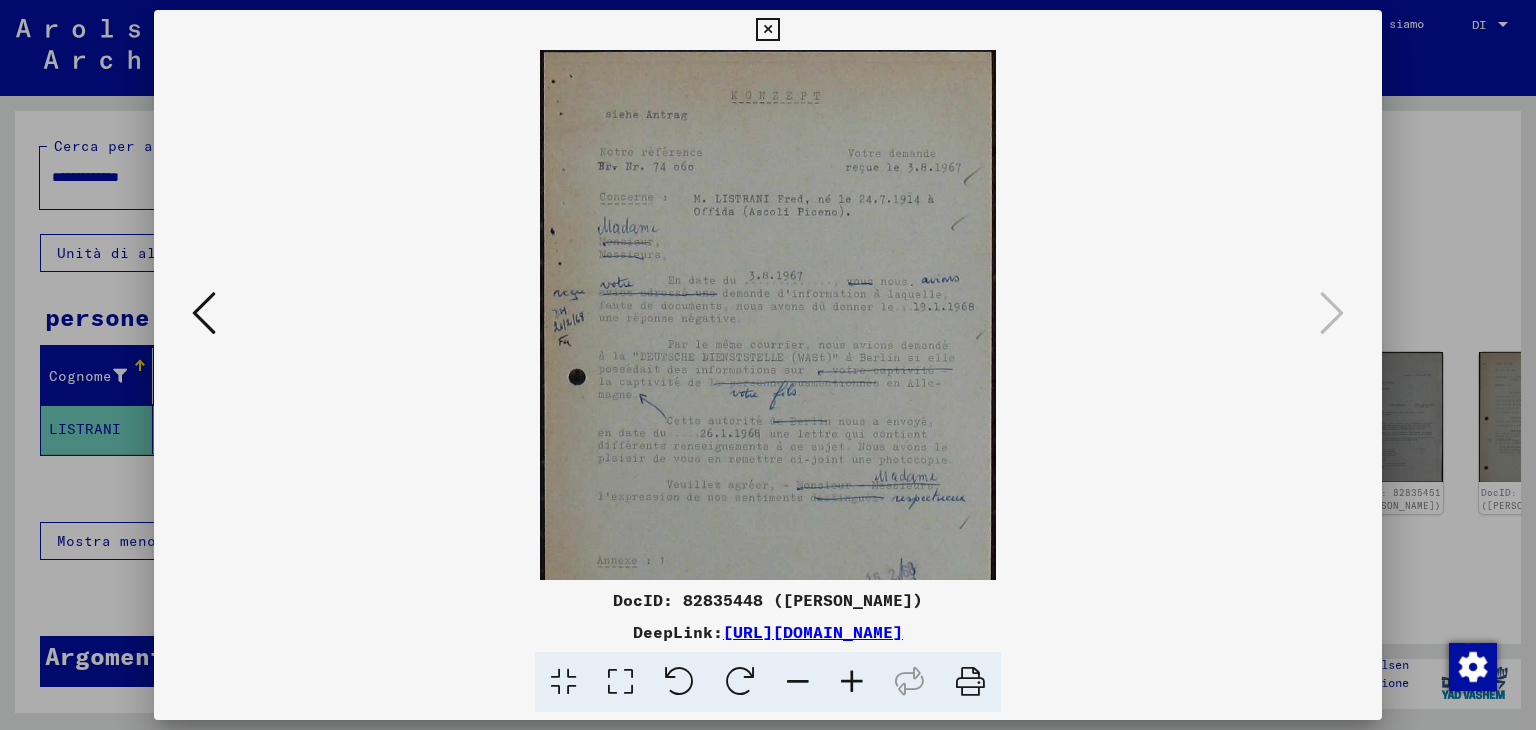 click at bounding box center [852, 682] 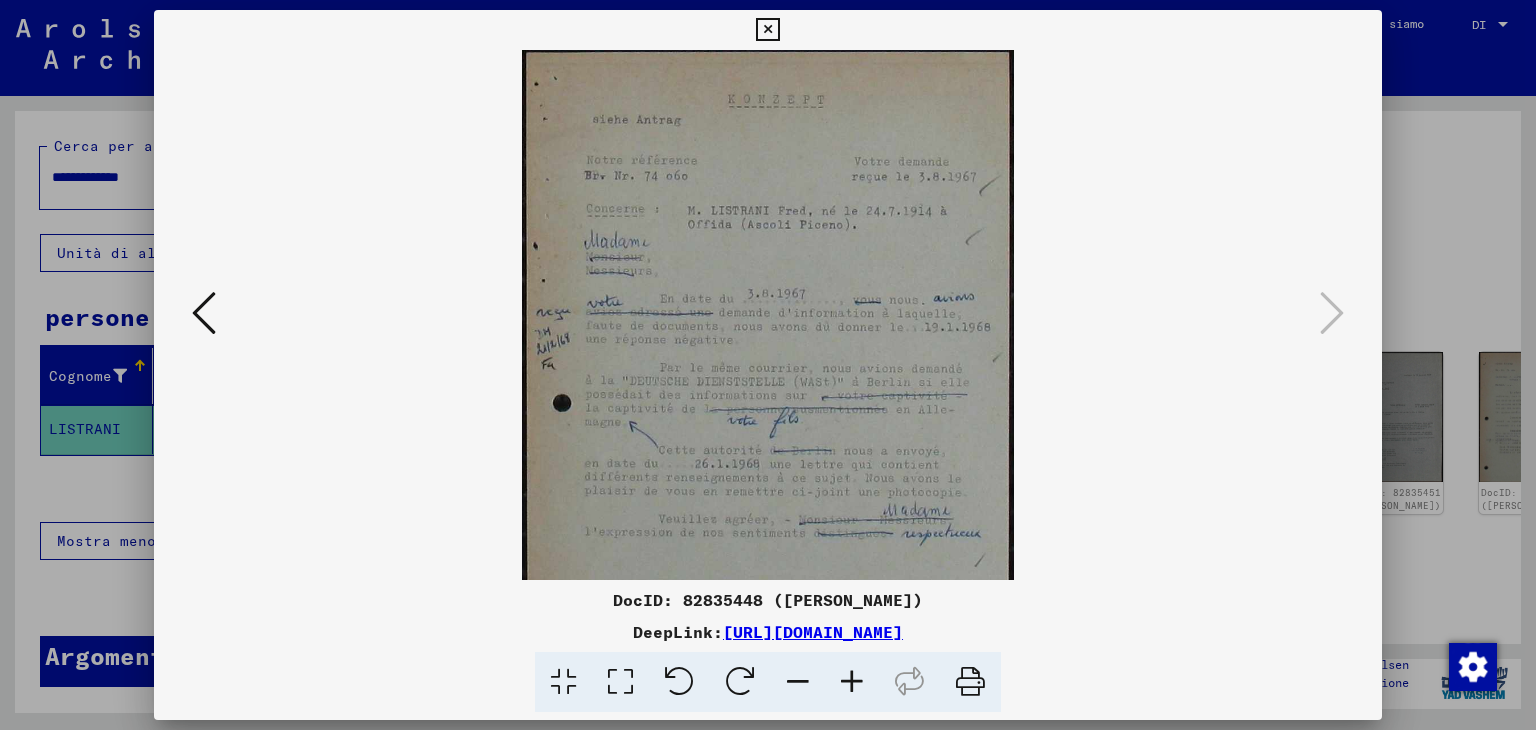 click at bounding box center [852, 682] 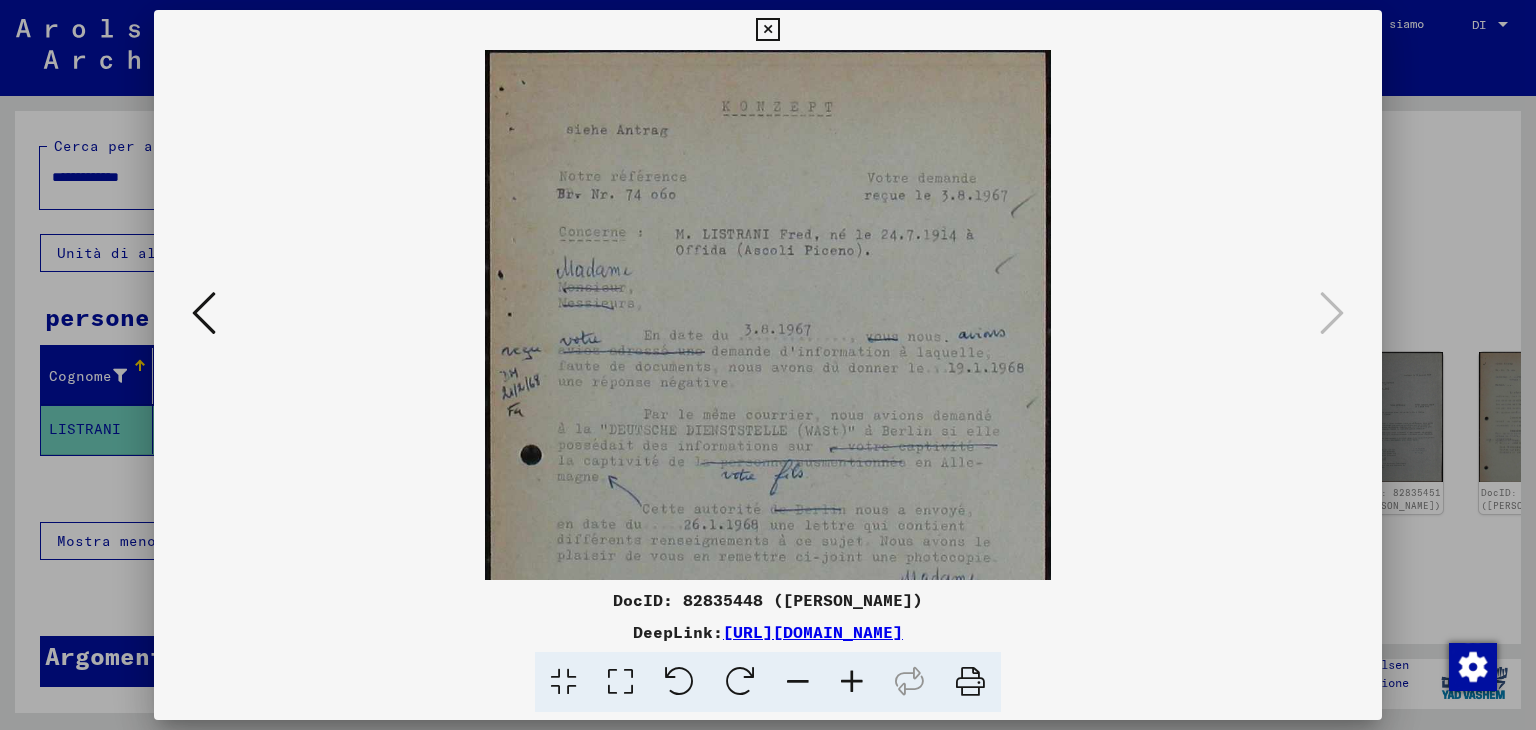 click at bounding box center (852, 682) 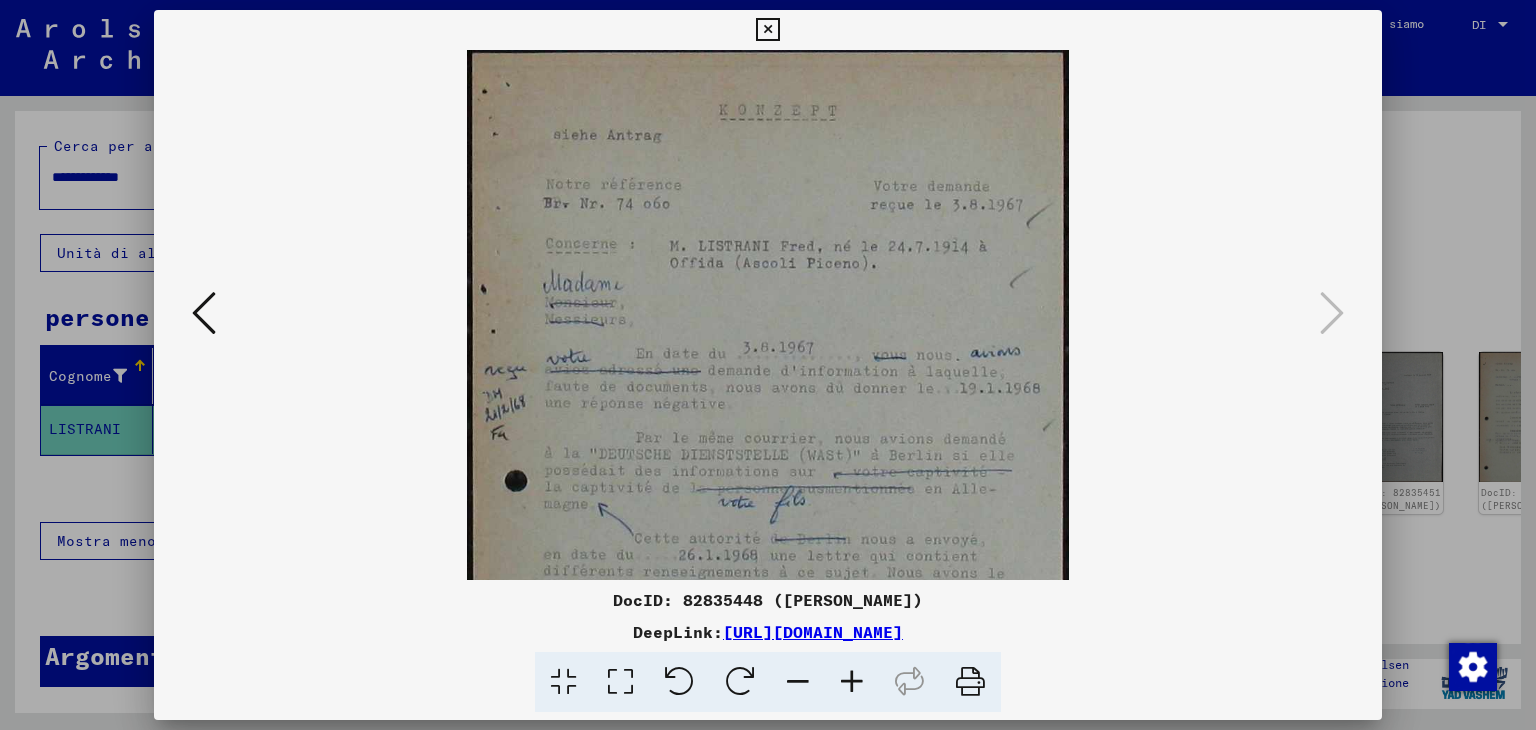 click at bounding box center [852, 682] 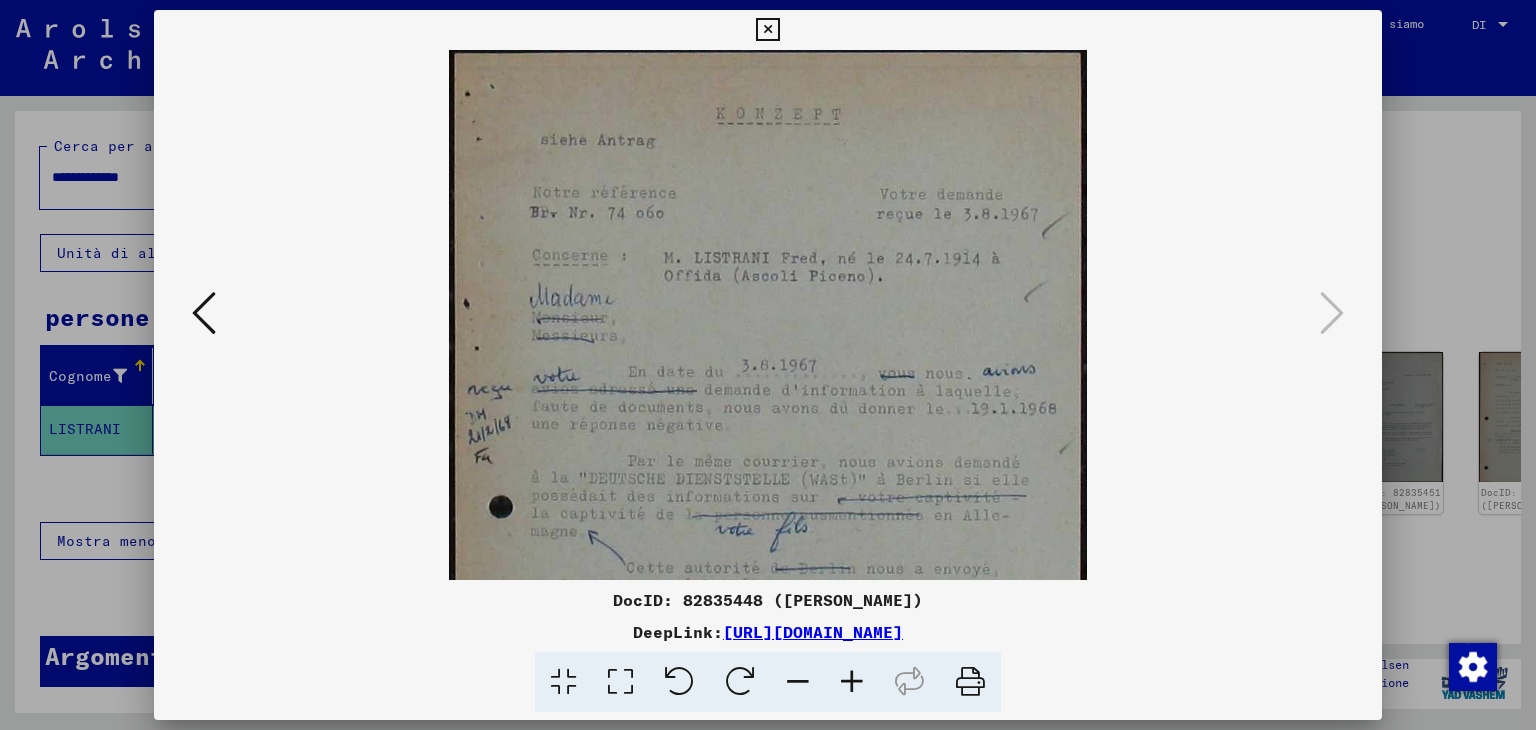click at bounding box center (852, 682) 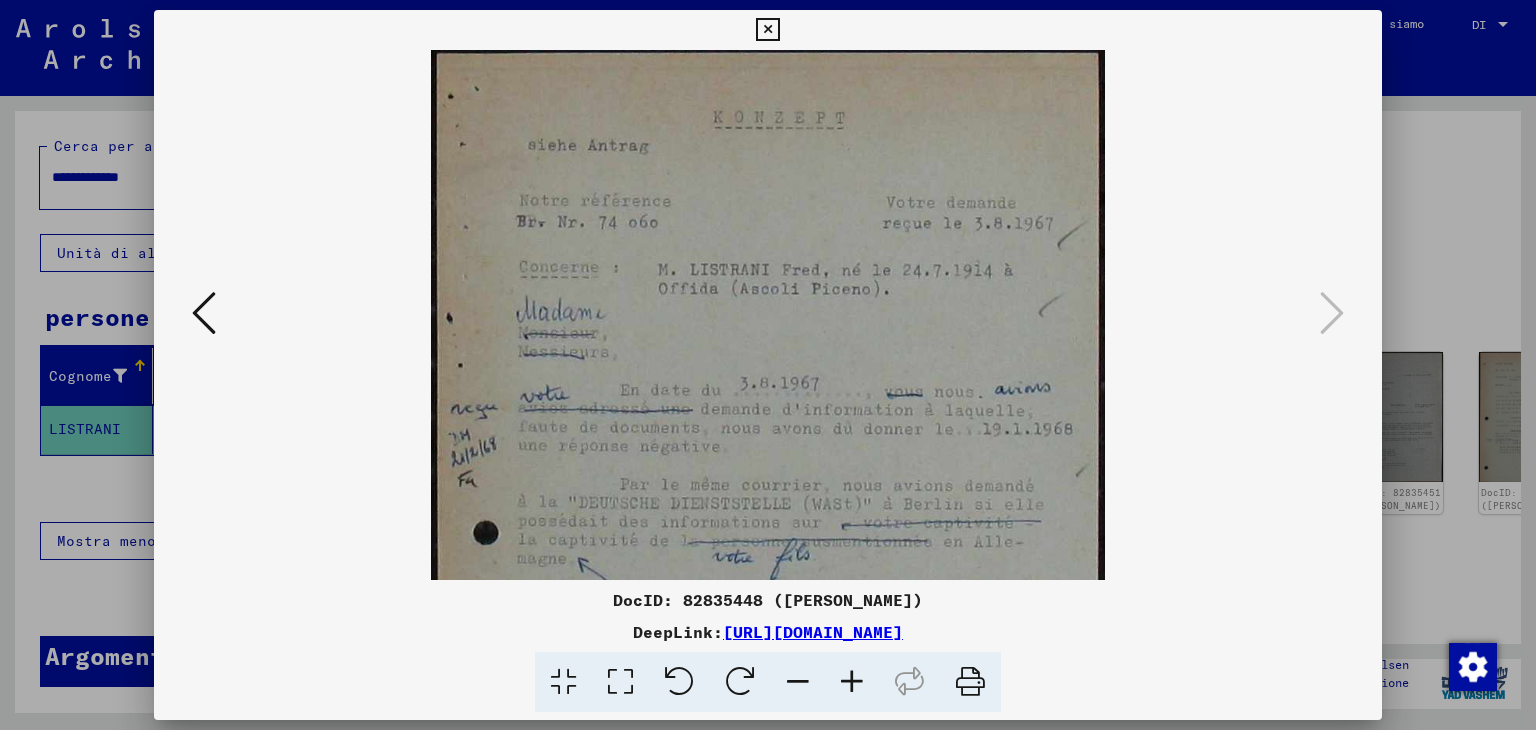 click at bounding box center [767, 30] 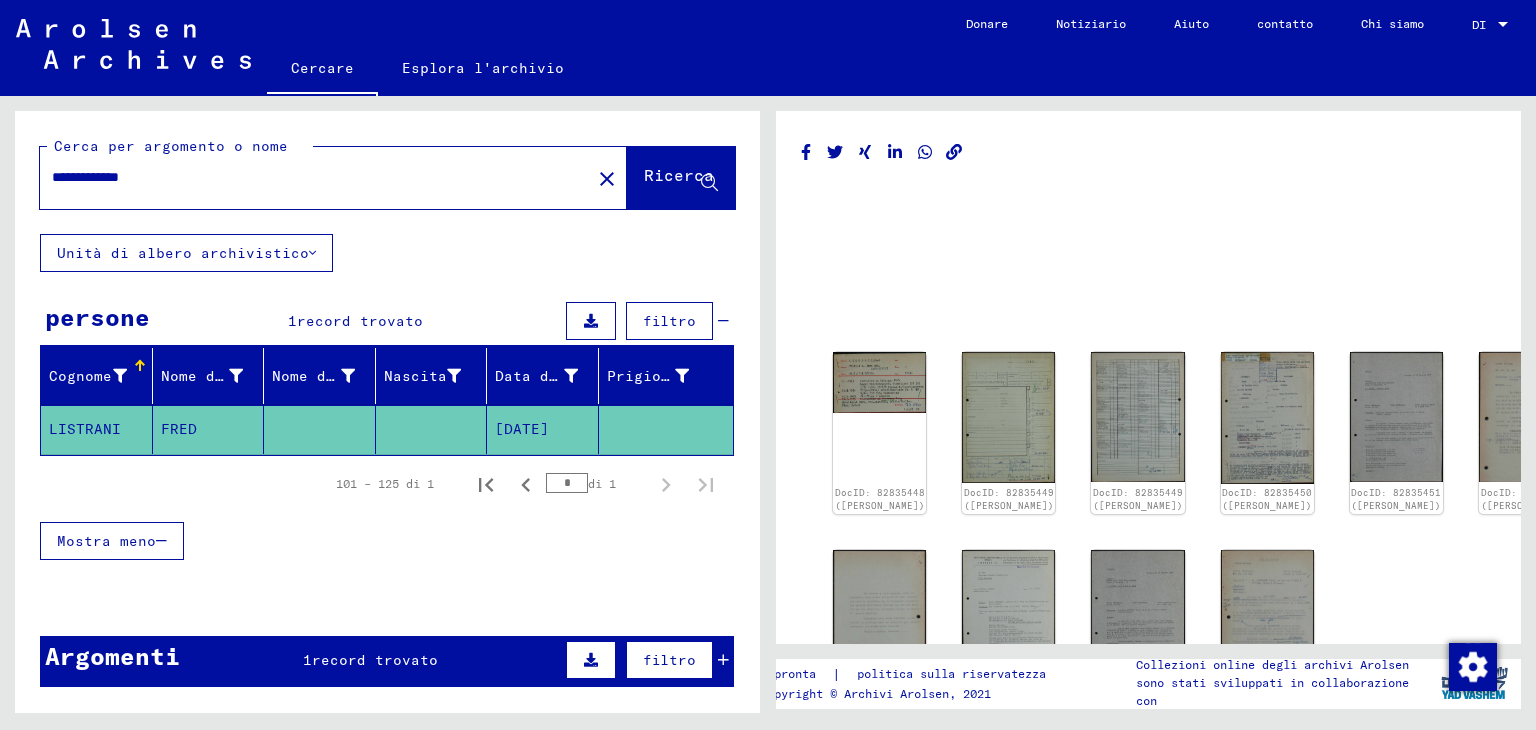 drag, startPoint x: 184, startPoint y: 178, endPoint x: 49, endPoint y: 188, distance: 135.36986 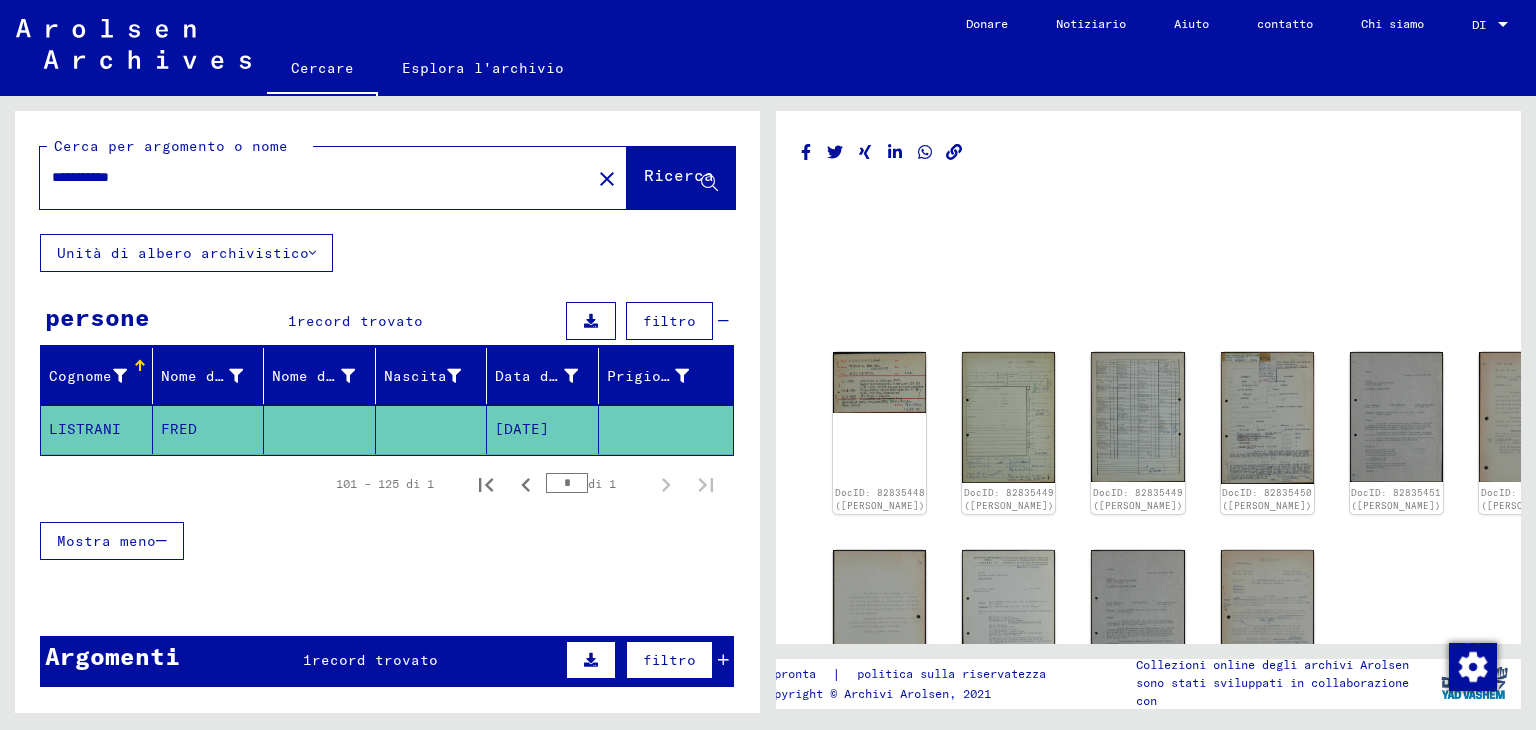 type on "**********" 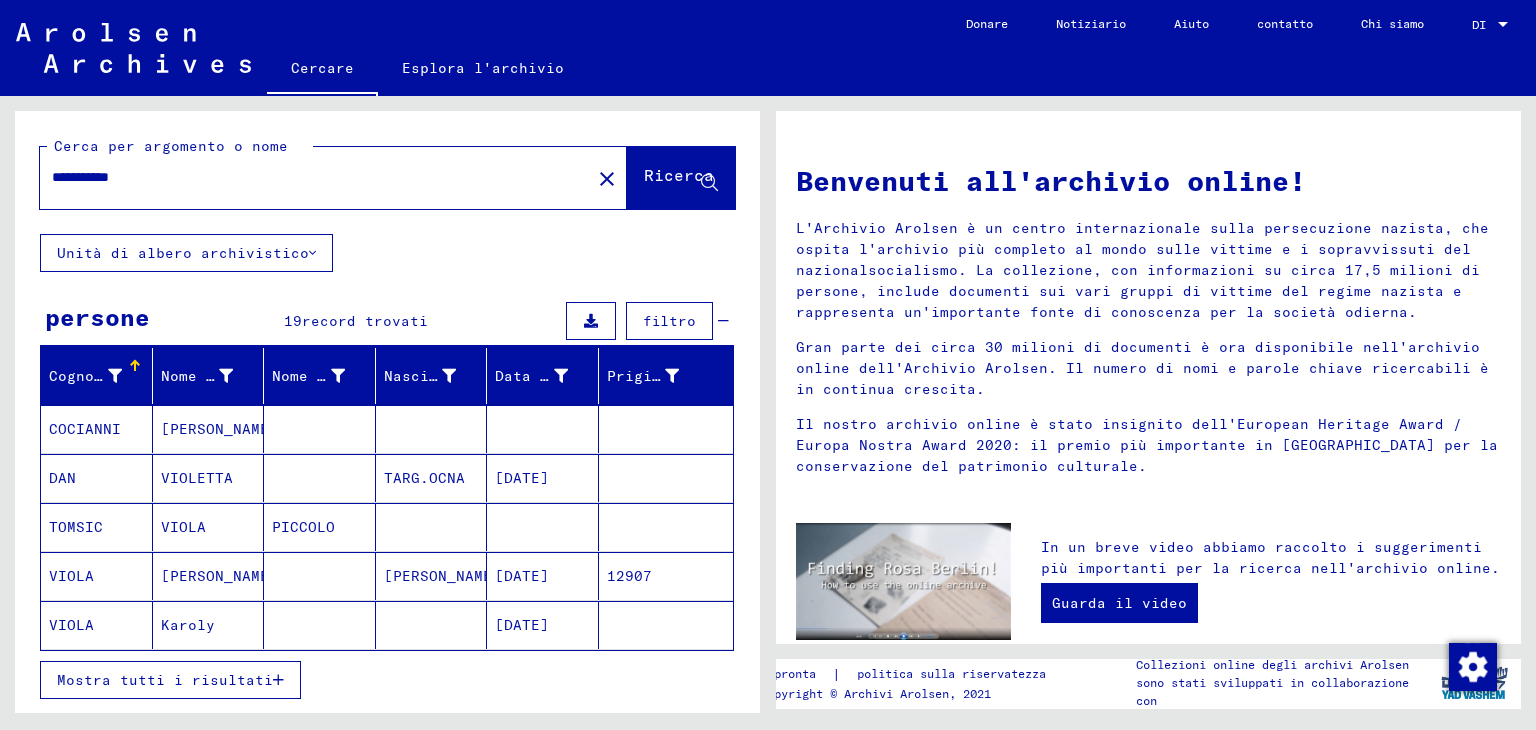 click on "[DATE]" at bounding box center [522, 625] 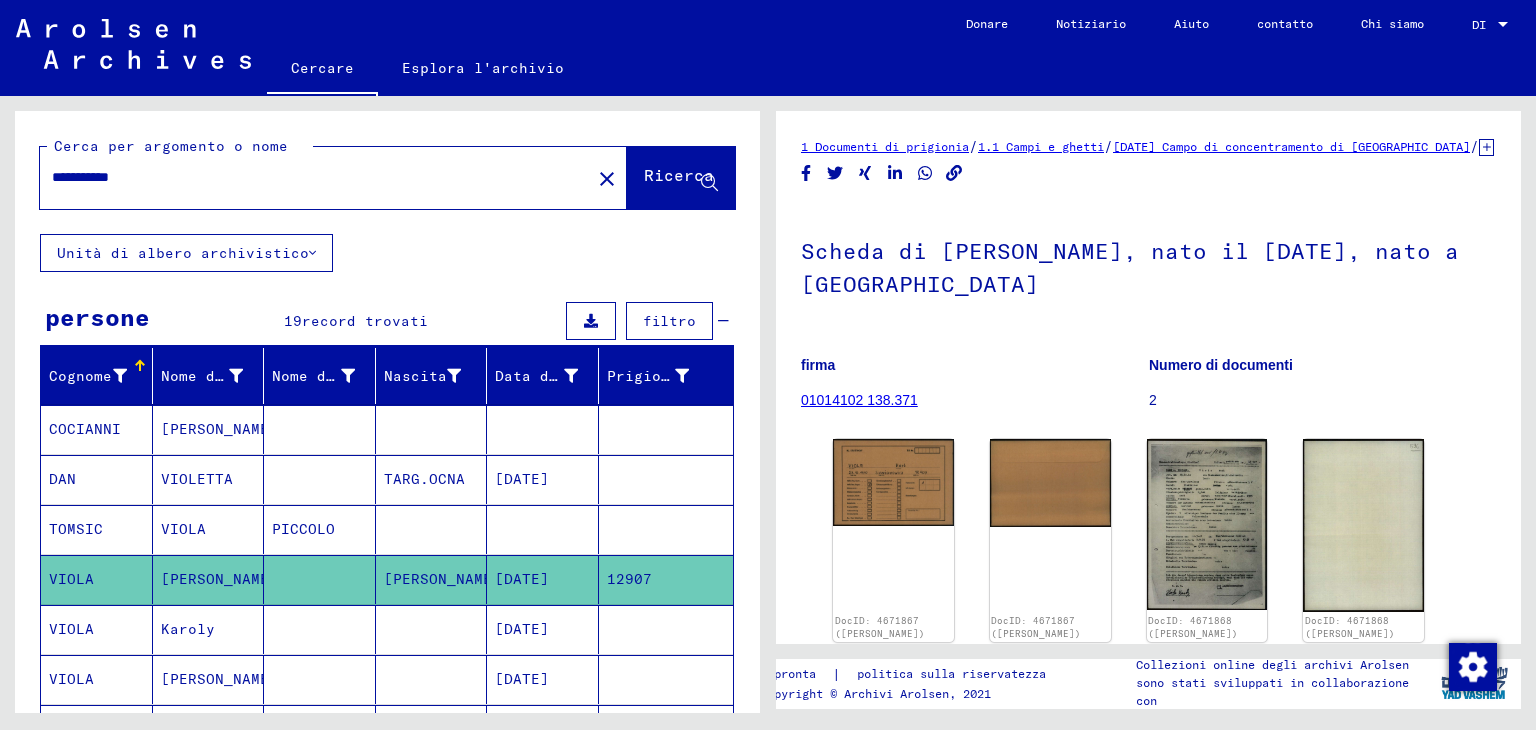 scroll, scrollTop: 0, scrollLeft: 0, axis: both 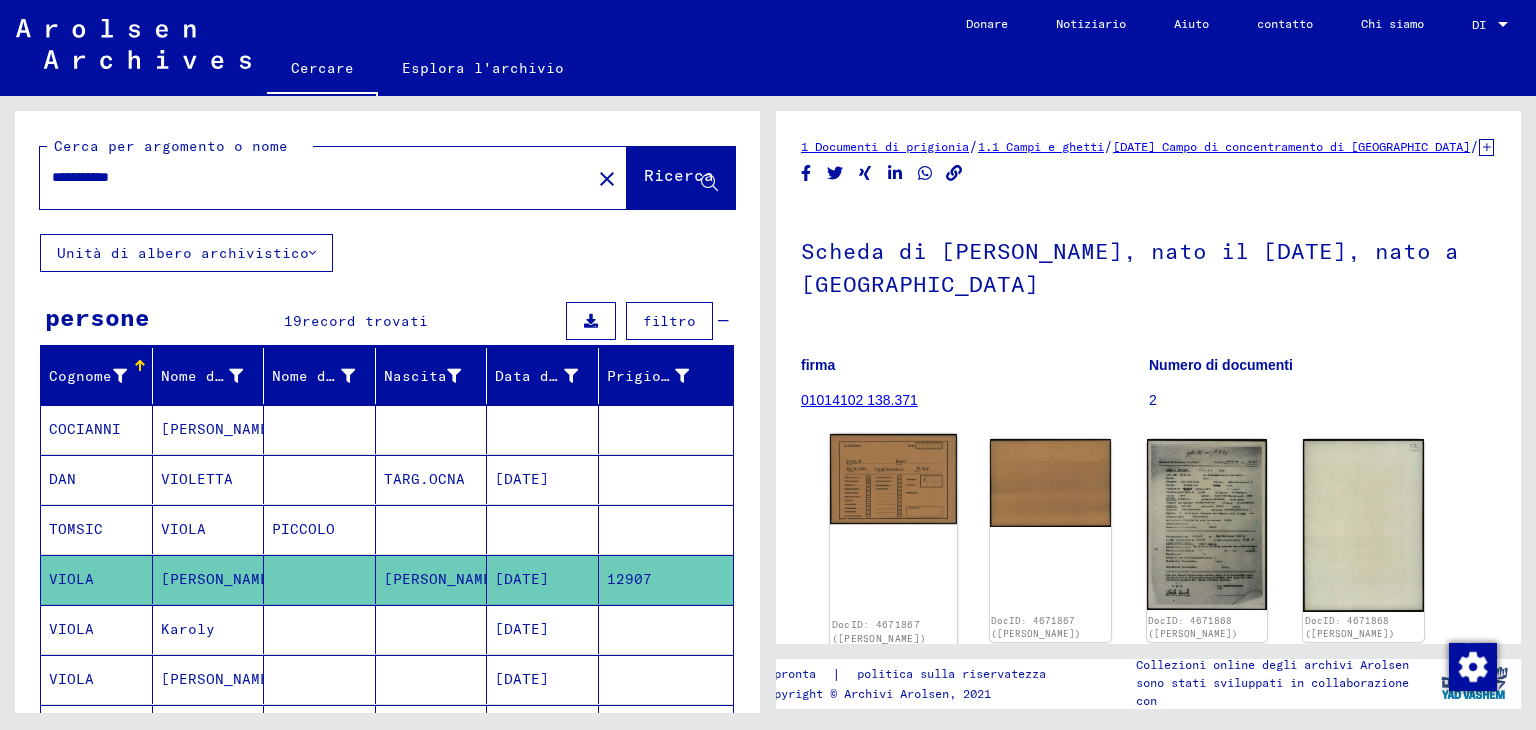 click 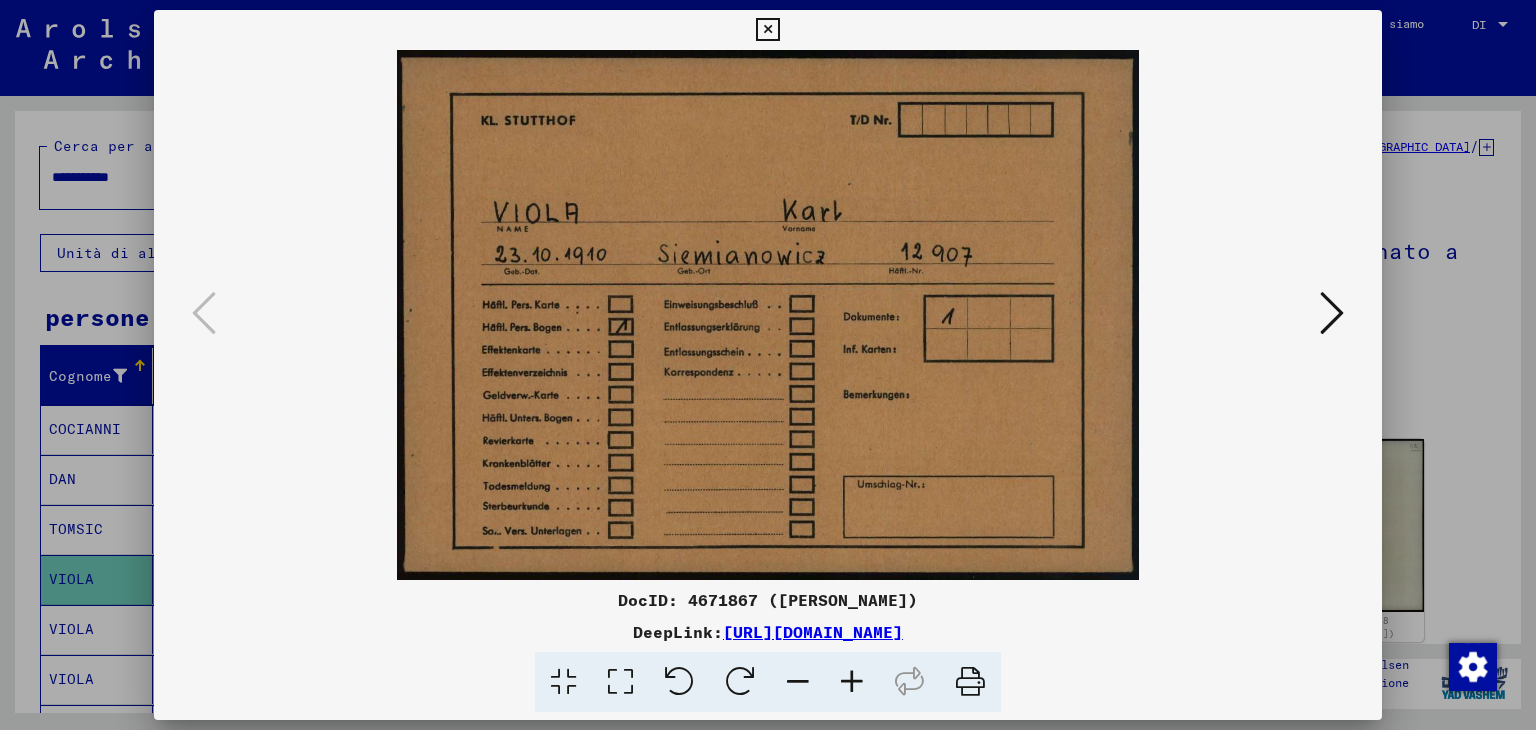 click at bounding box center [1332, 313] 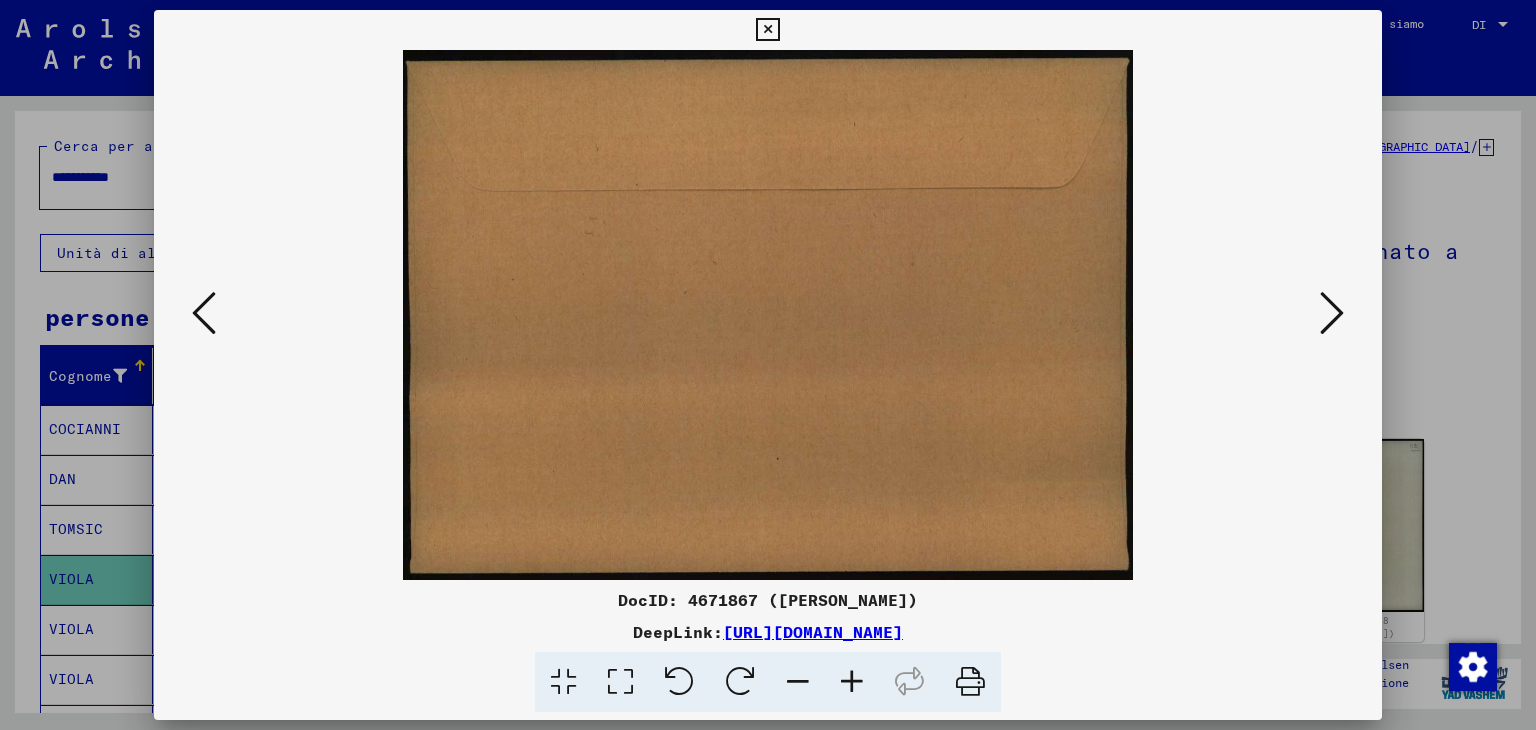 click at bounding box center (1332, 313) 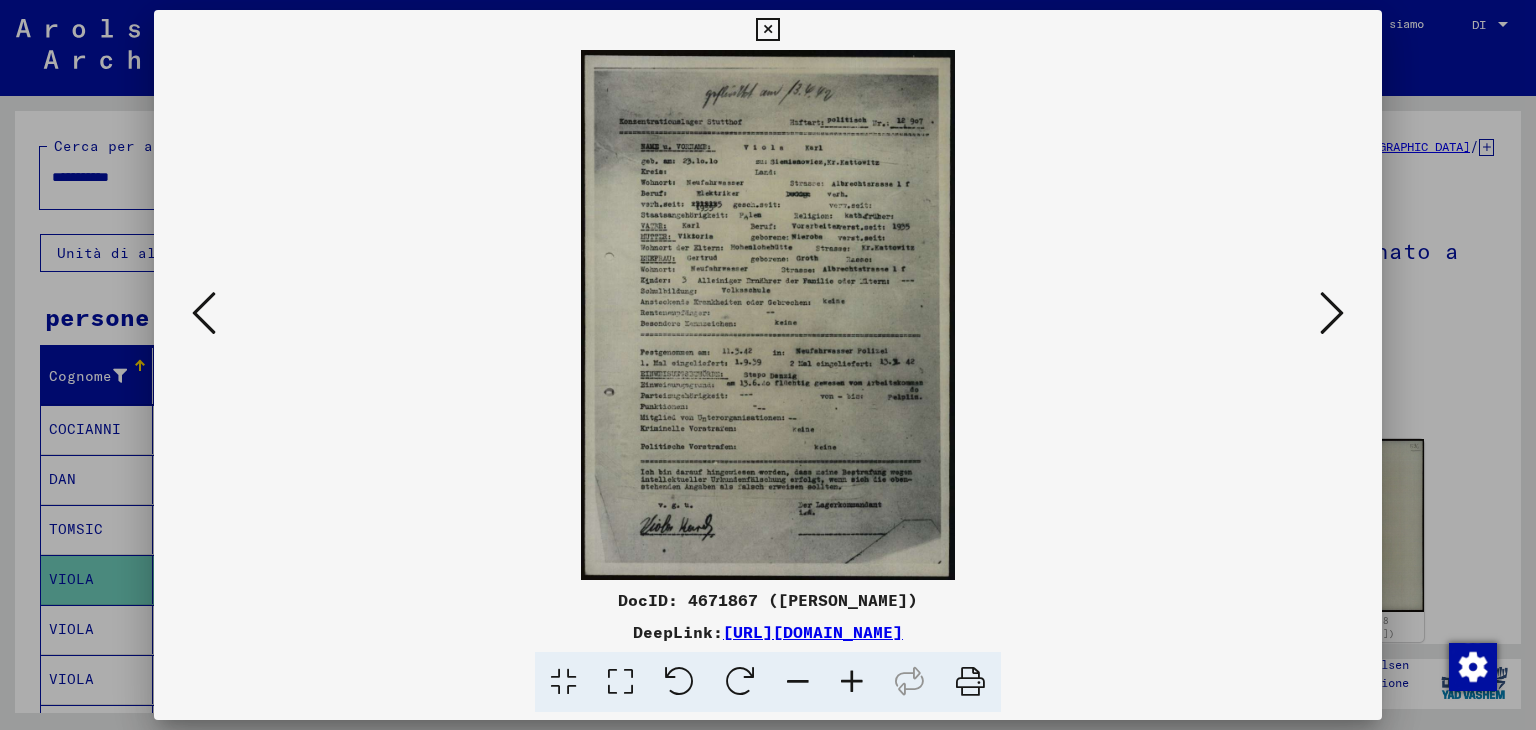 click at bounding box center (852, 682) 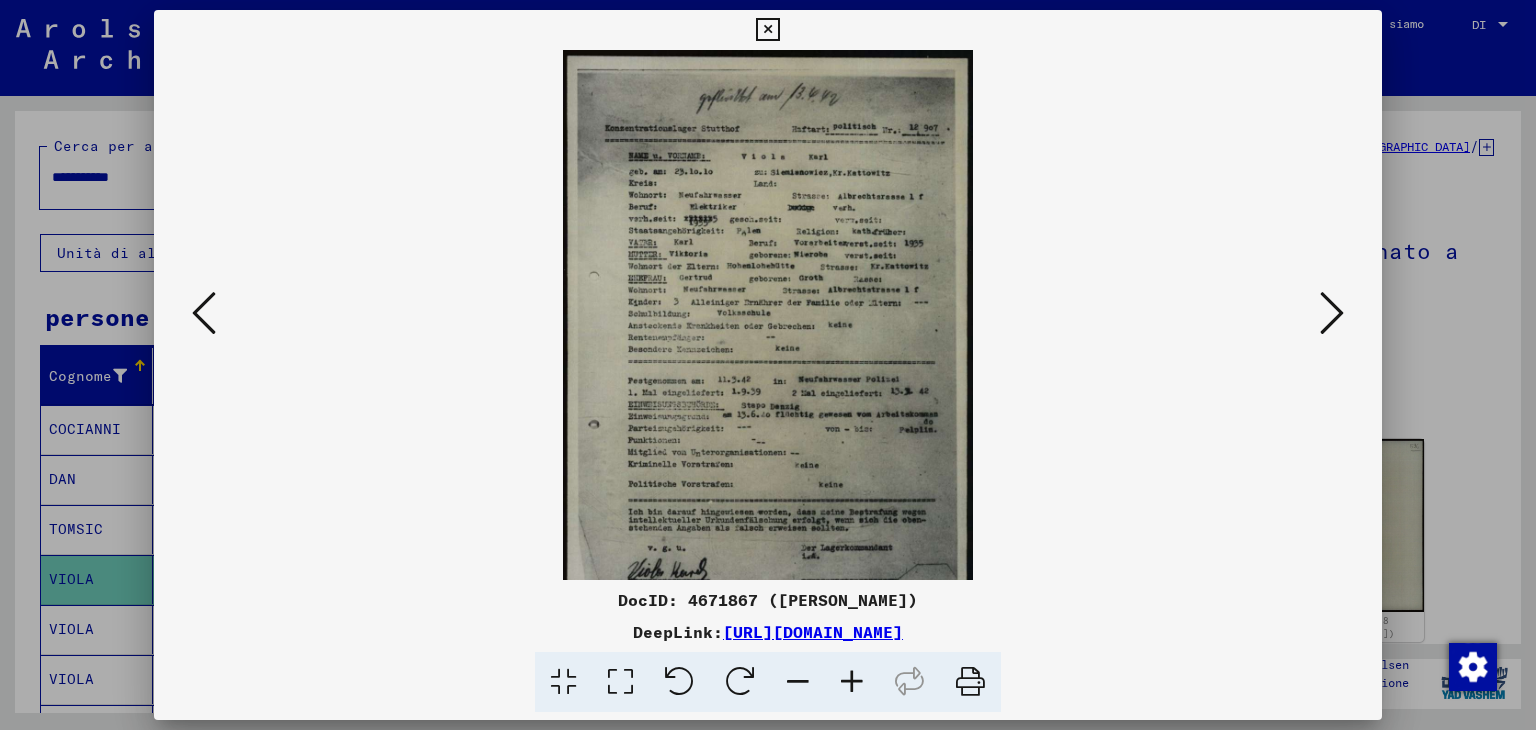 click at bounding box center (852, 682) 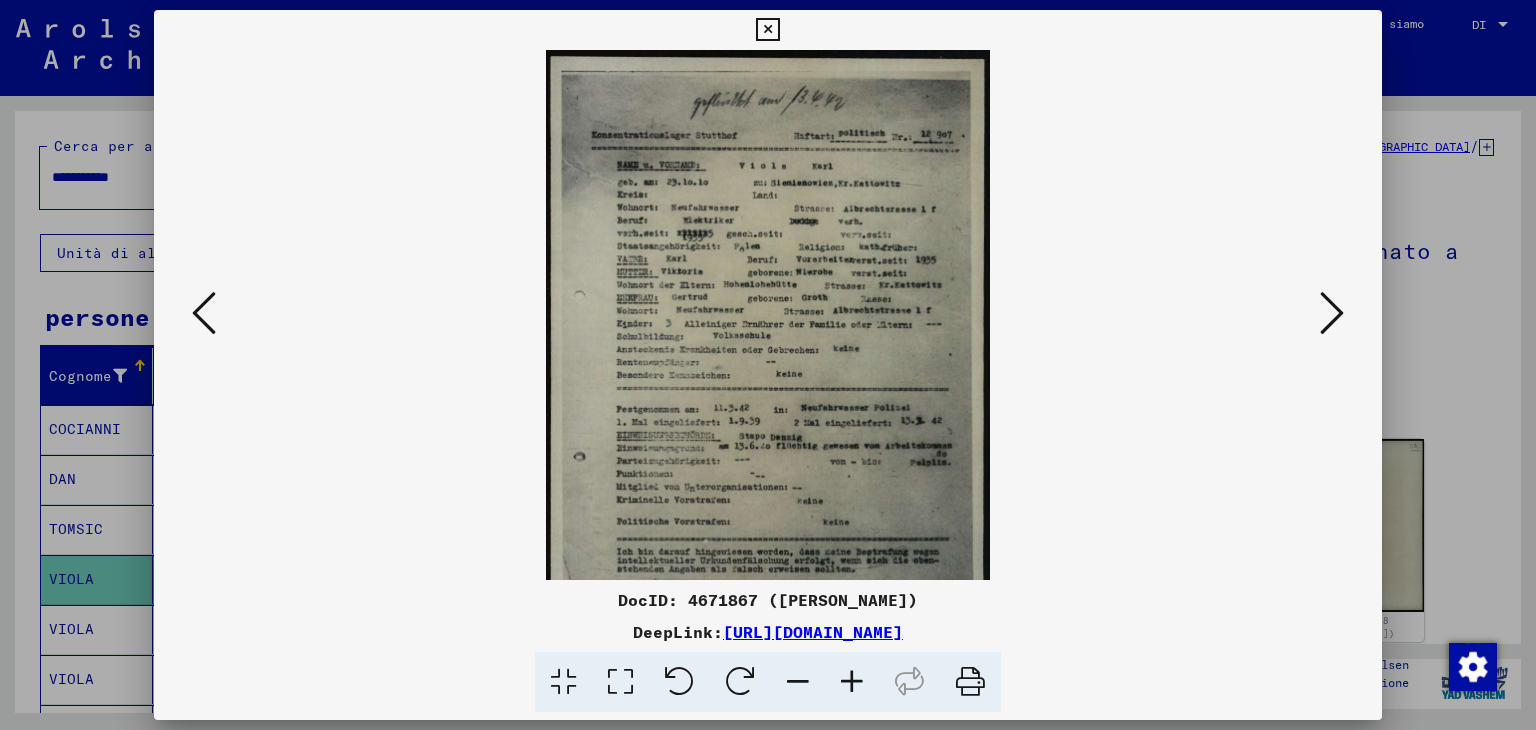 click at bounding box center (852, 682) 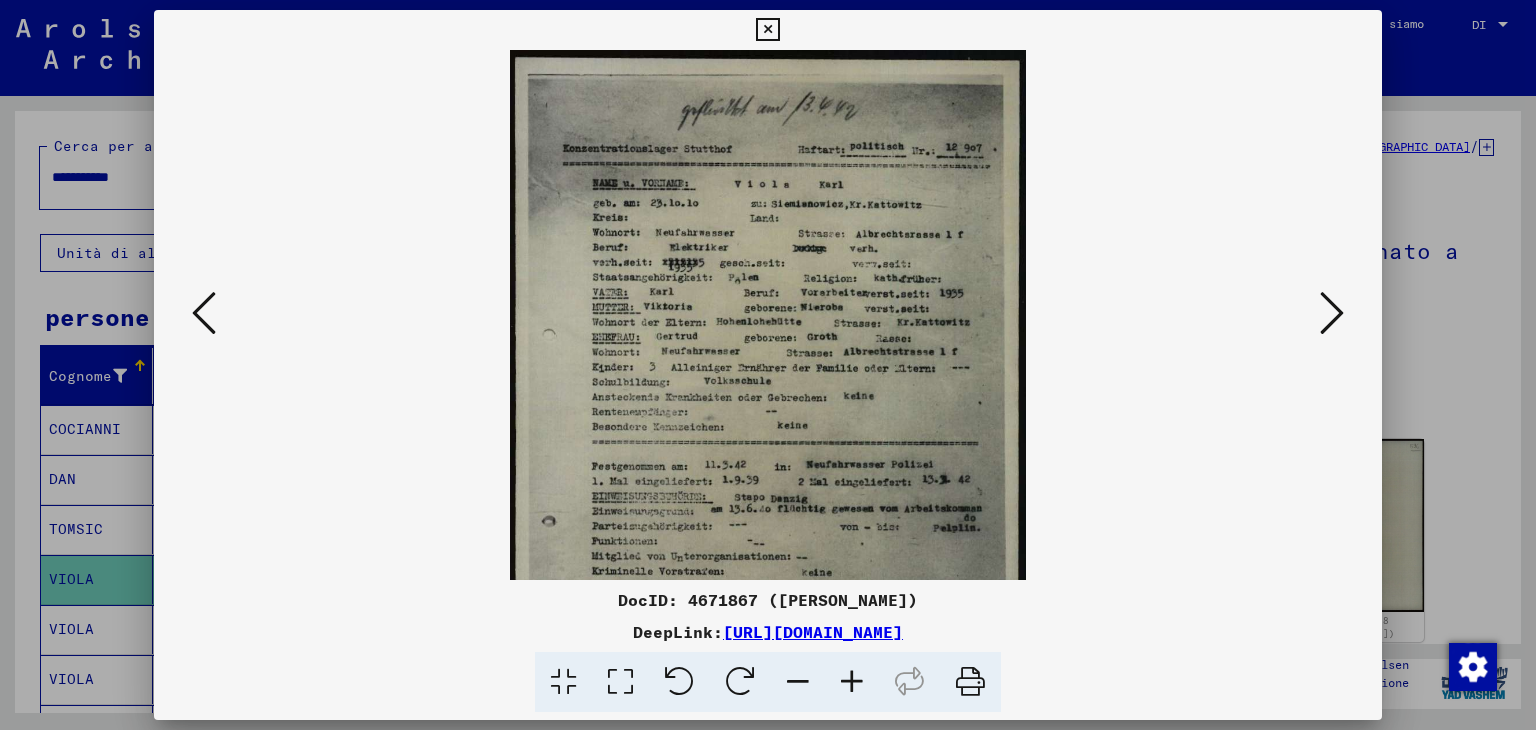 click at bounding box center (852, 682) 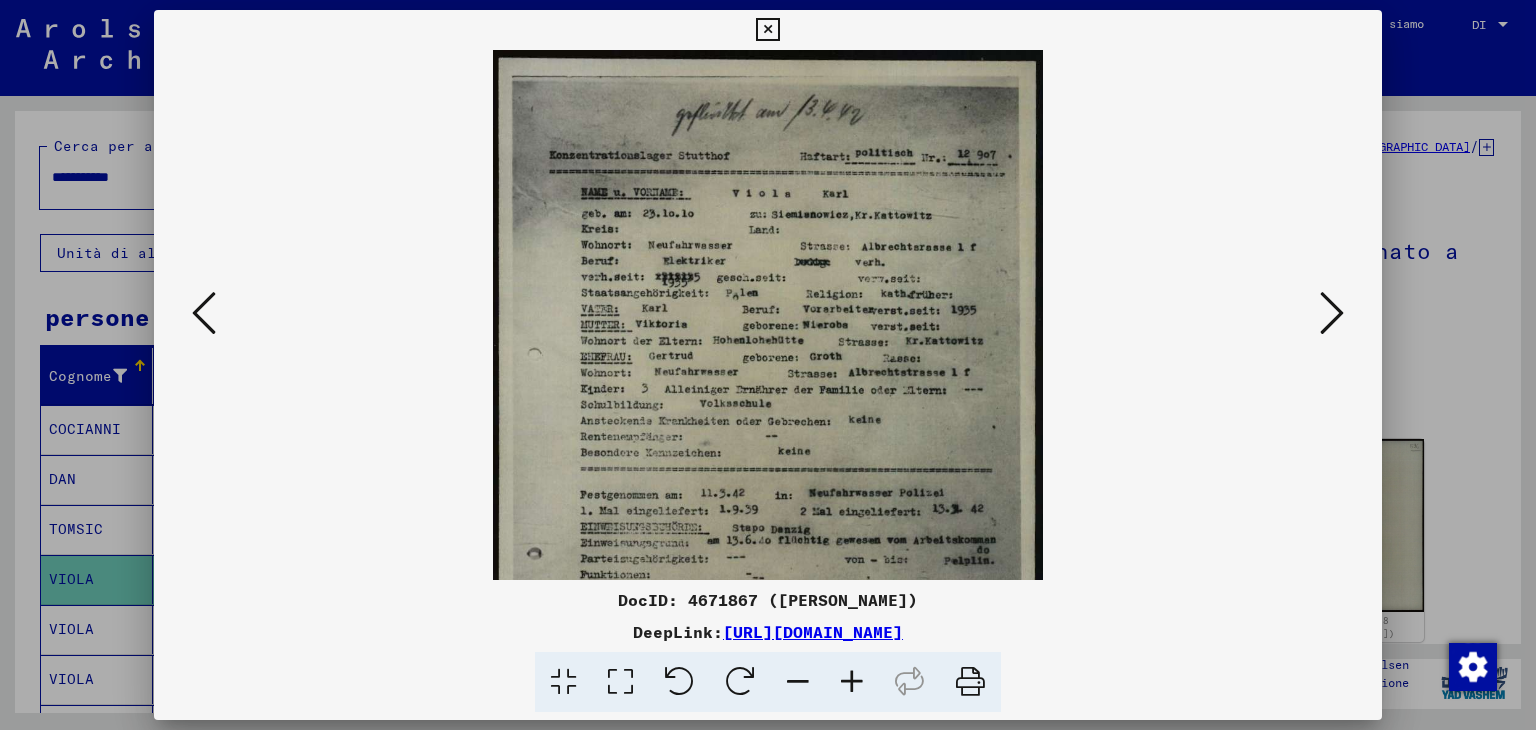 click at bounding box center (852, 682) 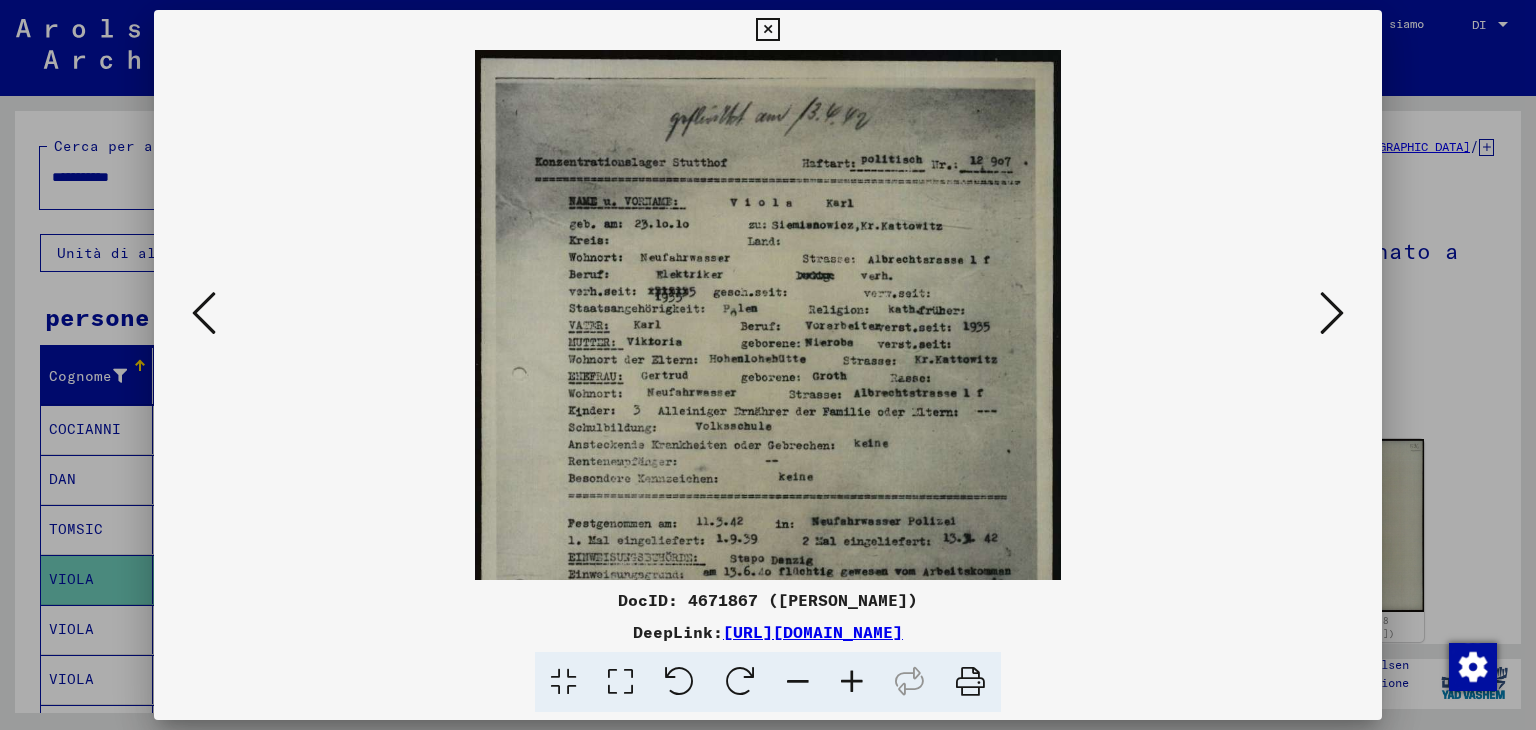 click at bounding box center [852, 682] 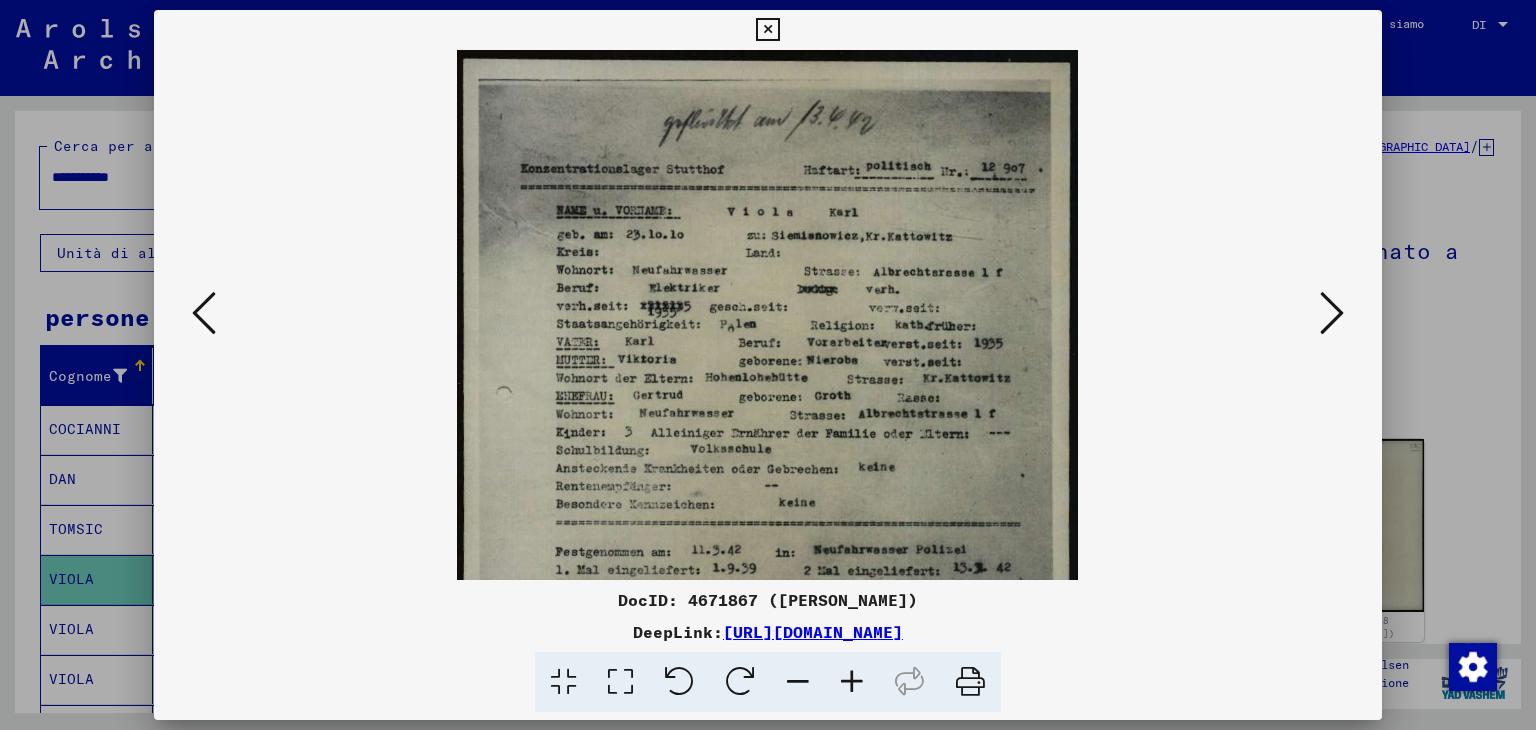 click at bounding box center [852, 682] 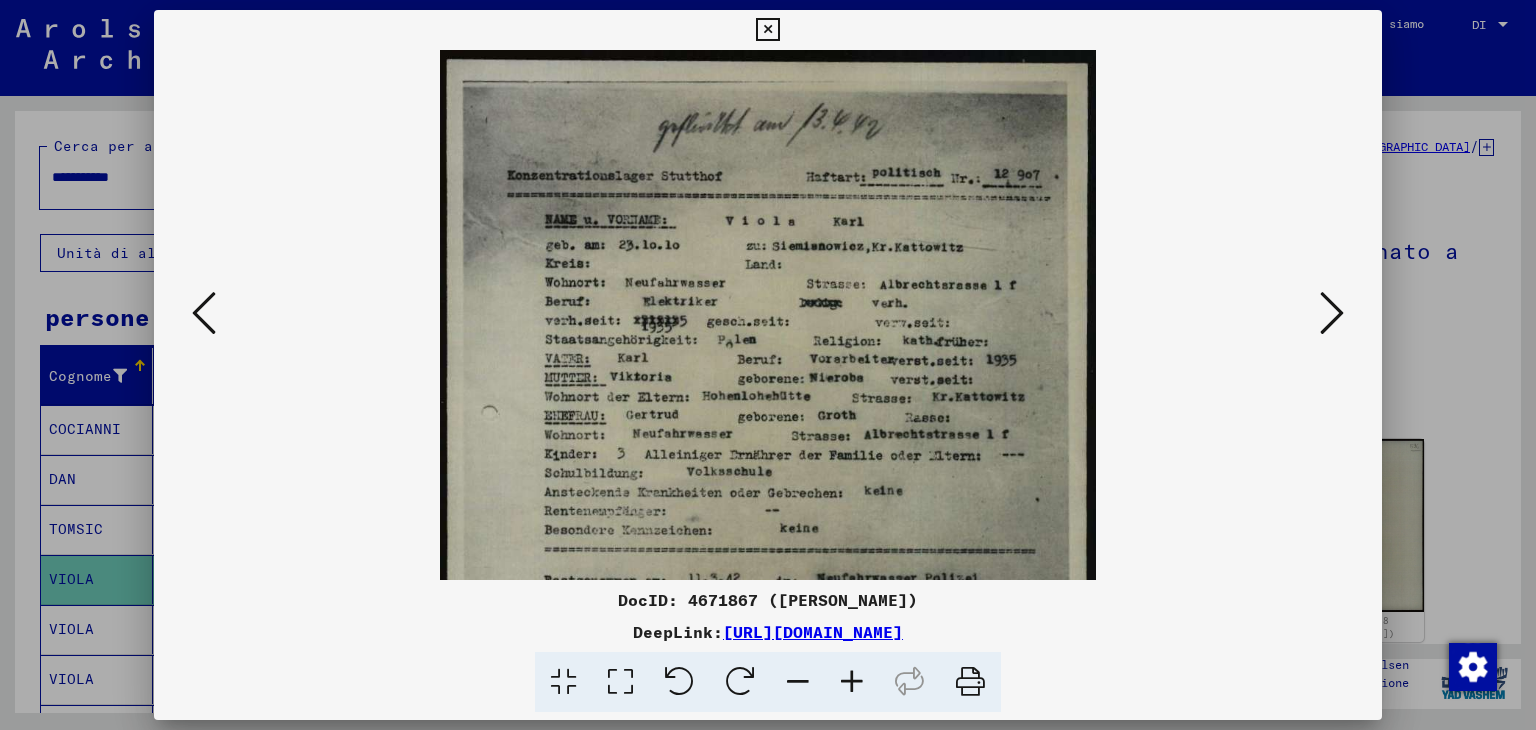 click at bounding box center (852, 682) 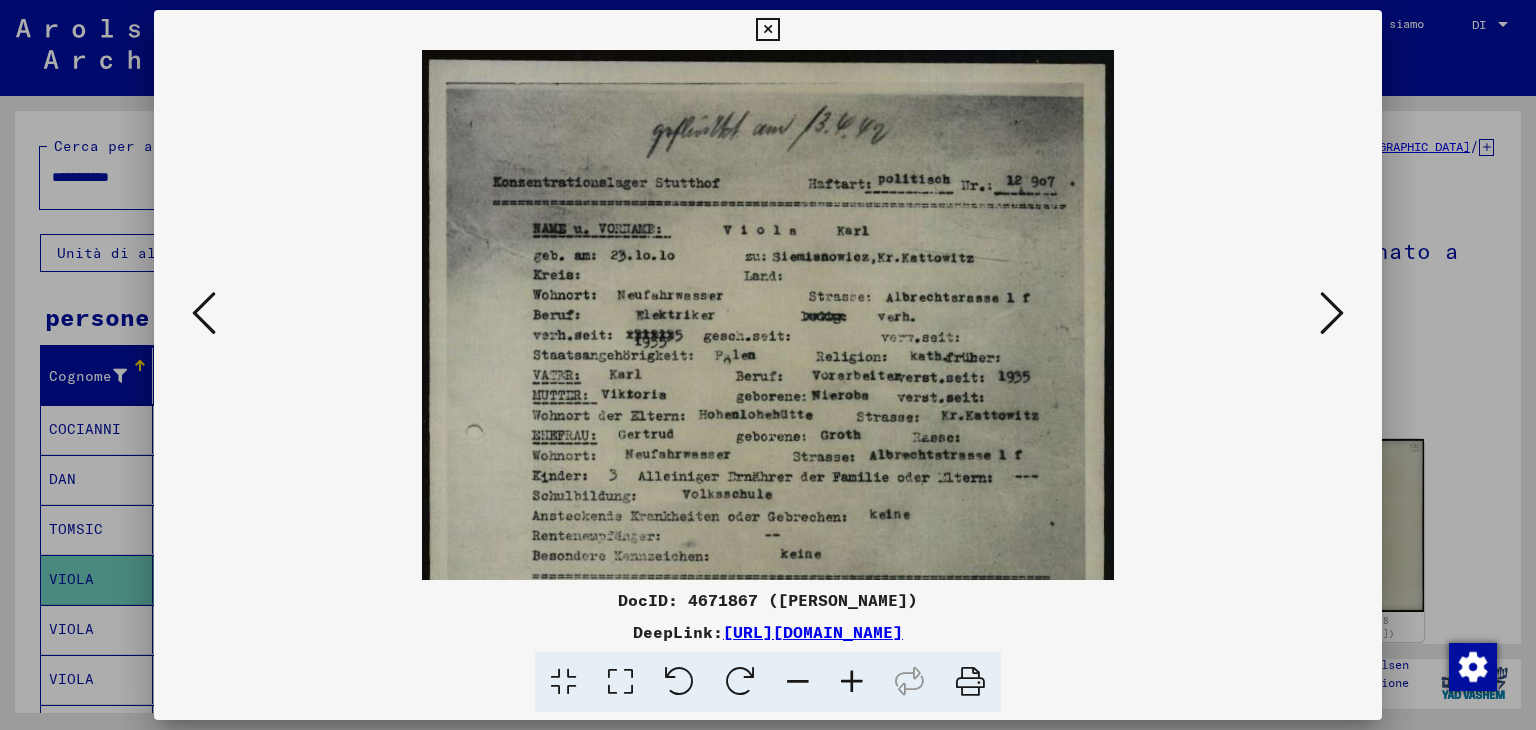 click at bounding box center (852, 682) 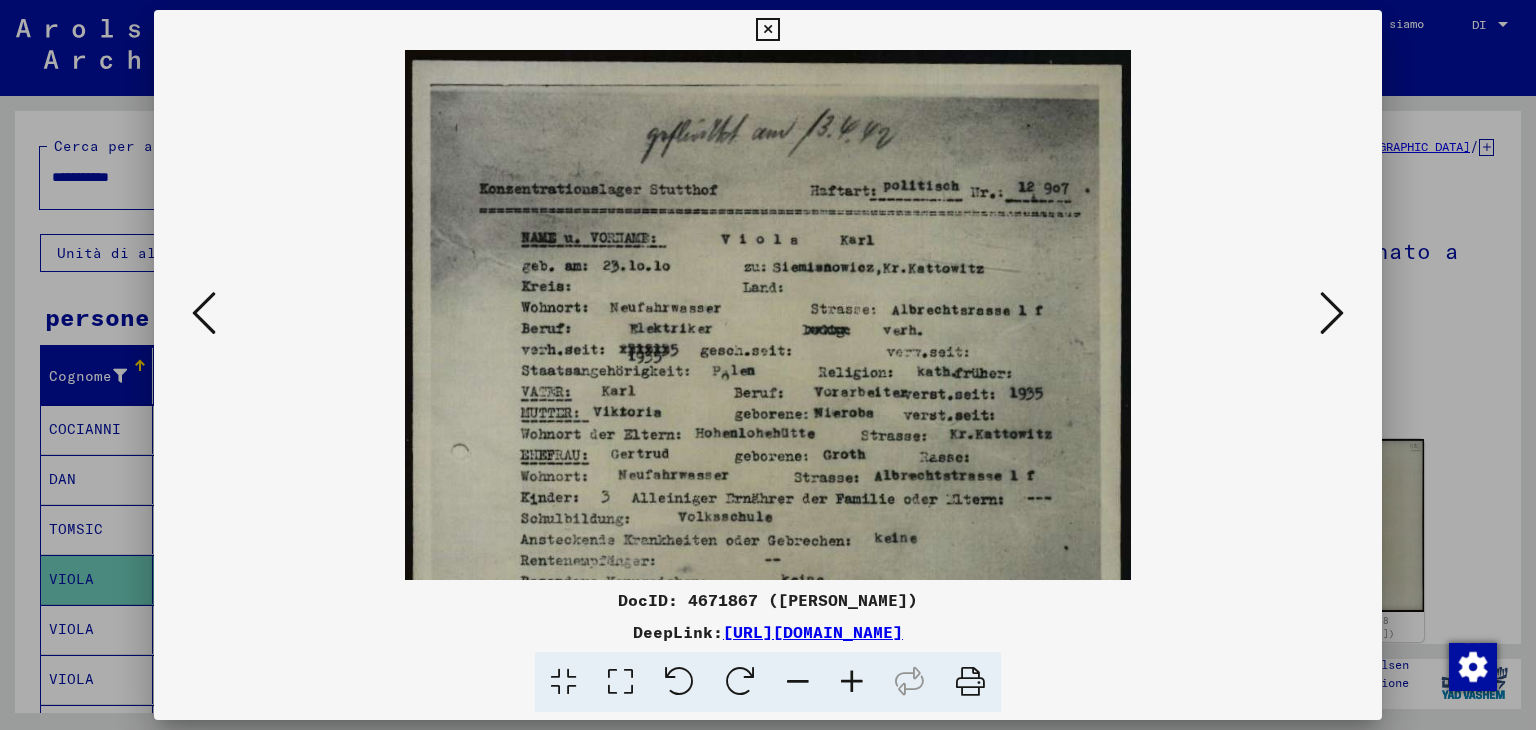 click at bounding box center [852, 682] 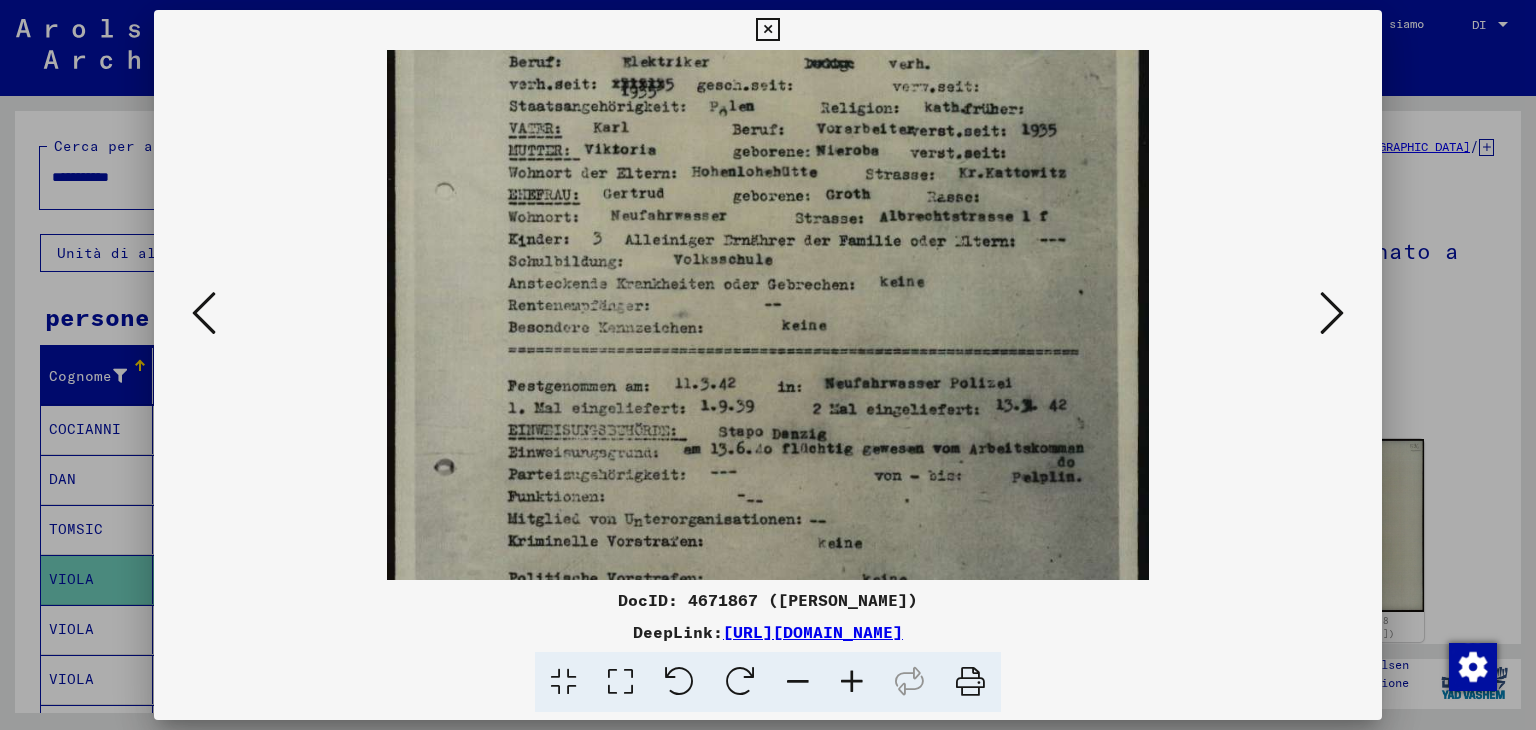 scroll, scrollTop: 284, scrollLeft: 0, axis: vertical 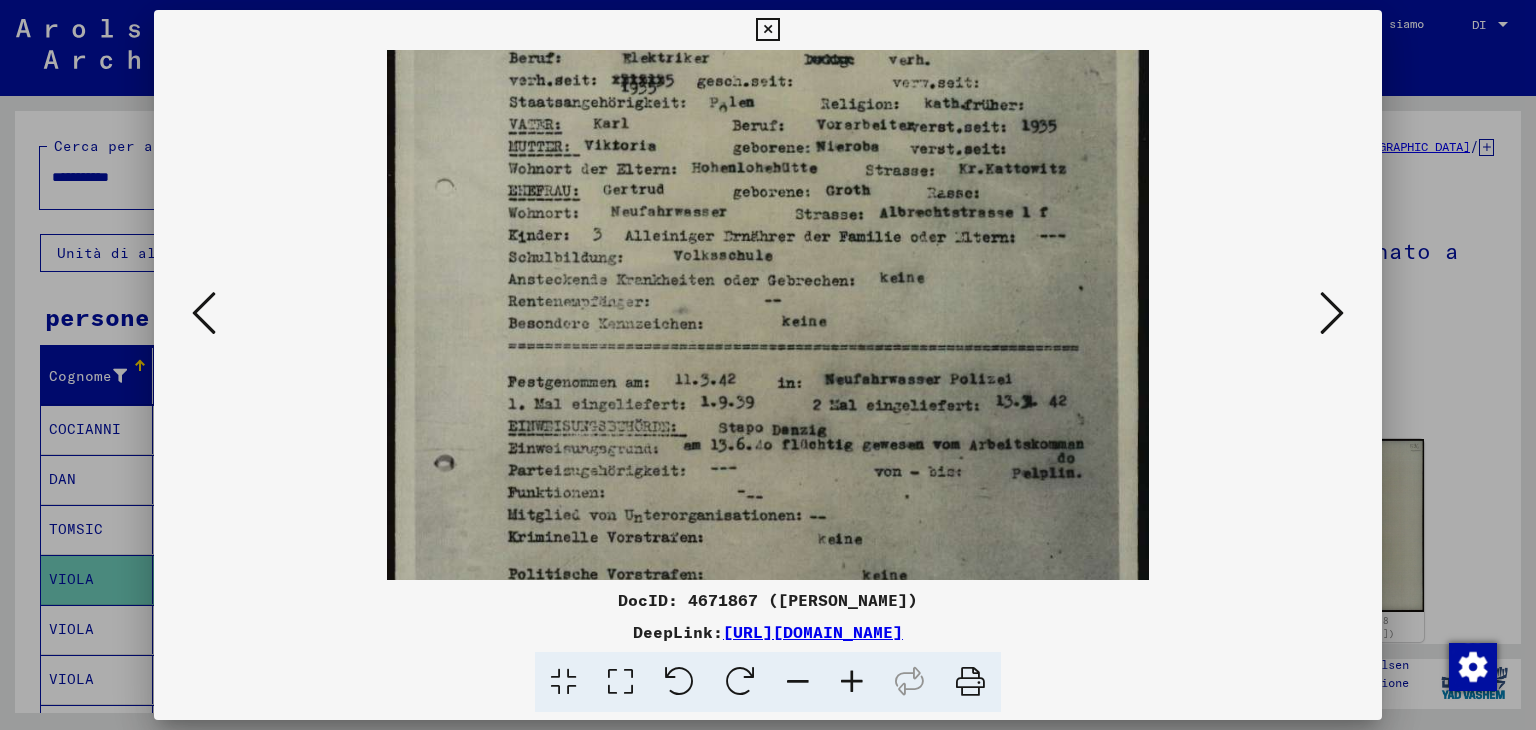 drag, startPoint x: 712, startPoint y: 544, endPoint x: 811, endPoint y: 274, distance: 287.57782 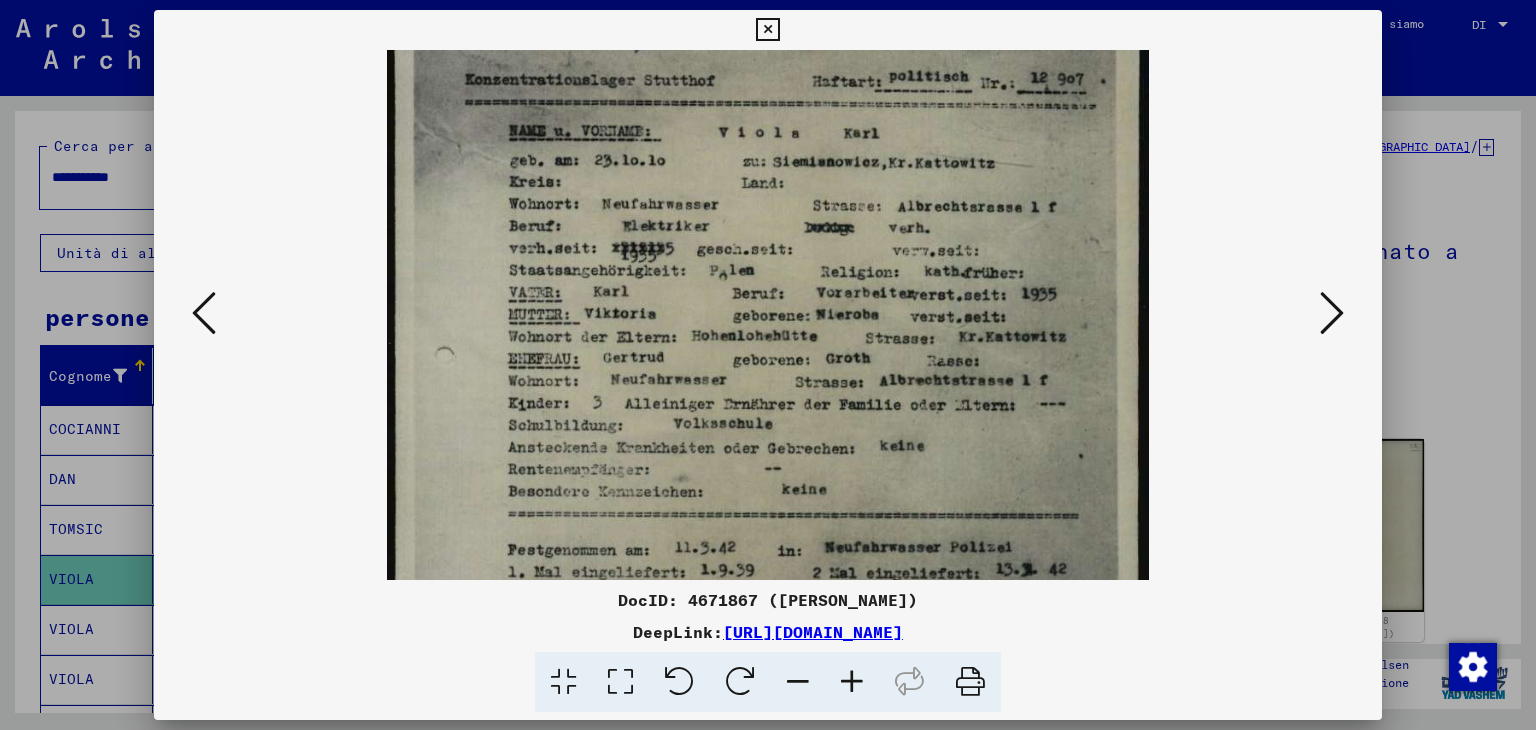 scroll, scrollTop: 116, scrollLeft: 0, axis: vertical 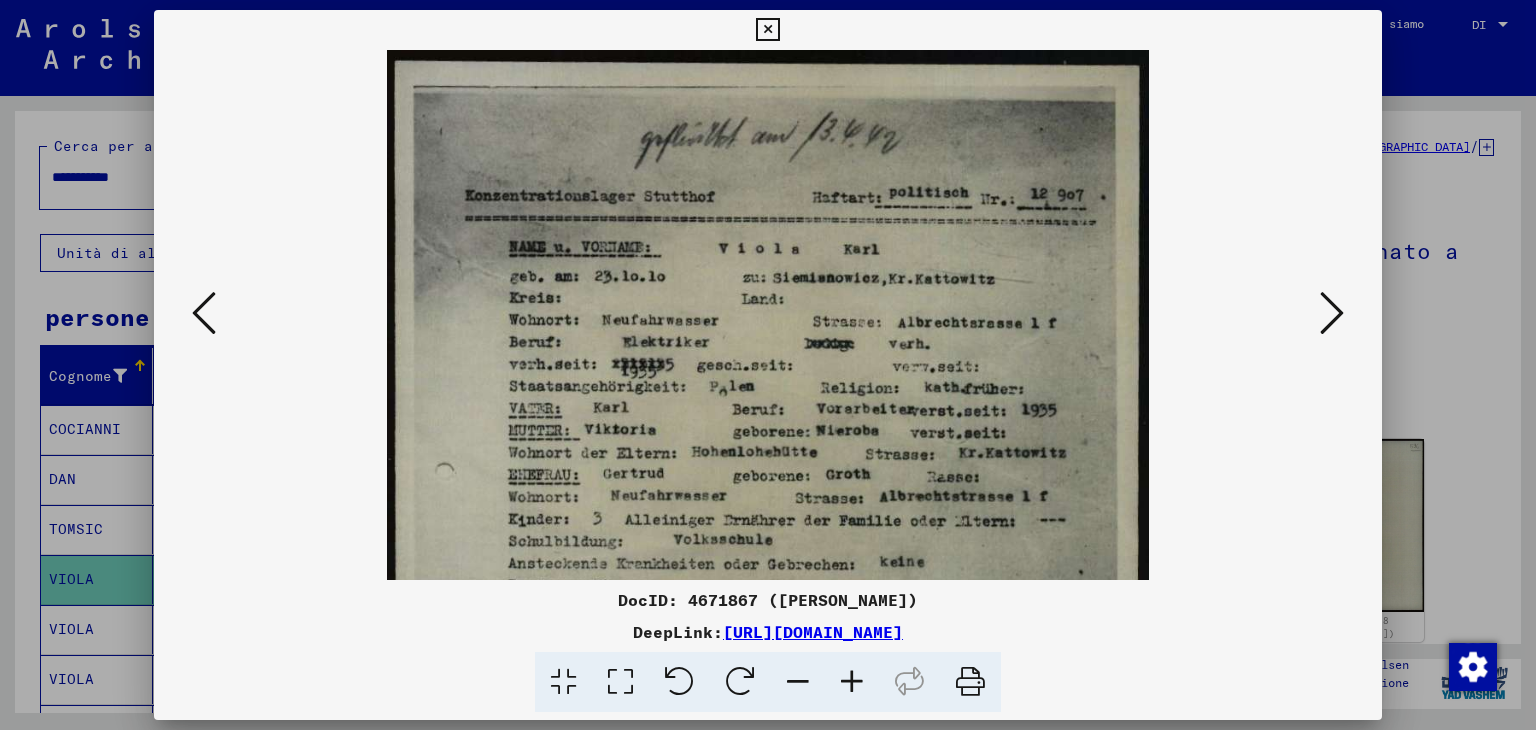 drag, startPoint x: 914, startPoint y: 283, endPoint x: 867, endPoint y: 455, distance: 178.30592 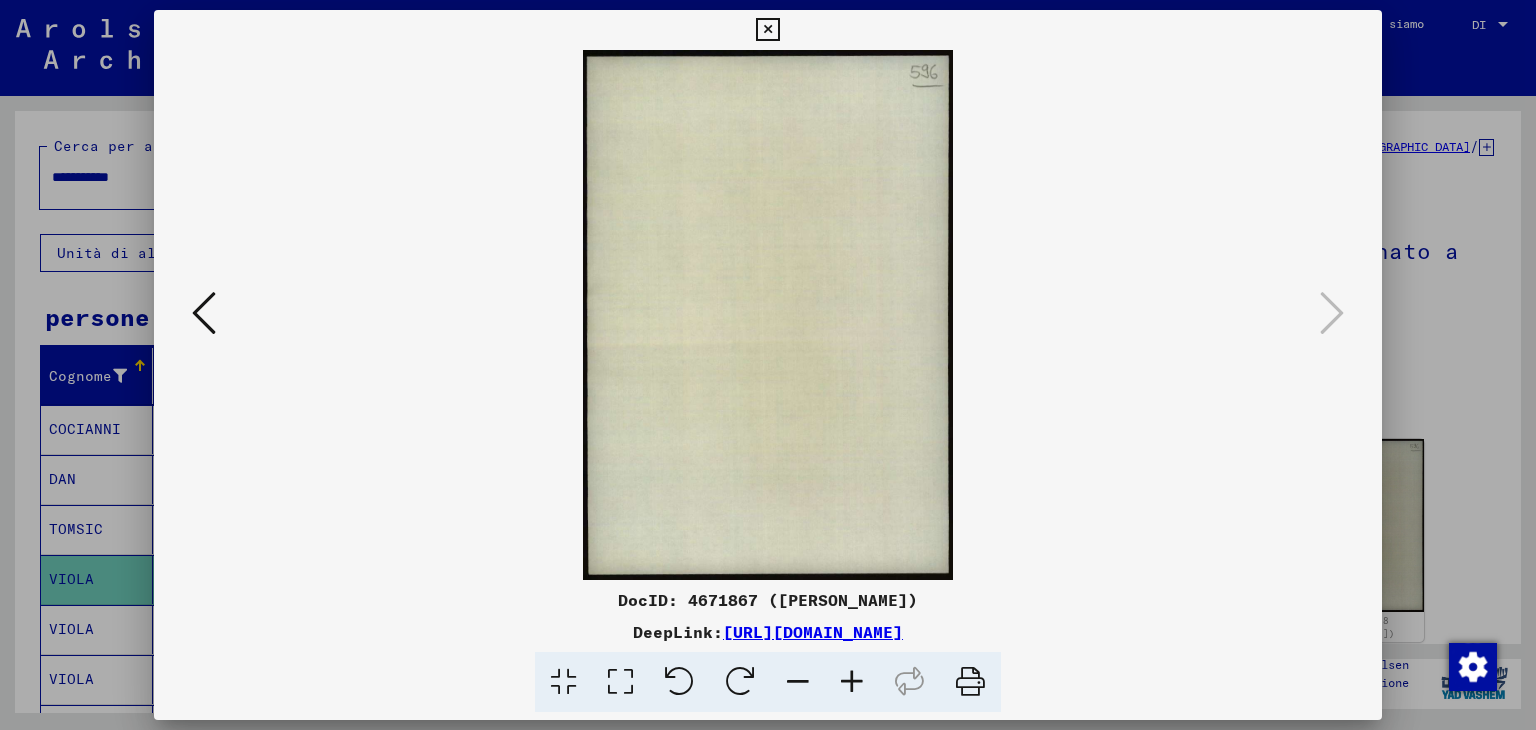 click at bounding box center (767, 30) 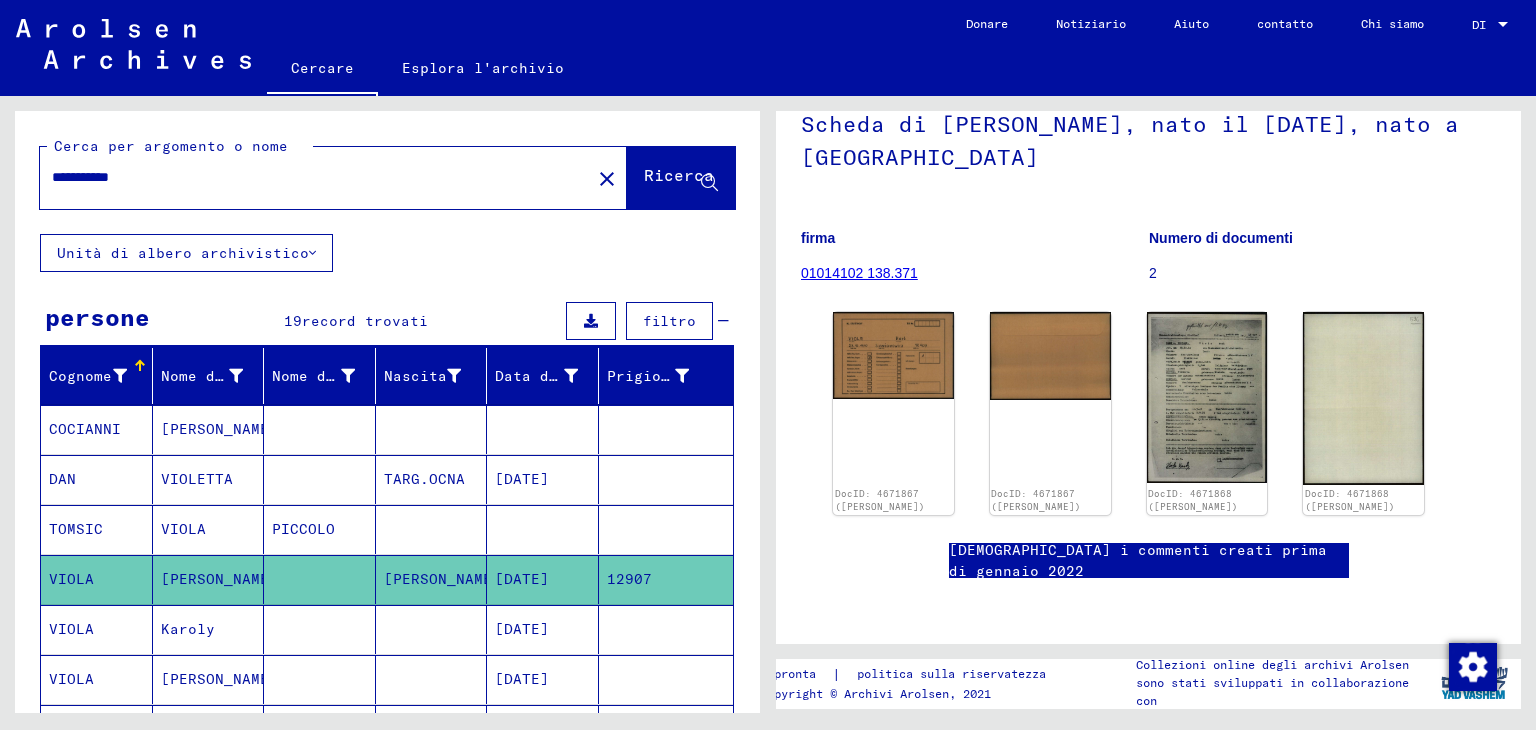 scroll, scrollTop: 300, scrollLeft: 0, axis: vertical 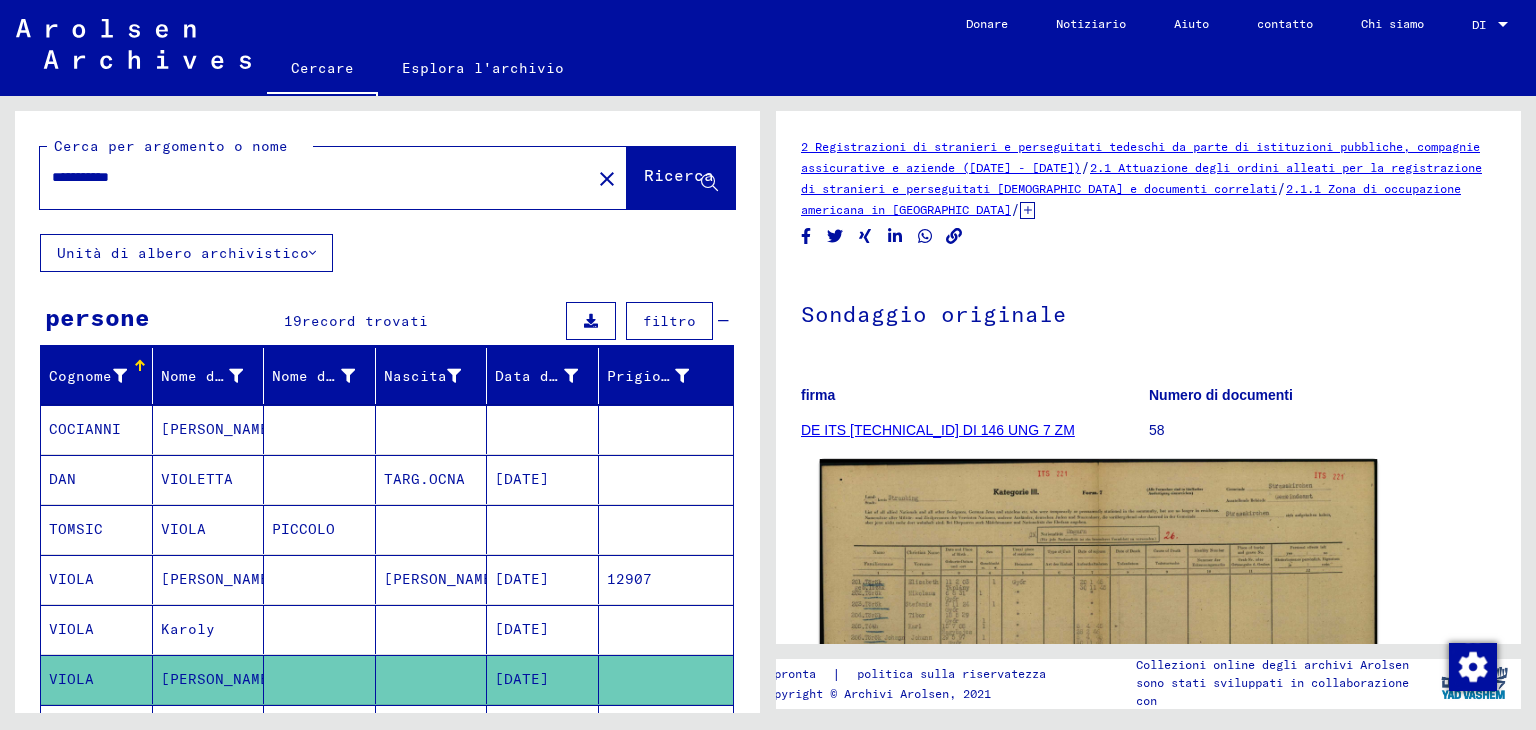 click 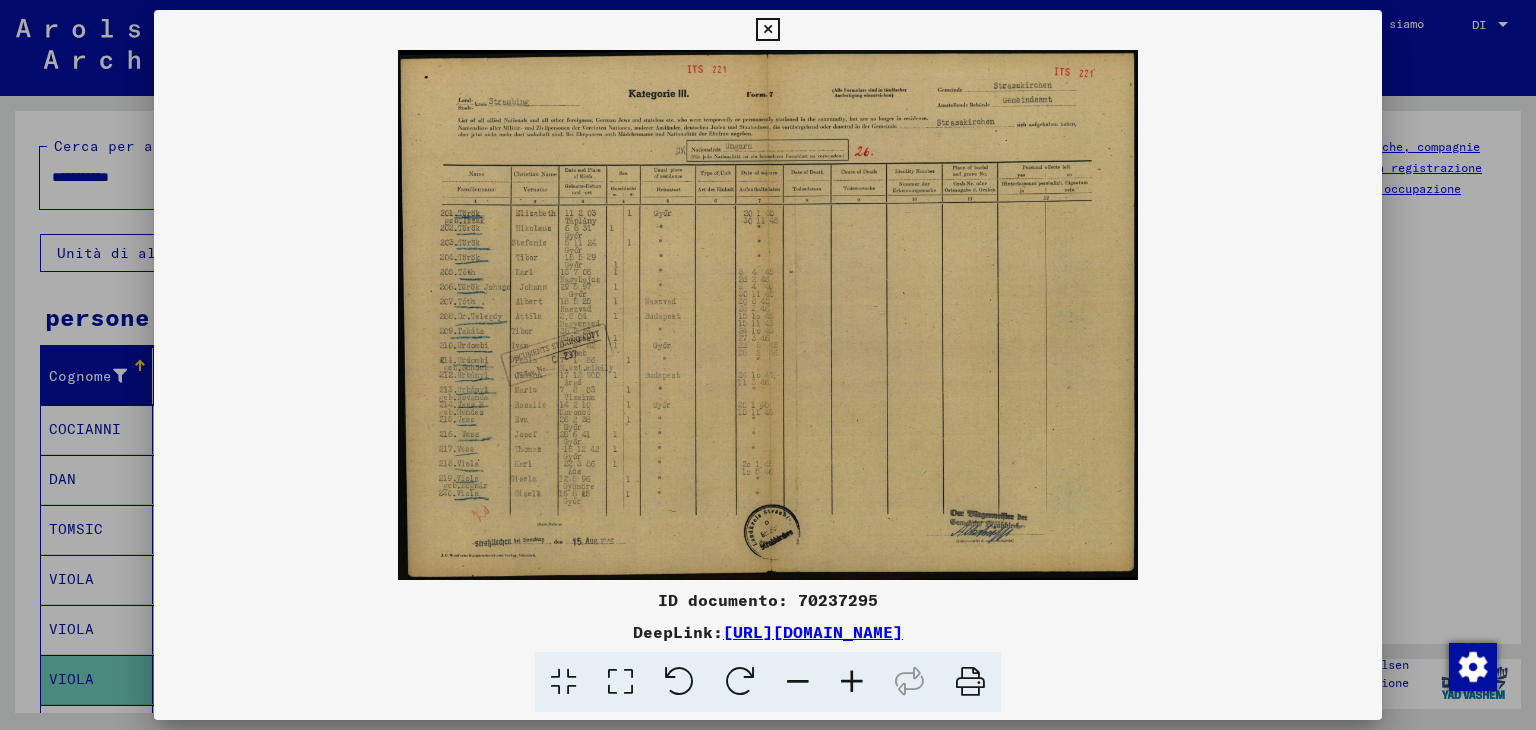 drag, startPoint x: 769, startPoint y: 631, endPoint x: 1261, endPoint y: 417, distance: 536.5259 